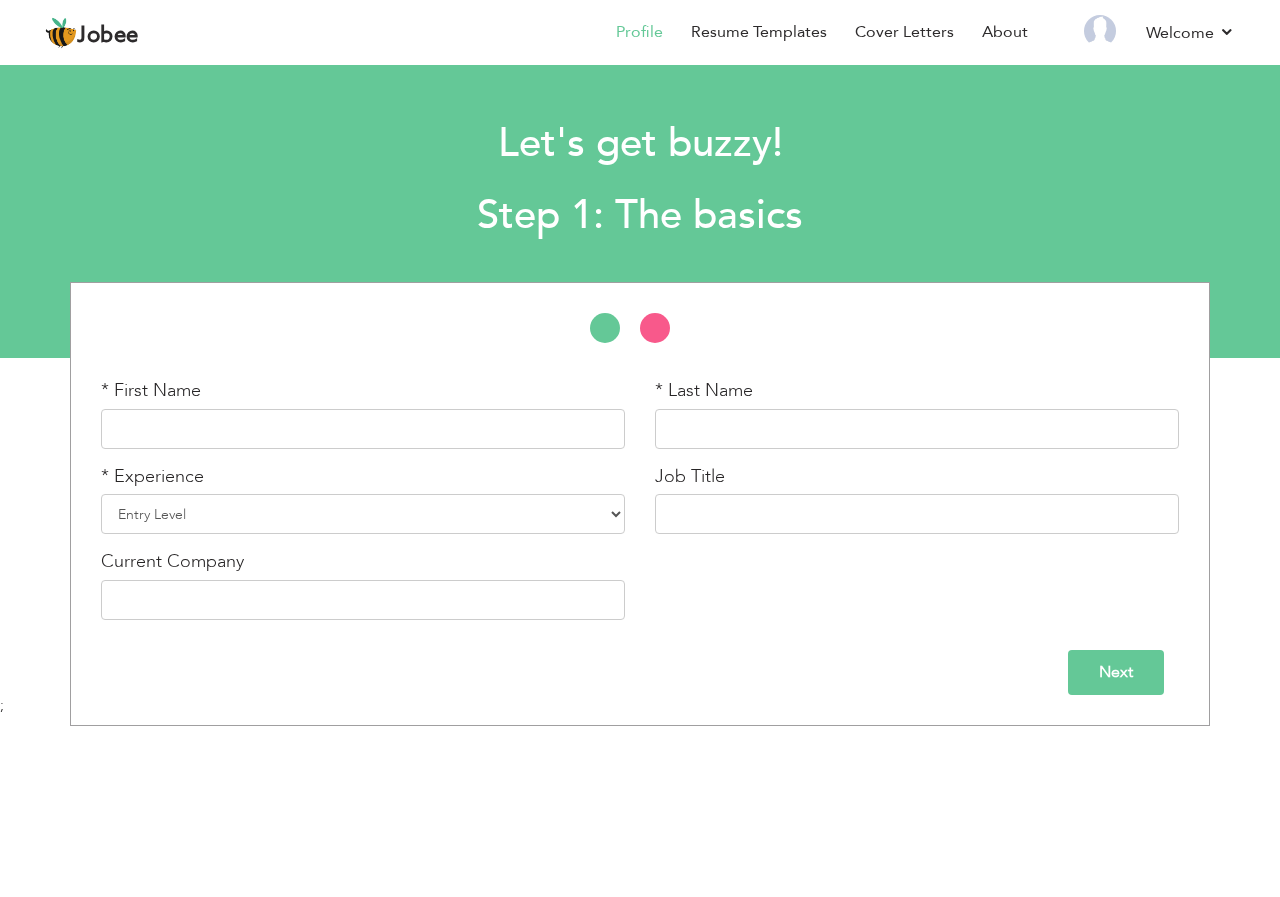 scroll, scrollTop: 0, scrollLeft: 0, axis: both 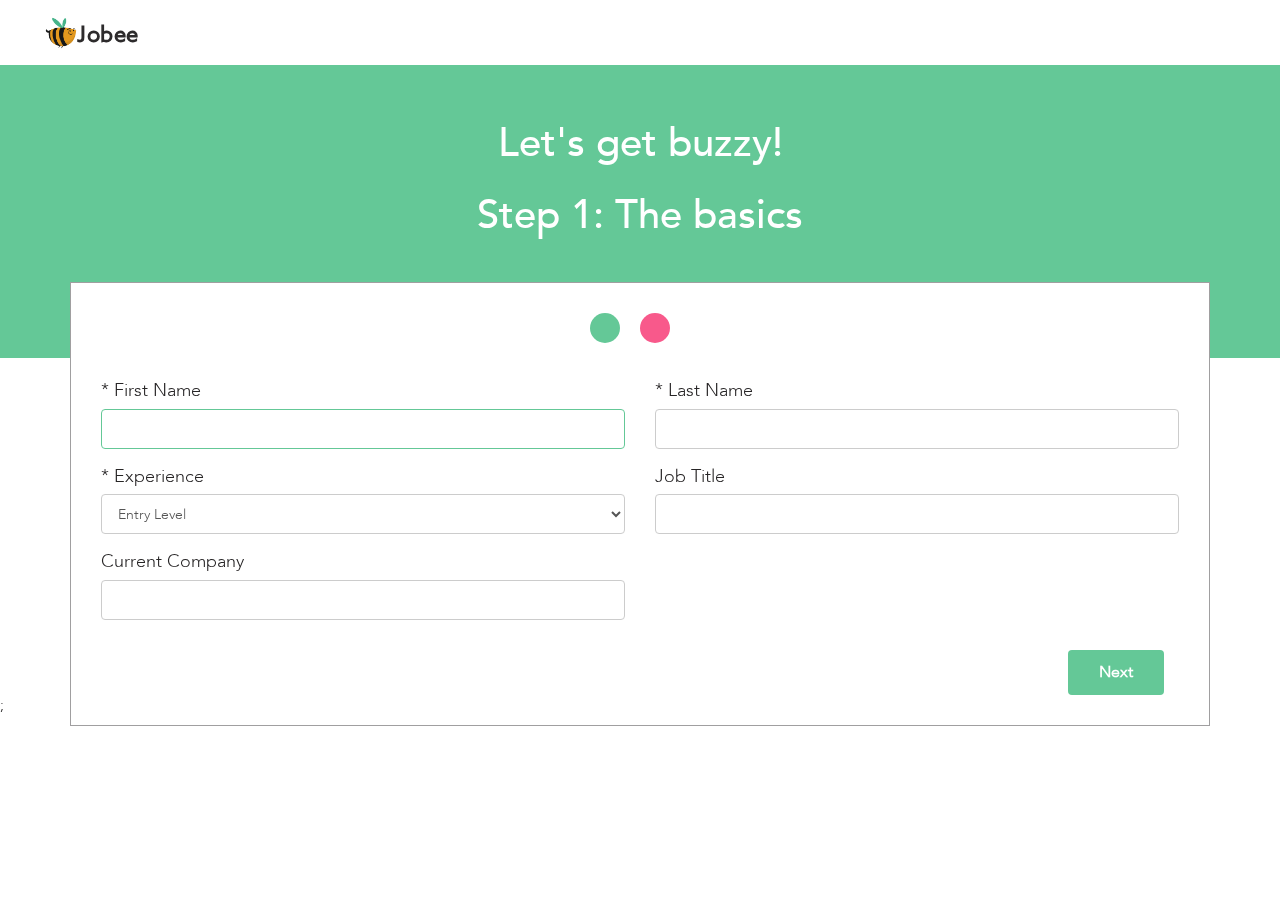 click at bounding box center (363, 429) 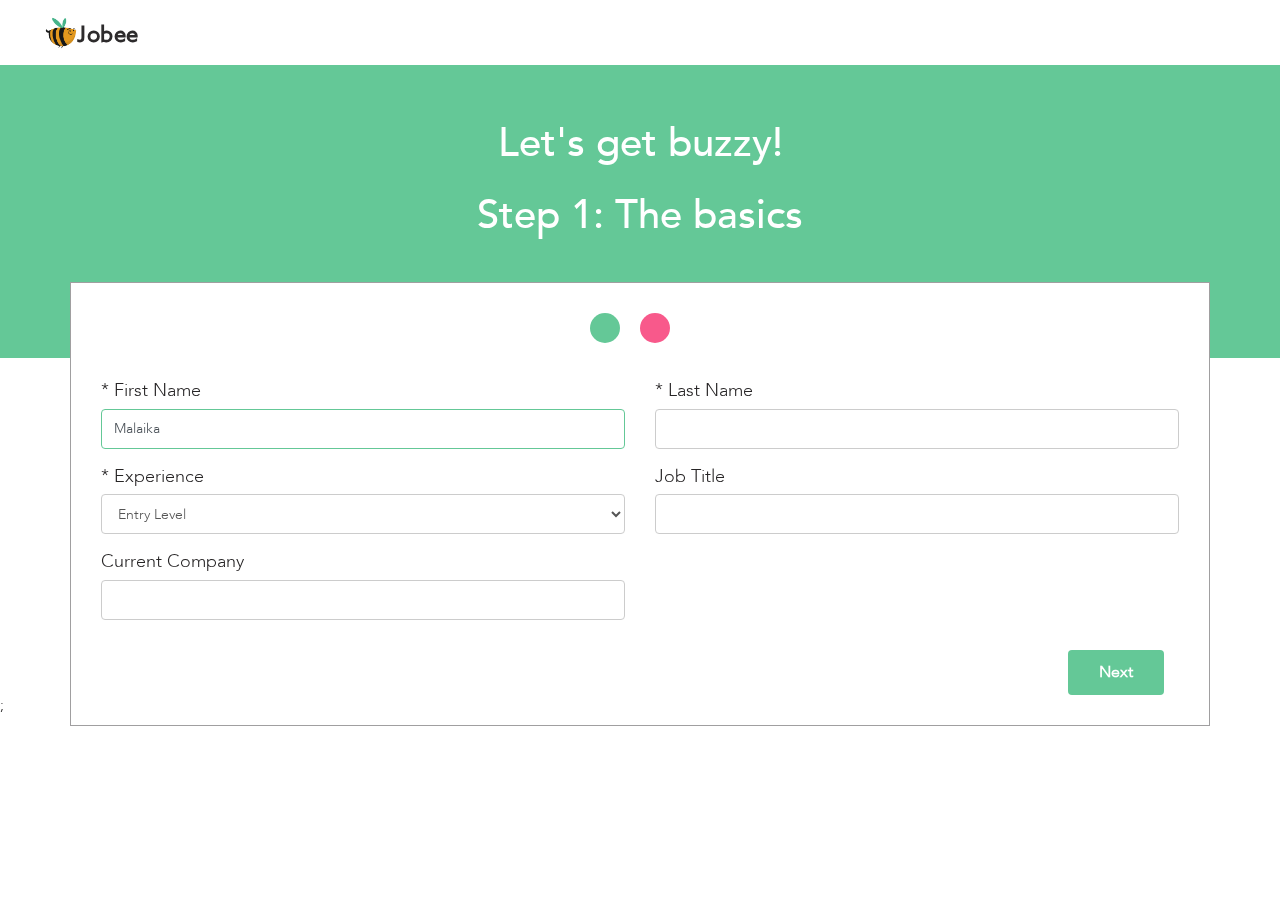 type on "Malaika" 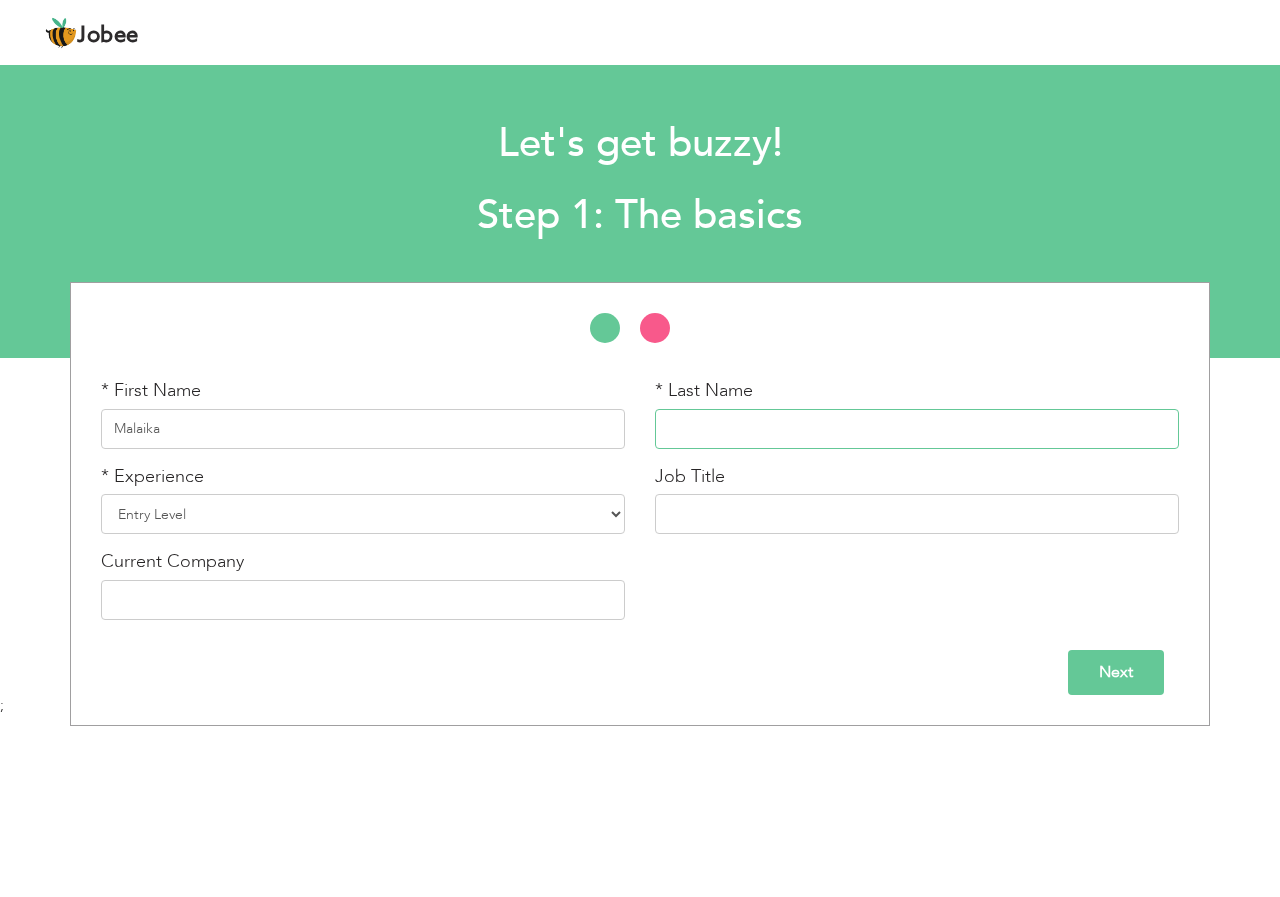 click at bounding box center (917, 429) 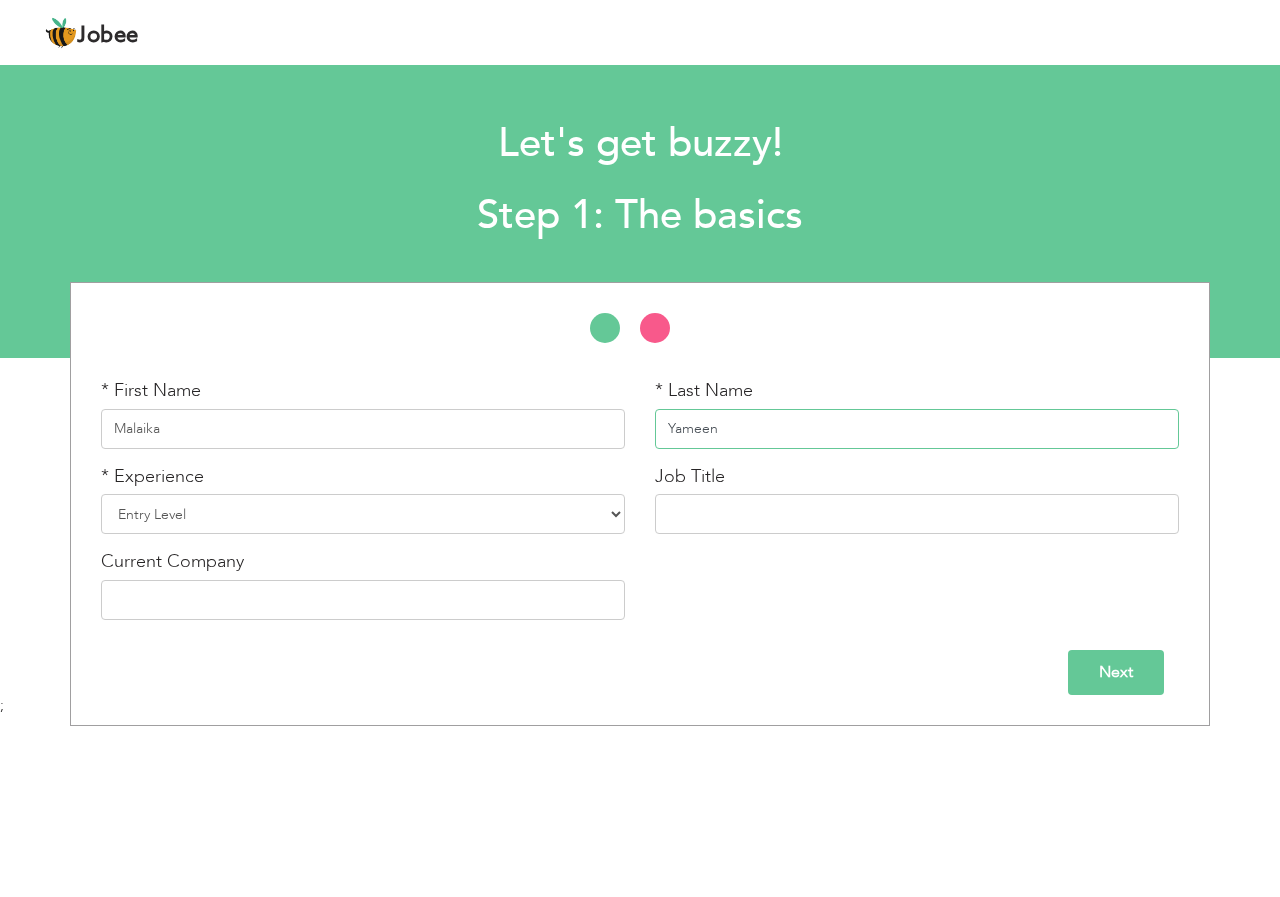 type on "Yameen" 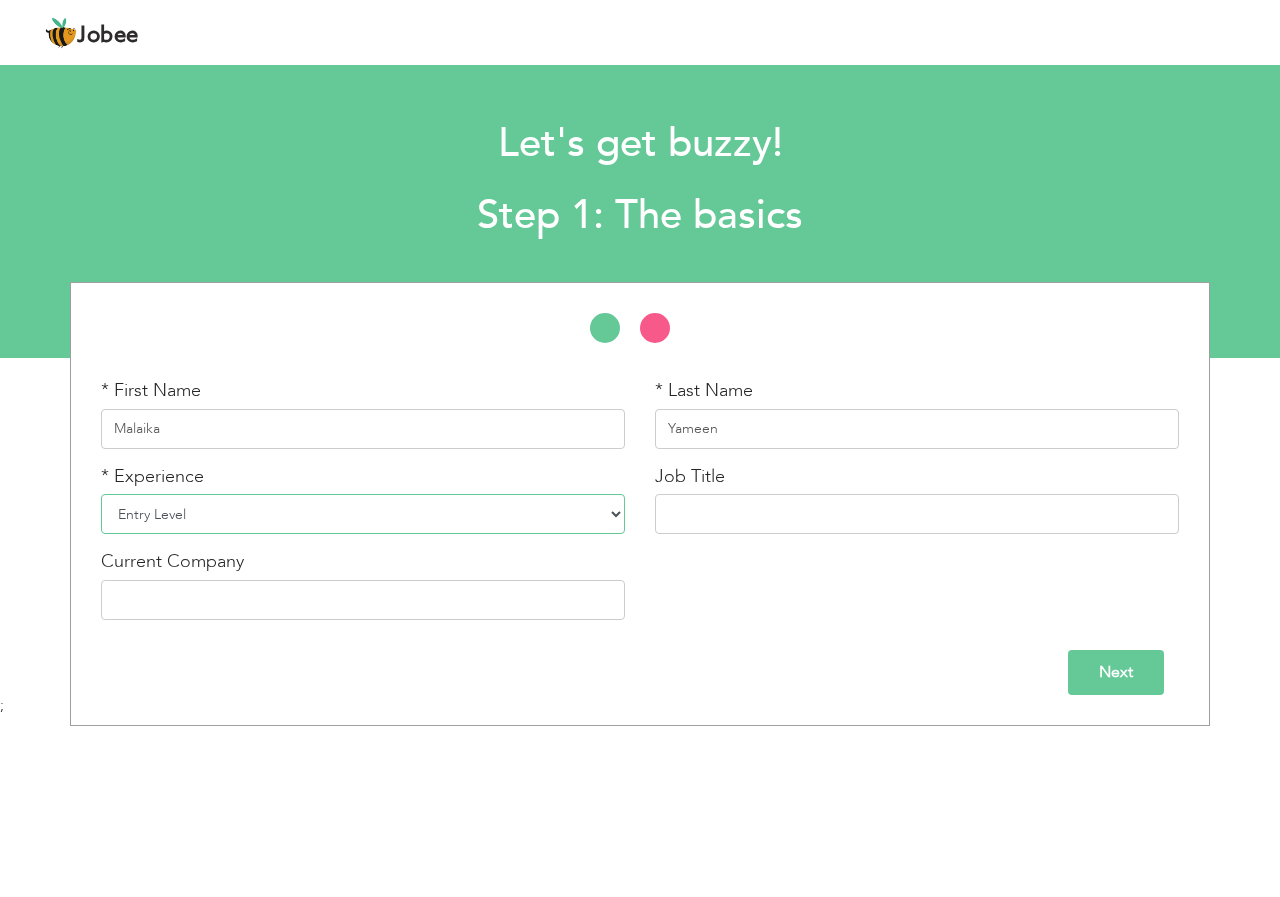 click on "Entry Level
Less than 1 Year
1 Year
2 Years
3 Years
4 Years
5 Years
6 Years
7 Years
8 Years
9 Years
10 Years
11 Years
12 Years
13 Years
14 Years
15 Years
16 Years
17 Years
18 Years
19 Years
20 Years
21 Years
22 Years
23 Years
24 Years
25 Years
26 Years
27 Years
28 Years
29 Years
30 Years
31 Years
32 Years
33 Years
34 Years
35 Years
More than 35 Years" at bounding box center [363, 514] 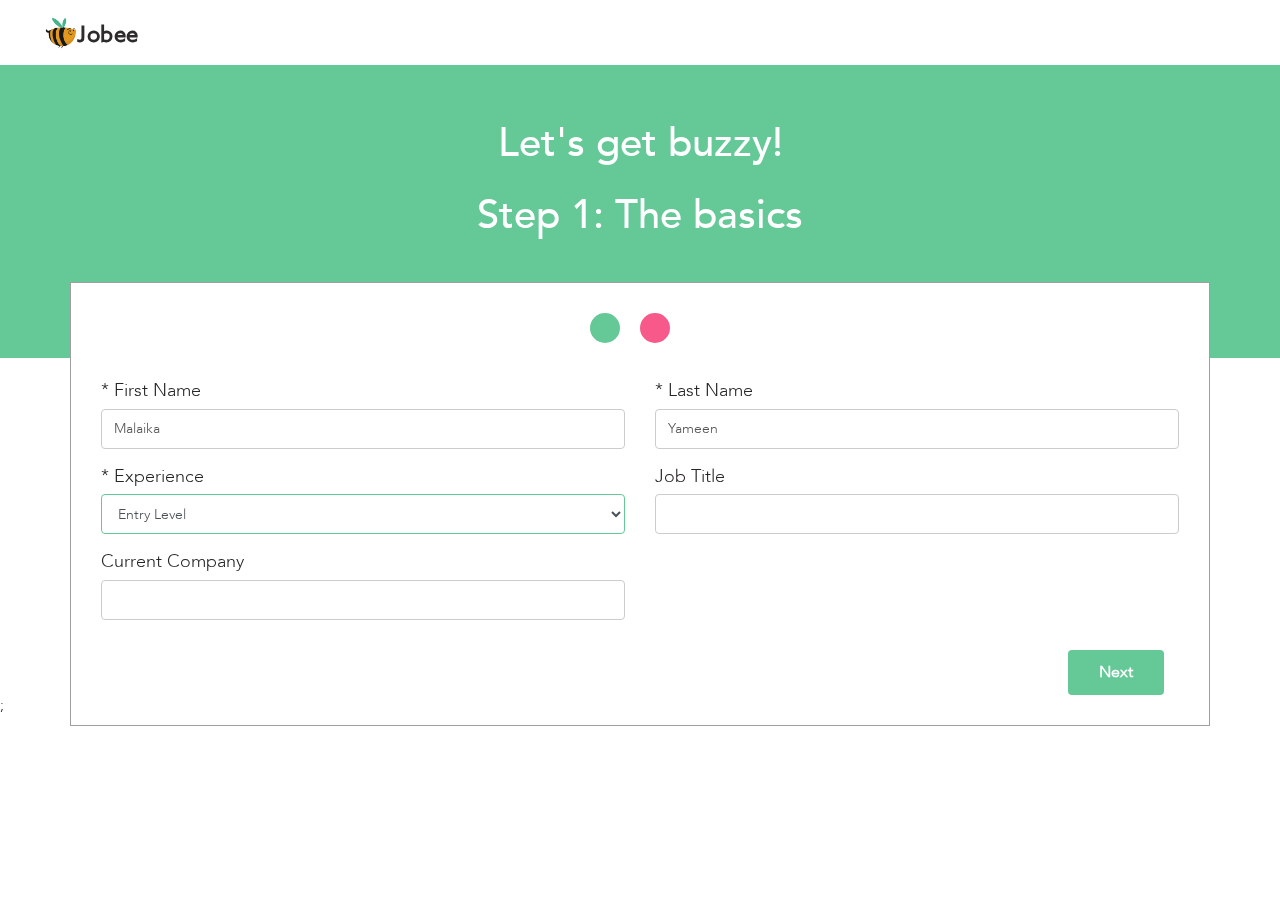 select on "3" 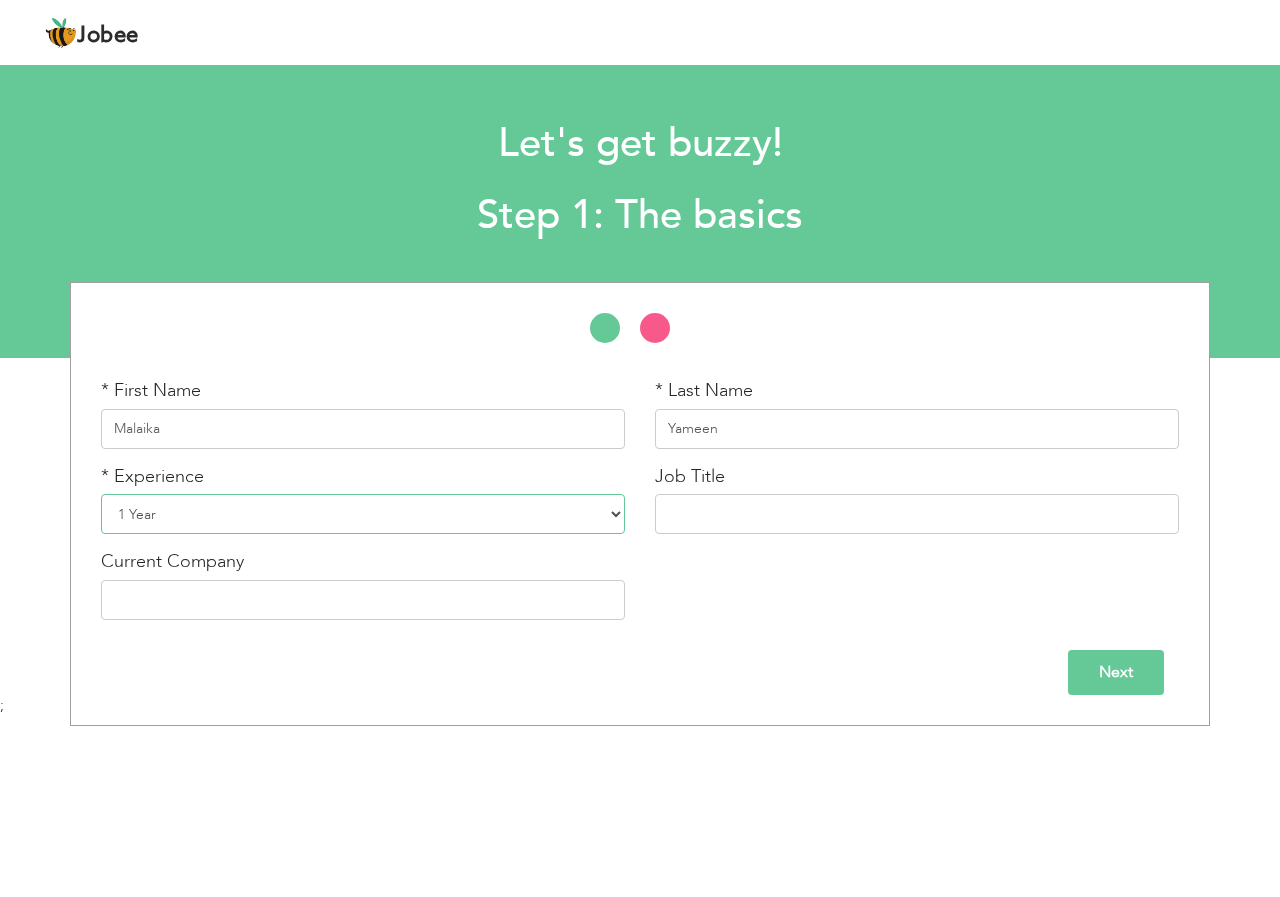 click on "Entry Level
Less than 1 Year
1 Year
2 Years
3 Years
4 Years
5 Years
6 Years
7 Years
8 Years
9 Years
10 Years
11 Years
12 Years
13 Years
14 Years
15 Years
16 Years
17 Years
18 Years
19 Years
20 Years
21 Years
22 Years
23 Years
24 Years
25 Years
26 Years
27 Years
28 Years
29 Years
30 Years
31 Years
32 Years
33 Years
34 Years
35 Years
More than 35 Years" at bounding box center (363, 514) 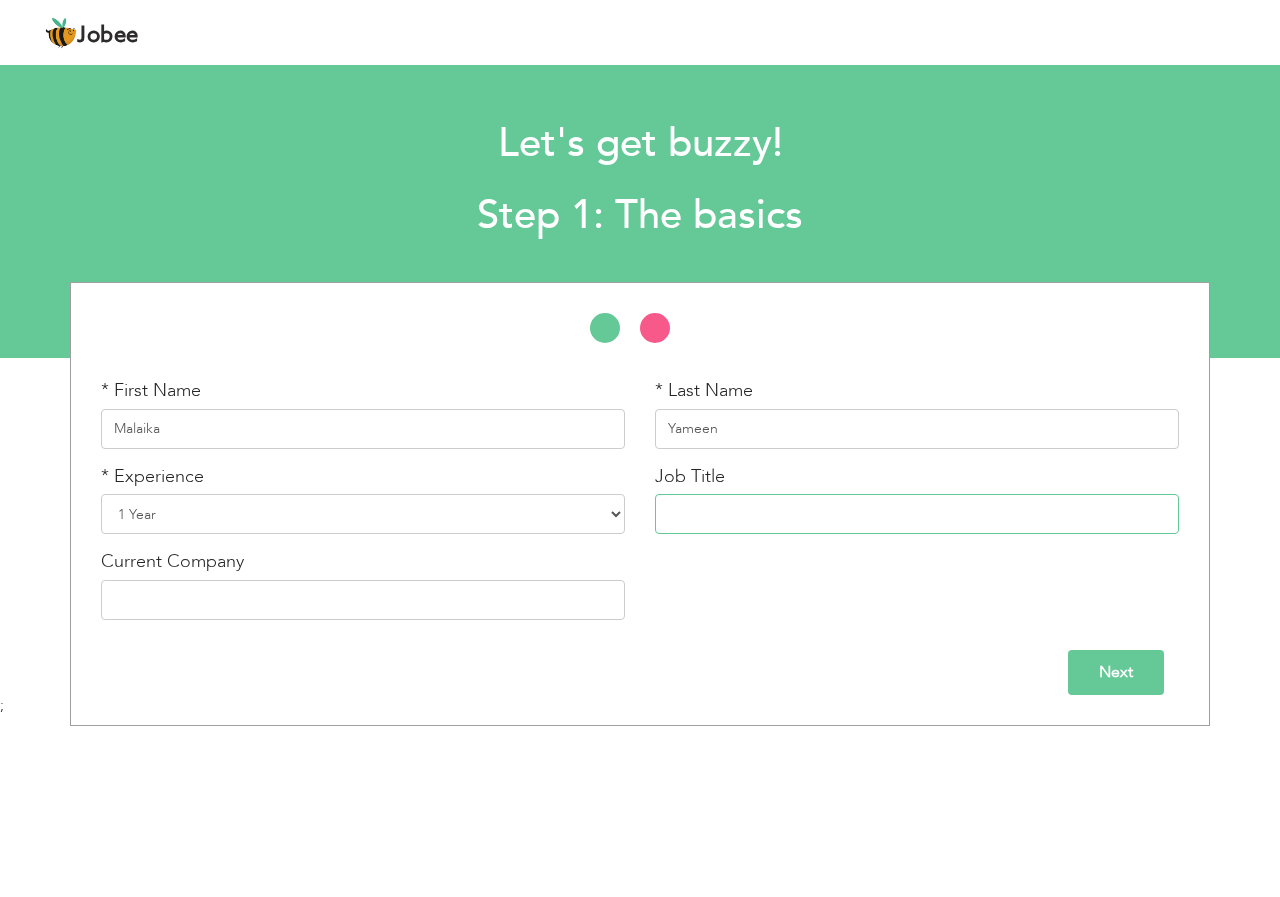 click at bounding box center (917, 514) 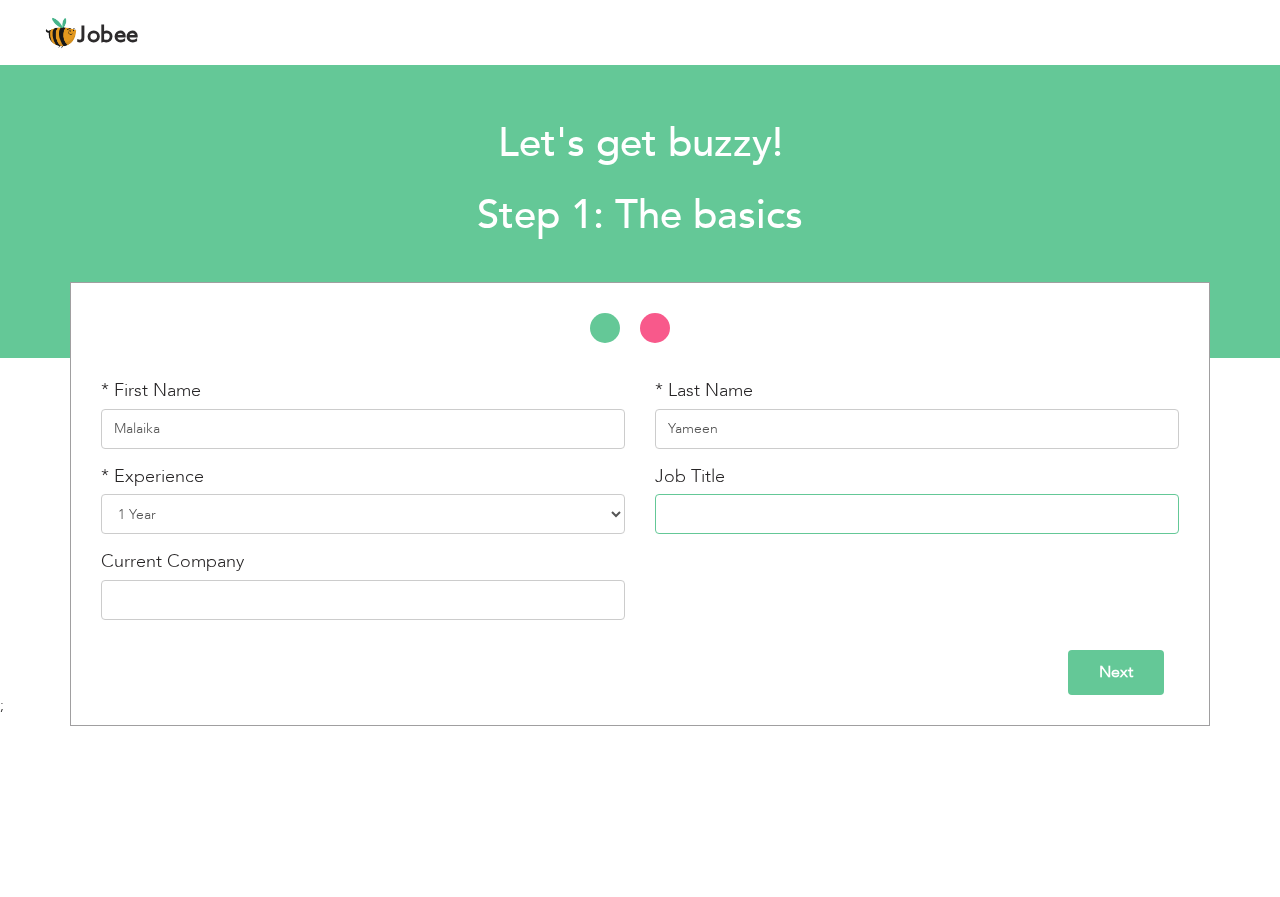 paste on "Professional Office Assistant" 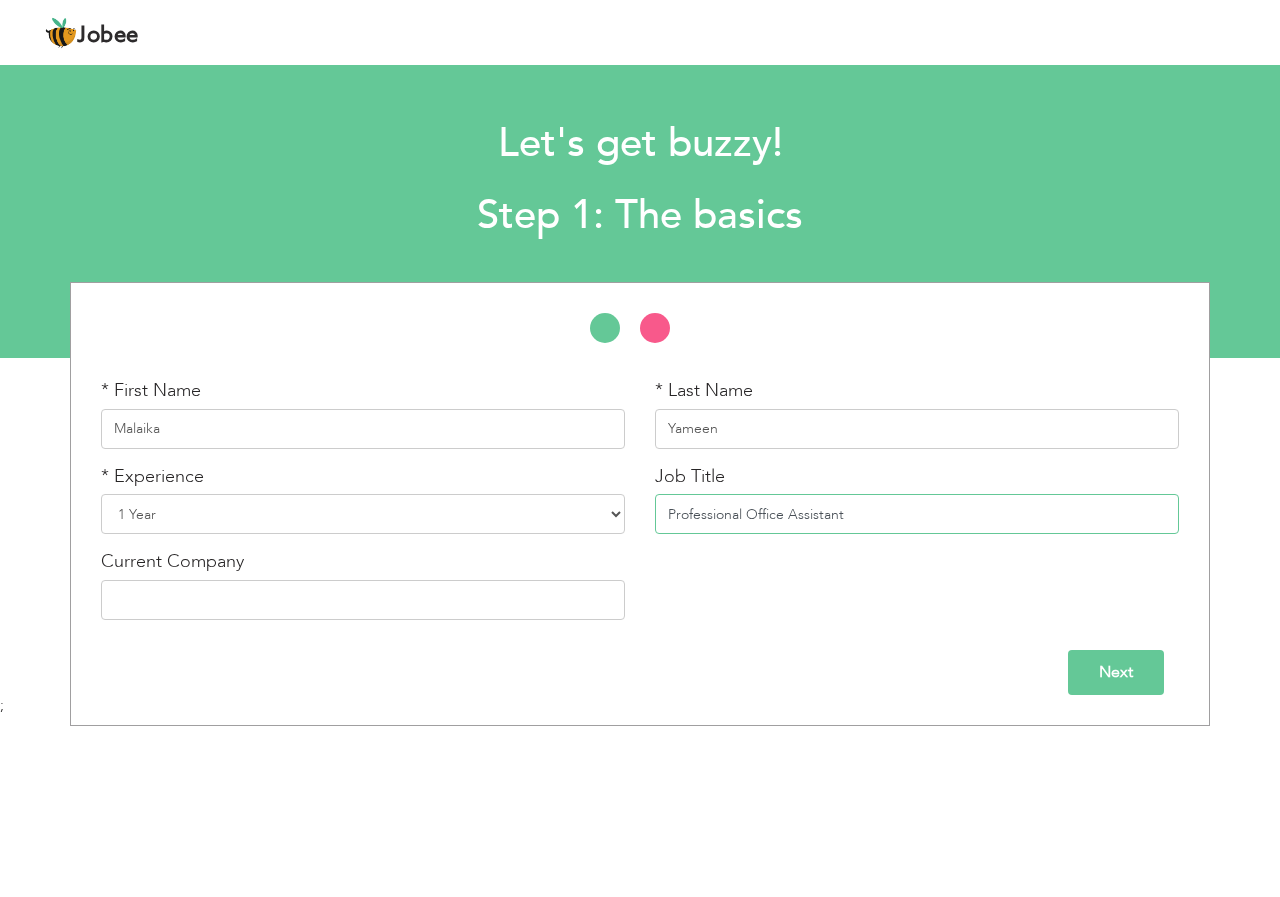 type on "Professional Office Assistant" 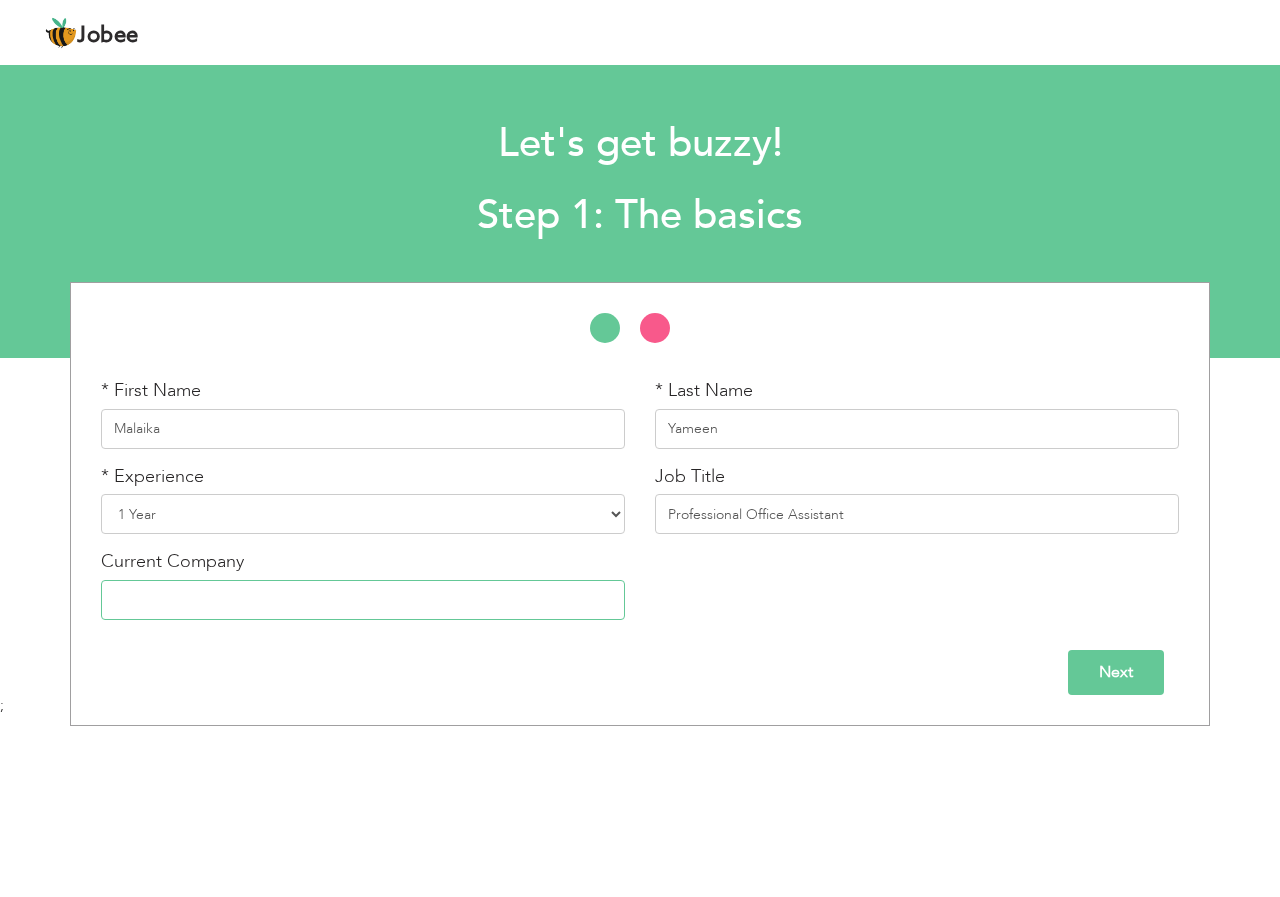 click at bounding box center [363, 600] 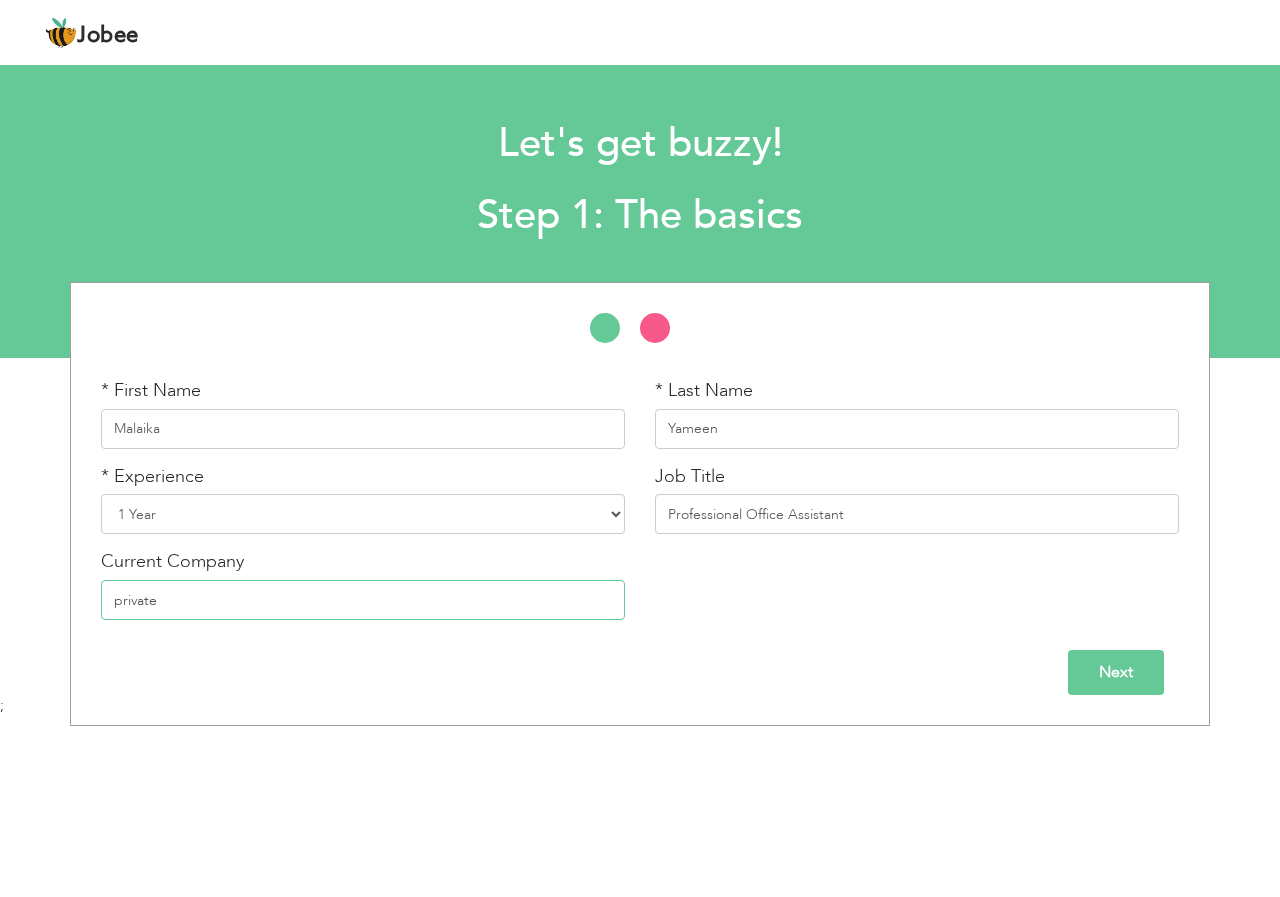 type on "private" 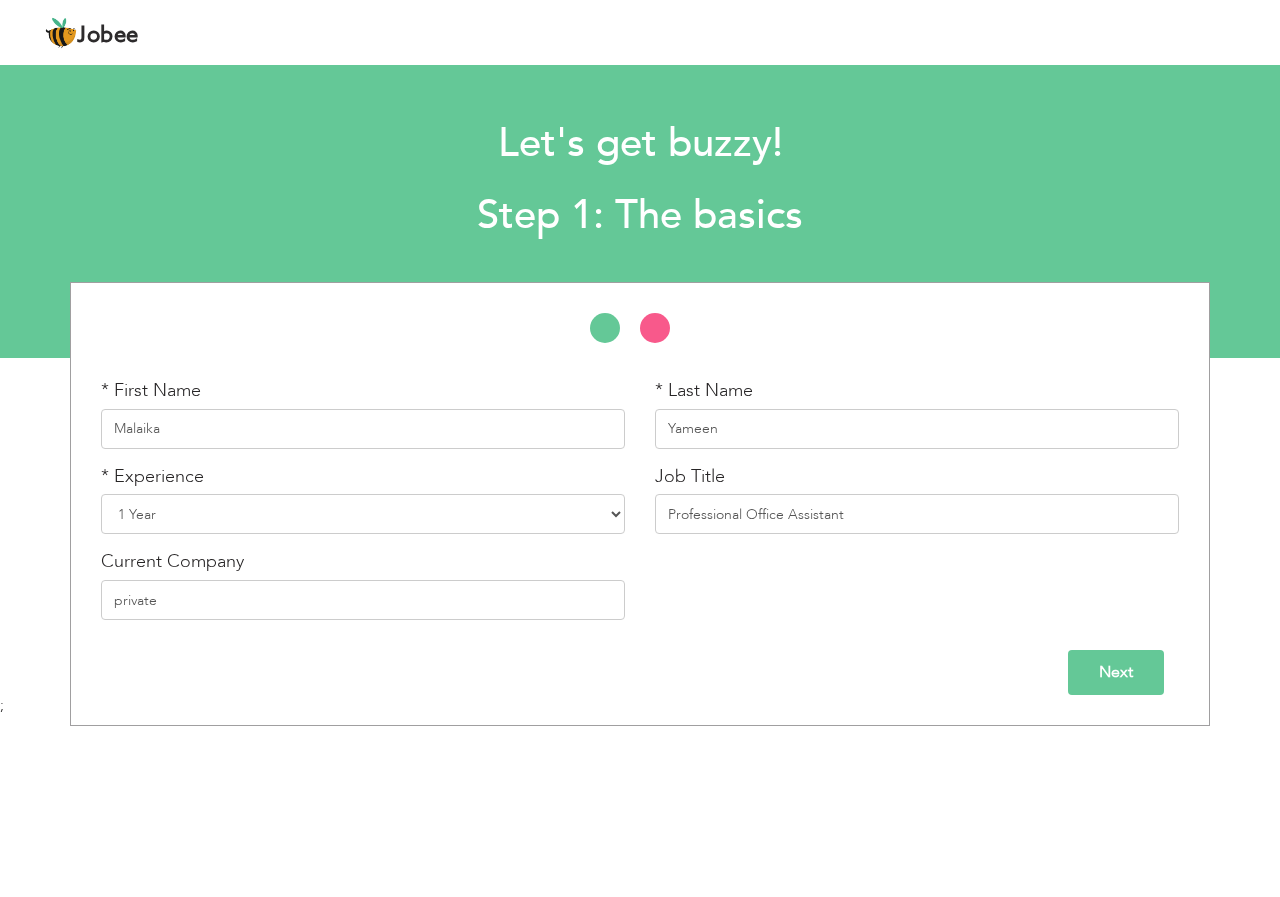 click on "Next" at bounding box center (1116, 672) 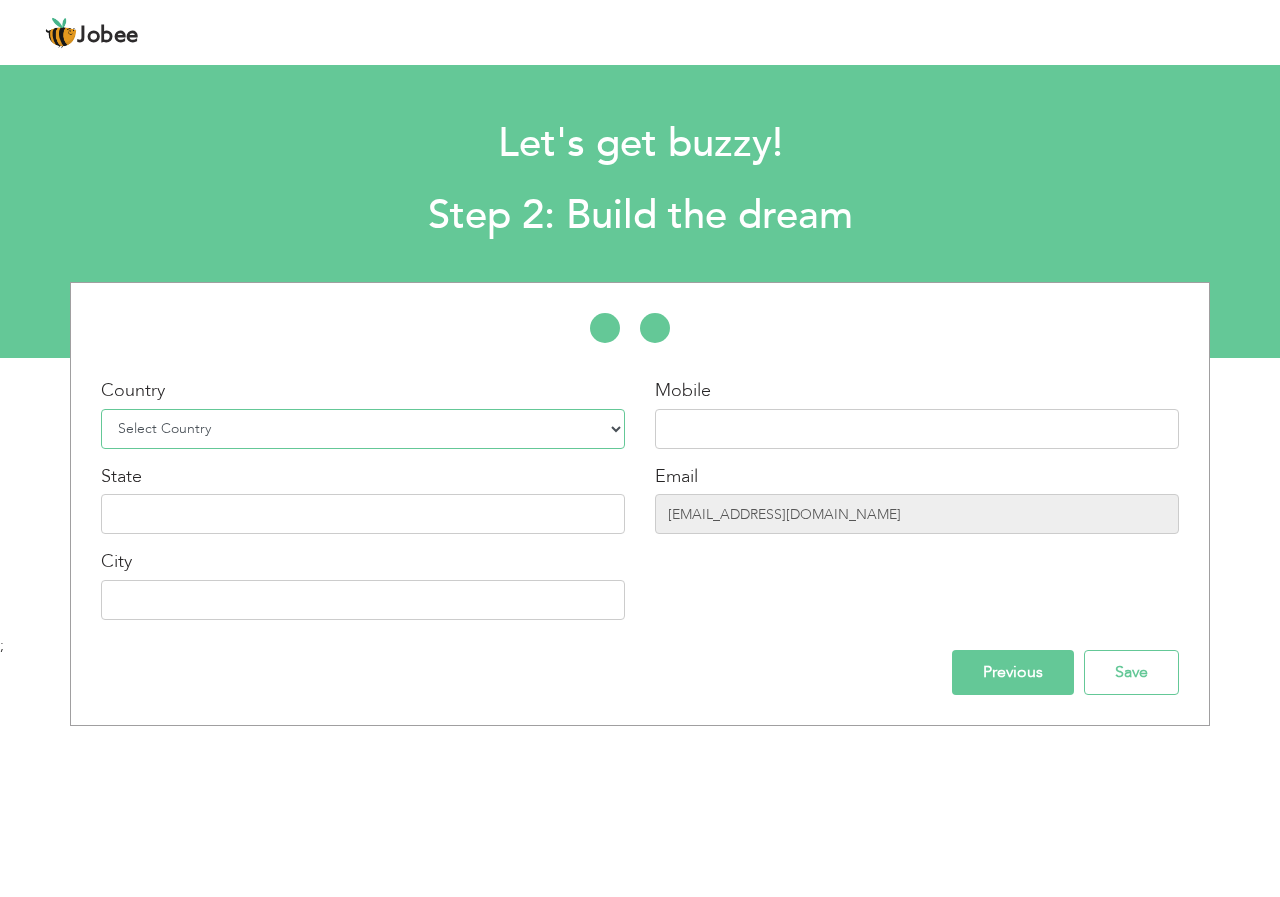 click on "Select Country
[GEOGRAPHIC_DATA]
[GEOGRAPHIC_DATA]
[GEOGRAPHIC_DATA]
[US_STATE]
[GEOGRAPHIC_DATA]
[GEOGRAPHIC_DATA]
[GEOGRAPHIC_DATA]
[GEOGRAPHIC_DATA]
[GEOGRAPHIC_DATA]
[GEOGRAPHIC_DATA]
[GEOGRAPHIC_DATA]
[GEOGRAPHIC_DATA]
[GEOGRAPHIC_DATA]
[GEOGRAPHIC_DATA]
[GEOGRAPHIC_DATA]
[GEOGRAPHIC_DATA]
[GEOGRAPHIC_DATA]
[GEOGRAPHIC_DATA]
[GEOGRAPHIC_DATA]
[GEOGRAPHIC_DATA]
[GEOGRAPHIC_DATA]
[GEOGRAPHIC_DATA]
[GEOGRAPHIC_DATA]
[GEOGRAPHIC_DATA]
[GEOGRAPHIC_DATA]
[GEOGRAPHIC_DATA]
[GEOGRAPHIC_DATA]
[GEOGRAPHIC_DATA]
[GEOGRAPHIC_DATA]
[GEOGRAPHIC_DATA]
[GEOGRAPHIC_DATA]
[GEOGRAPHIC_DATA] [GEOGRAPHIC_DATA]
[GEOGRAPHIC_DATA]
[GEOGRAPHIC_DATA]
[GEOGRAPHIC_DATA]
[GEOGRAPHIC_DATA]
[GEOGRAPHIC_DATA]
[GEOGRAPHIC_DATA]
[GEOGRAPHIC_DATA]
[GEOGRAPHIC_DATA]
[GEOGRAPHIC_DATA]
[GEOGRAPHIC_DATA]
[GEOGRAPHIC_DATA]
[GEOGRAPHIC_DATA]
[GEOGRAPHIC_DATA]
[GEOGRAPHIC_DATA]
[GEOGRAPHIC_DATA]
[GEOGRAPHIC_DATA]
[GEOGRAPHIC_DATA]
[GEOGRAPHIC_DATA], Dem. [GEOGRAPHIC_DATA]
[GEOGRAPHIC_DATA]
[GEOGRAPHIC_DATA]
[GEOGRAPHIC_DATA]
[GEOGRAPHIC_DATA]
[GEOGRAPHIC_DATA]
[GEOGRAPHIC_DATA] Rep
[GEOGRAPHIC_DATA]
[GEOGRAPHIC_DATA]
[GEOGRAPHIC_DATA]
[GEOGRAPHIC_DATA]
[GEOGRAPHIC_DATA]
[GEOGRAPHIC_DATA]
[GEOGRAPHIC_DATA]
[GEOGRAPHIC_DATA]
[GEOGRAPHIC_DATA]
[GEOGRAPHIC_DATA]
[GEOGRAPHIC_DATA]
[GEOGRAPHIC_DATA]
[GEOGRAPHIC_DATA] ([GEOGRAPHIC_DATA])
[GEOGRAPHIC_DATA]
[GEOGRAPHIC_DATA]
[GEOGRAPHIC_DATA]
[GEOGRAPHIC_DATA]
[GEOGRAPHIC_DATA]
[GEOGRAPHIC_DATA]
[GEOGRAPHIC_DATA]
[GEOGRAPHIC_DATA]
[US_STATE]" at bounding box center [363, 429] 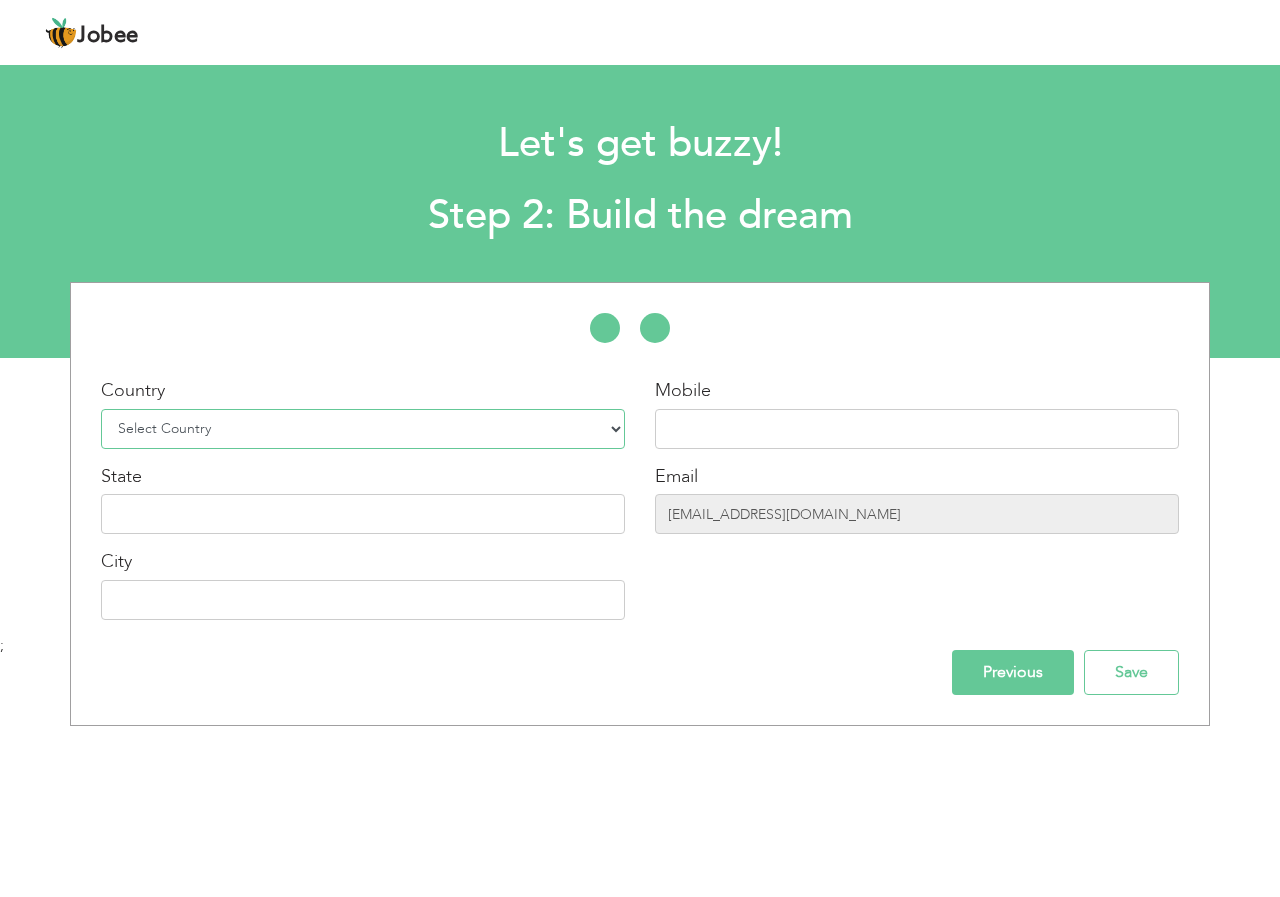 select on "166" 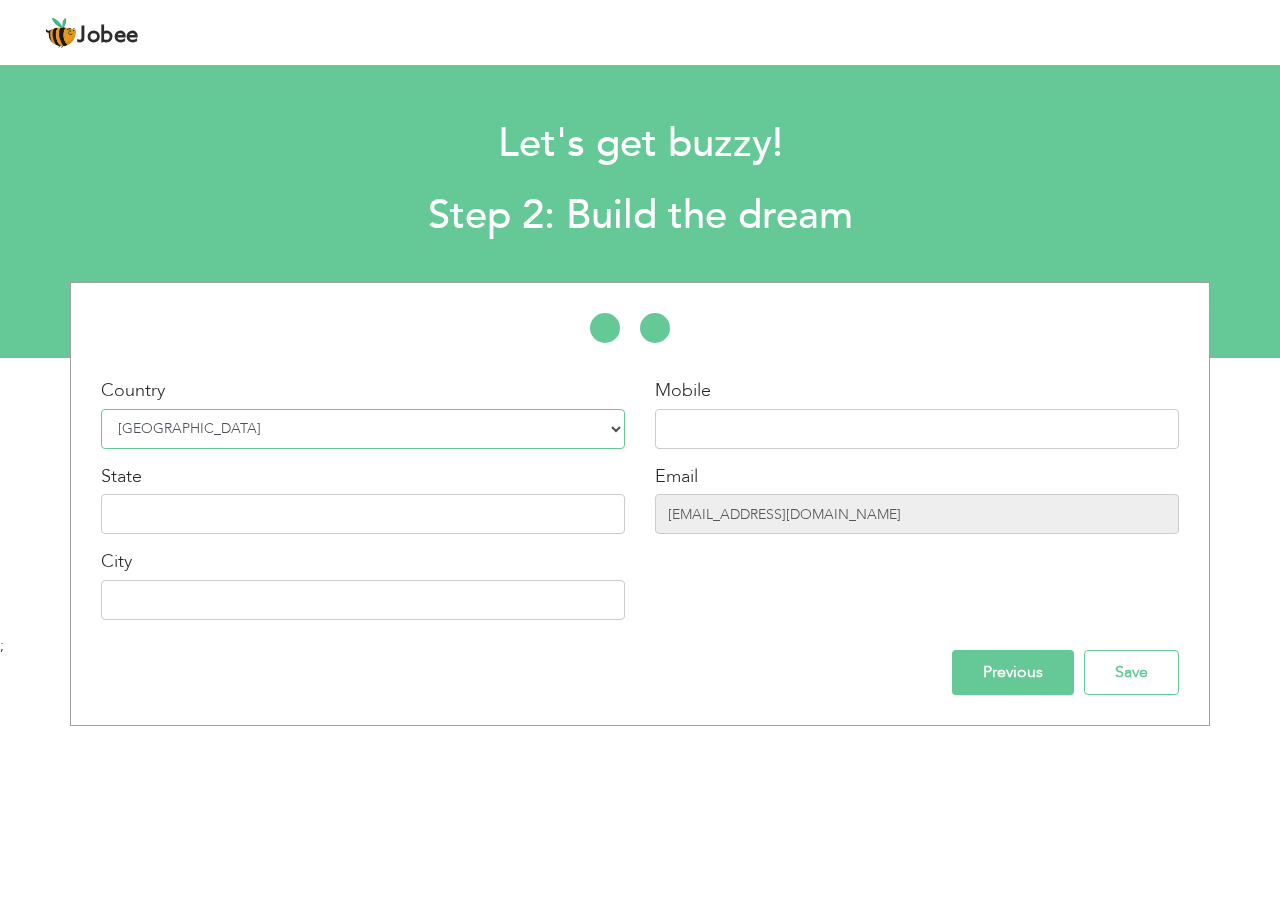 click on "Select Country
[GEOGRAPHIC_DATA]
[GEOGRAPHIC_DATA]
[GEOGRAPHIC_DATA]
[US_STATE]
[GEOGRAPHIC_DATA]
[GEOGRAPHIC_DATA]
[GEOGRAPHIC_DATA]
[GEOGRAPHIC_DATA]
[GEOGRAPHIC_DATA]
[GEOGRAPHIC_DATA]
[GEOGRAPHIC_DATA]
[GEOGRAPHIC_DATA]
[GEOGRAPHIC_DATA]
[GEOGRAPHIC_DATA]
[GEOGRAPHIC_DATA]
[GEOGRAPHIC_DATA]
[GEOGRAPHIC_DATA]
[GEOGRAPHIC_DATA]
[GEOGRAPHIC_DATA]
[GEOGRAPHIC_DATA]
[GEOGRAPHIC_DATA]
[GEOGRAPHIC_DATA]
[GEOGRAPHIC_DATA]
[GEOGRAPHIC_DATA]
[GEOGRAPHIC_DATA]
[GEOGRAPHIC_DATA]
[GEOGRAPHIC_DATA]
[GEOGRAPHIC_DATA]
[GEOGRAPHIC_DATA]
[GEOGRAPHIC_DATA]
[GEOGRAPHIC_DATA]
[GEOGRAPHIC_DATA] [GEOGRAPHIC_DATA]
[GEOGRAPHIC_DATA]
[GEOGRAPHIC_DATA]
[GEOGRAPHIC_DATA]
[GEOGRAPHIC_DATA]
[GEOGRAPHIC_DATA]
[GEOGRAPHIC_DATA]
[GEOGRAPHIC_DATA]
[GEOGRAPHIC_DATA]
[GEOGRAPHIC_DATA]
[GEOGRAPHIC_DATA]
[GEOGRAPHIC_DATA]
[GEOGRAPHIC_DATA]
[GEOGRAPHIC_DATA]
[GEOGRAPHIC_DATA]
[GEOGRAPHIC_DATA]
[GEOGRAPHIC_DATA]
[GEOGRAPHIC_DATA]
[GEOGRAPHIC_DATA], Dem. [GEOGRAPHIC_DATA]
[GEOGRAPHIC_DATA]
[GEOGRAPHIC_DATA]
[GEOGRAPHIC_DATA]
[GEOGRAPHIC_DATA]
[GEOGRAPHIC_DATA]
[GEOGRAPHIC_DATA] Rep
[GEOGRAPHIC_DATA]
[GEOGRAPHIC_DATA]
[GEOGRAPHIC_DATA]
[GEOGRAPHIC_DATA]
[GEOGRAPHIC_DATA]
[GEOGRAPHIC_DATA]
[GEOGRAPHIC_DATA]
[GEOGRAPHIC_DATA]
[GEOGRAPHIC_DATA]
[GEOGRAPHIC_DATA]
[GEOGRAPHIC_DATA]
[GEOGRAPHIC_DATA]
[GEOGRAPHIC_DATA] ([GEOGRAPHIC_DATA])
[GEOGRAPHIC_DATA]
[GEOGRAPHIC_DATA]
[GEOGRAPHIC_DATA]
[GEOGRAPHIC_DATA]
[GEOGRAPHIC_DATA]
[GEOGRAPHIC_DATA]
[GEOGRAPHIC_DATA]
[GEOGRAPHIC_DATA]
[US_STATE]" at bounding box center (363, 429) 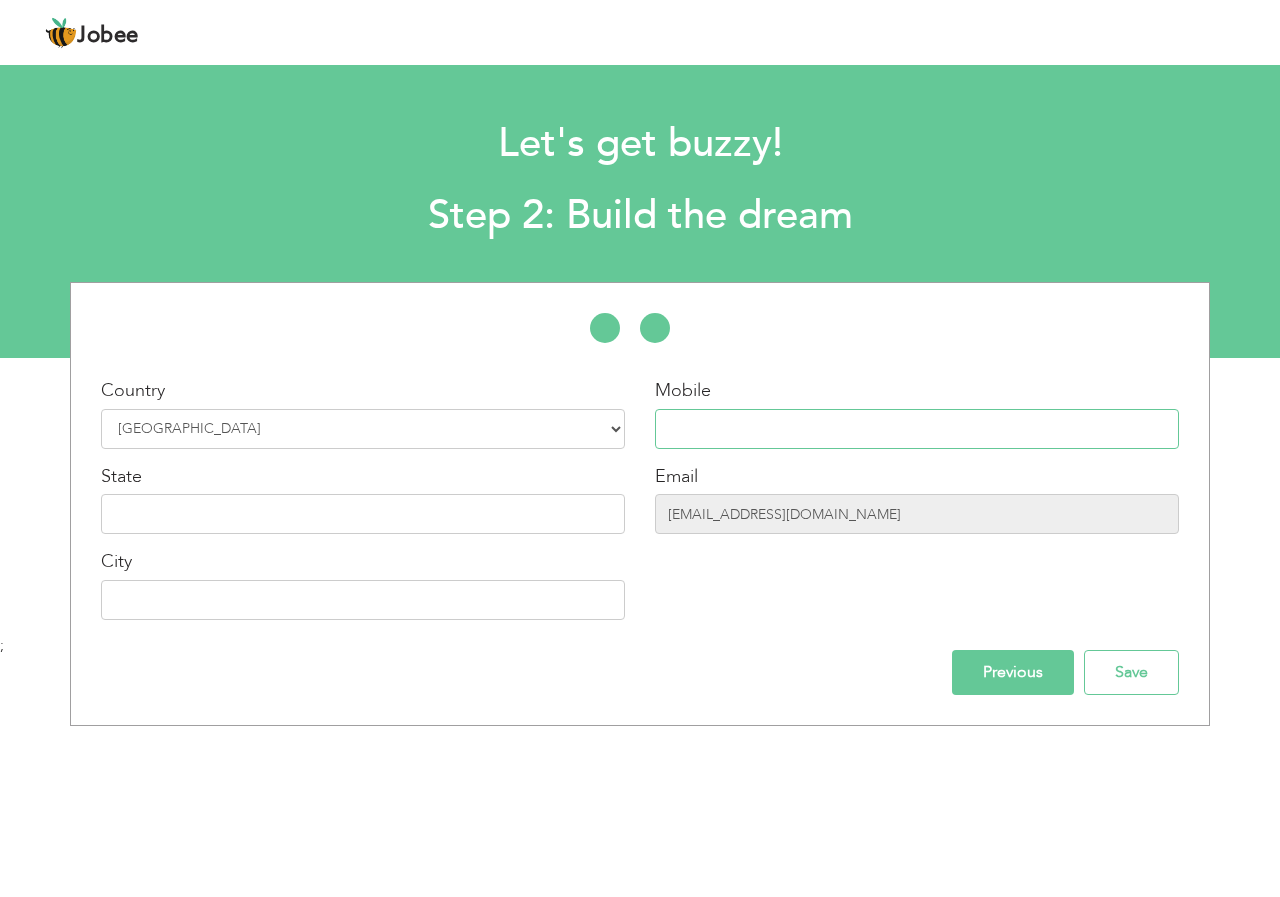 click at bounding box center [917, 429] 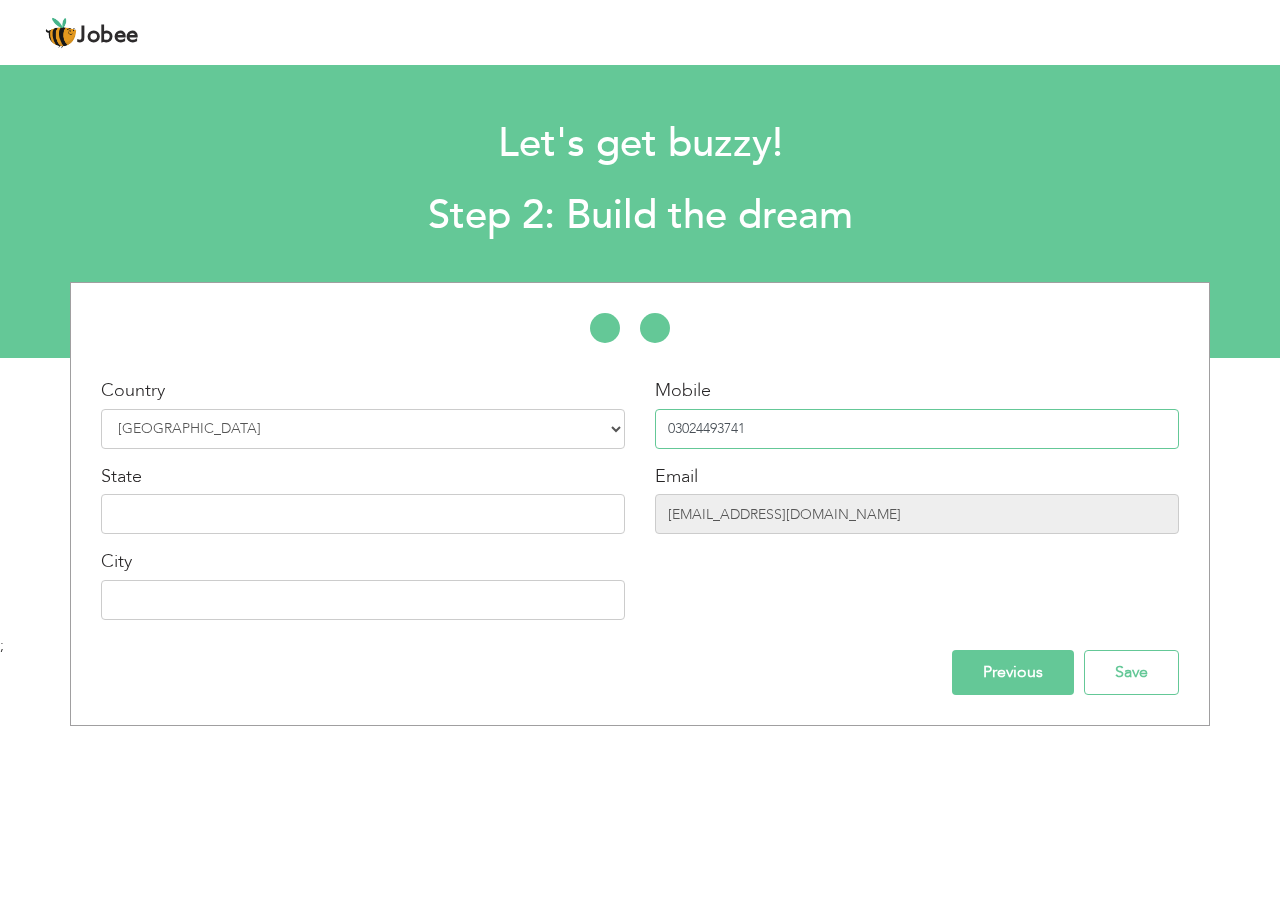 type on "03024493741" 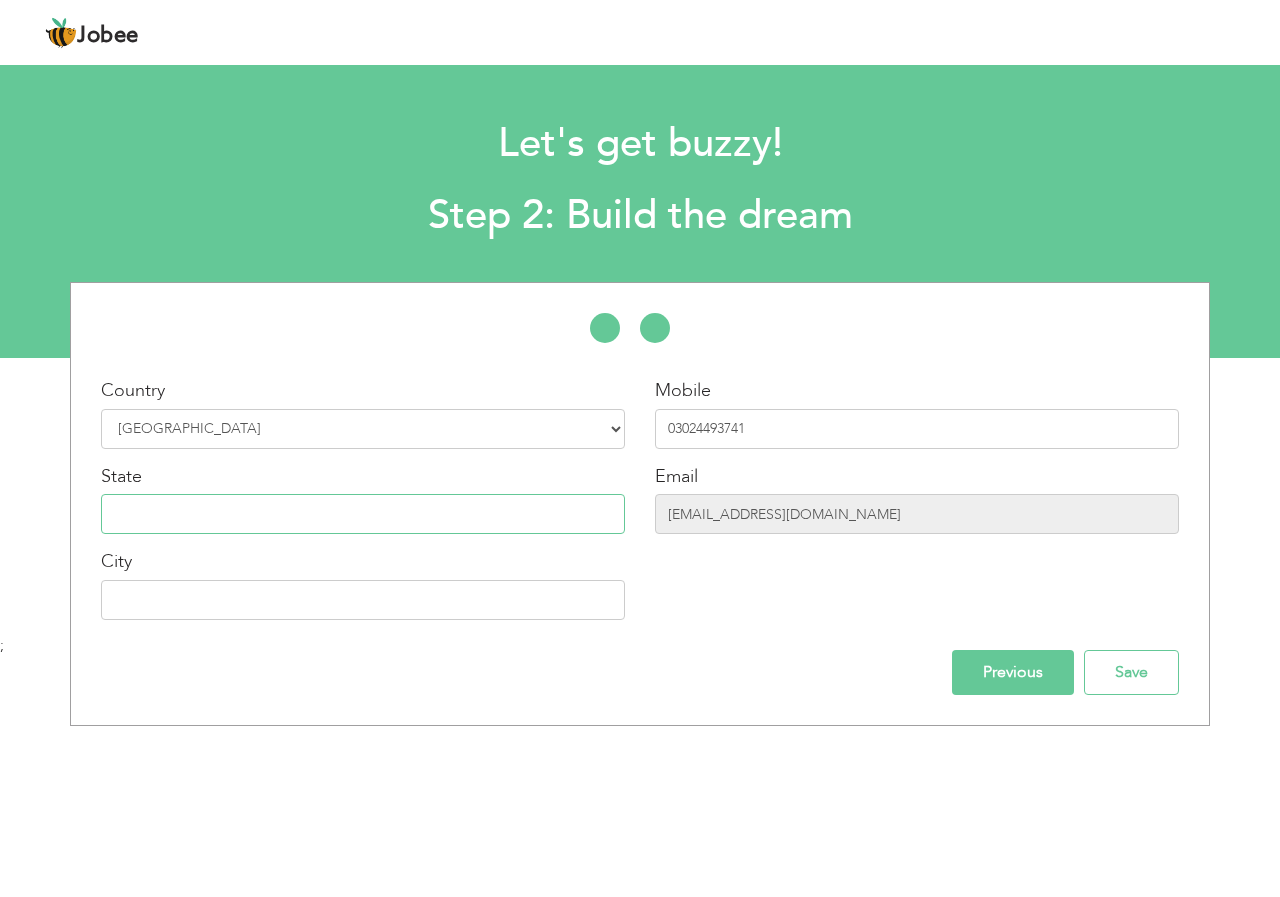 click at bounding box center [363, 514] 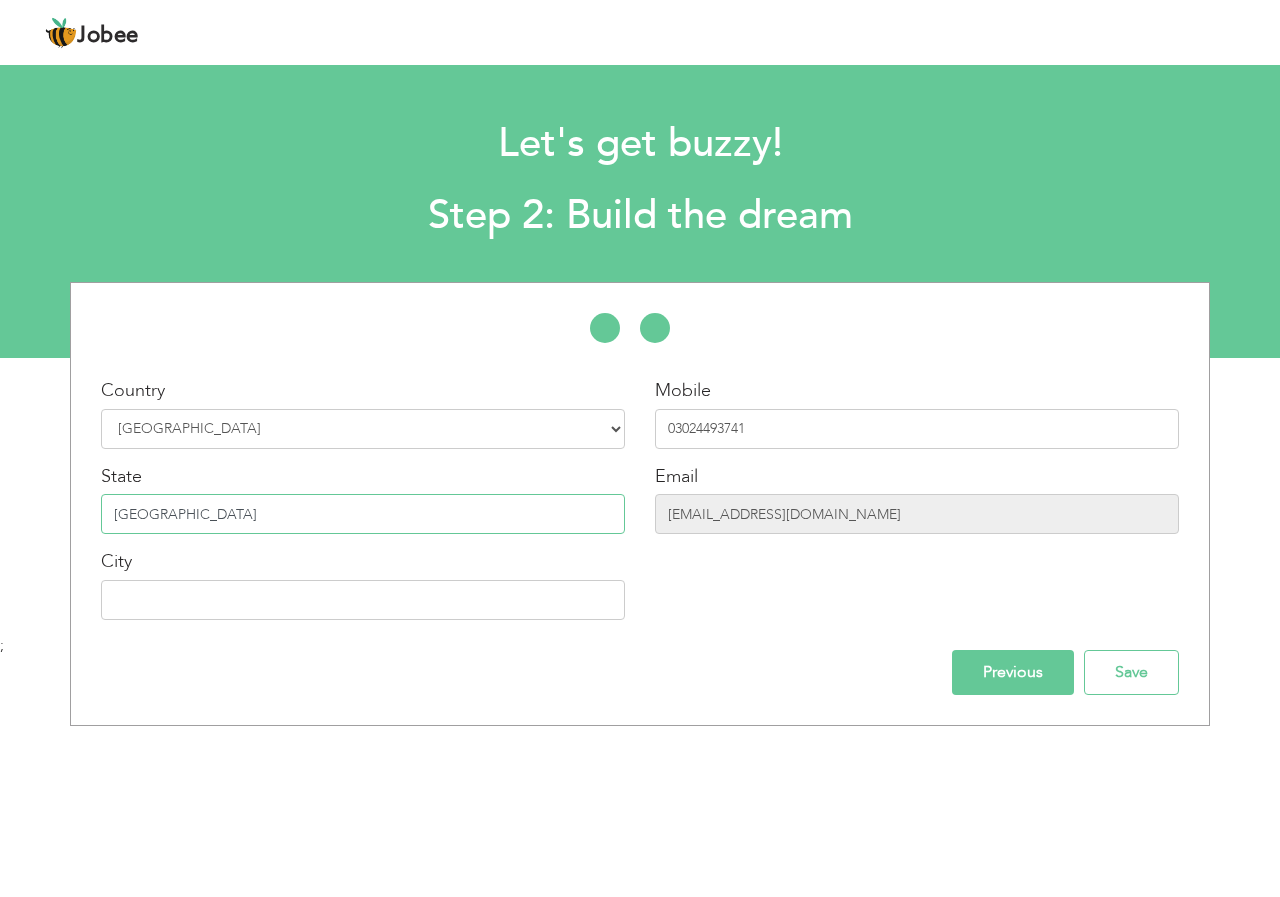 type on "[GEOGRAPHIC_DATA]" 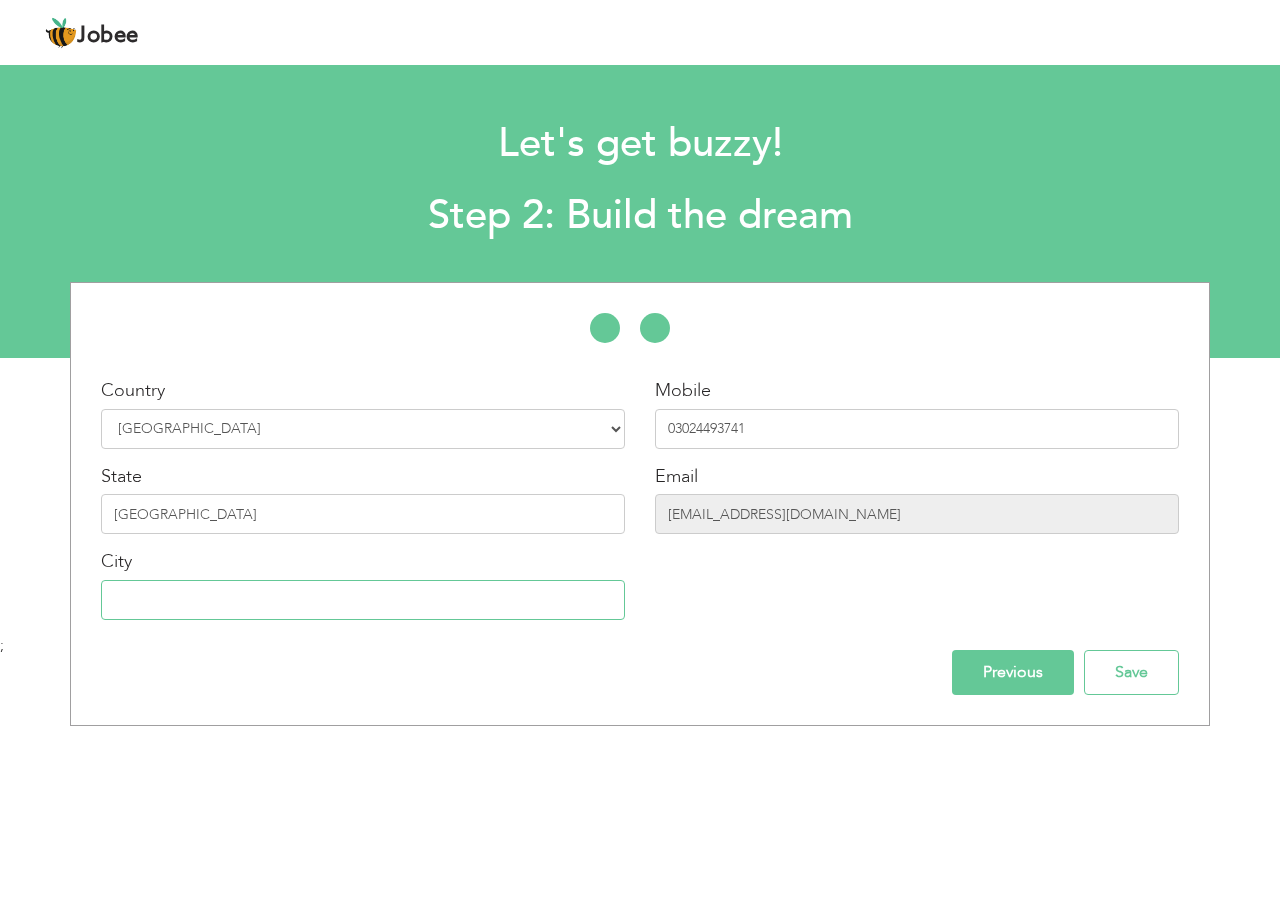 click at bounding box center [363, 600] 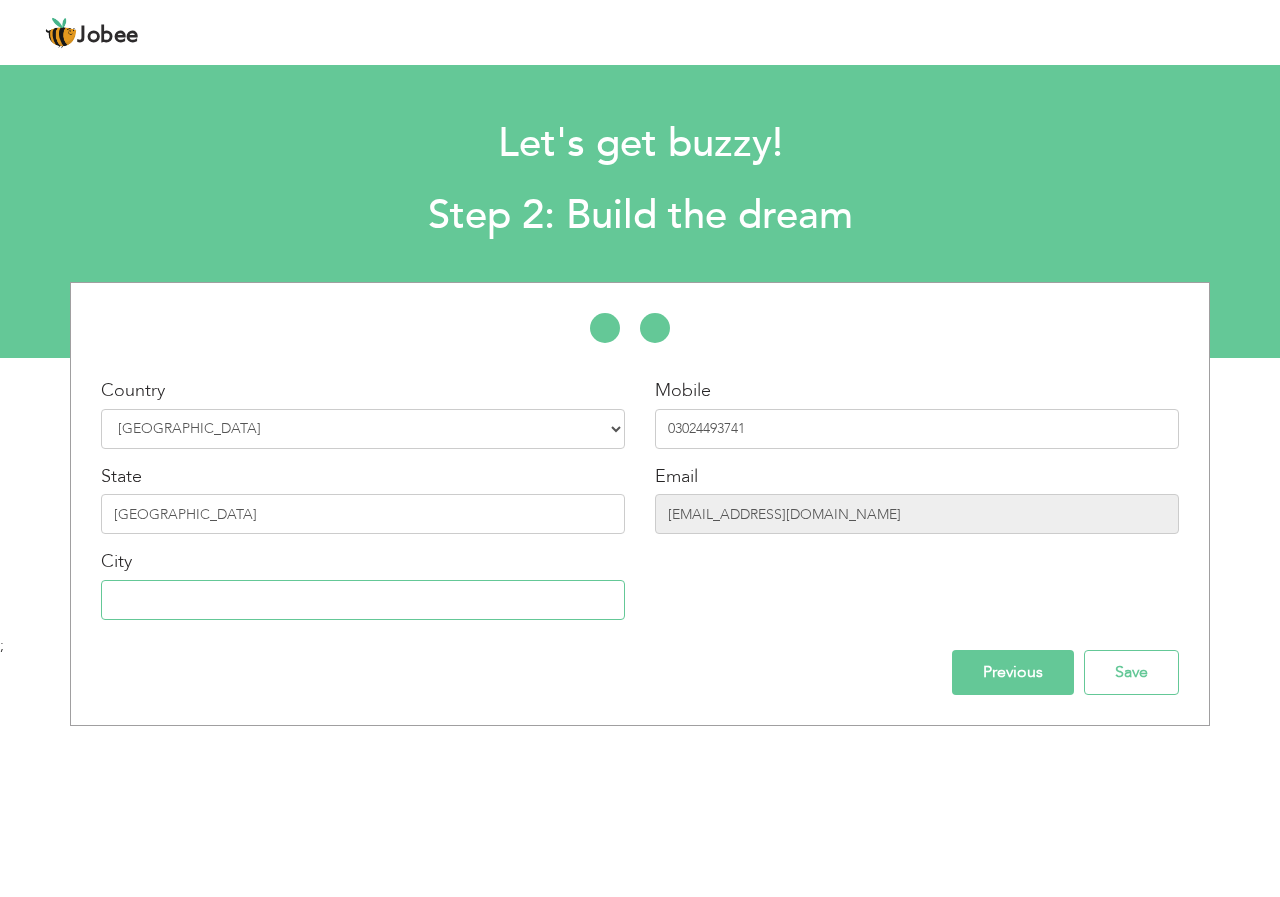 type on "N" 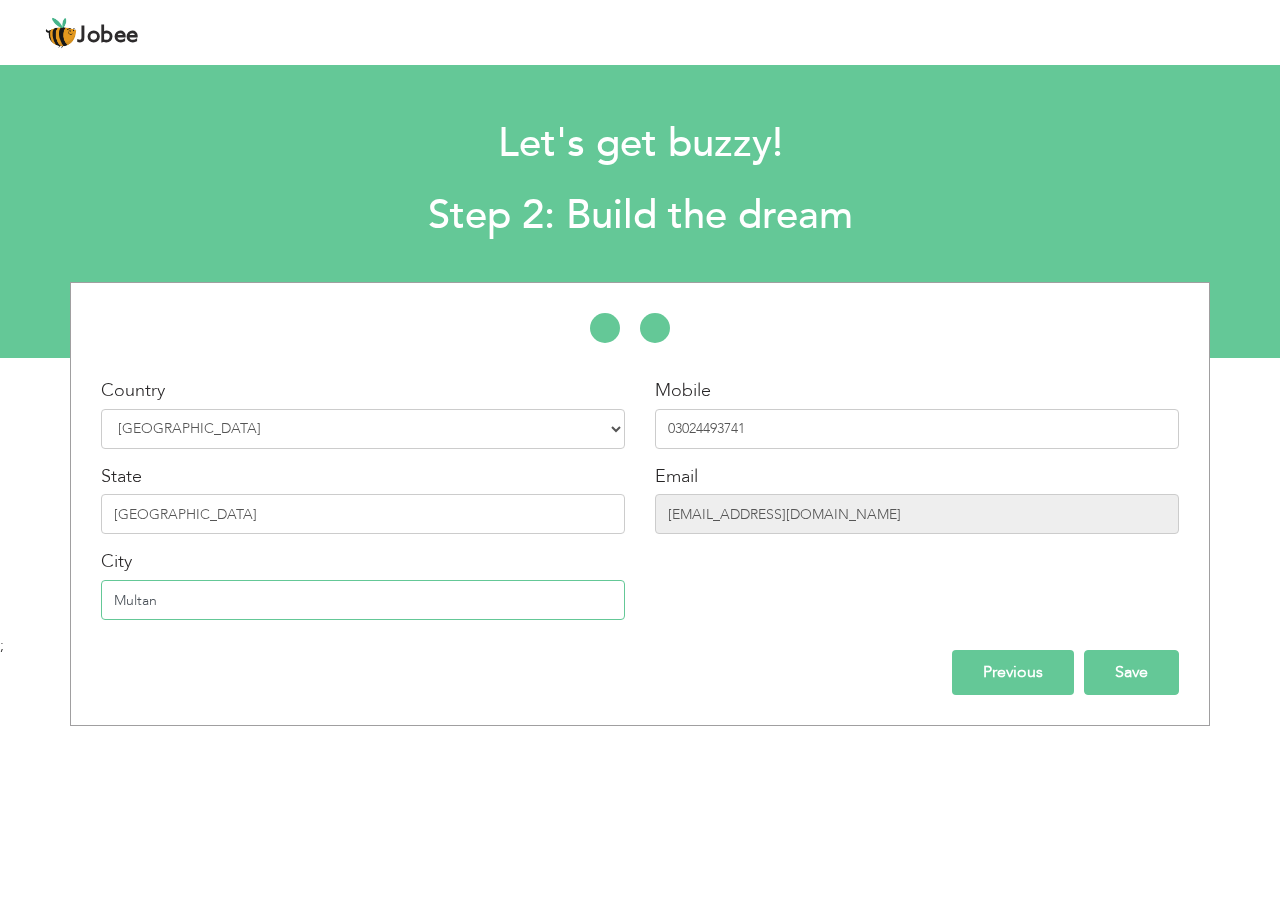 type on "Multan" 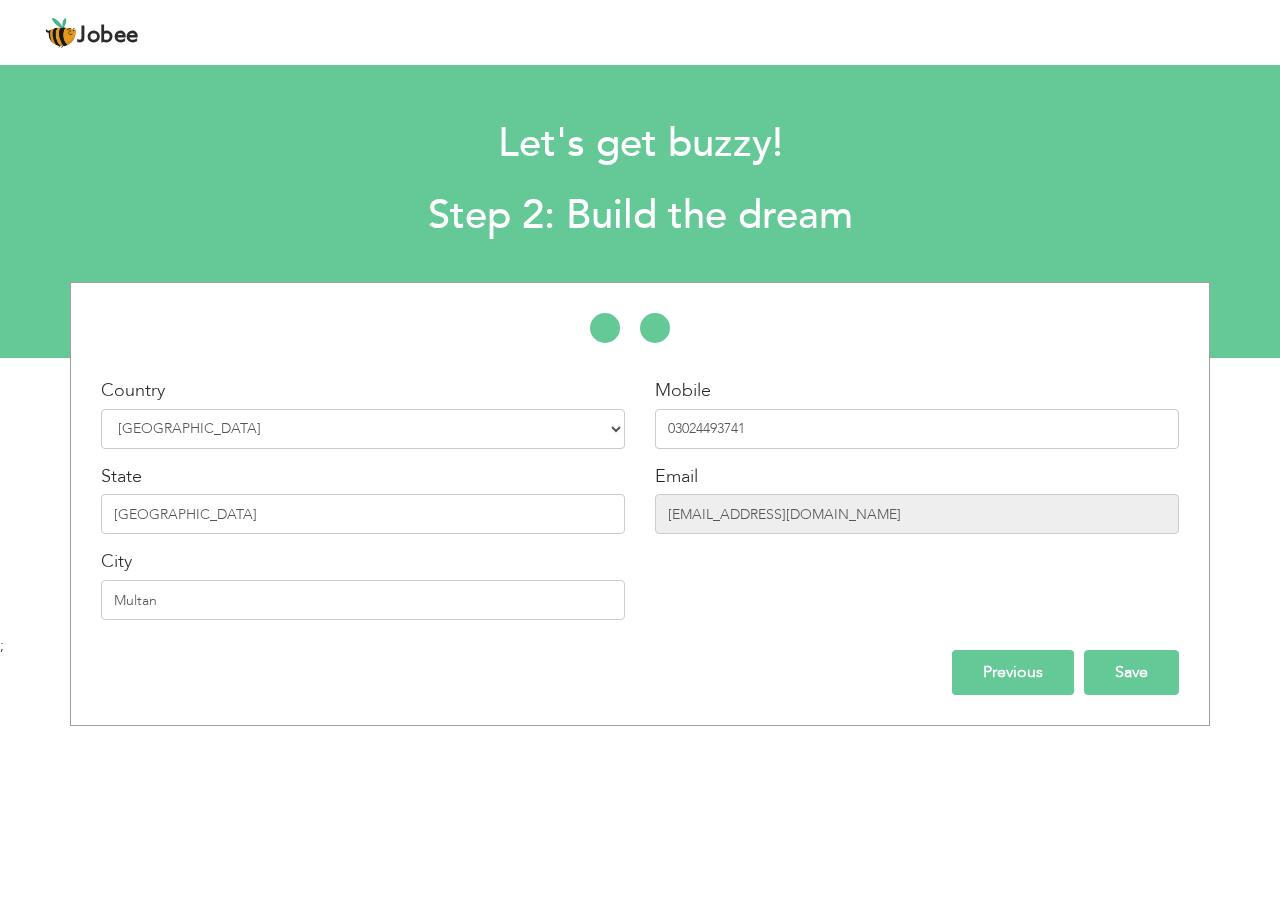click on "Save" at bounding box center [1131, 672] 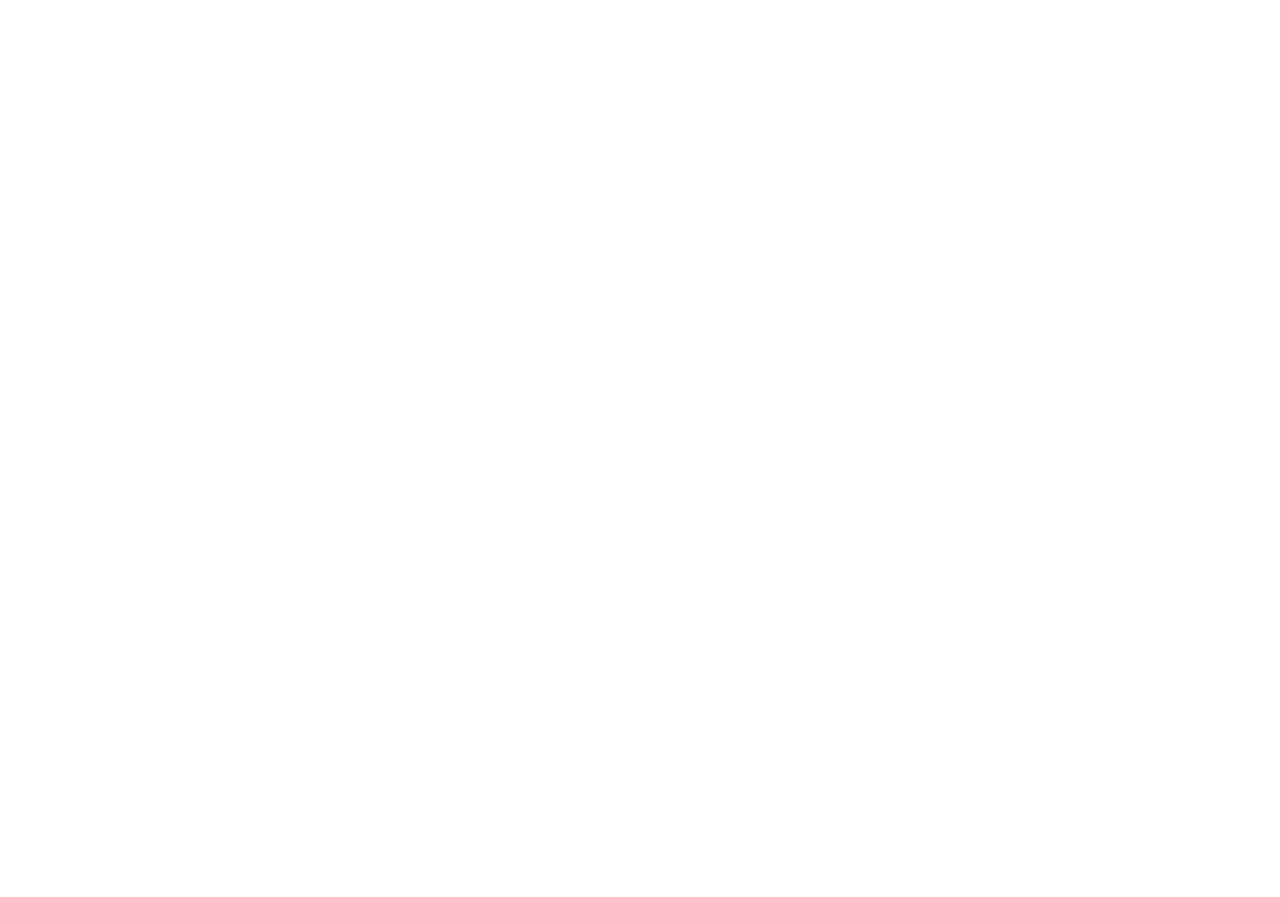 scroll, scrollTop: 0, scrollLeft: 0, axis: both 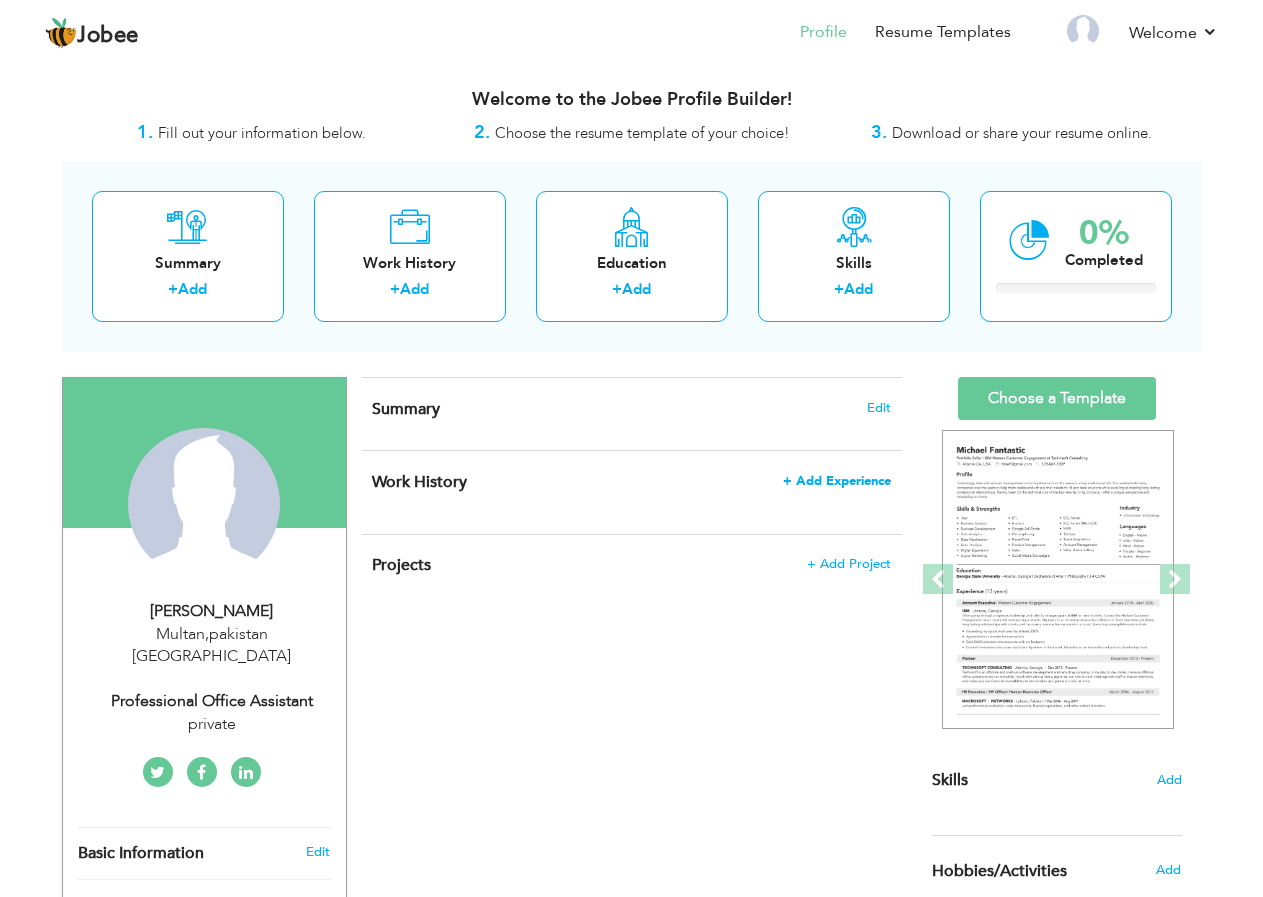 click on "+ Add Experience" at bounding box center (837, 481) 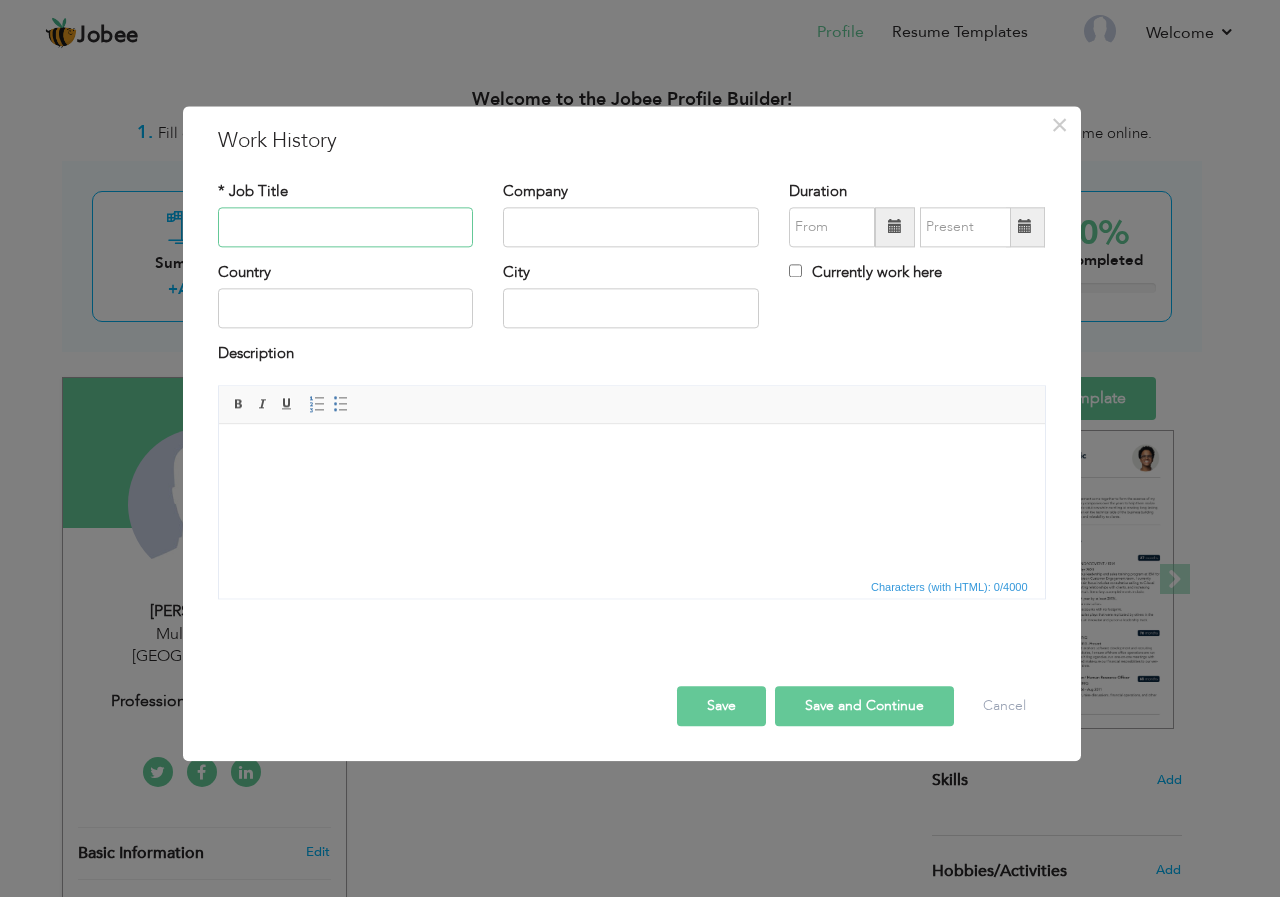 click at bounding box center [346, 227] 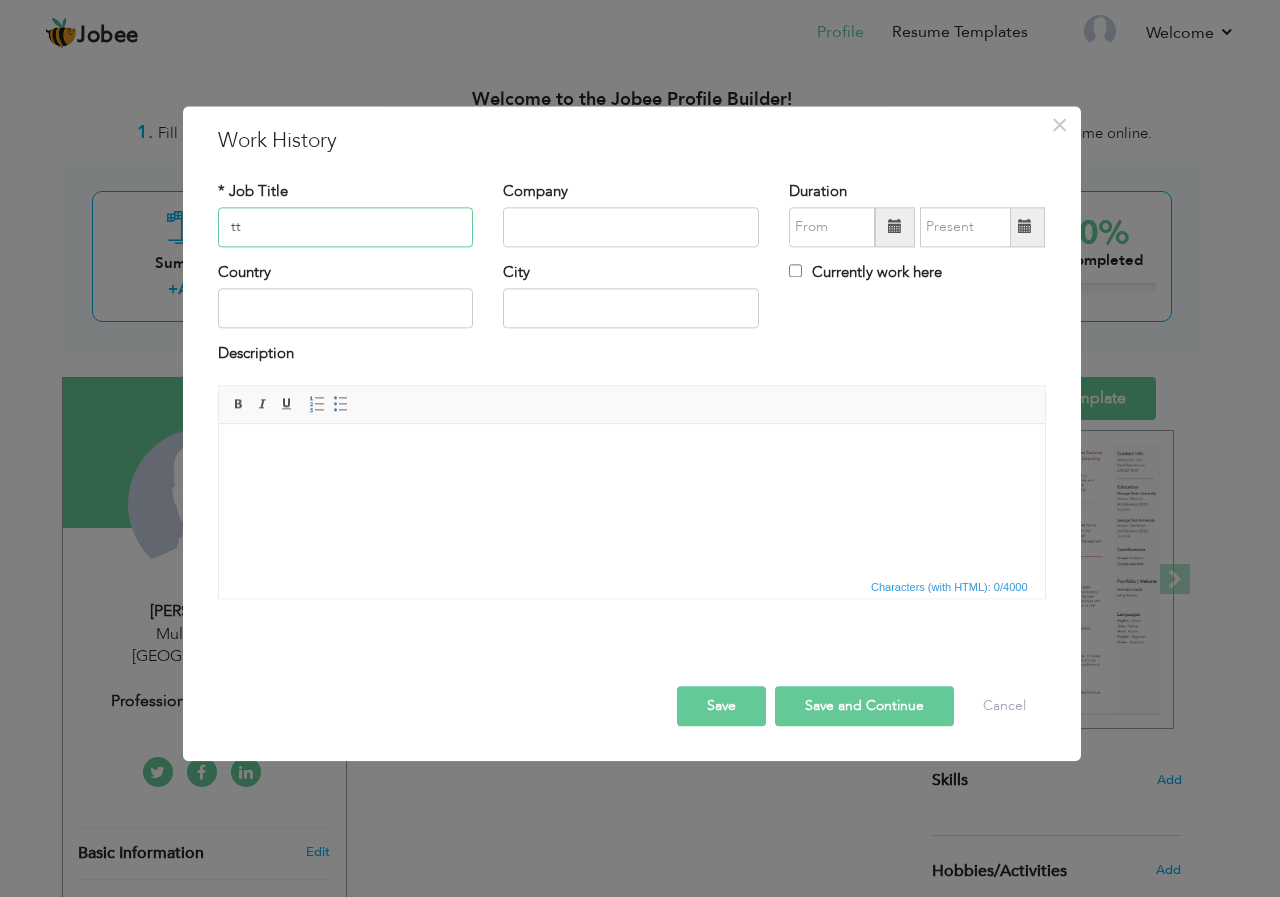 type on "t" 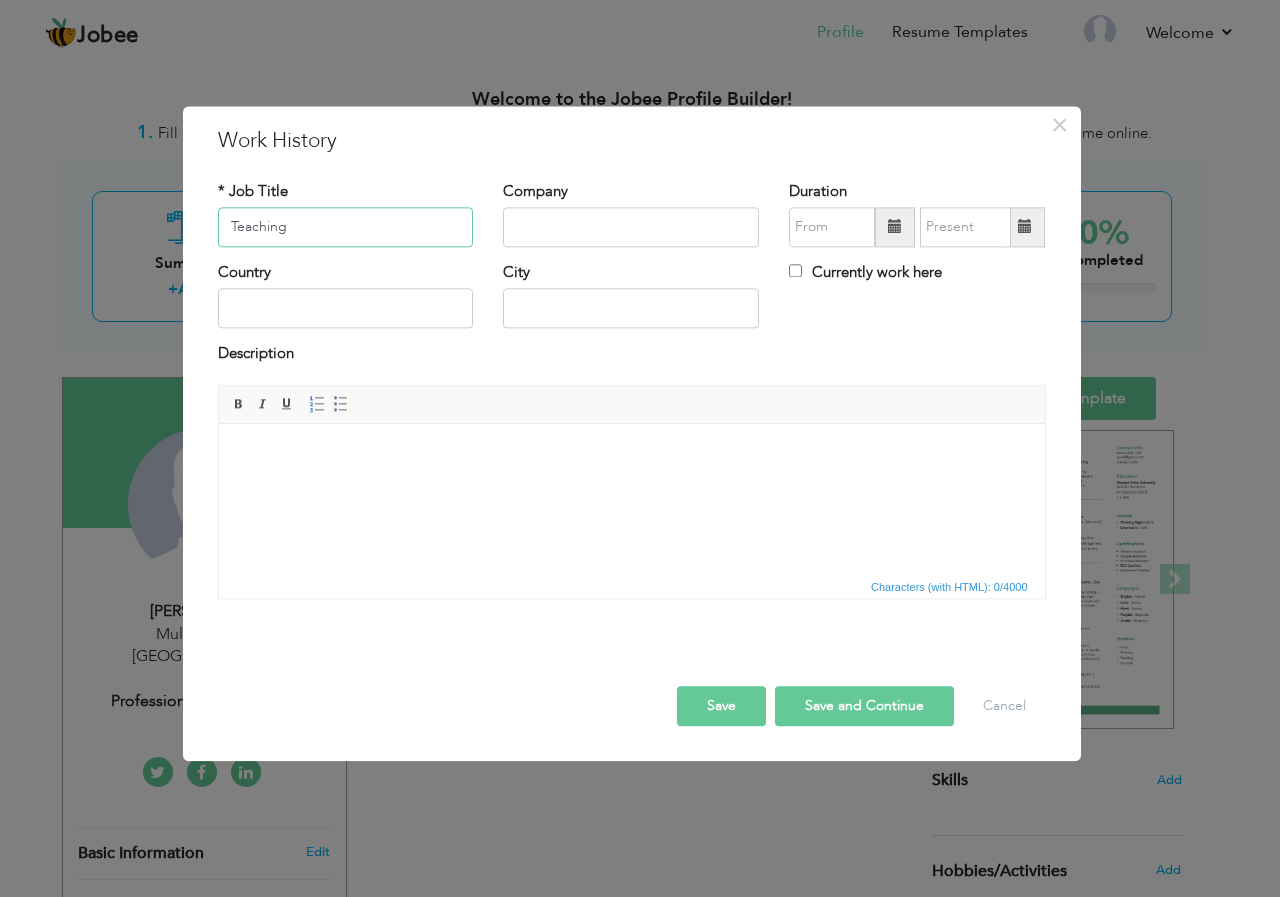 type on "Teaching" 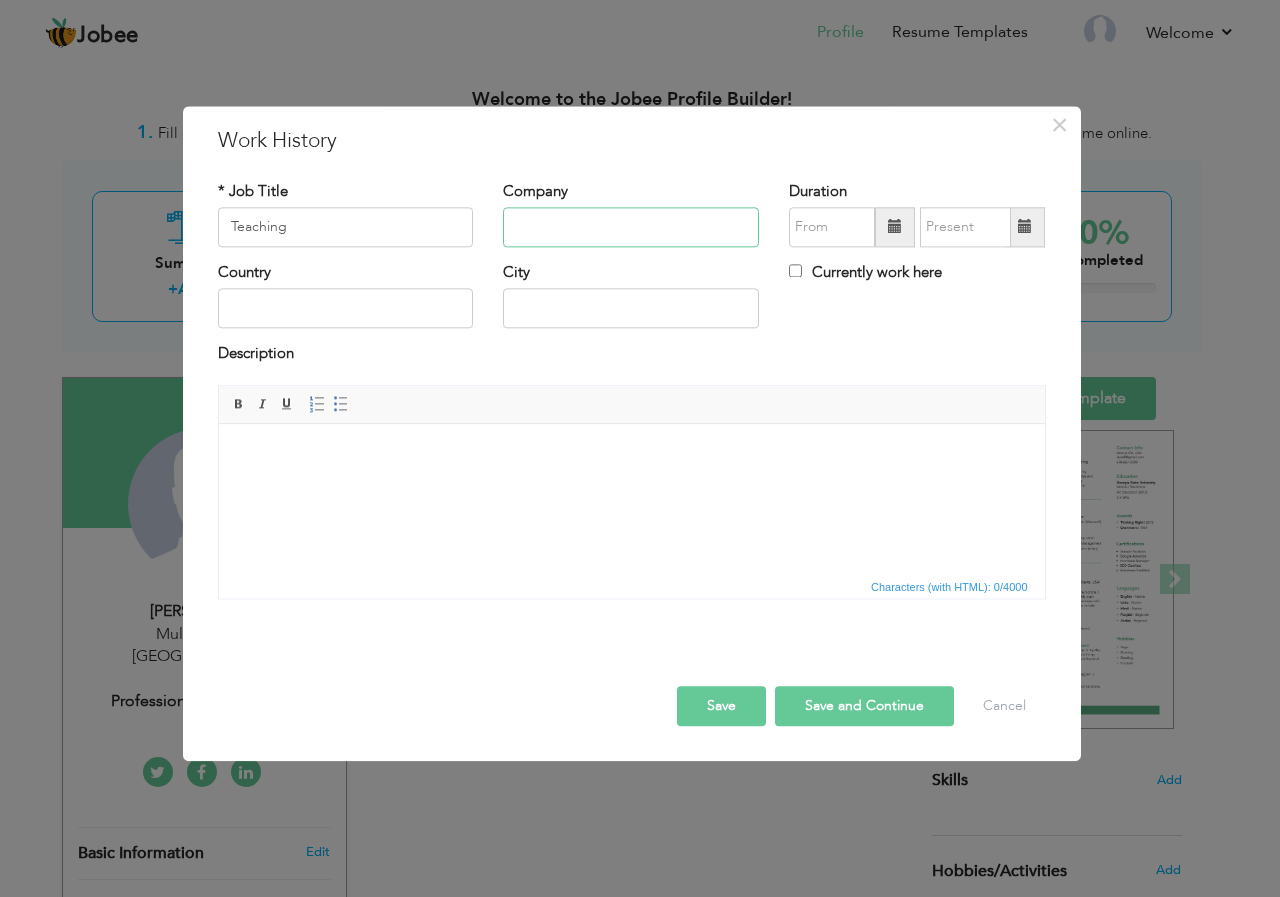 click at bounding box center [631, 227] 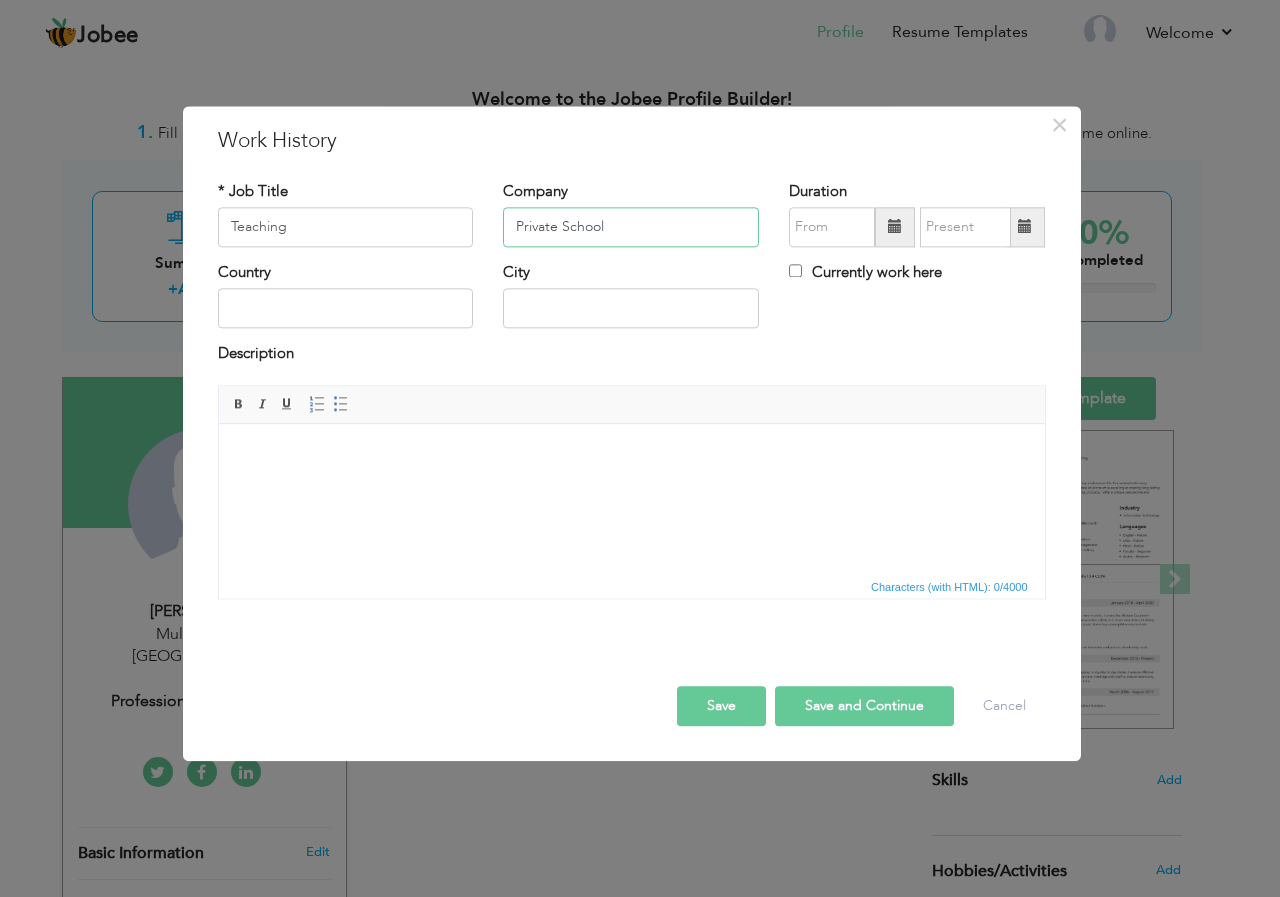 type on "Private School" 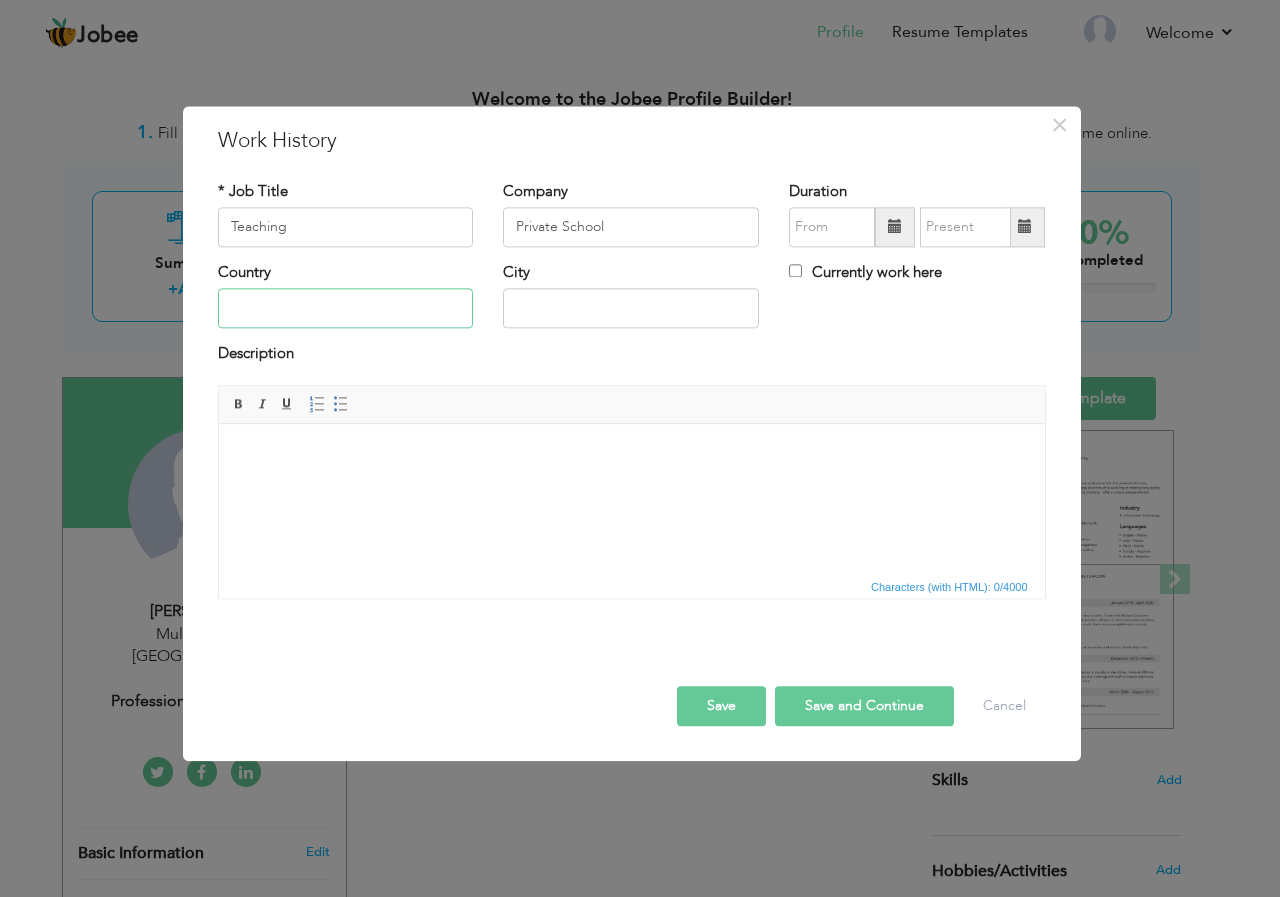 click at bounding box center (346, 309) 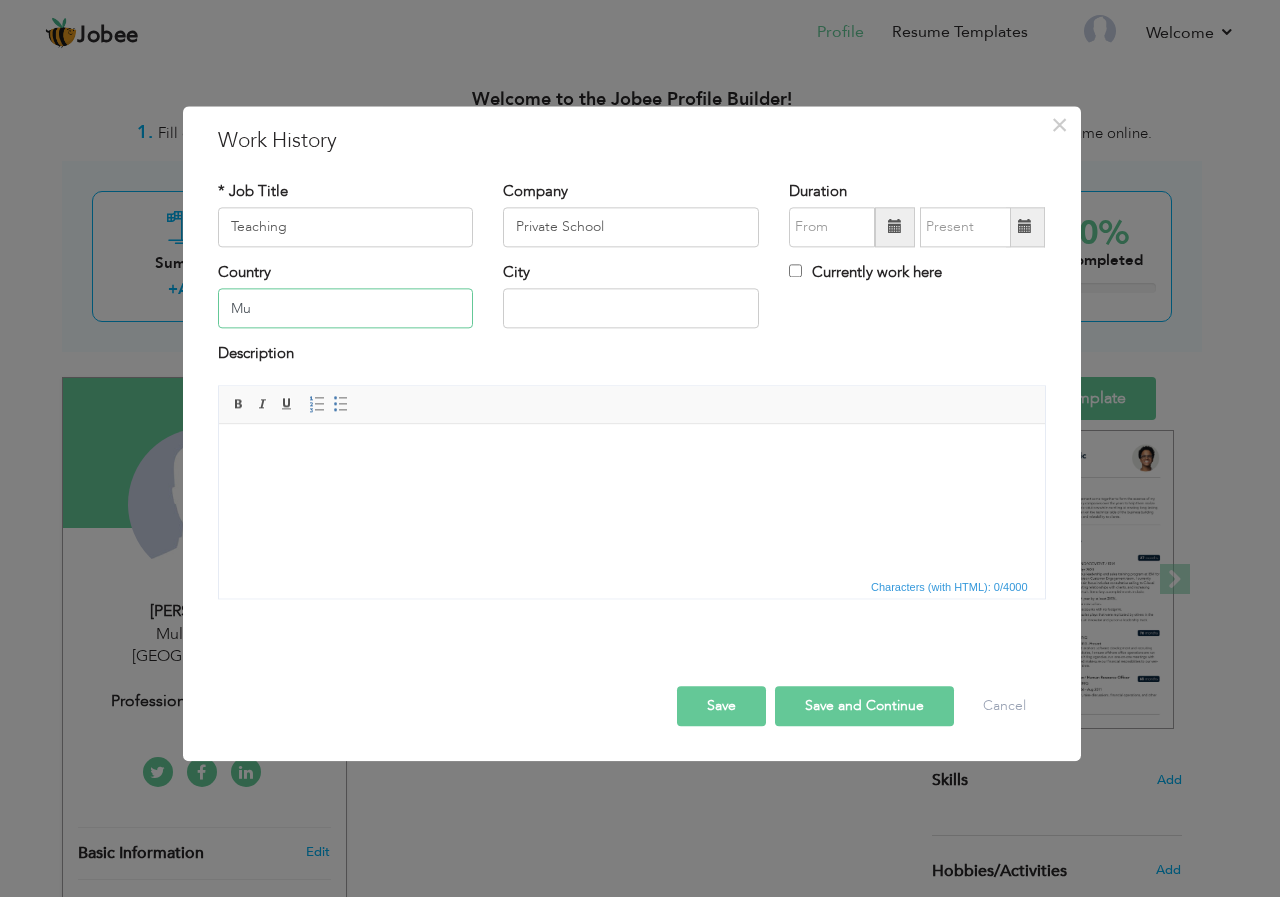 type on "M" 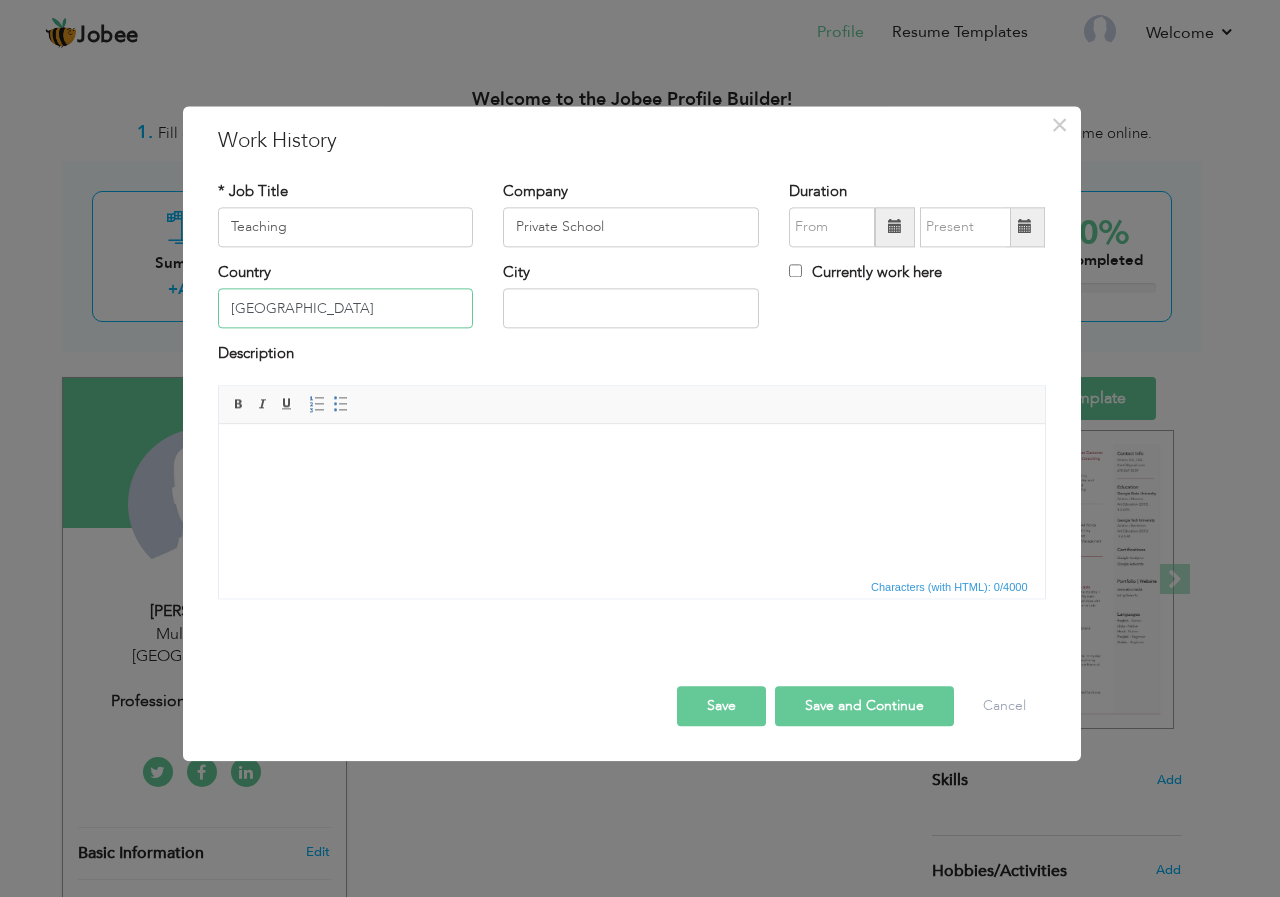 type on "[GEOGRAPHIC_DATA]" 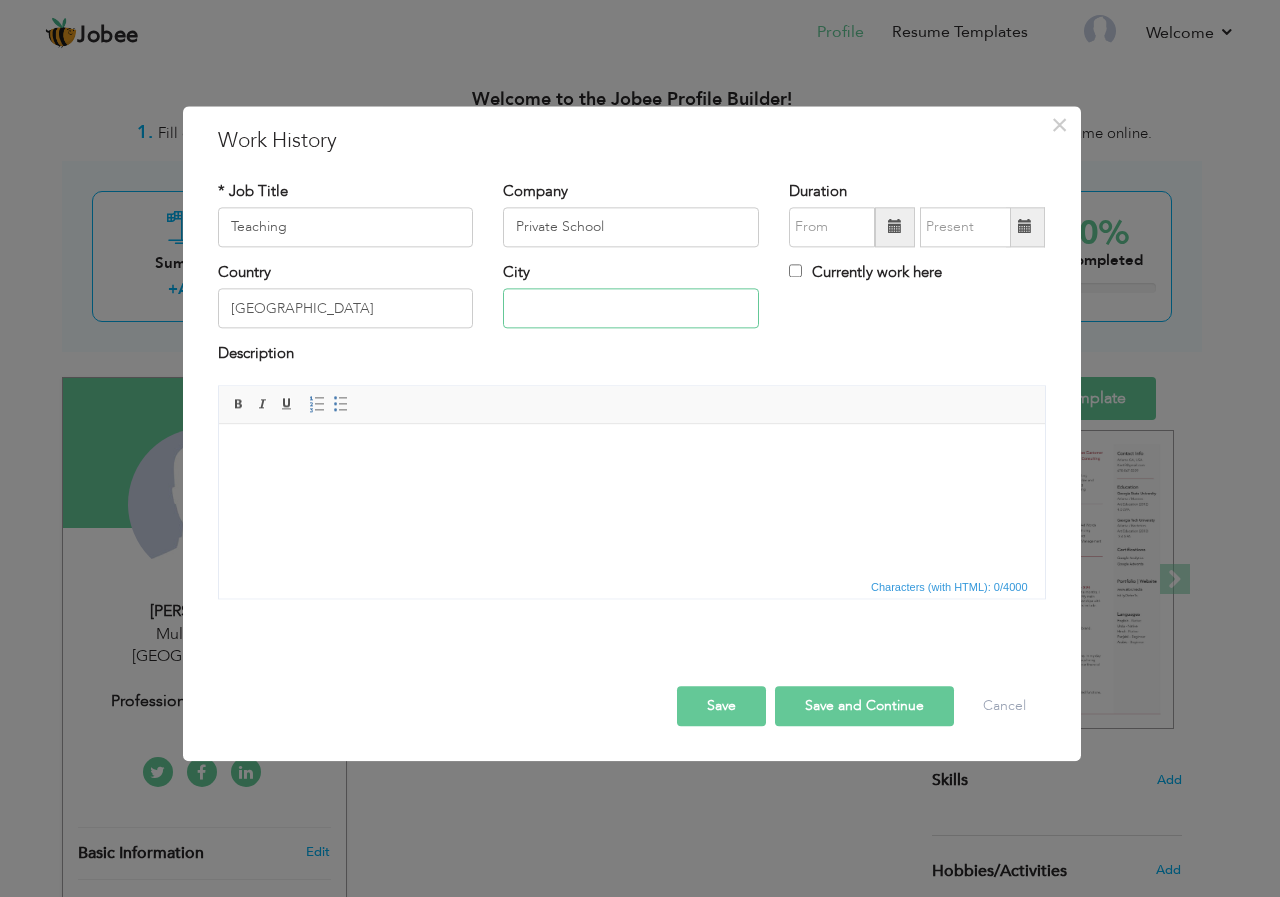 click at bounding box center (631, 309) 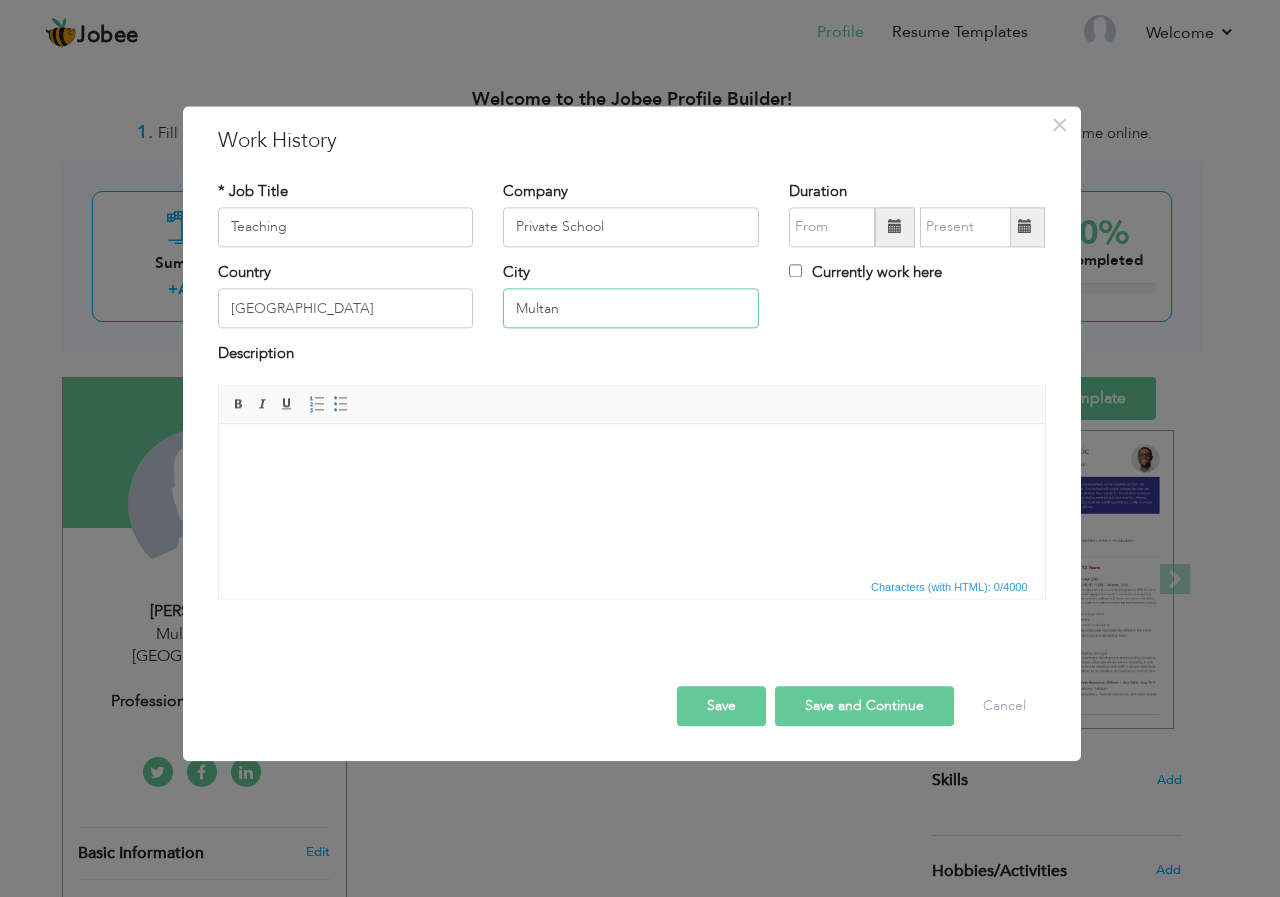 type on "Multan" 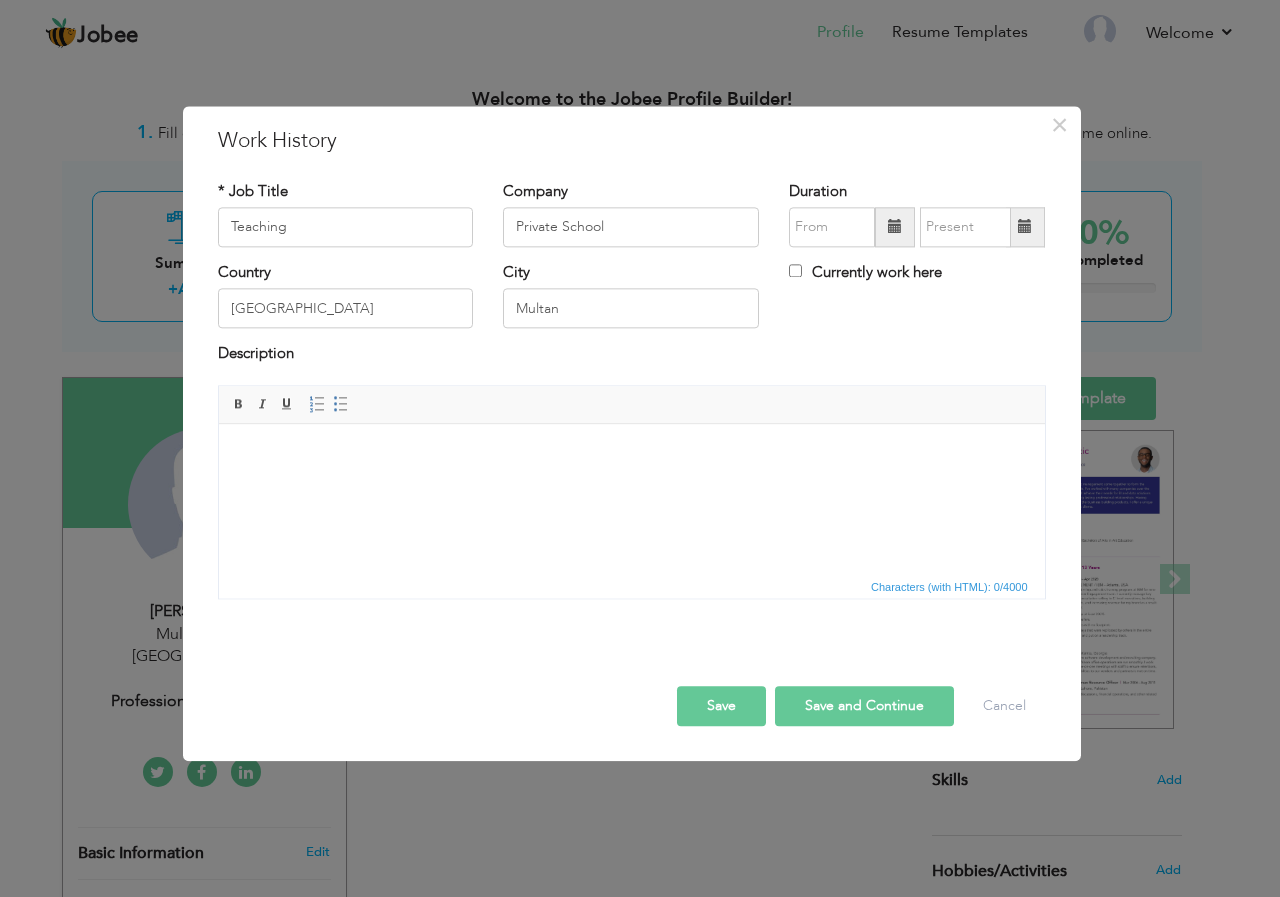 click at bounding box center (895, 227) 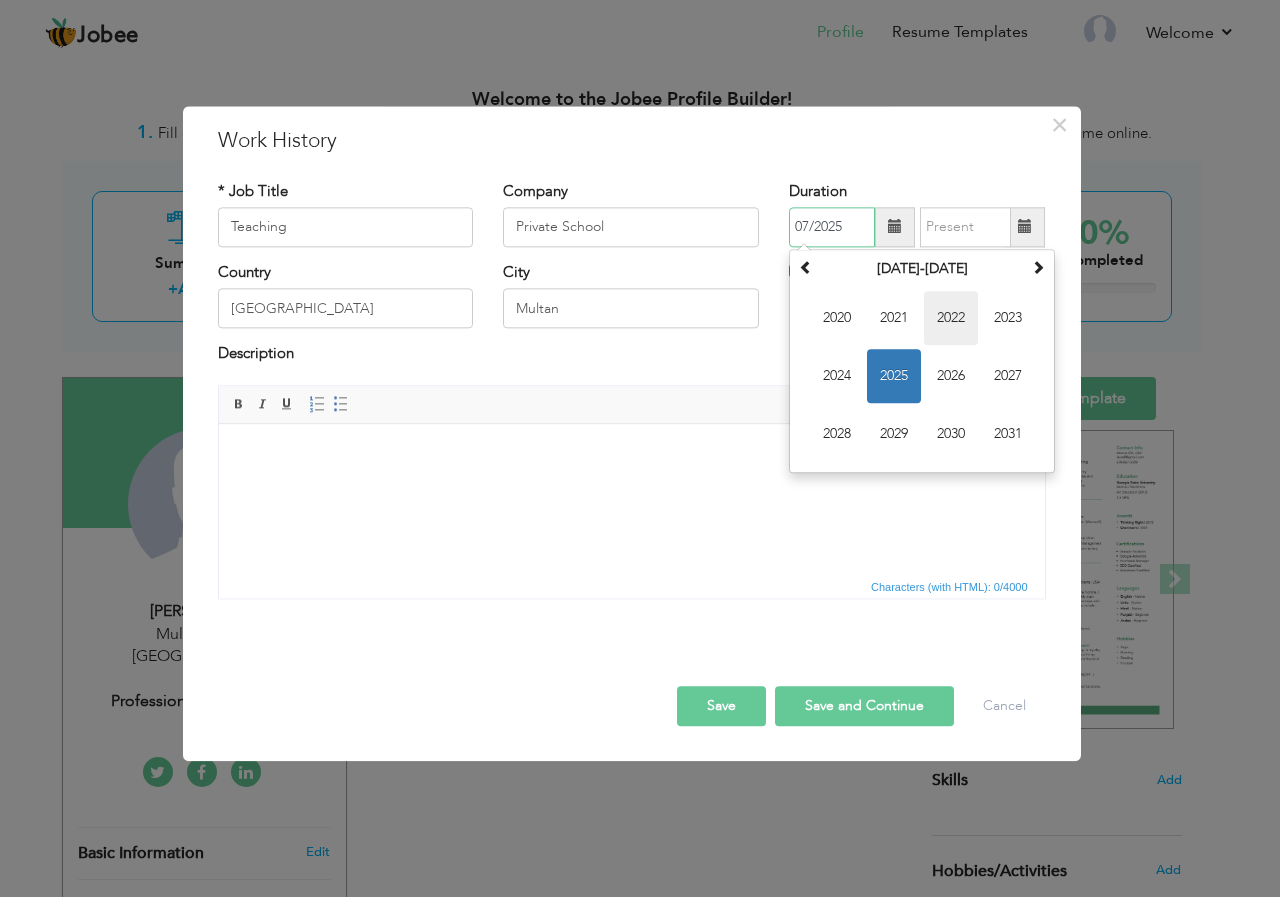 click on "2022" at bounding box center [951, 318] 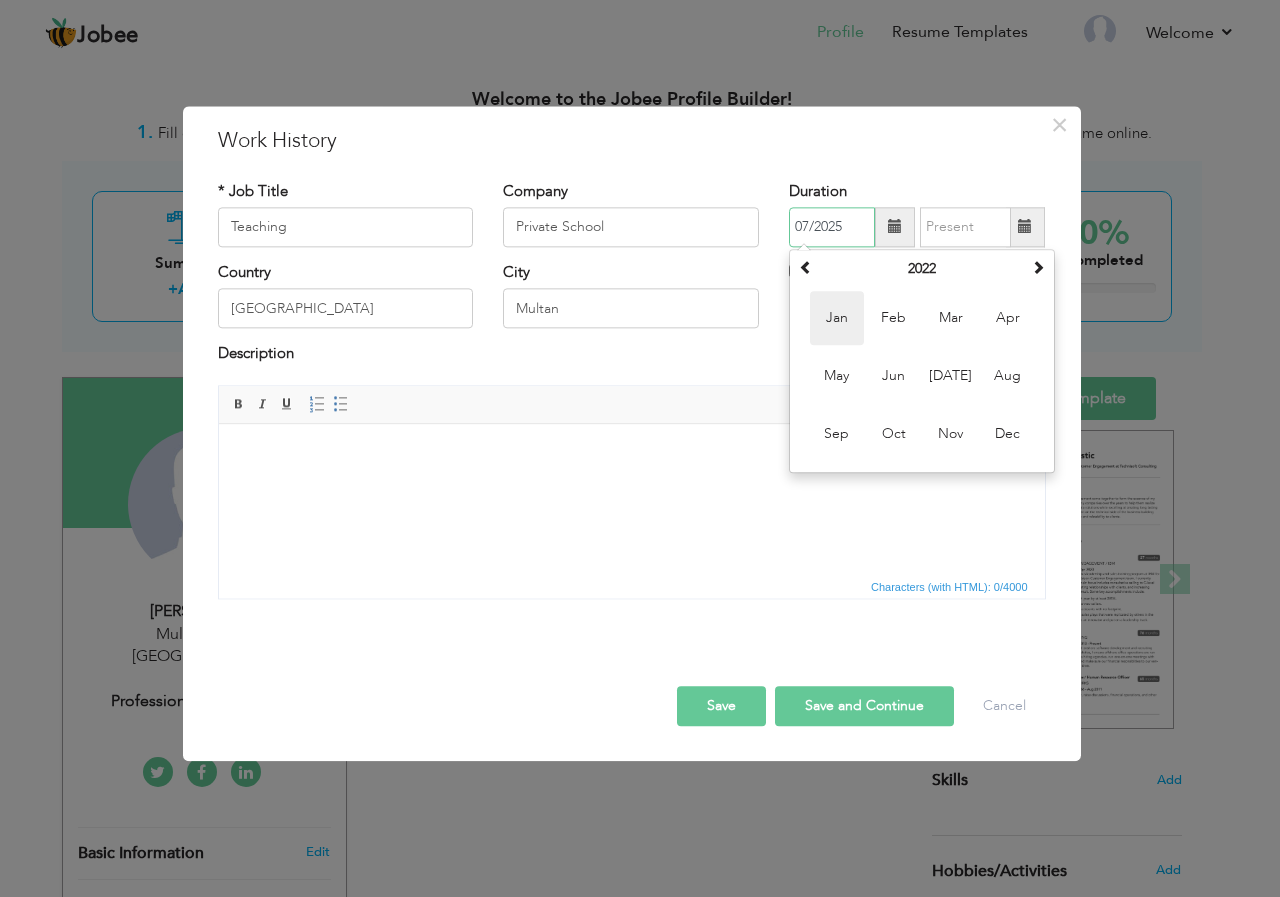 click on "Jan" at bounding box center [837, 318] 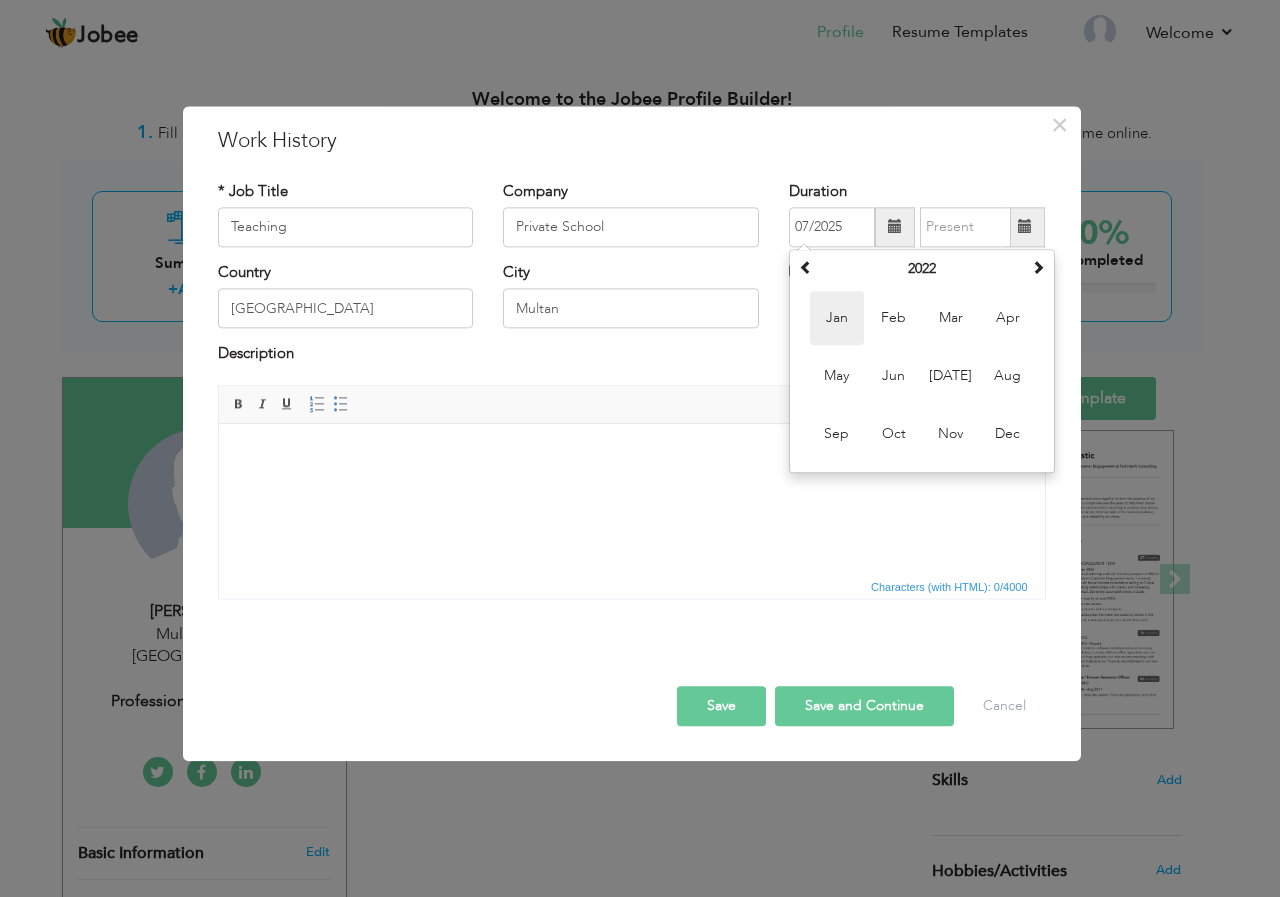 type on "01/2022" 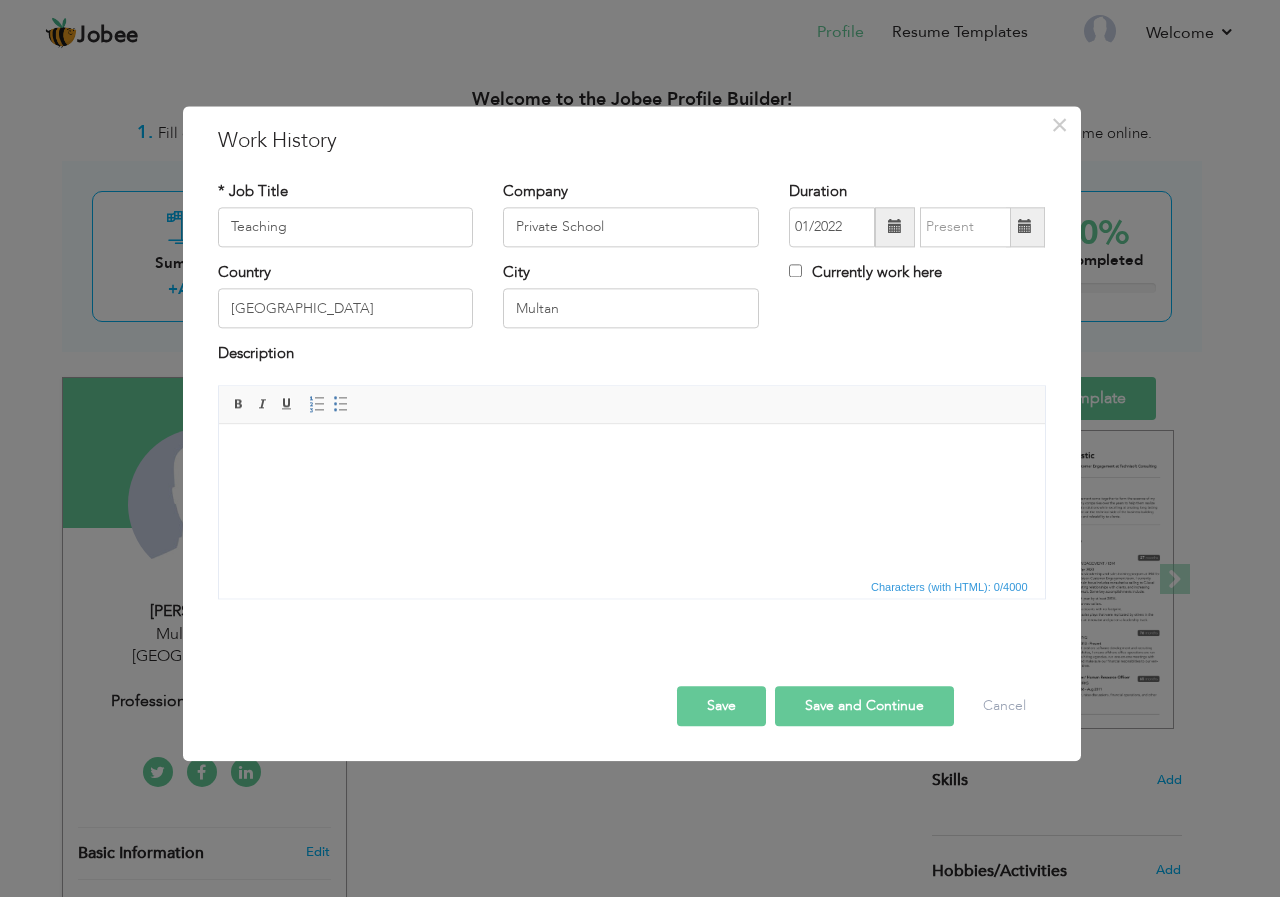 click at bounding box center [895, 227] 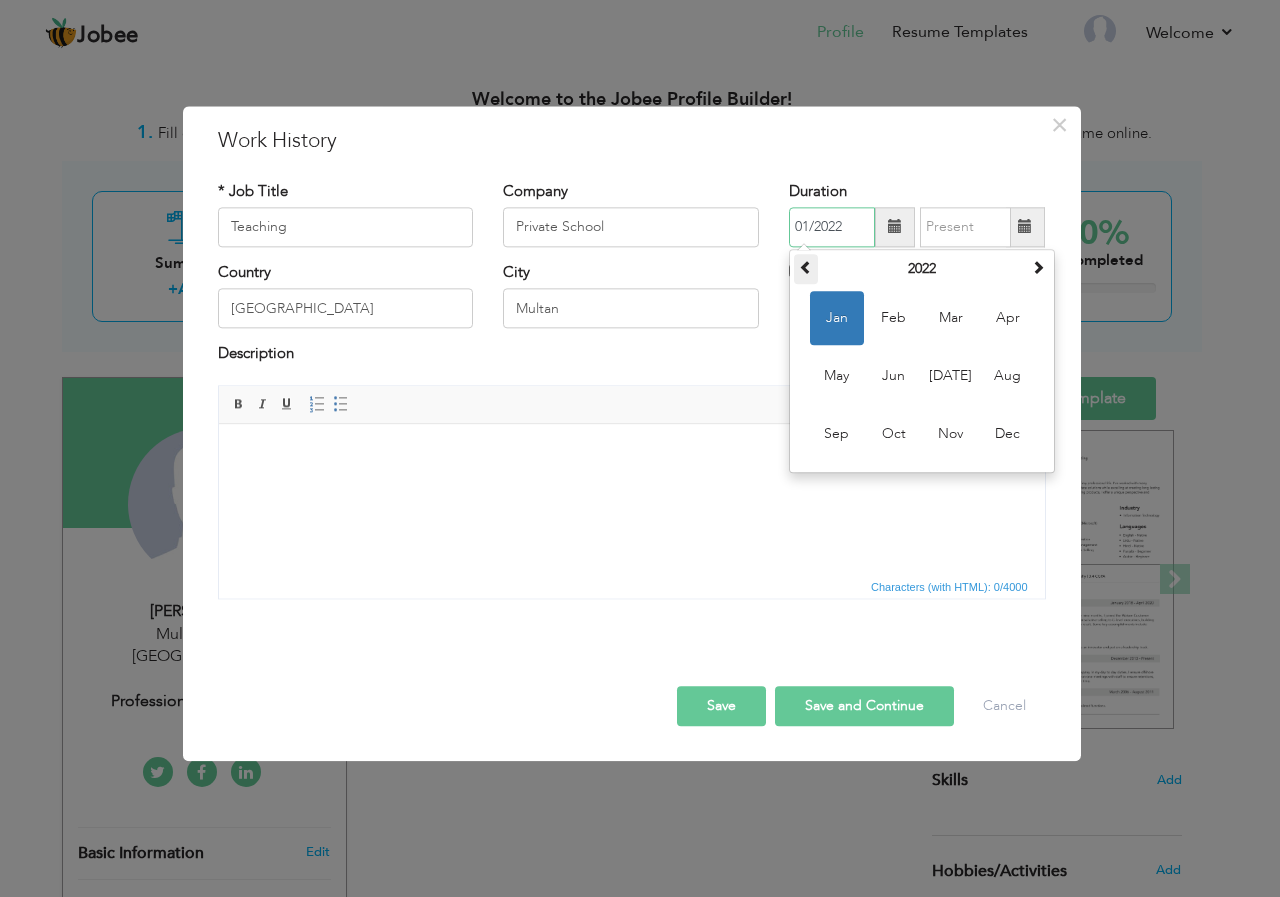 click at bounding box center [806, 269] 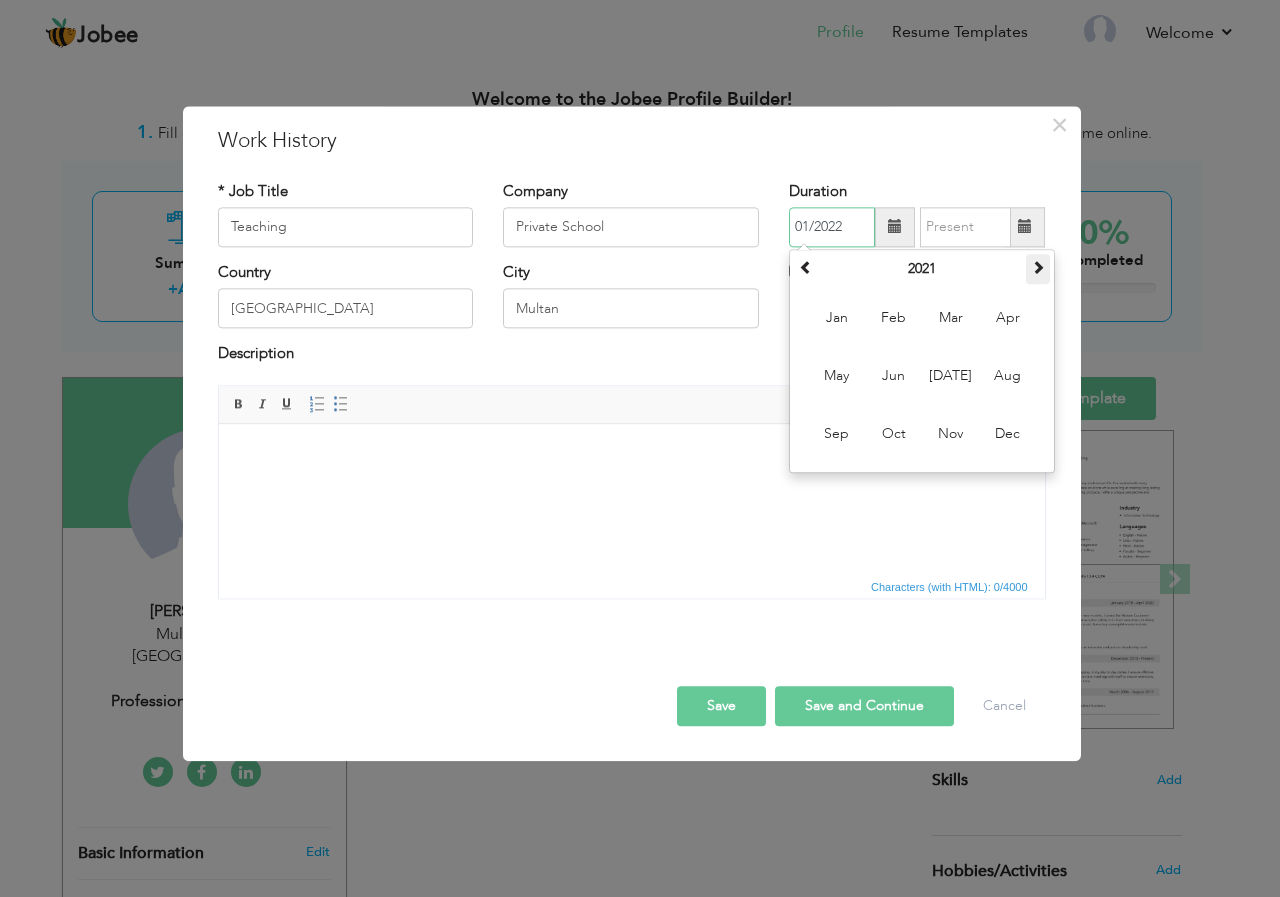 click at bounding box center (1038, 267) 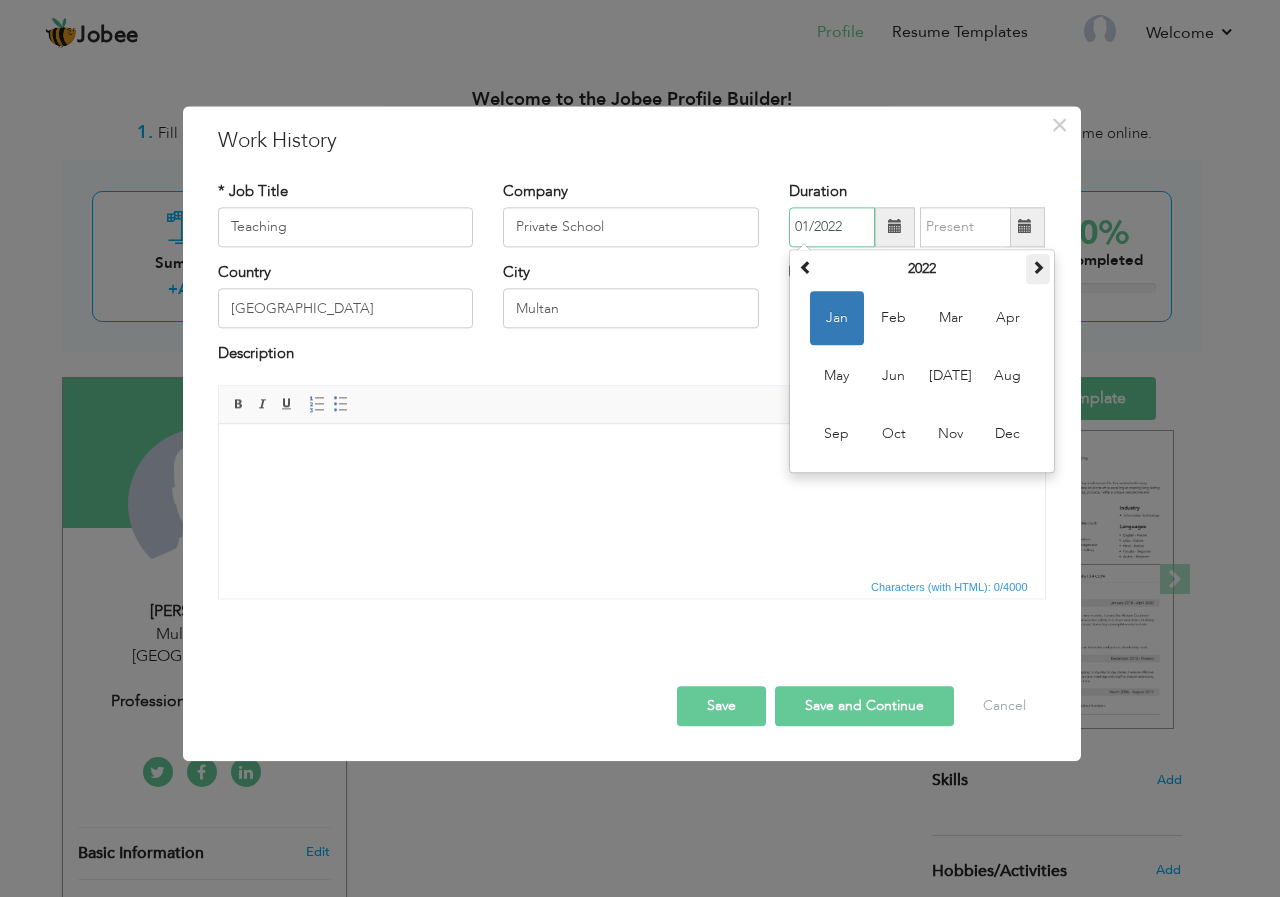 click at bounding box center [1038, 267] 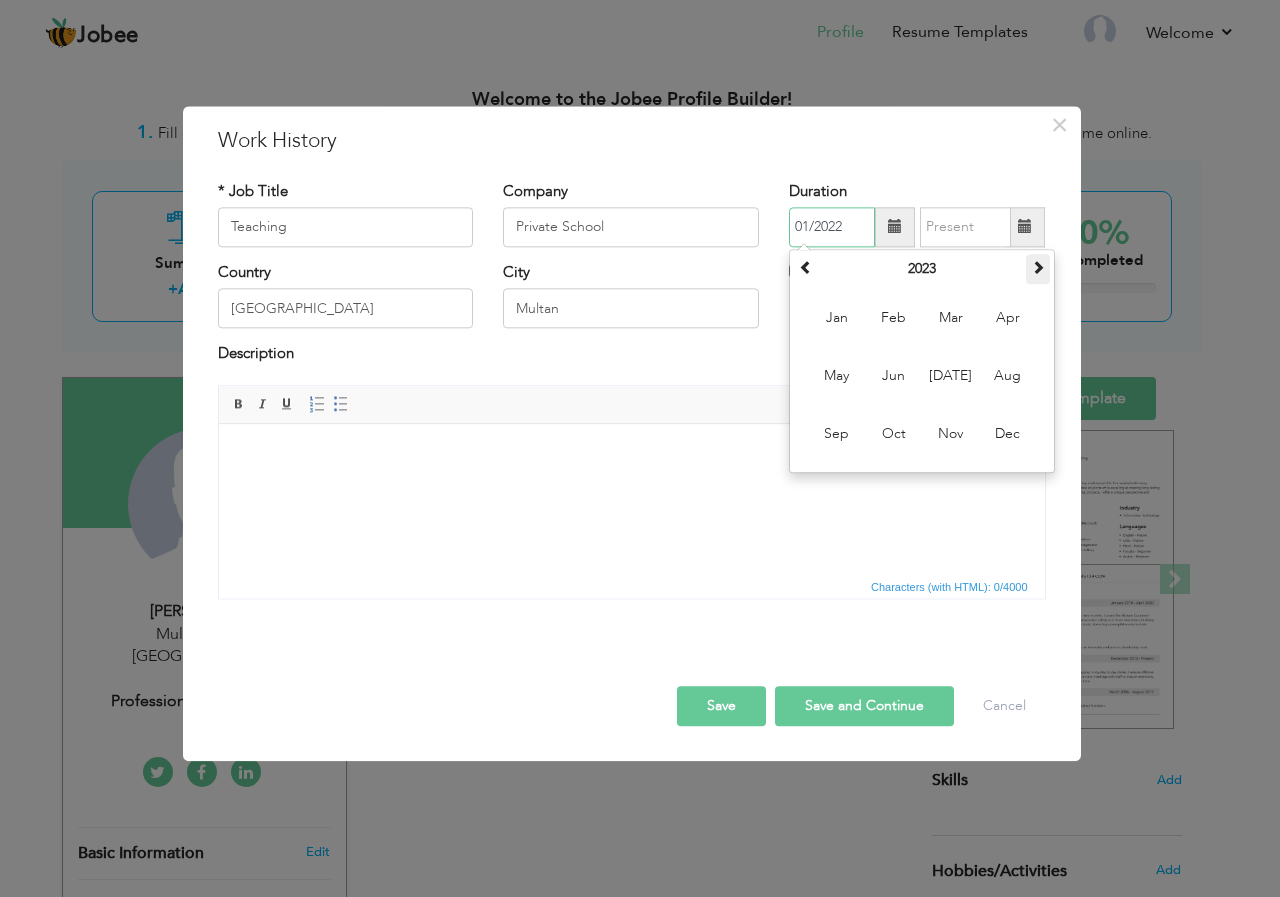 click at bounding box center (1038, 267) 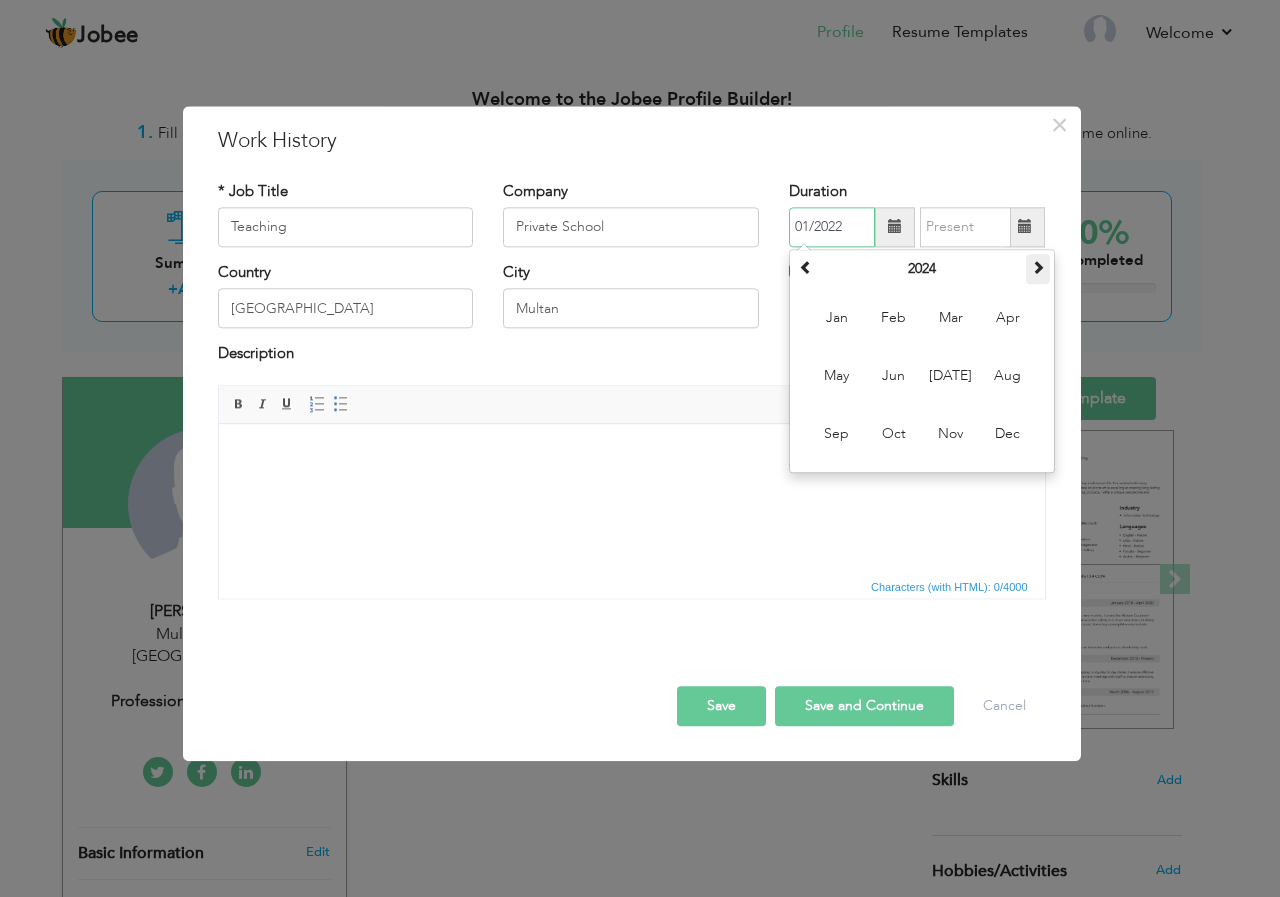 click at bounding box center [1038, 267] 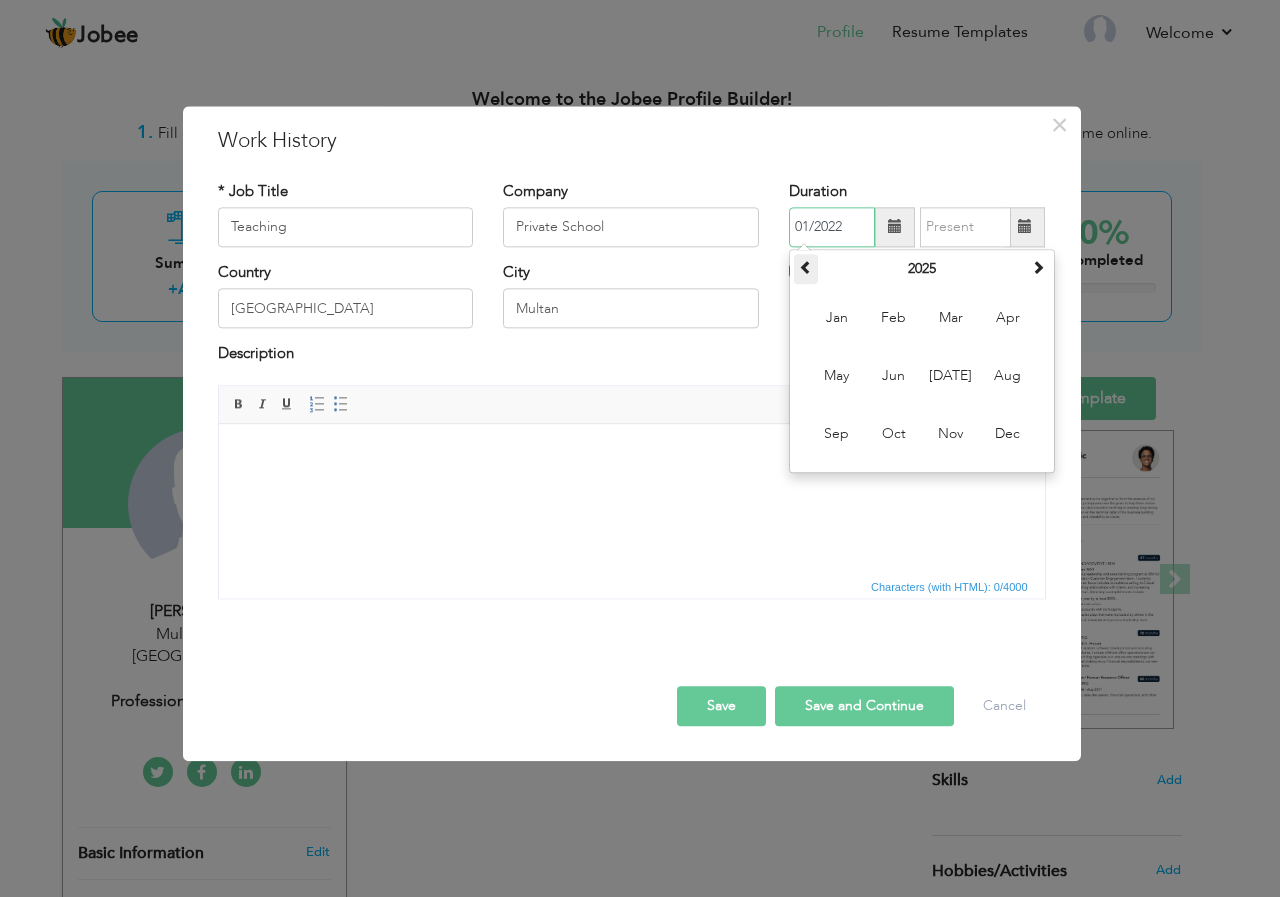 click at bounding box center [806, 267] 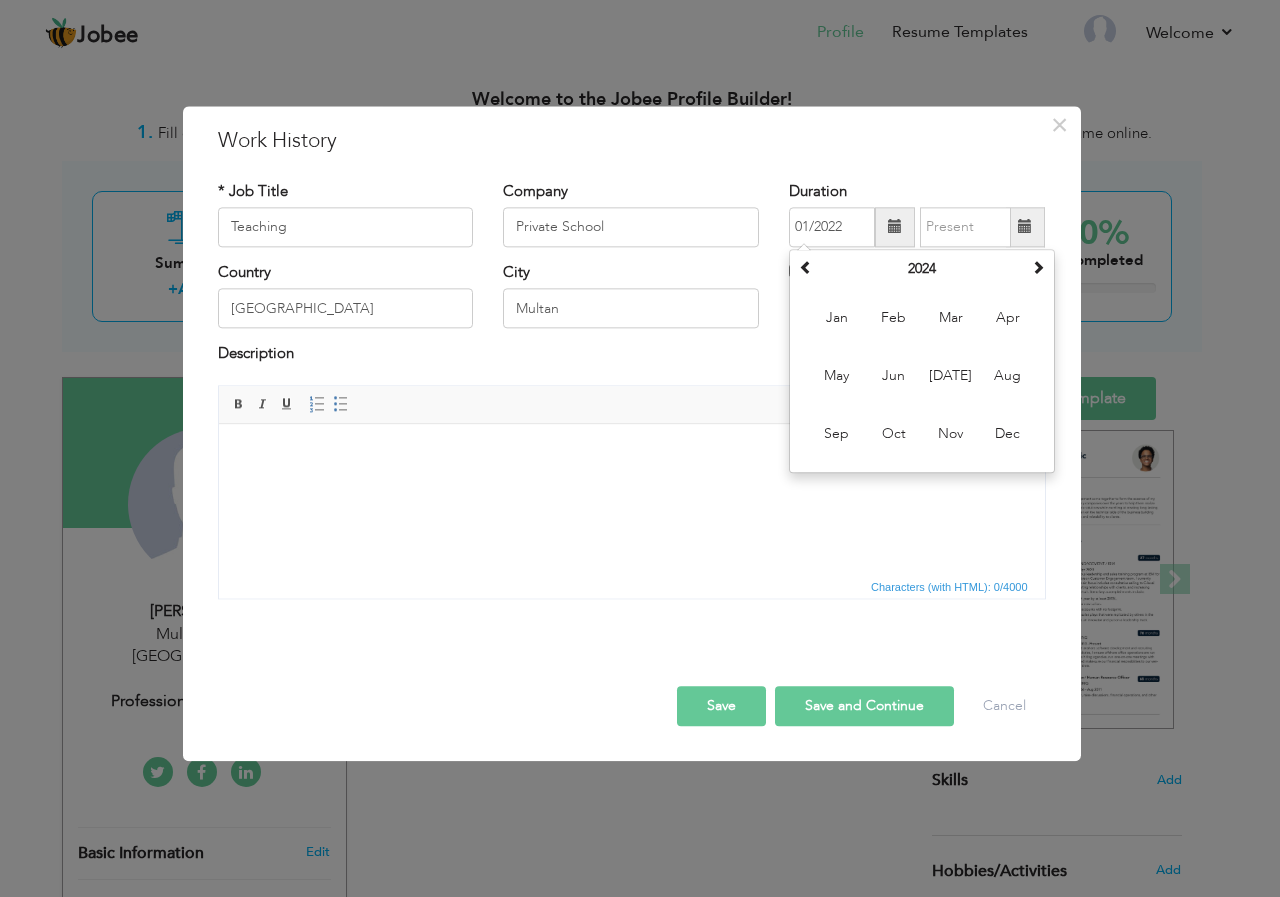 click at bounding box center (1025, 227) 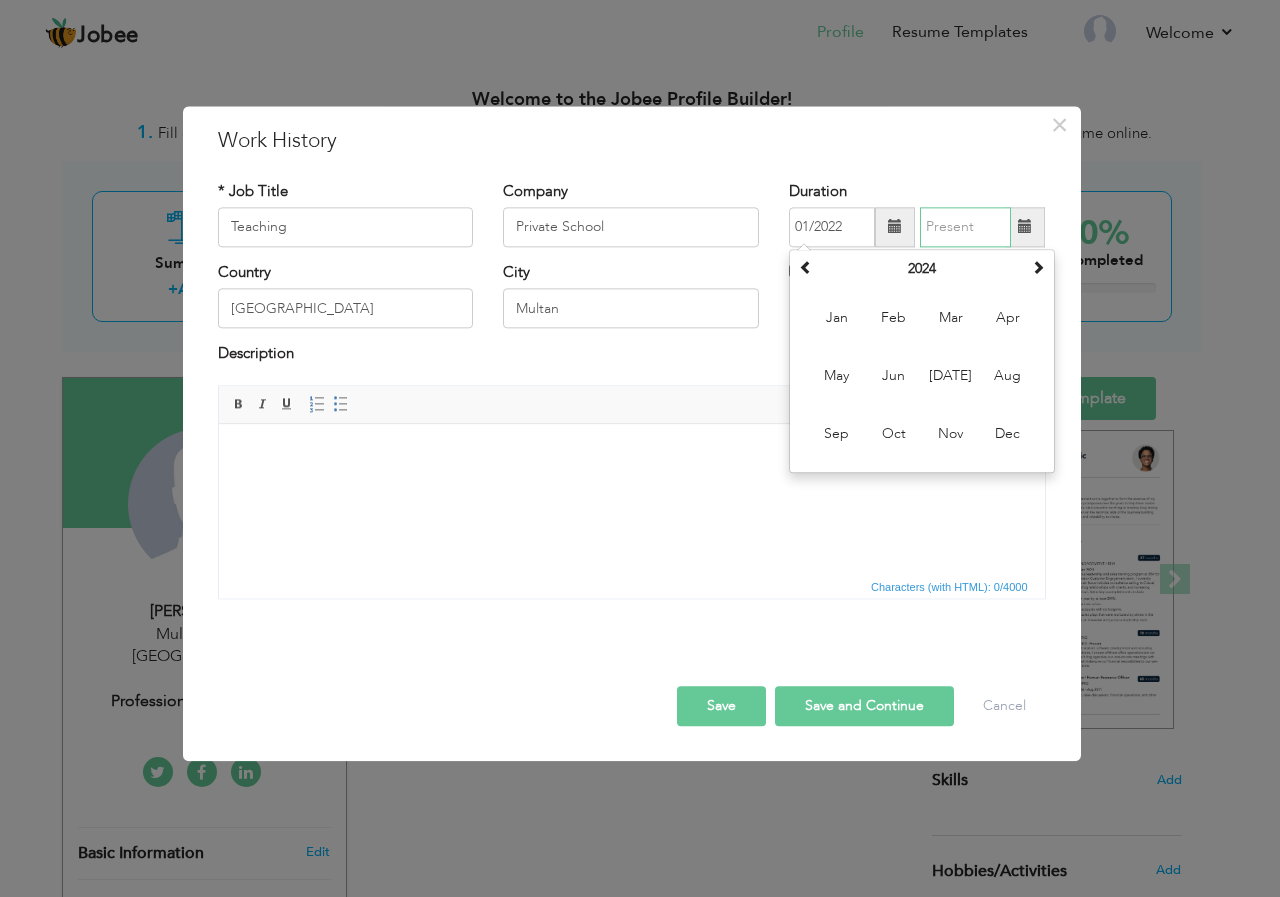 type on "07/2025" 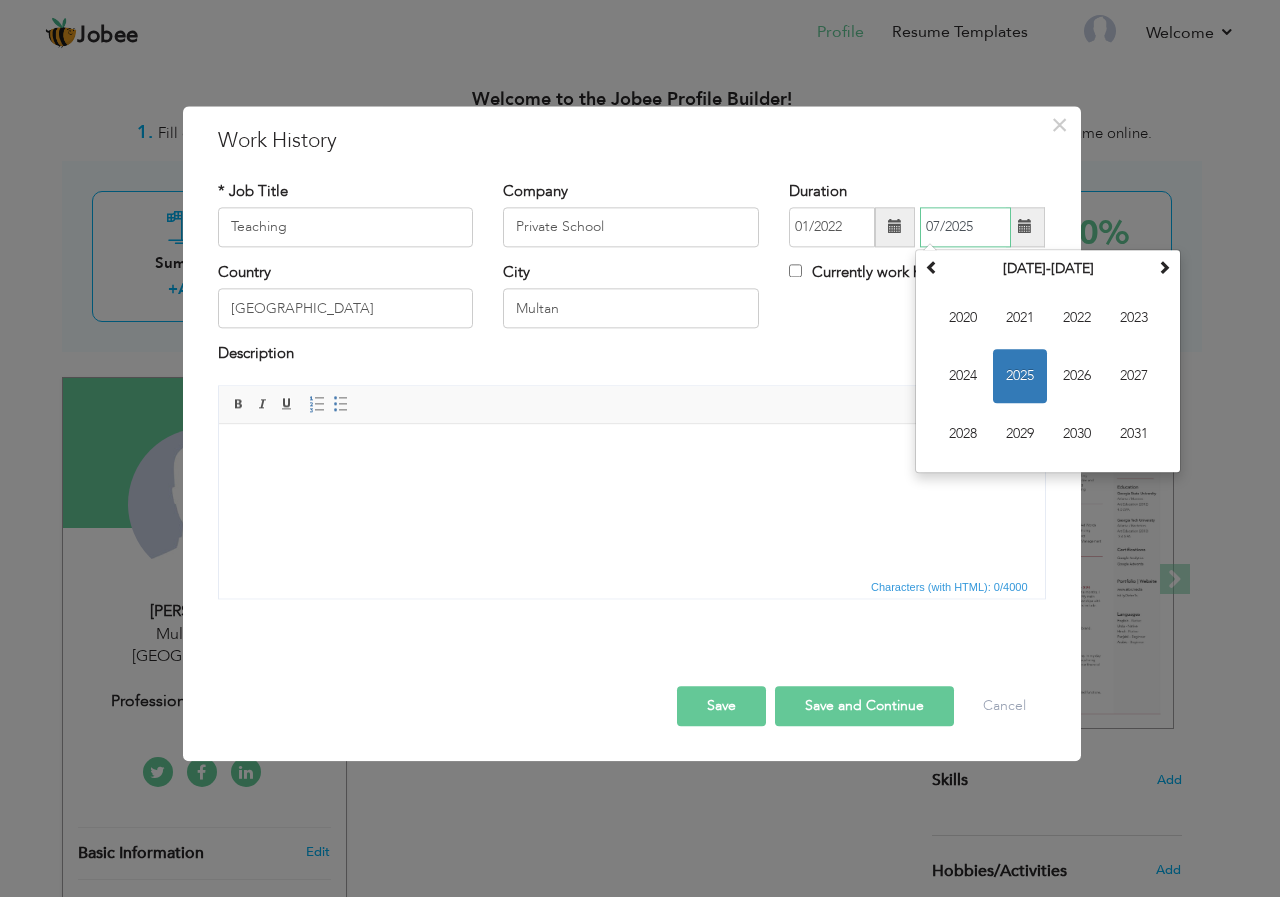 click on "2025" at bounding box center (1020, 376) 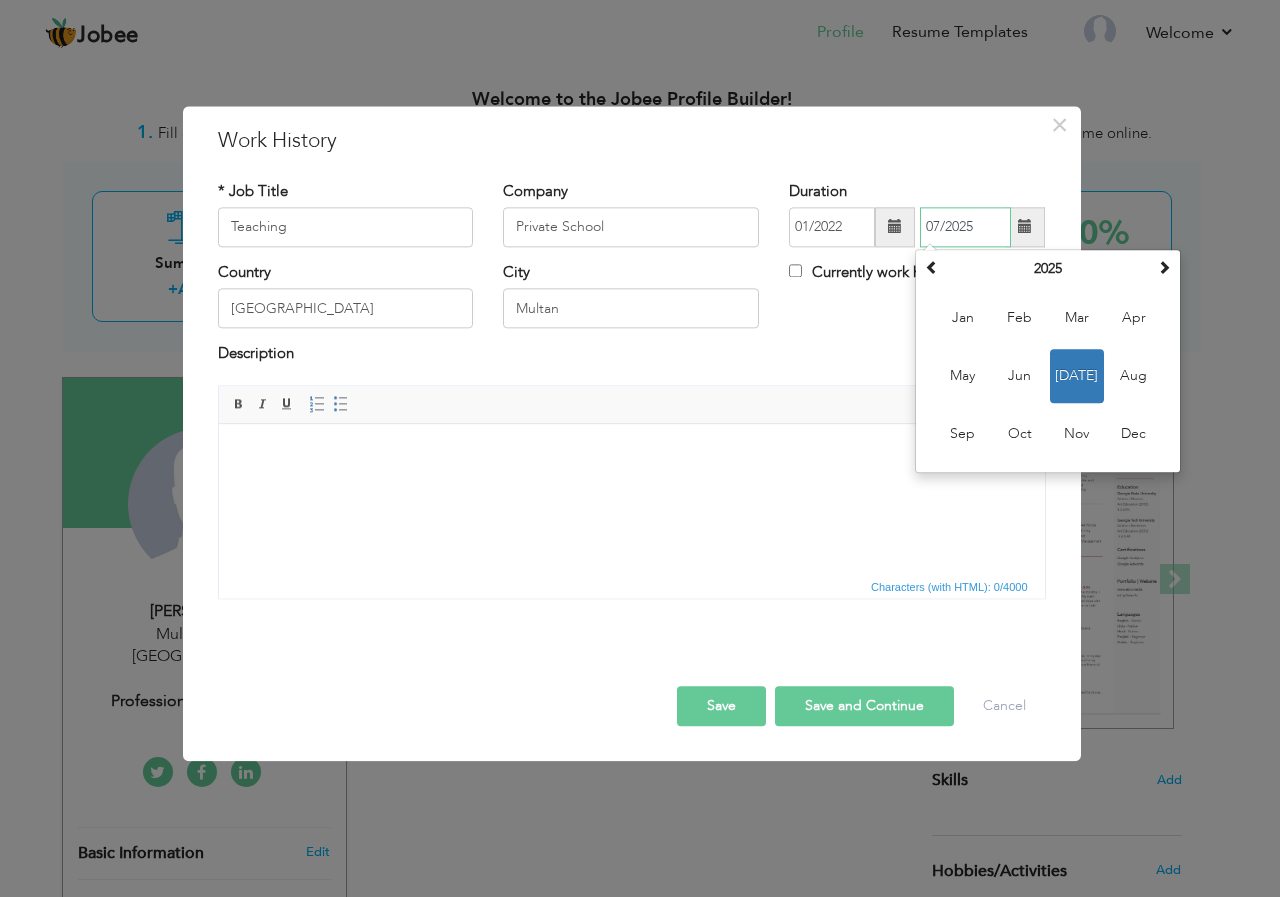 click on "Jul" at bounding box center (1077, 376) 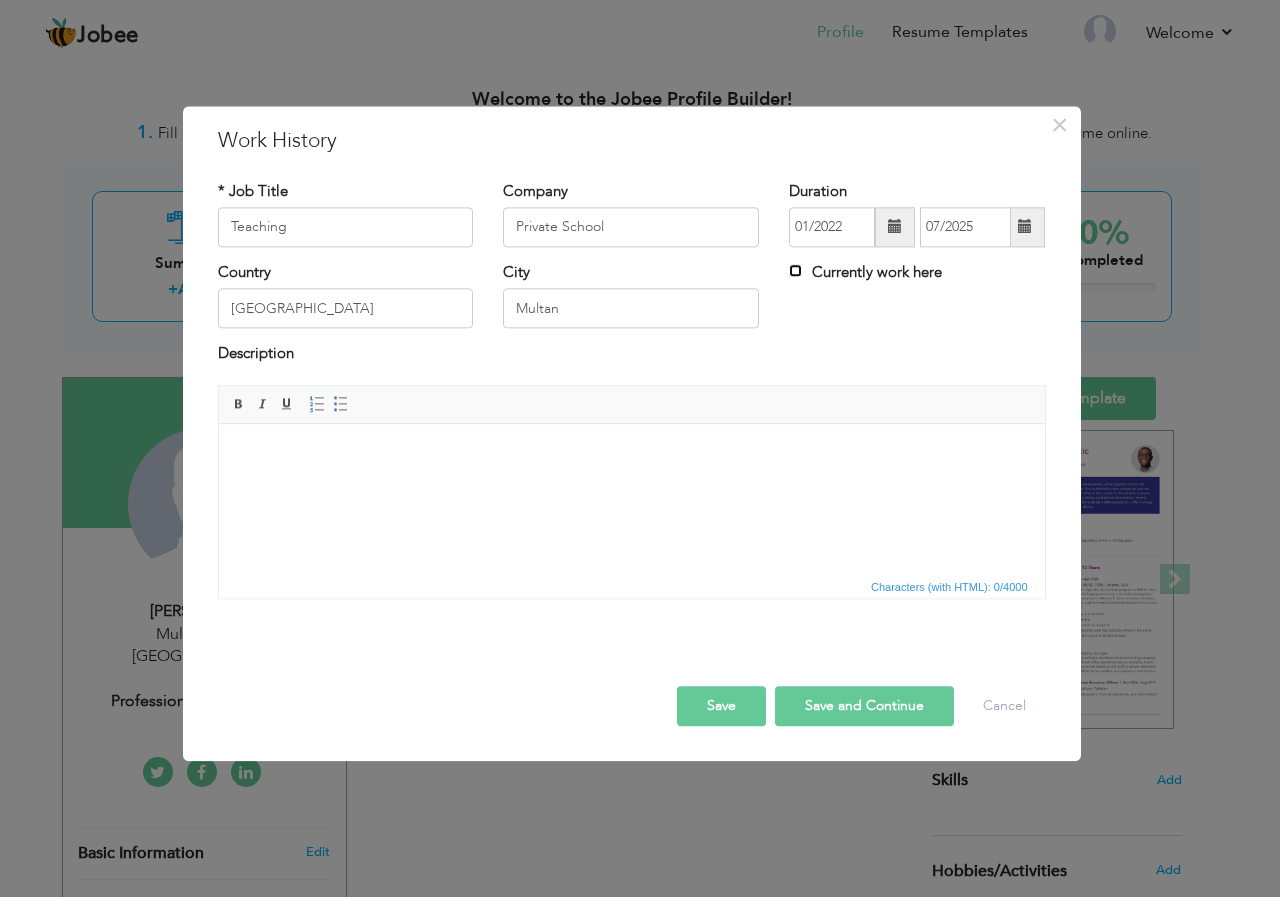 click on "Currently work here" at bounding box center (795, 270) 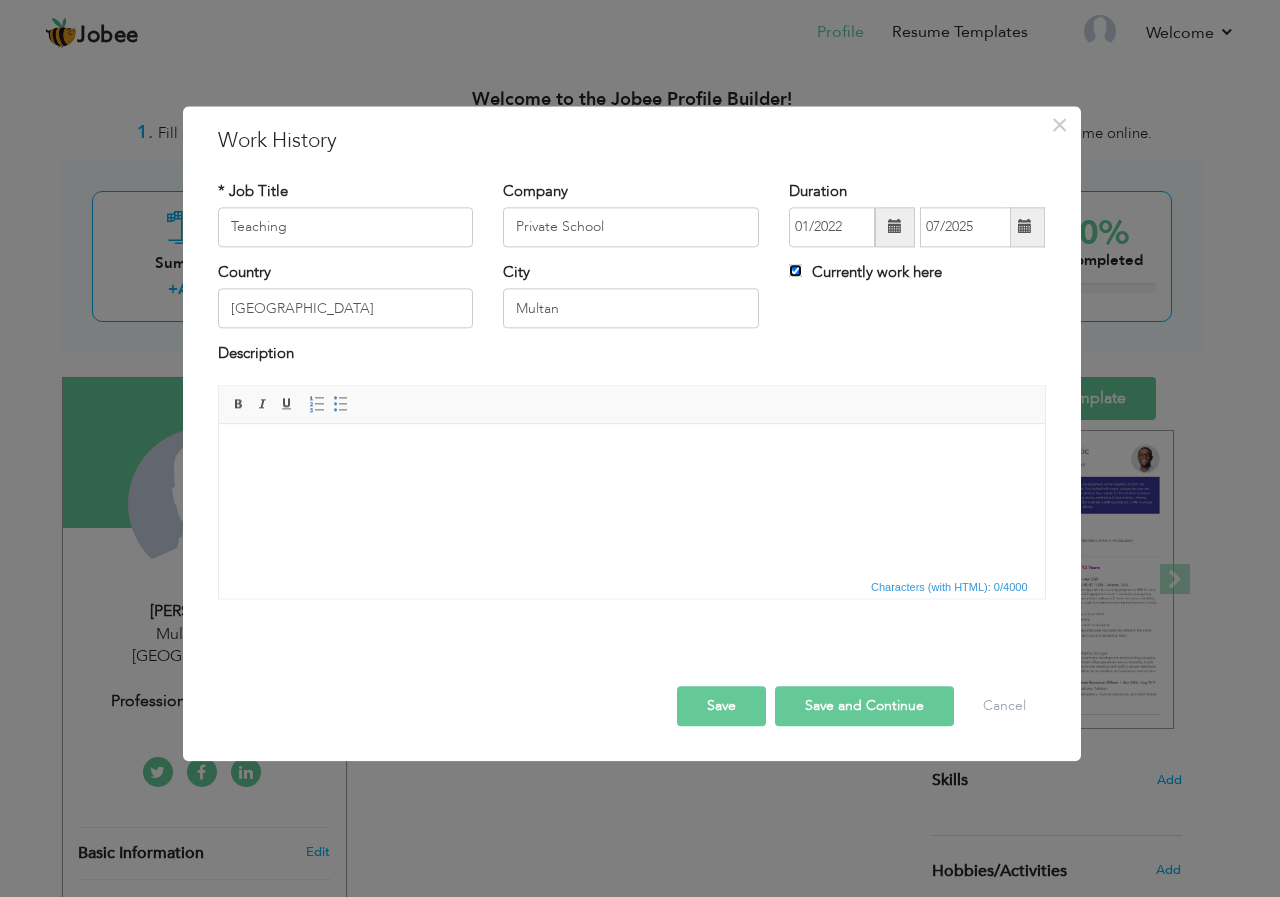 type 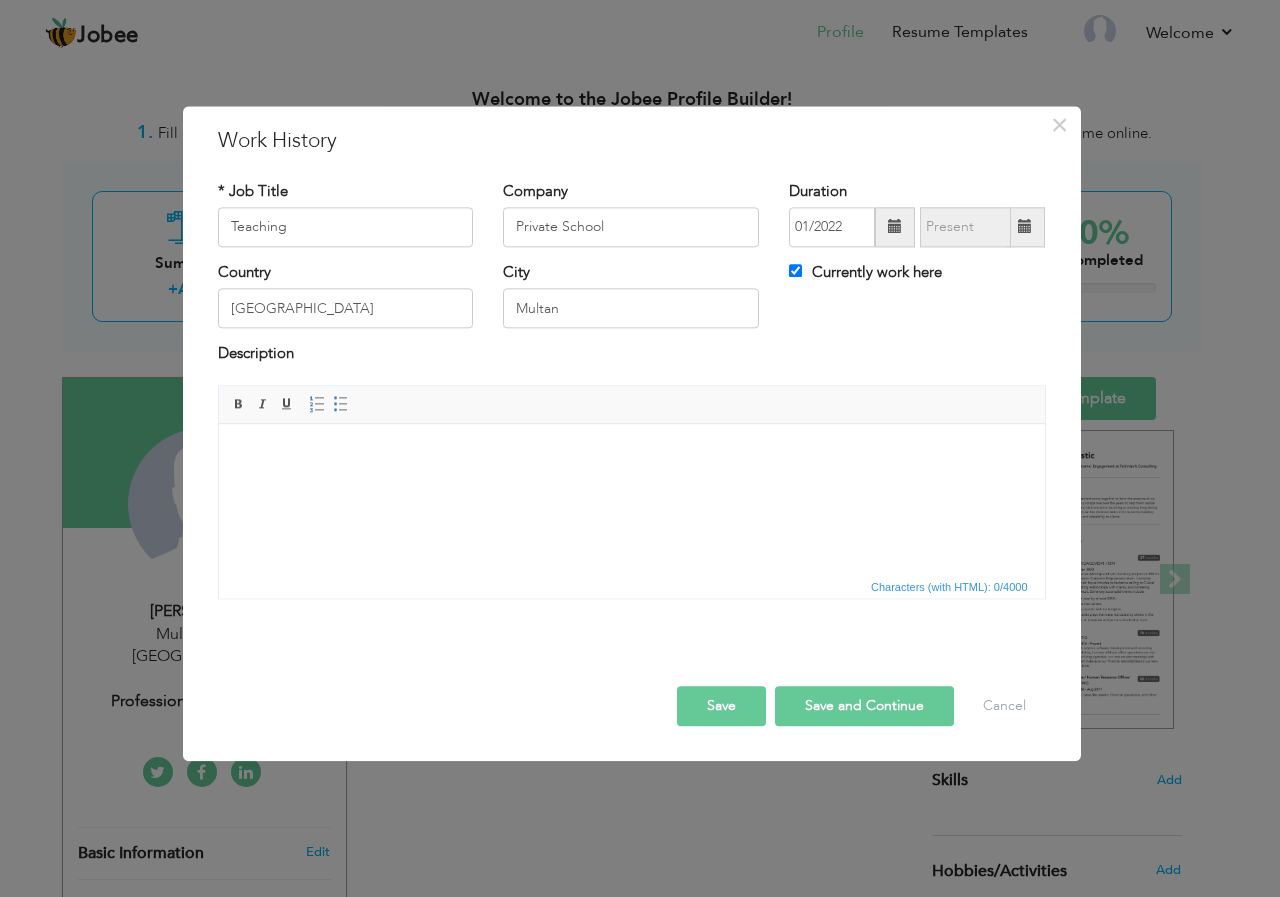 click at bounding box center [631, 454] 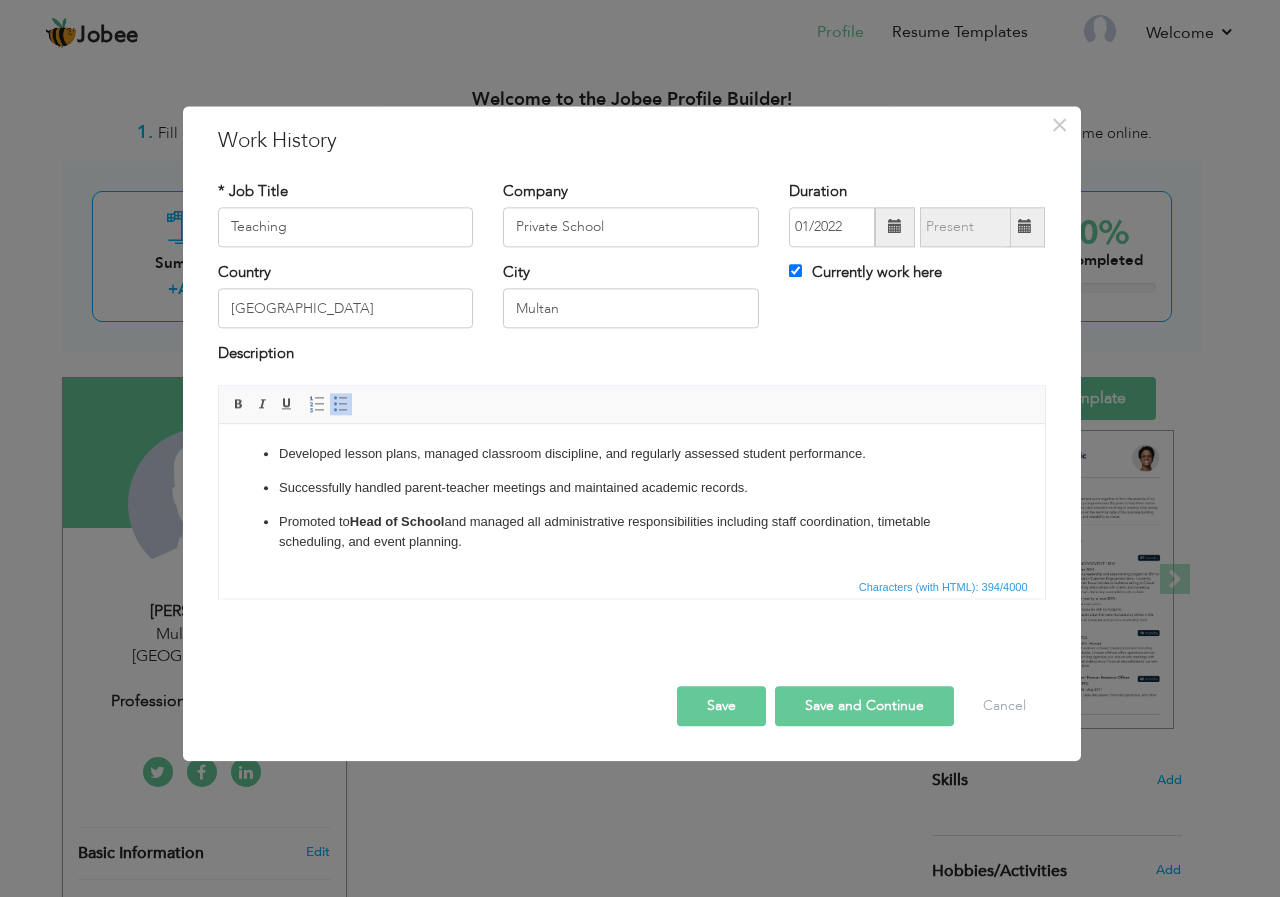 click on "Save and Continue" at bounding box center (864, 706) 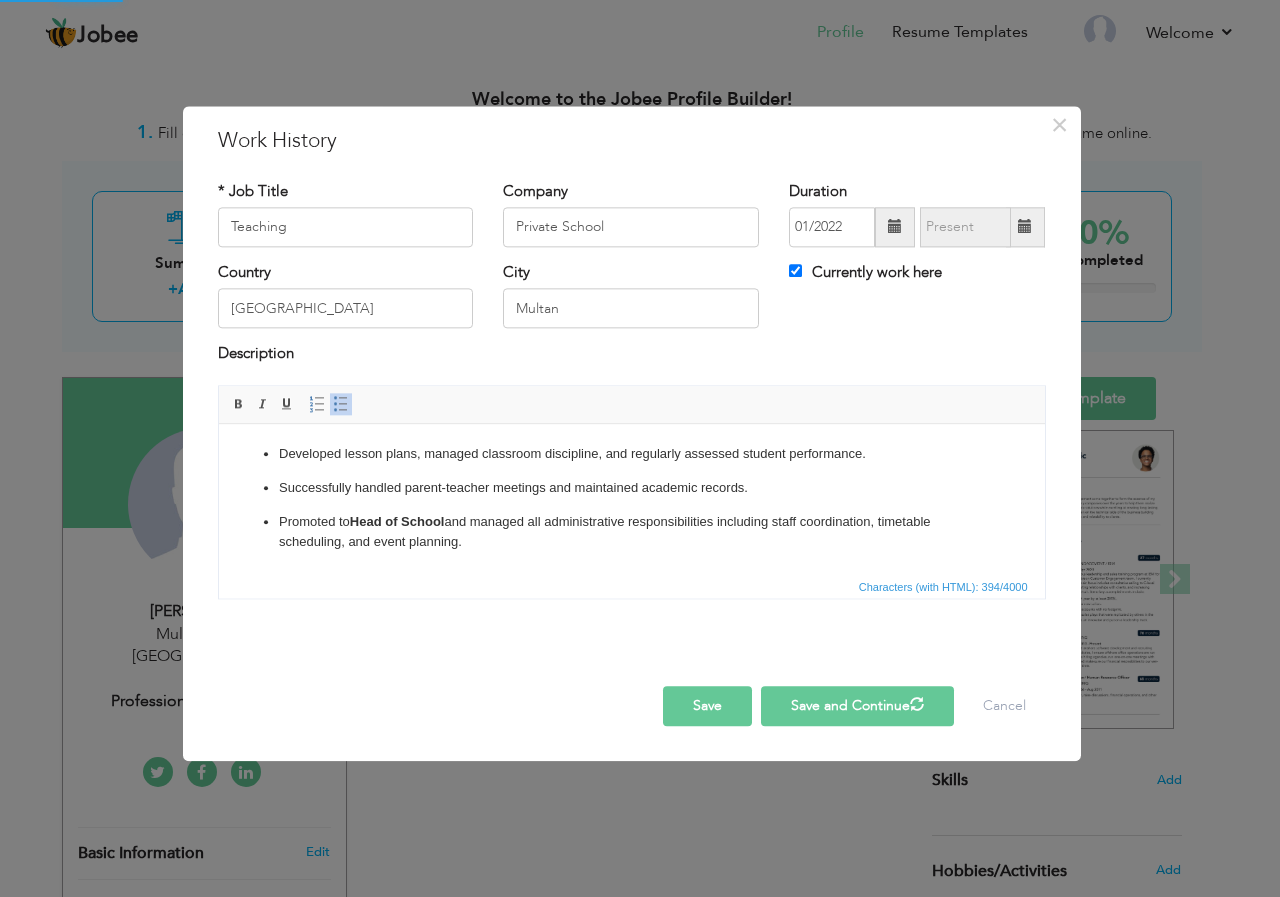 type 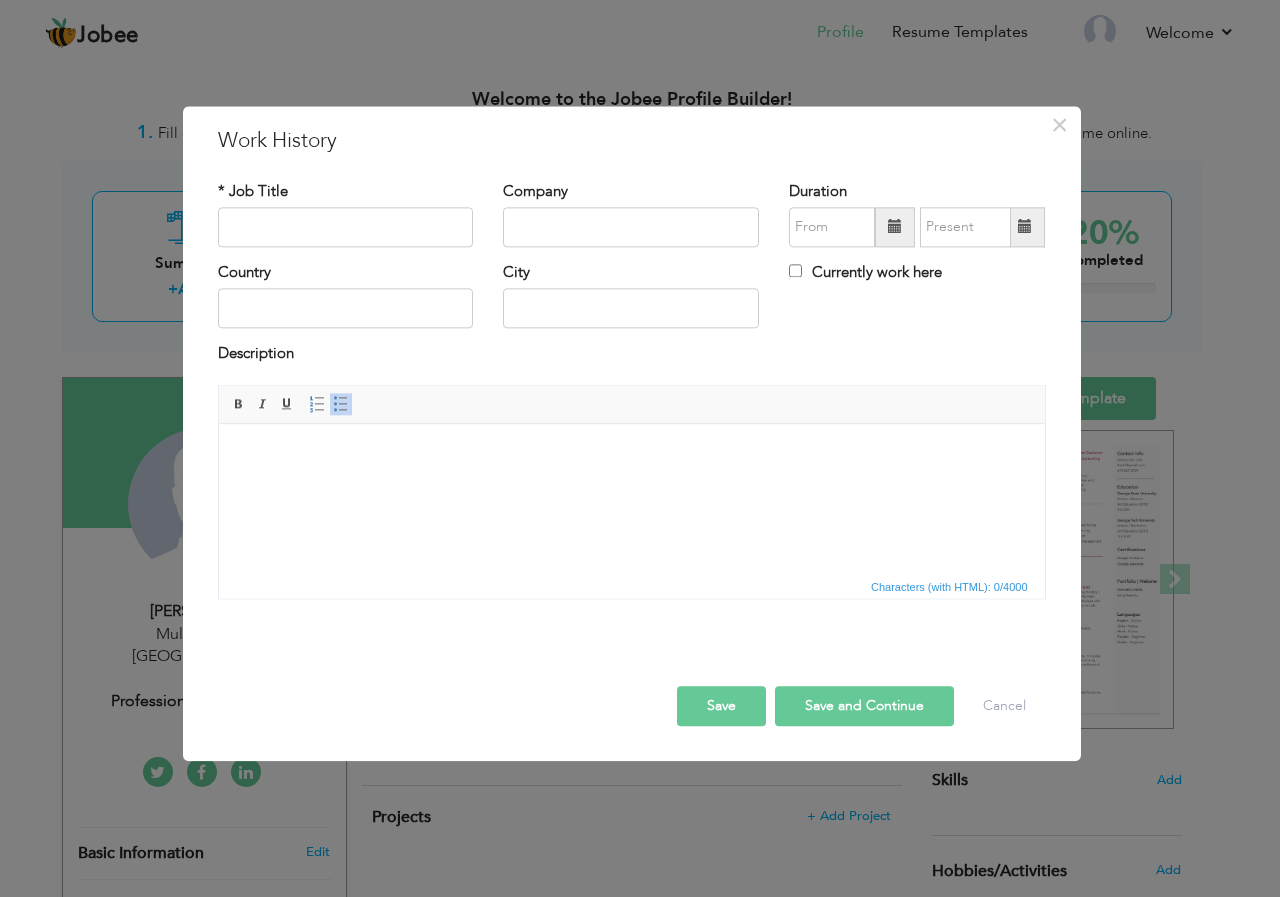 click on "Save and Continue" at bounding box center (864, 706) 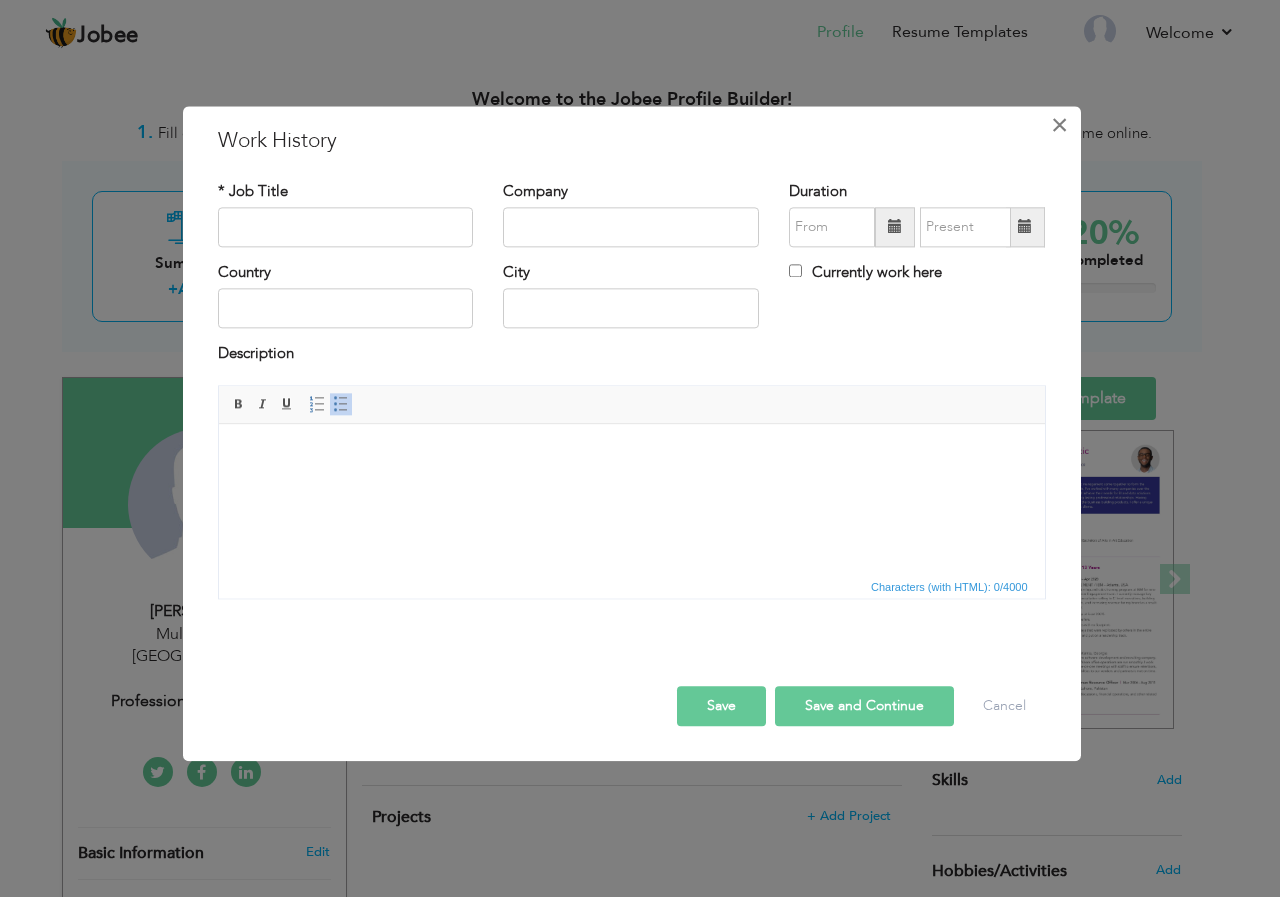 click on "×" at bounding box center [1059, 125] 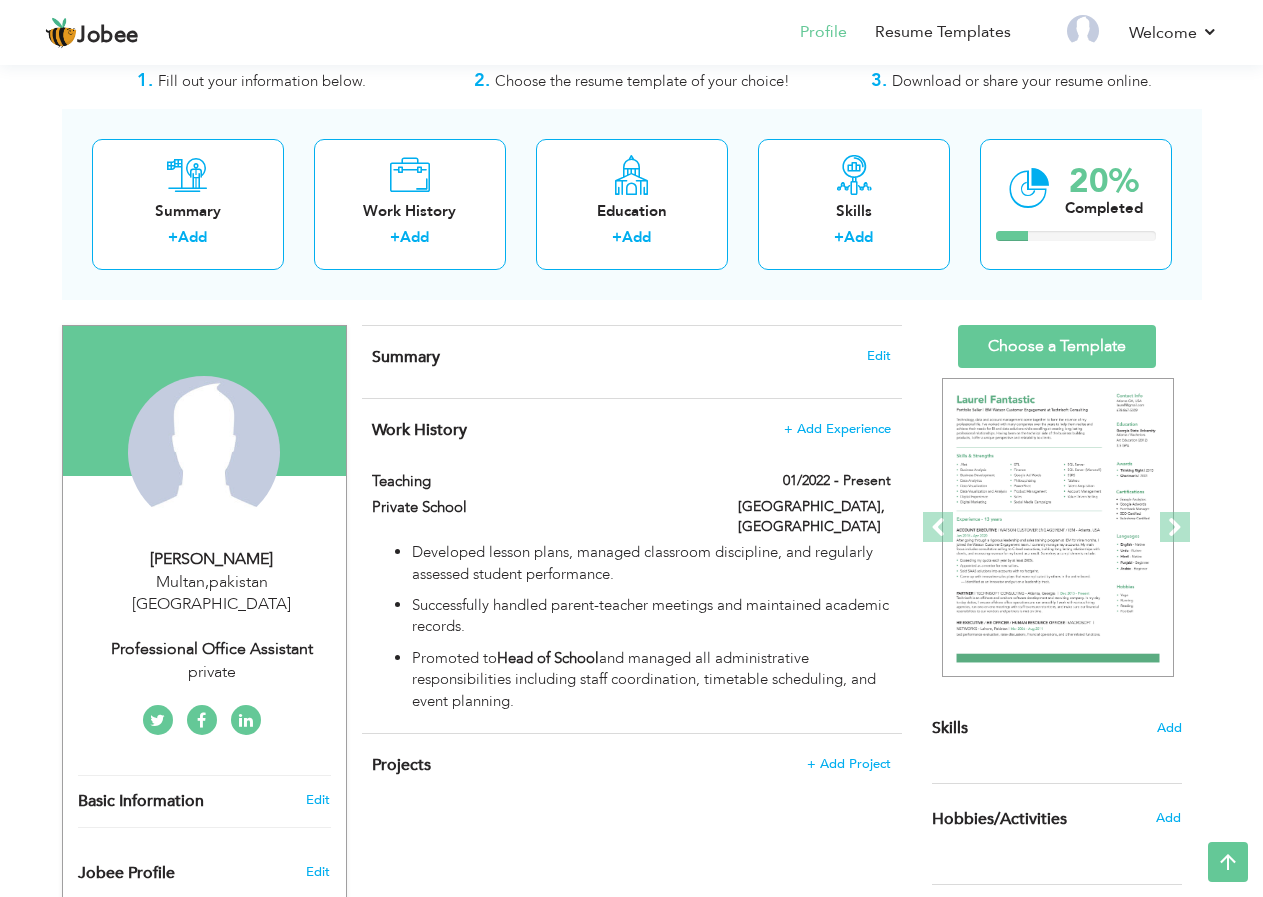 scroll, scrollTop: 0, scrollLeft: 0, axis: both 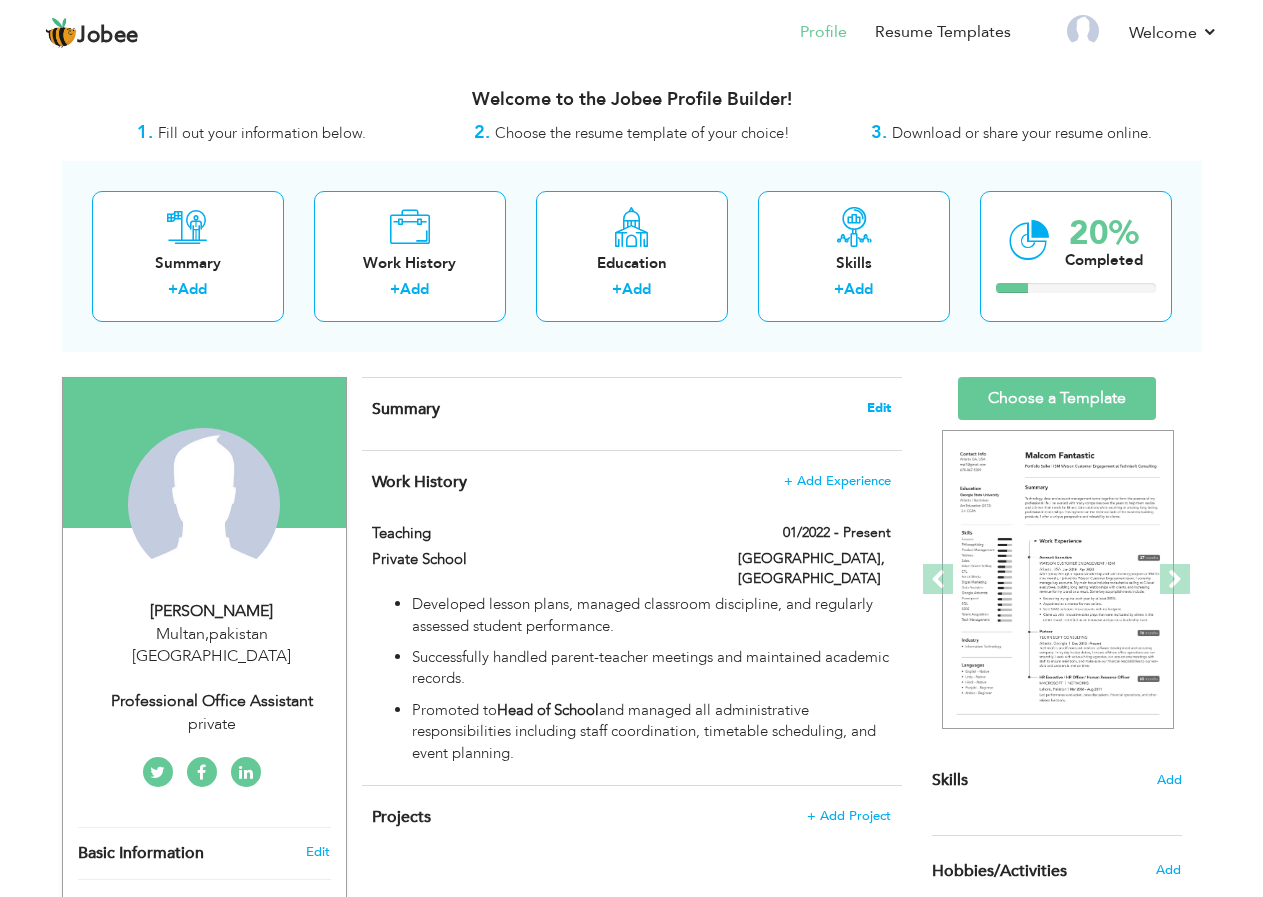 click on "Edit" at bounding box center (879, 408) 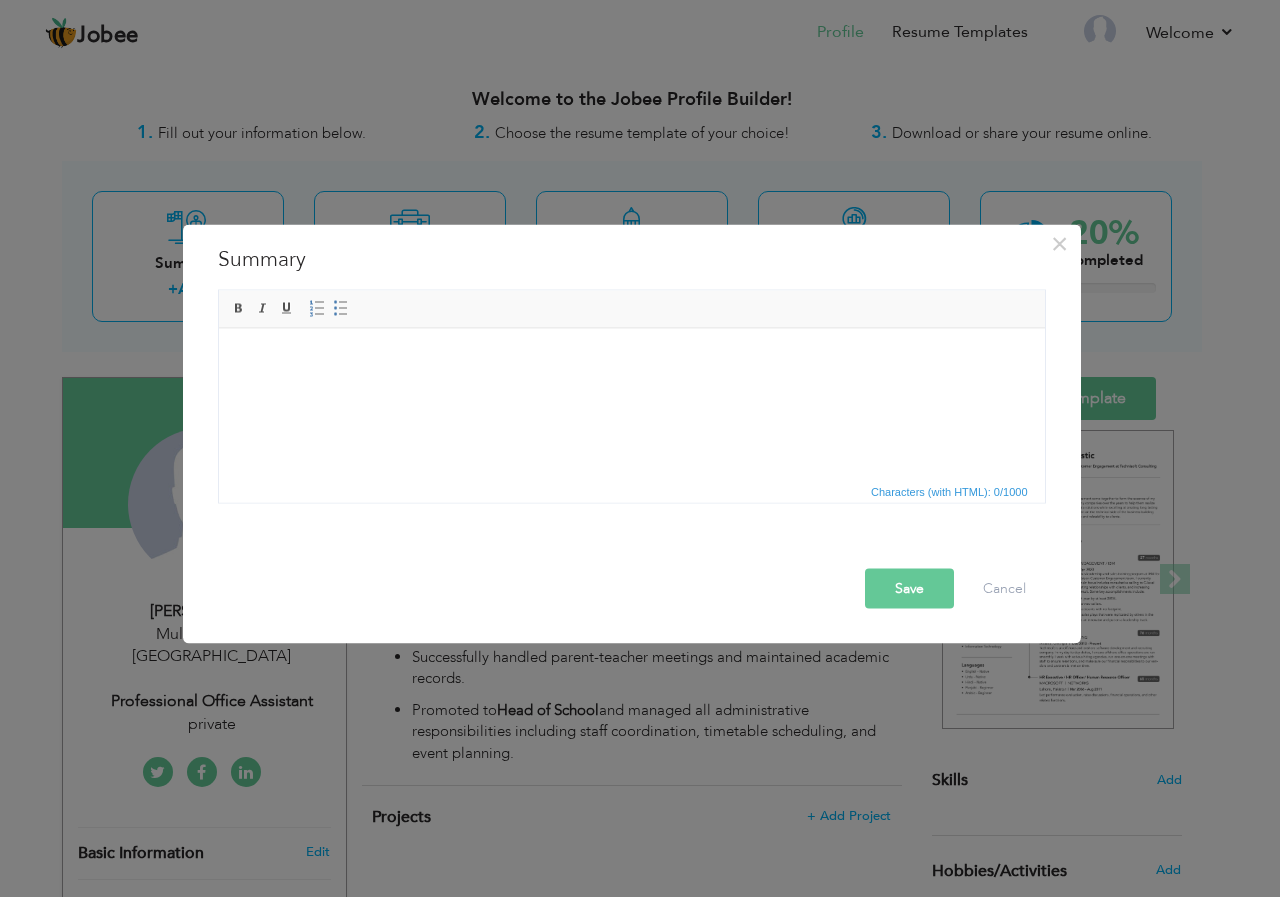 click at bounding box center (631, 358) 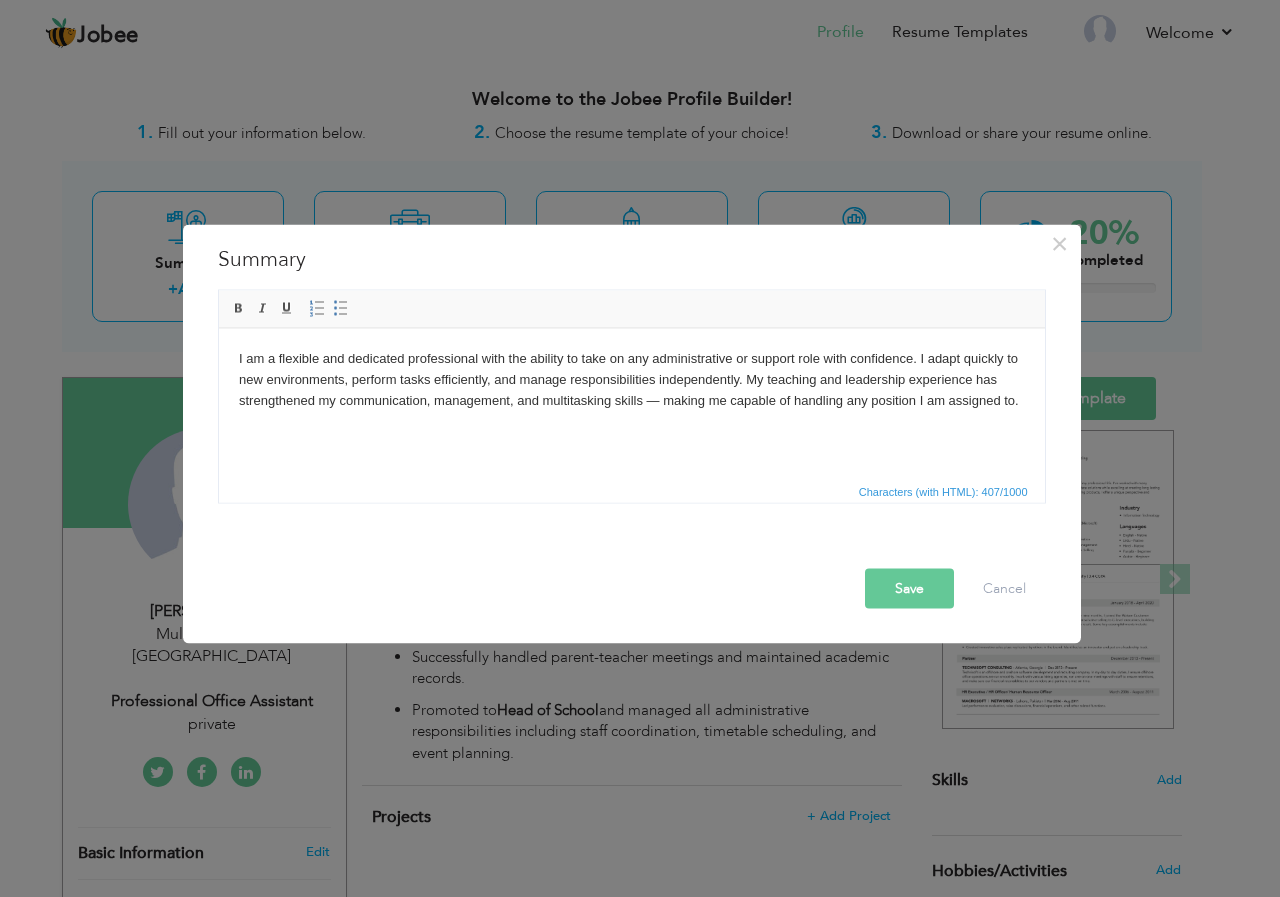 click on "Save" at bounding box center (909, 588) 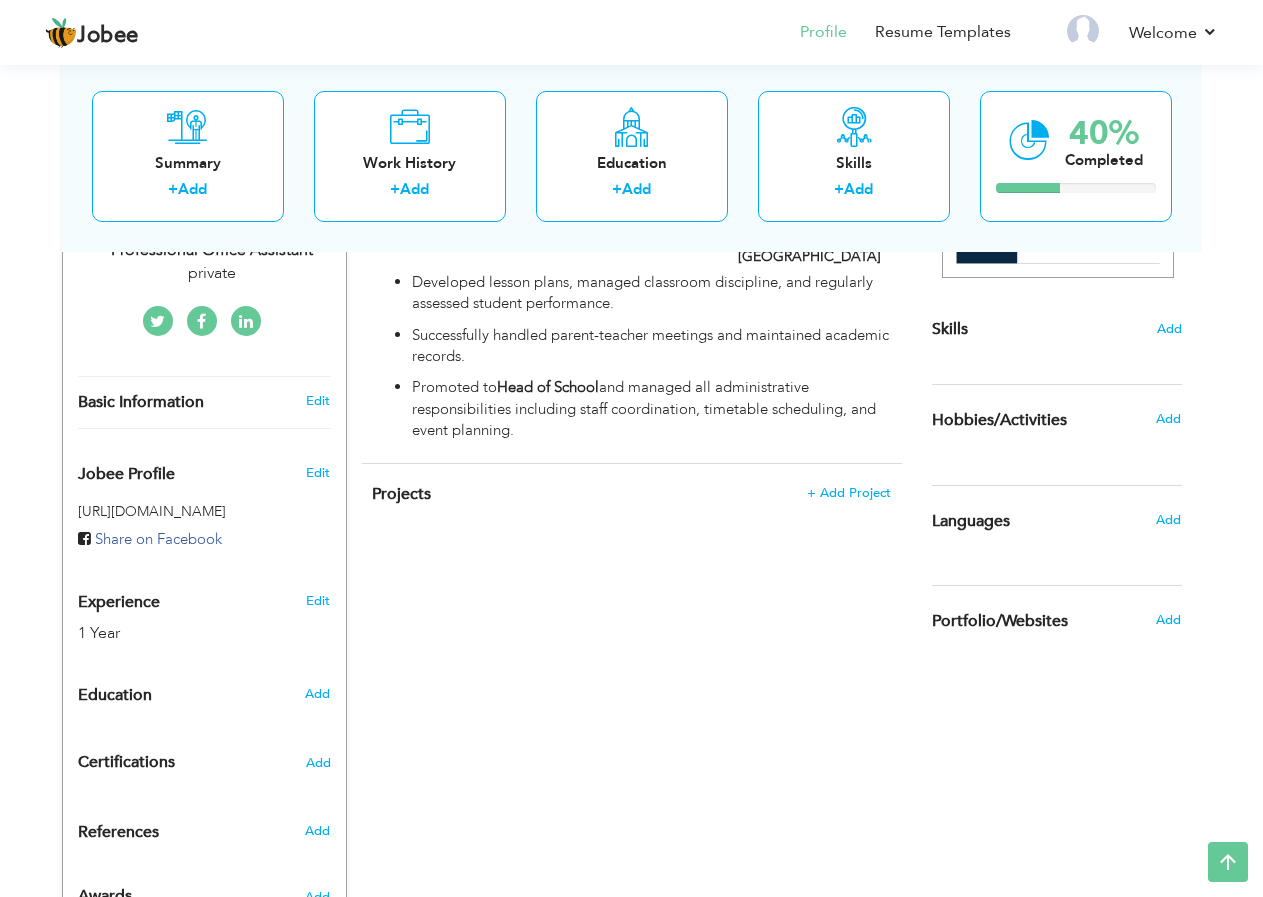 scroll, scrollTop: 416, scrollLeft: 0, axis: vertical 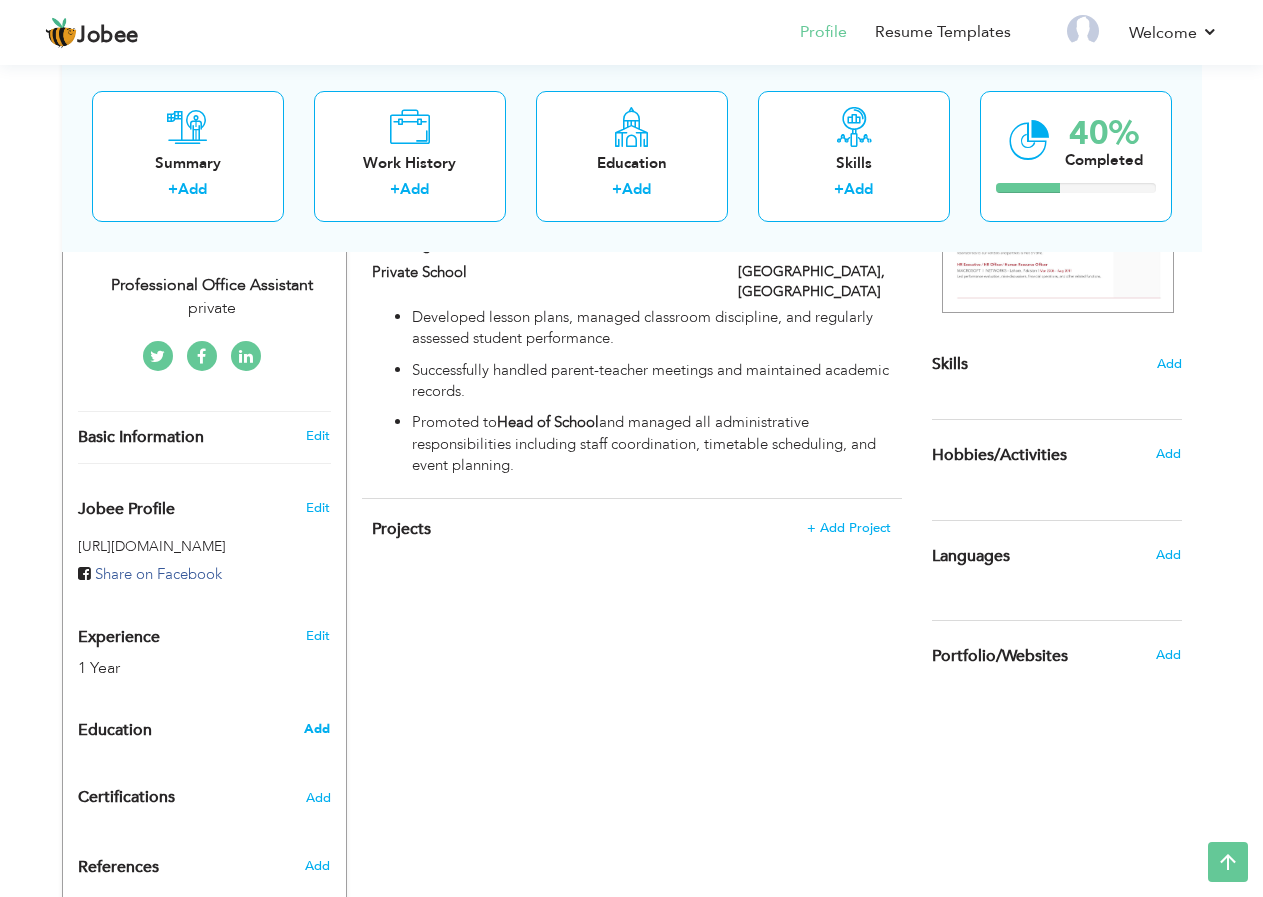 click on "Add" at bounding box center [317, 729] 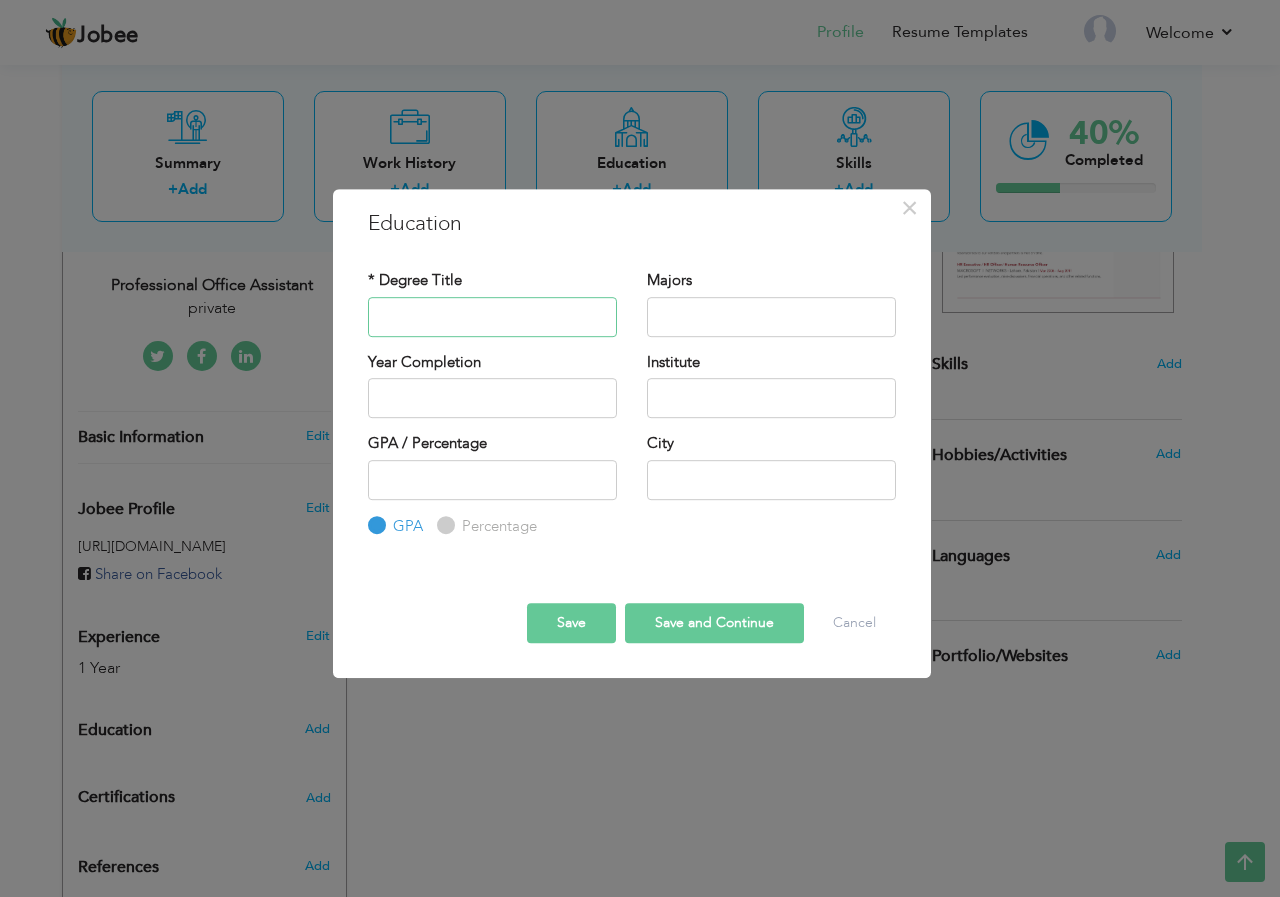 click at bounding box center [492, 317] 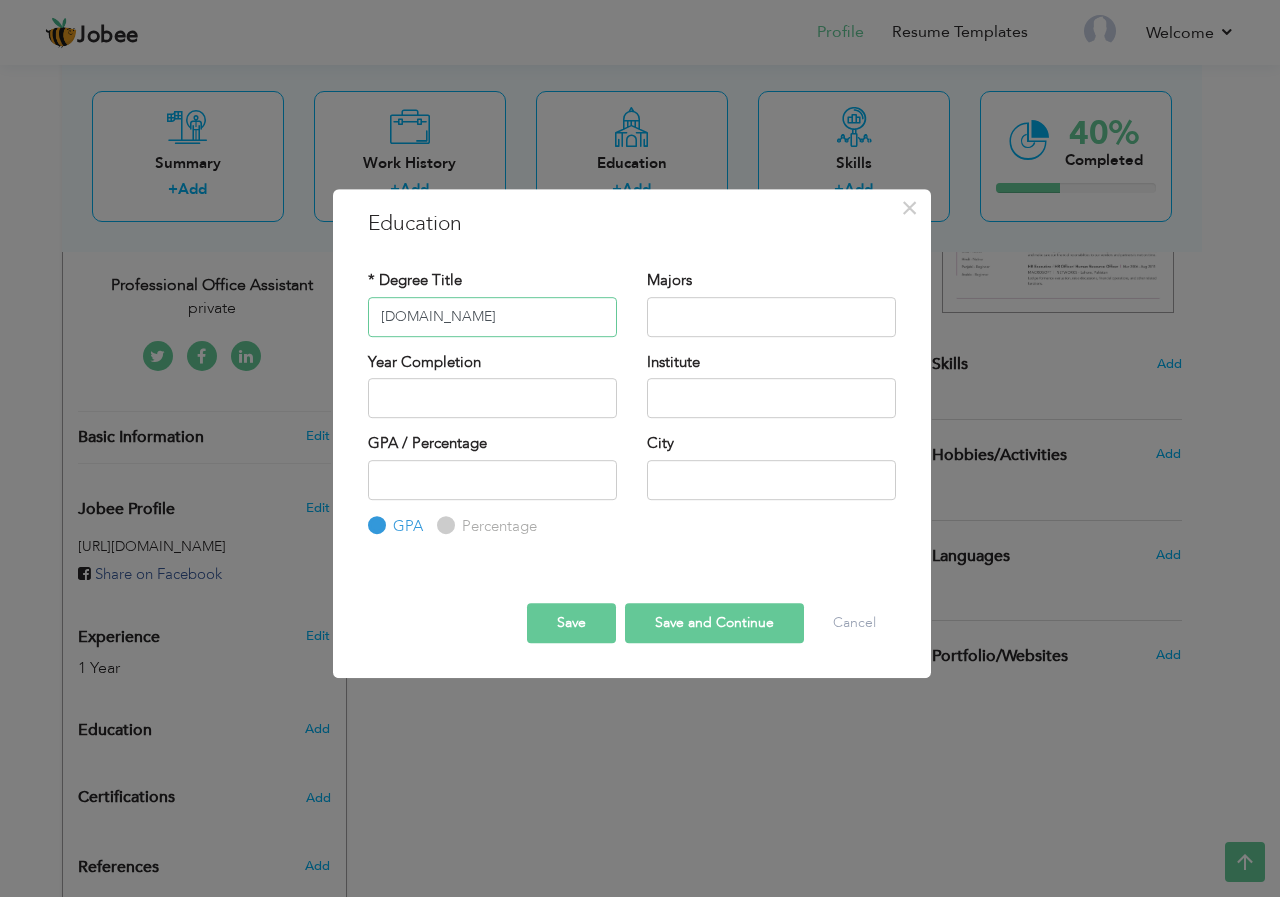 type on "B.Com" 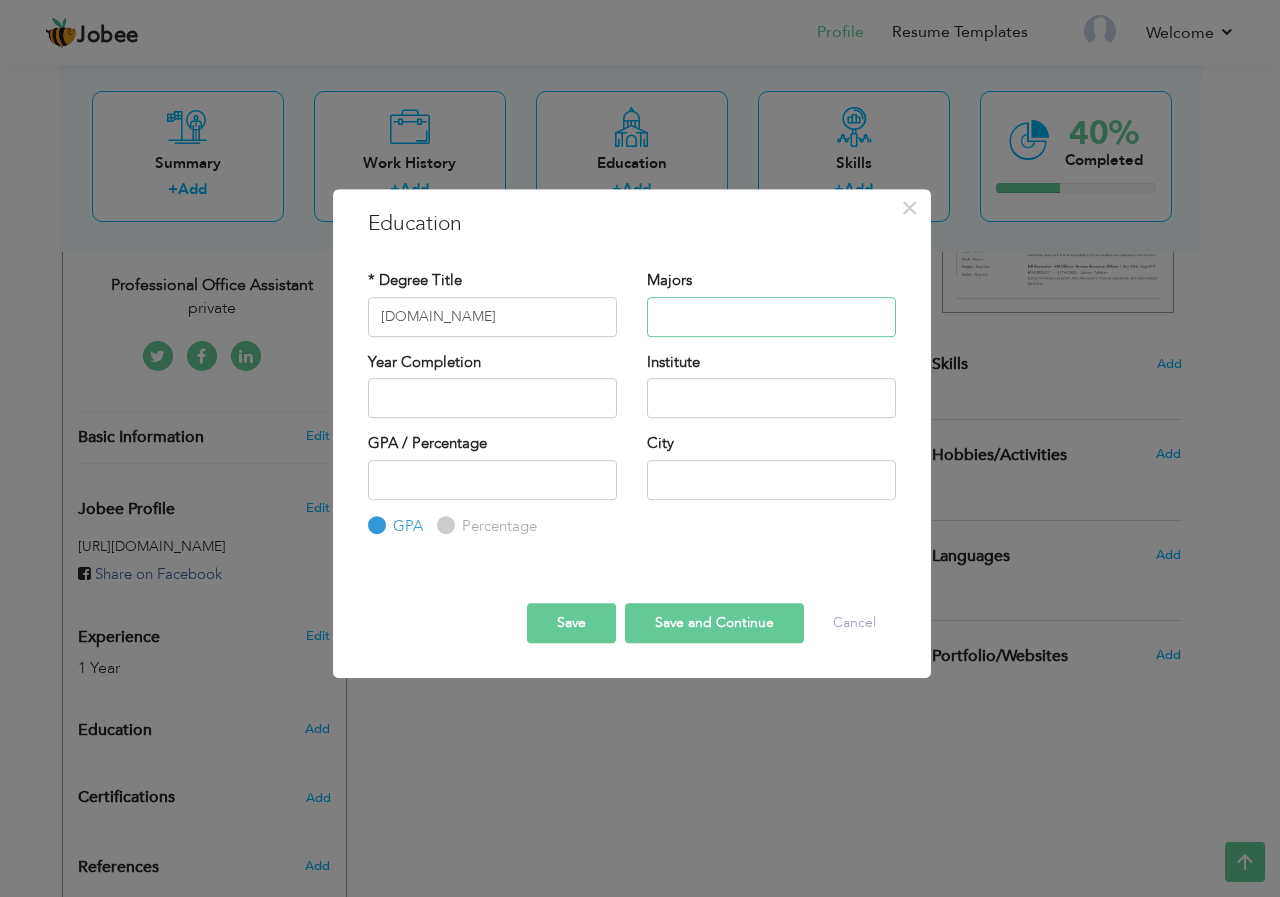 click at bounding box center (771, 317) 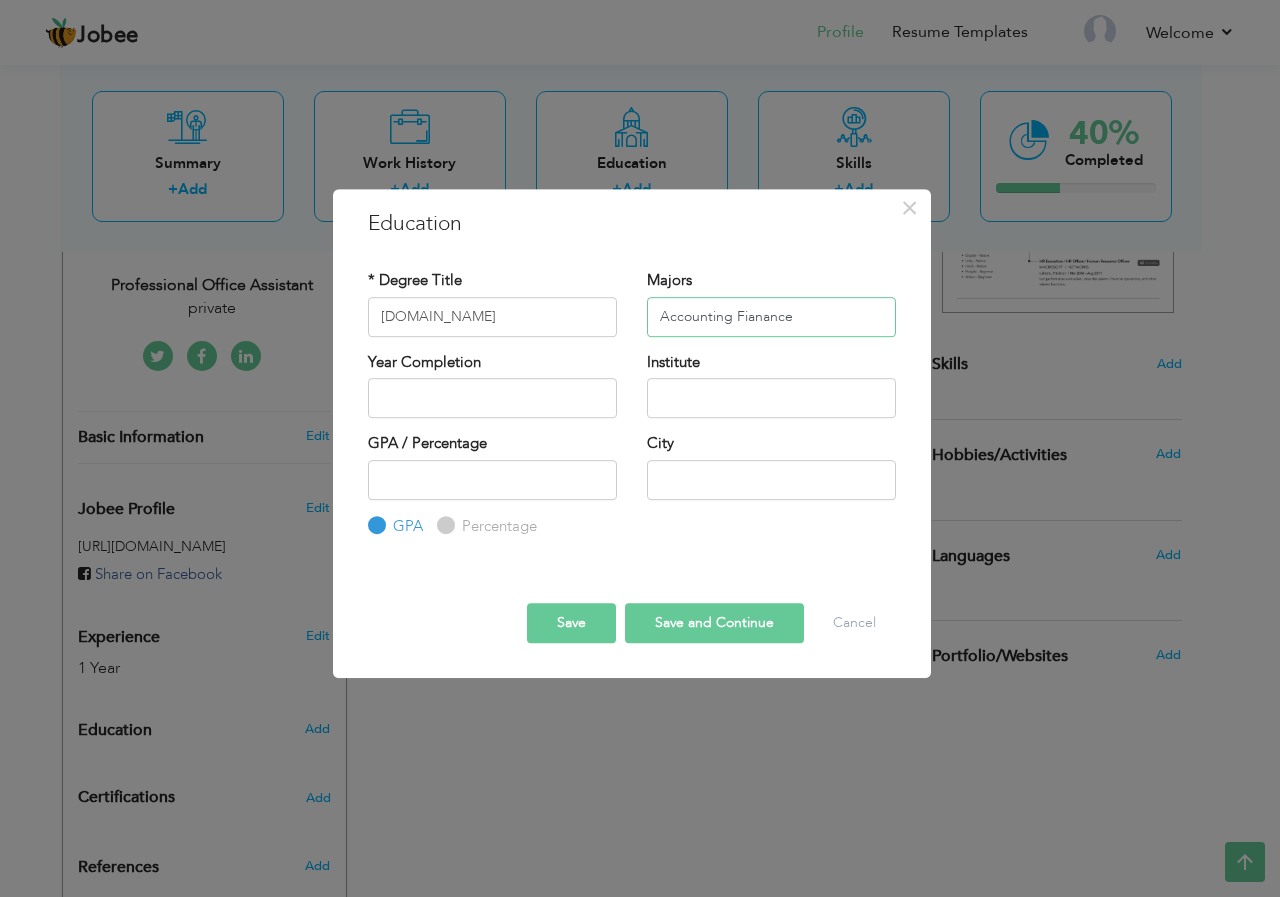 type on "Accounting Fianance" 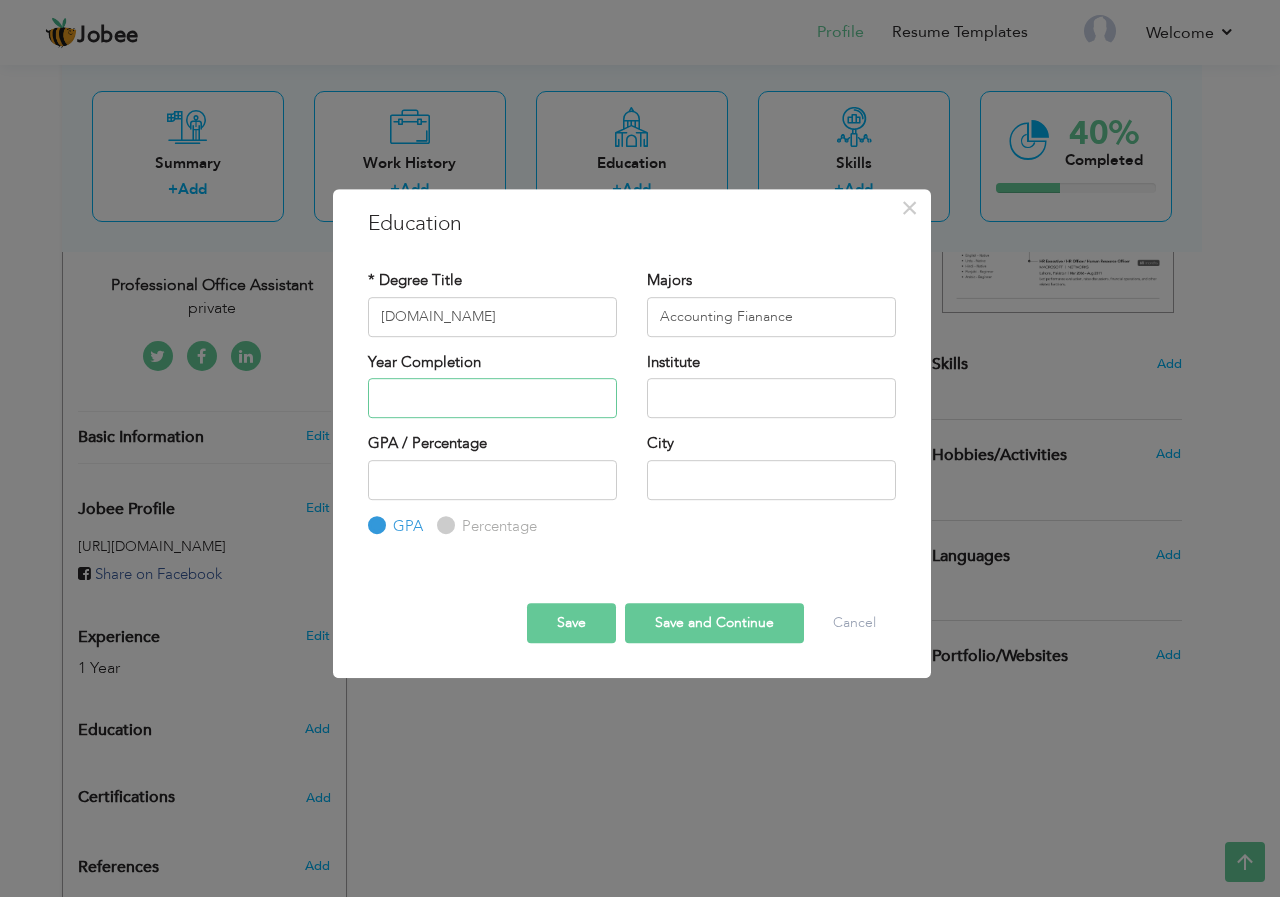 type on "2025" 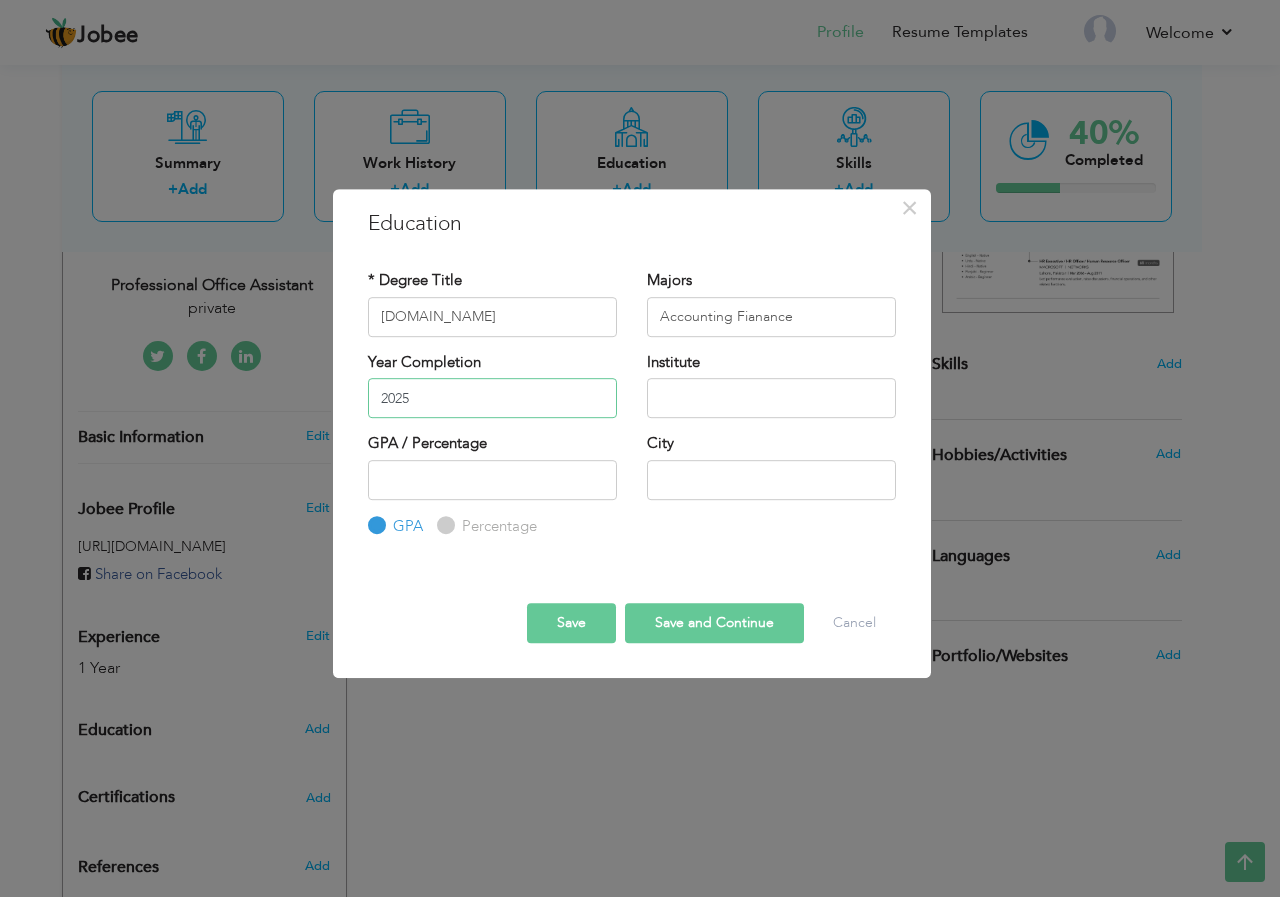 click on "2025" at bounding box center (492, 398) 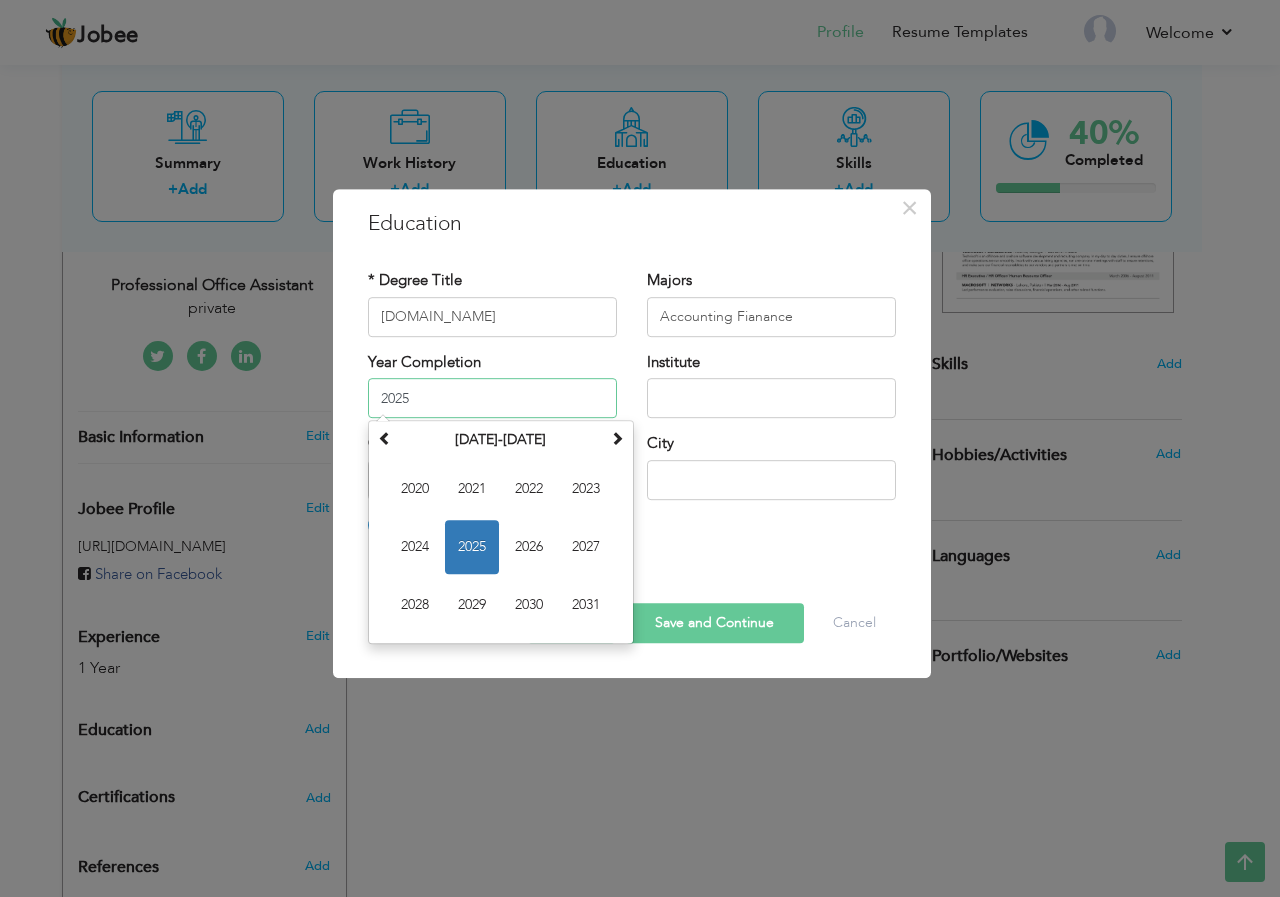 click on "2025" at bounding box center [472, 547] 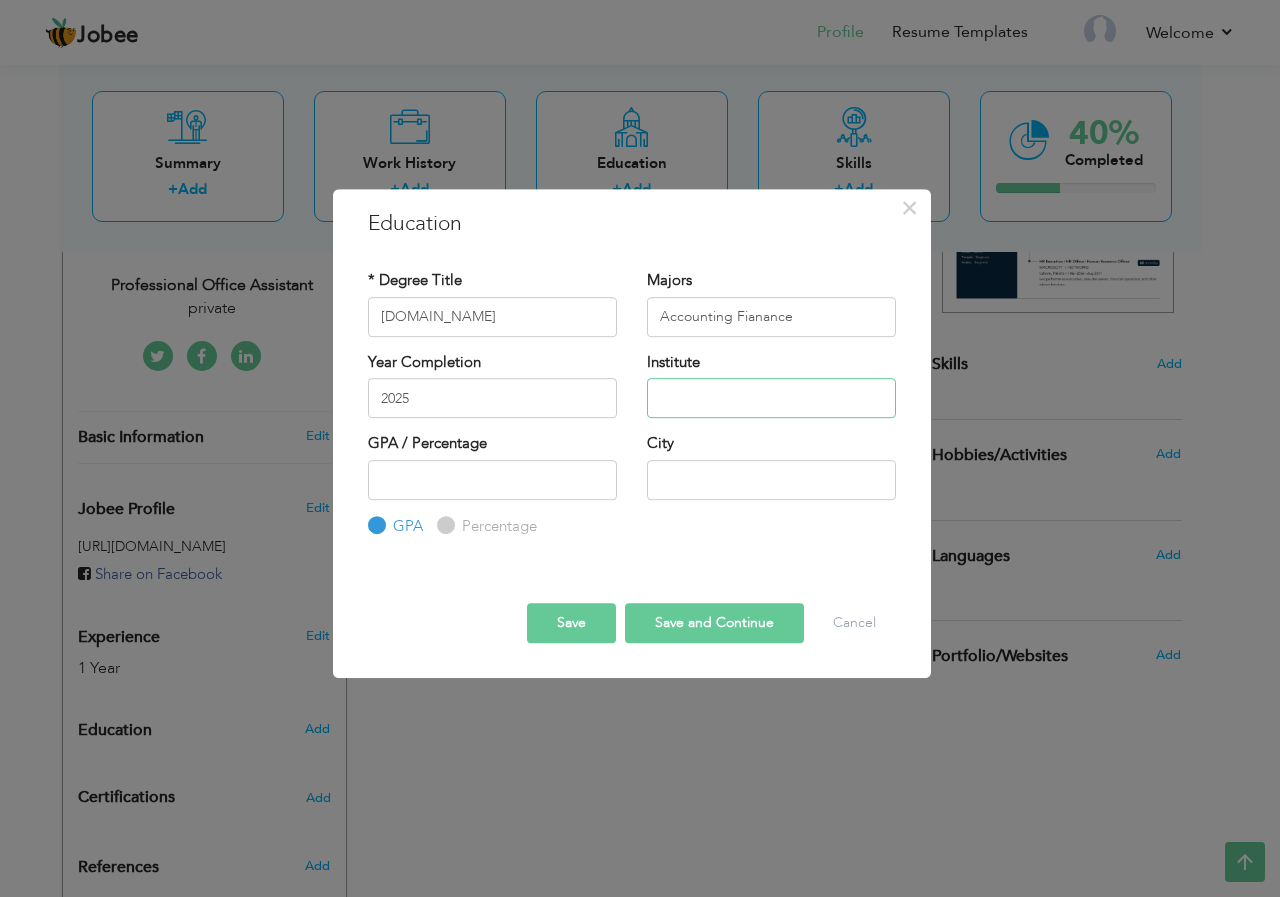 click at bounding box center [771, 398] 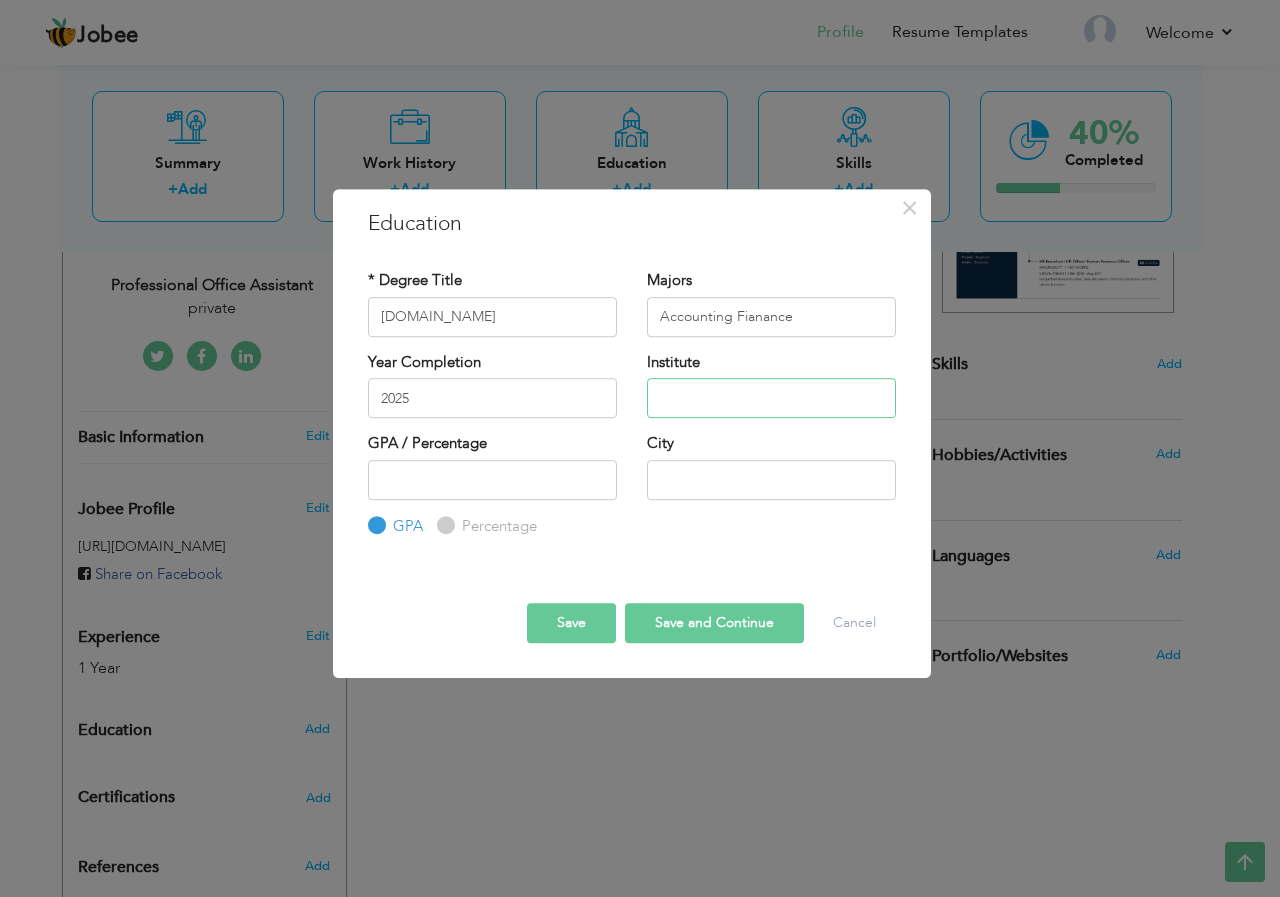type on "Z" 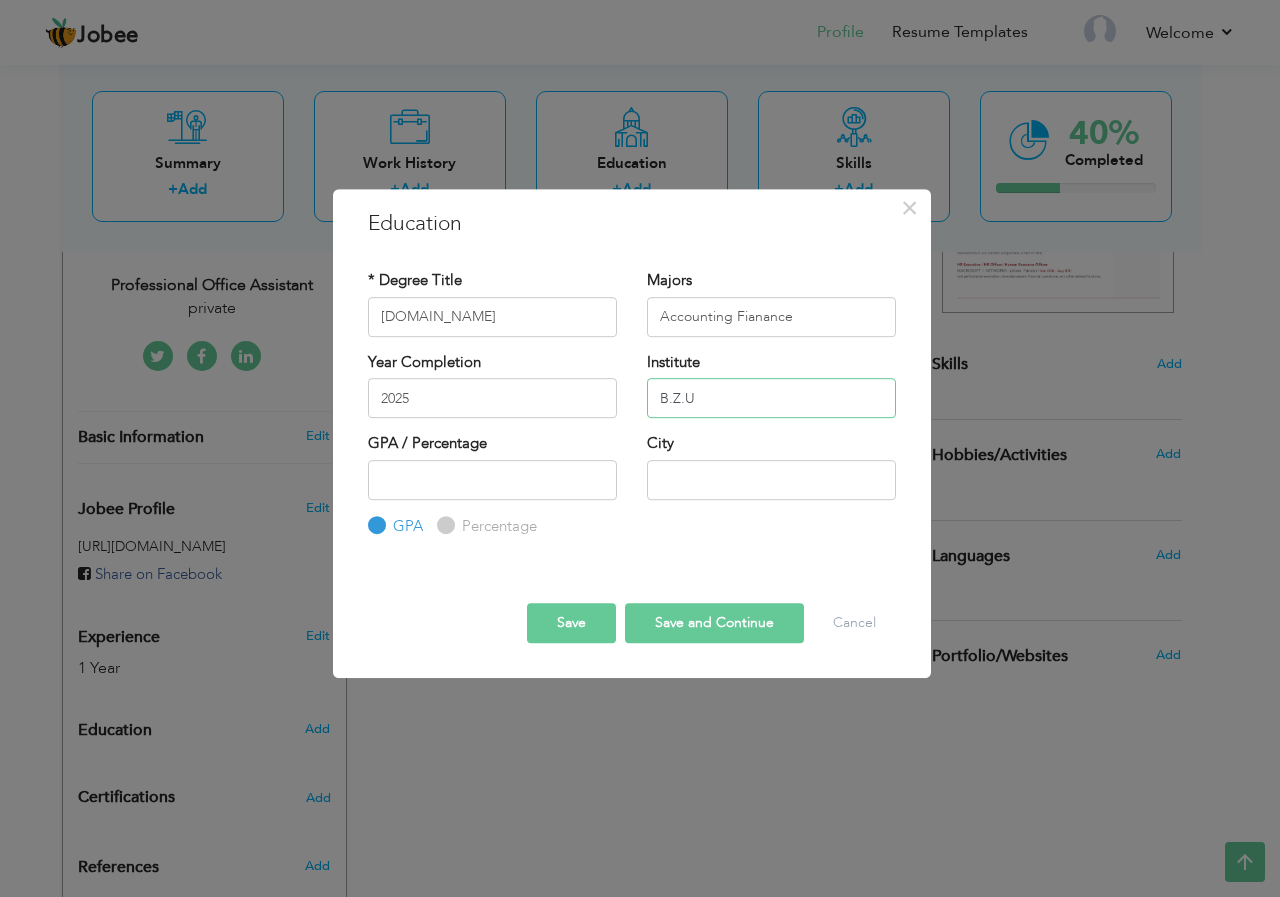 type on "B.Z.U" 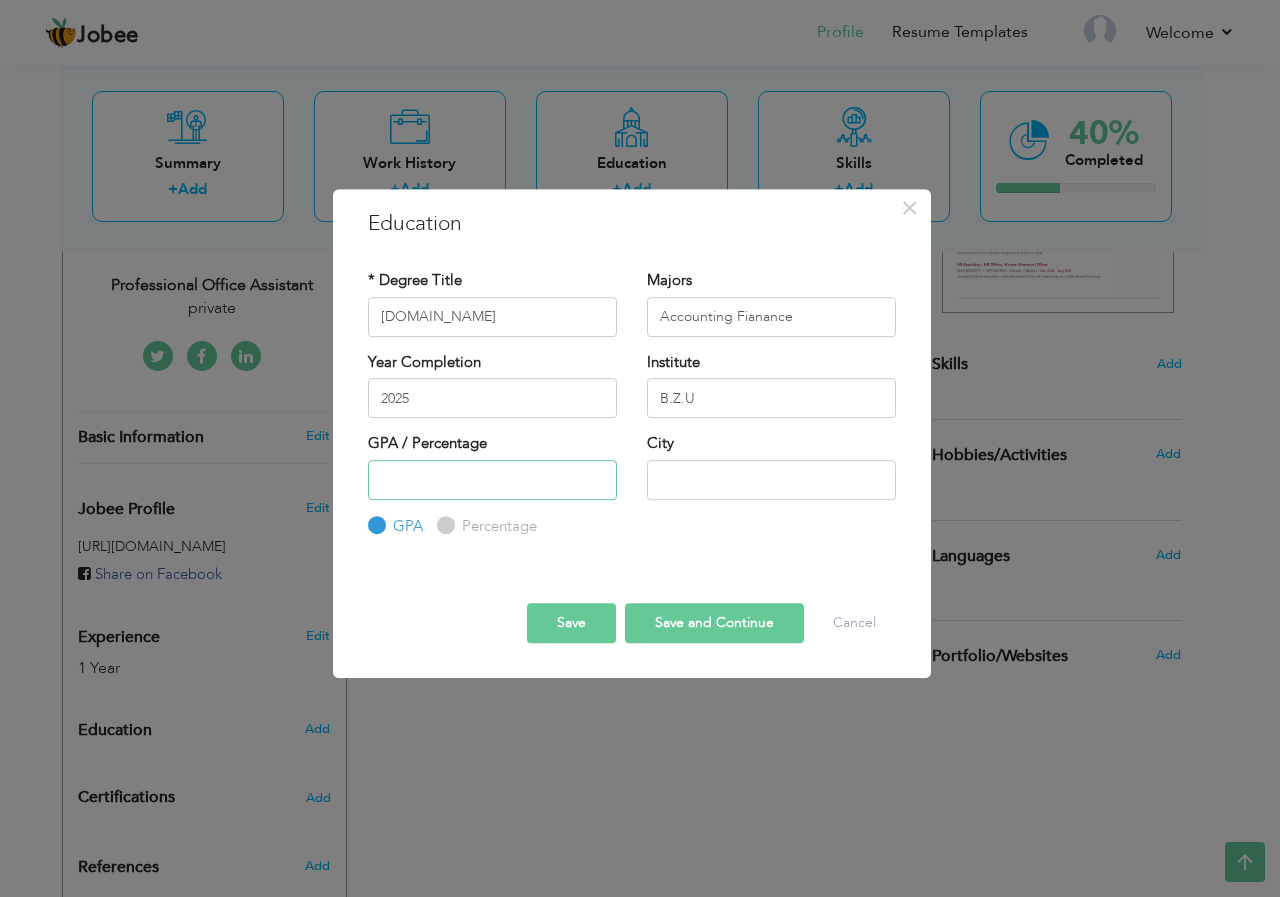 click at bounding box center [492, 480] 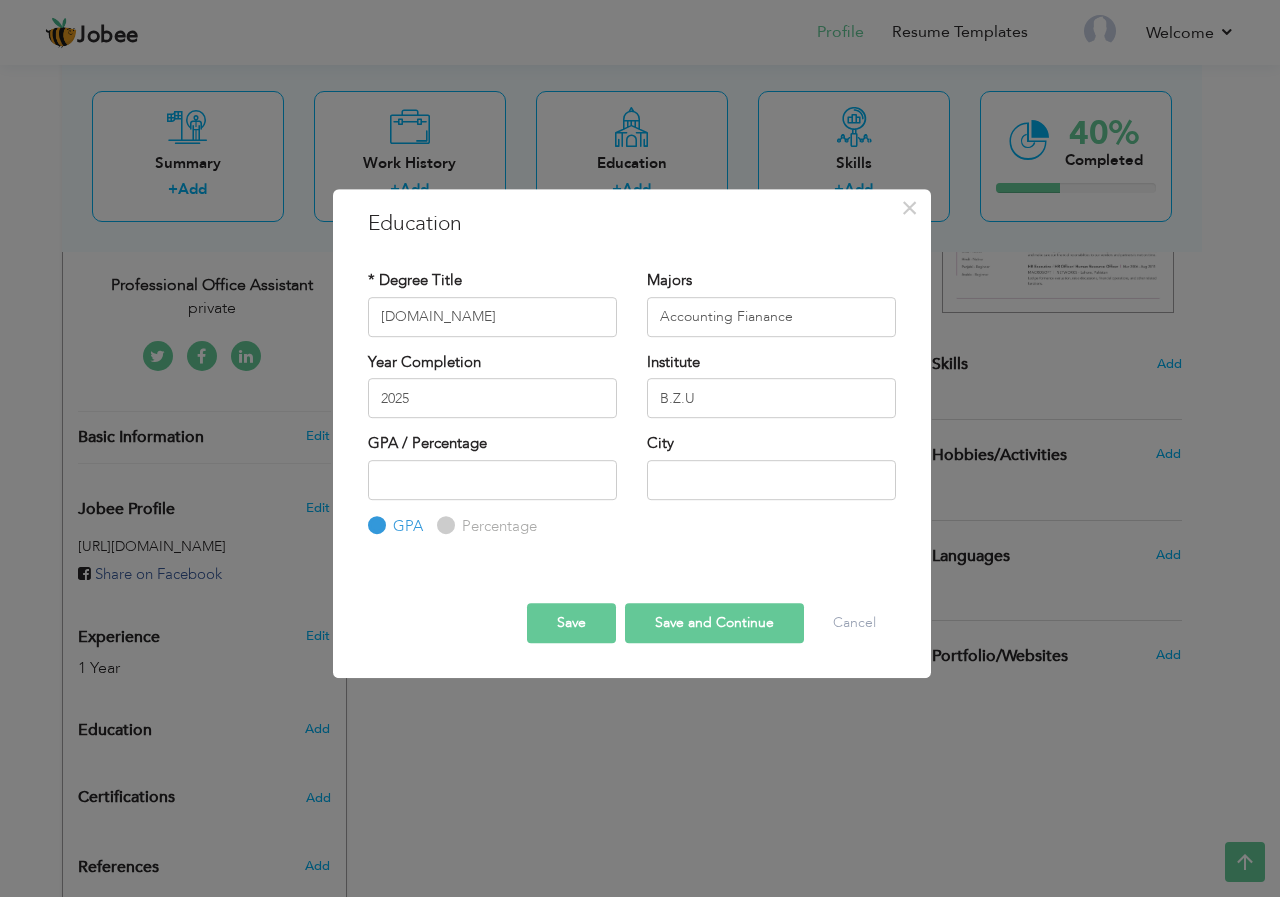 click on "Percentage" at bounding box center (497, 526) 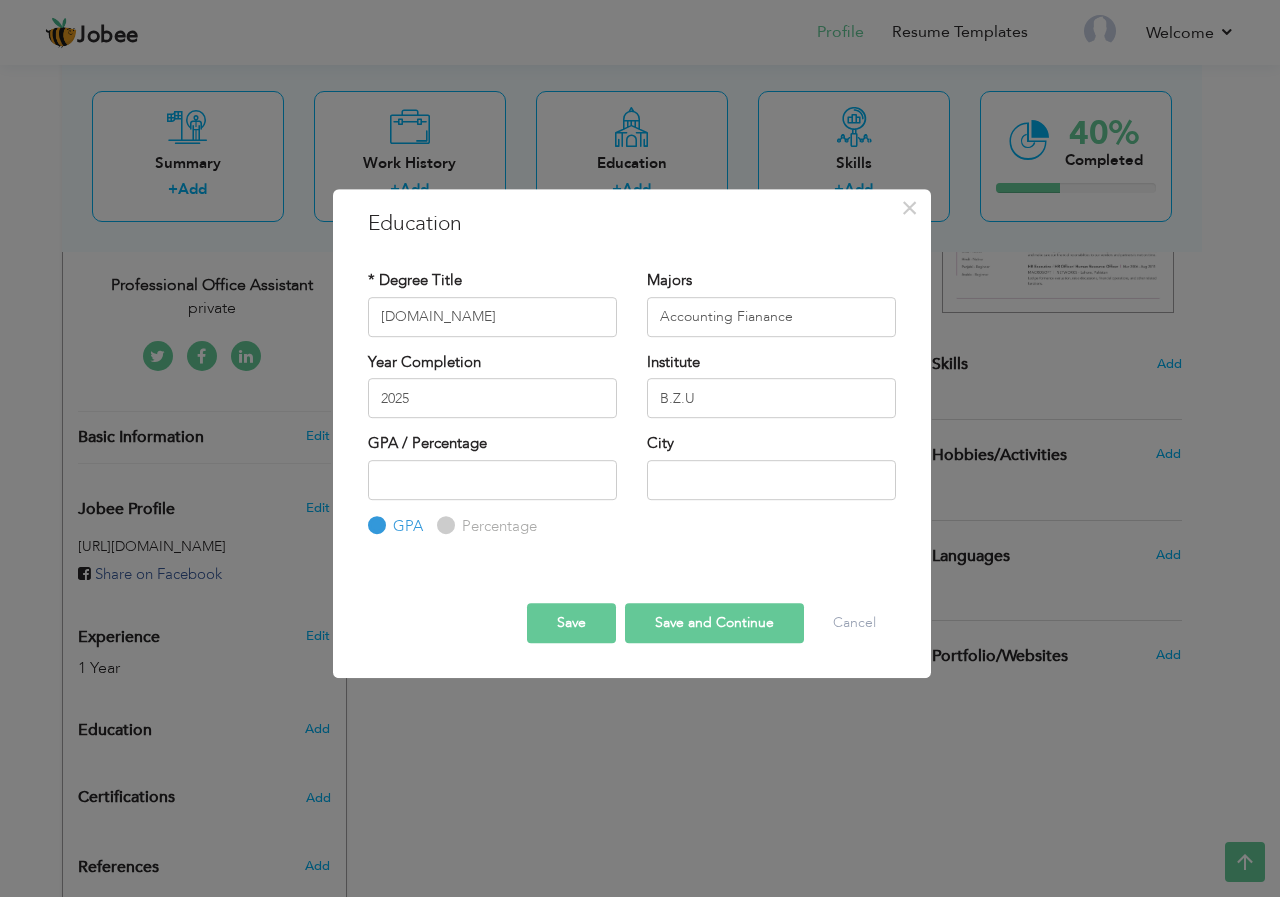click on "Percentage" at bounding box center (443, 525) 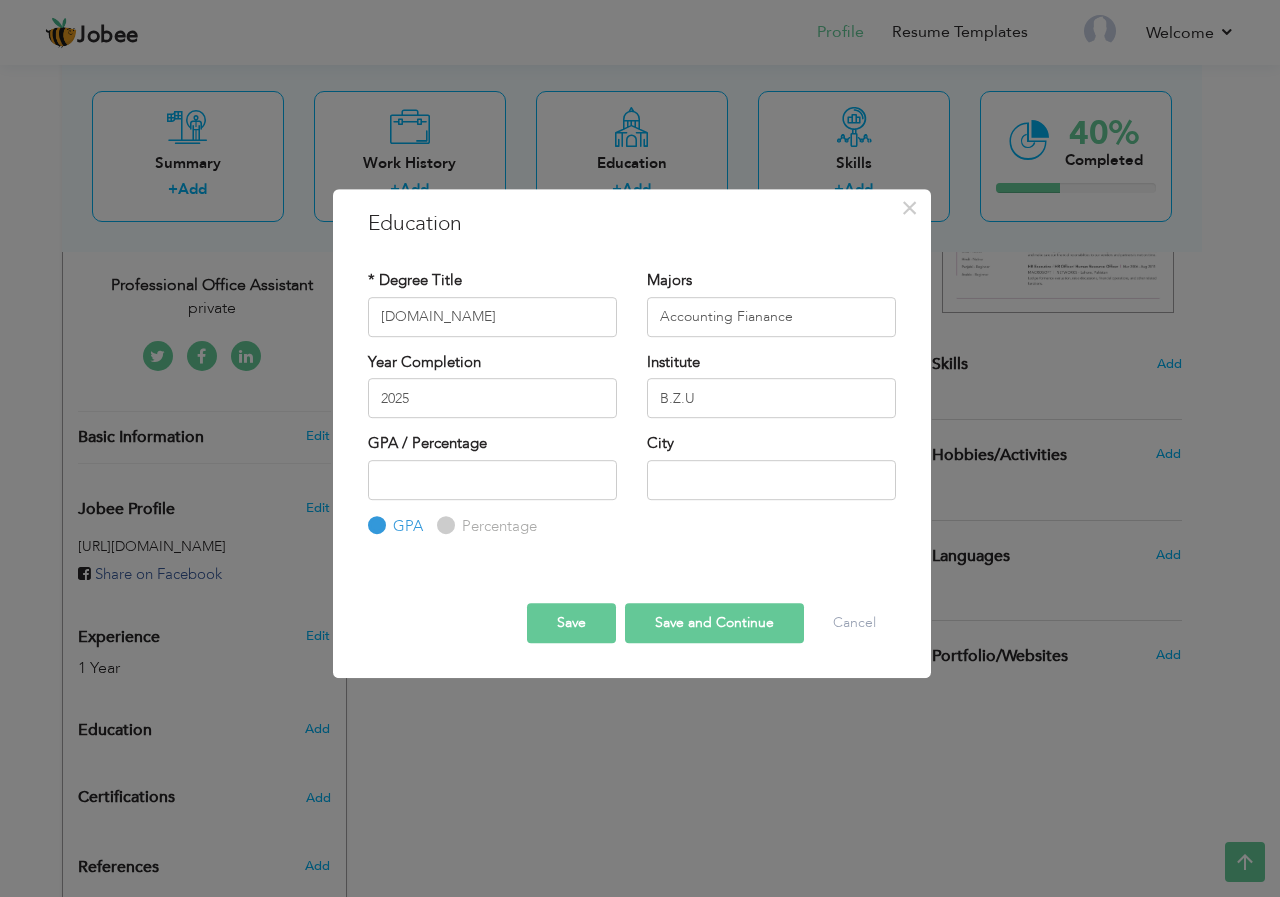 radio on "true" 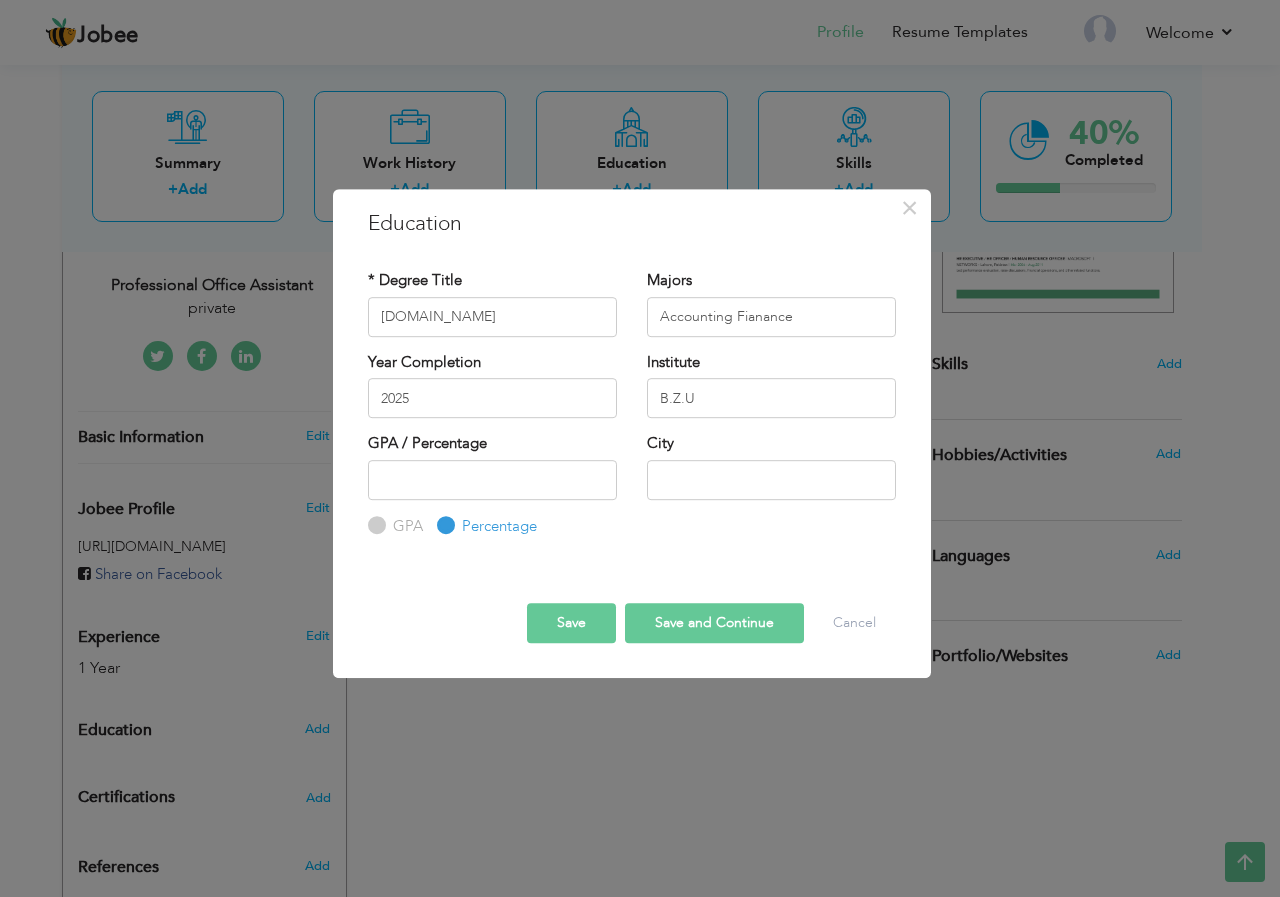 click on "GPA" at bounding box center (405, 526) 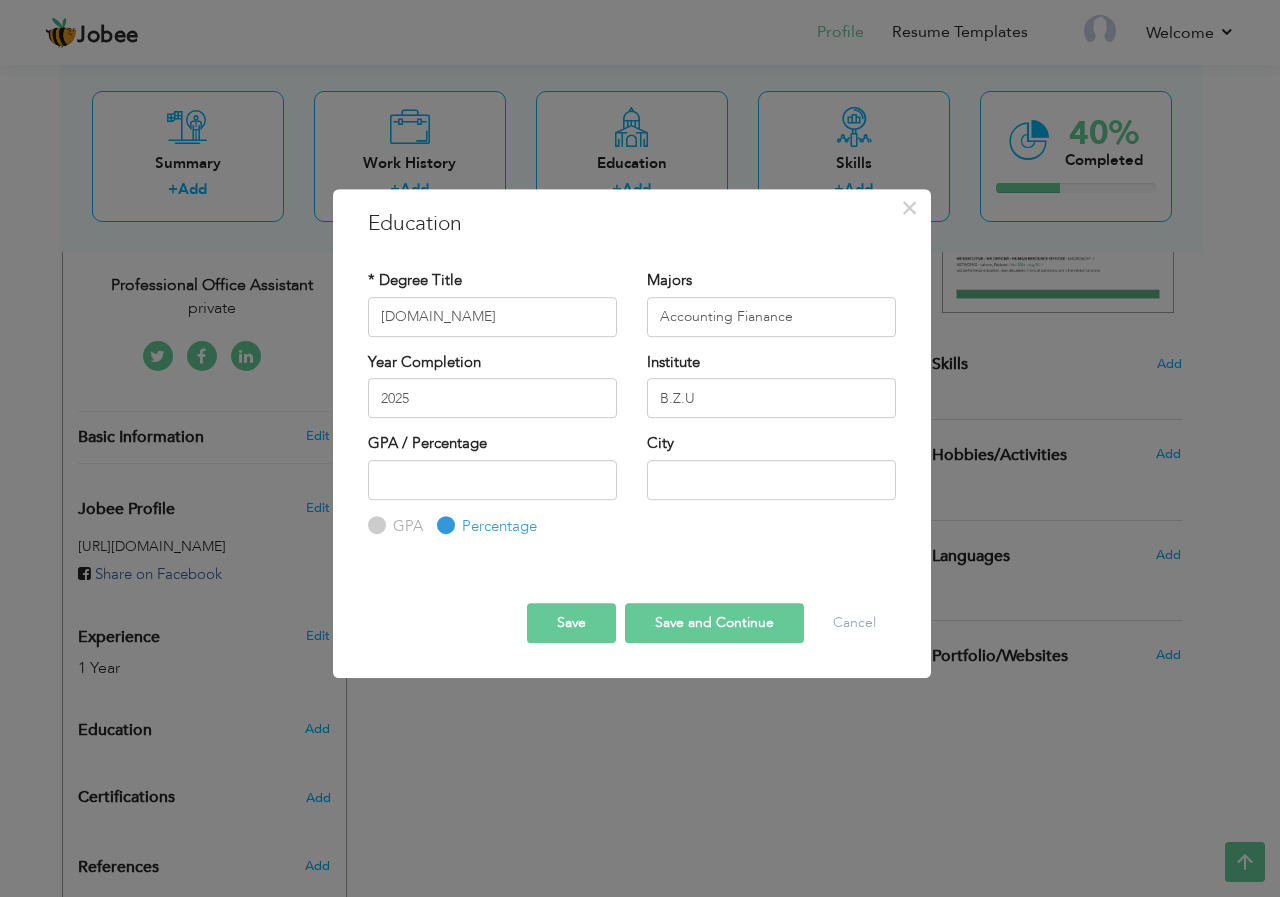 click on "GPA" at bounding box center (374, 525) 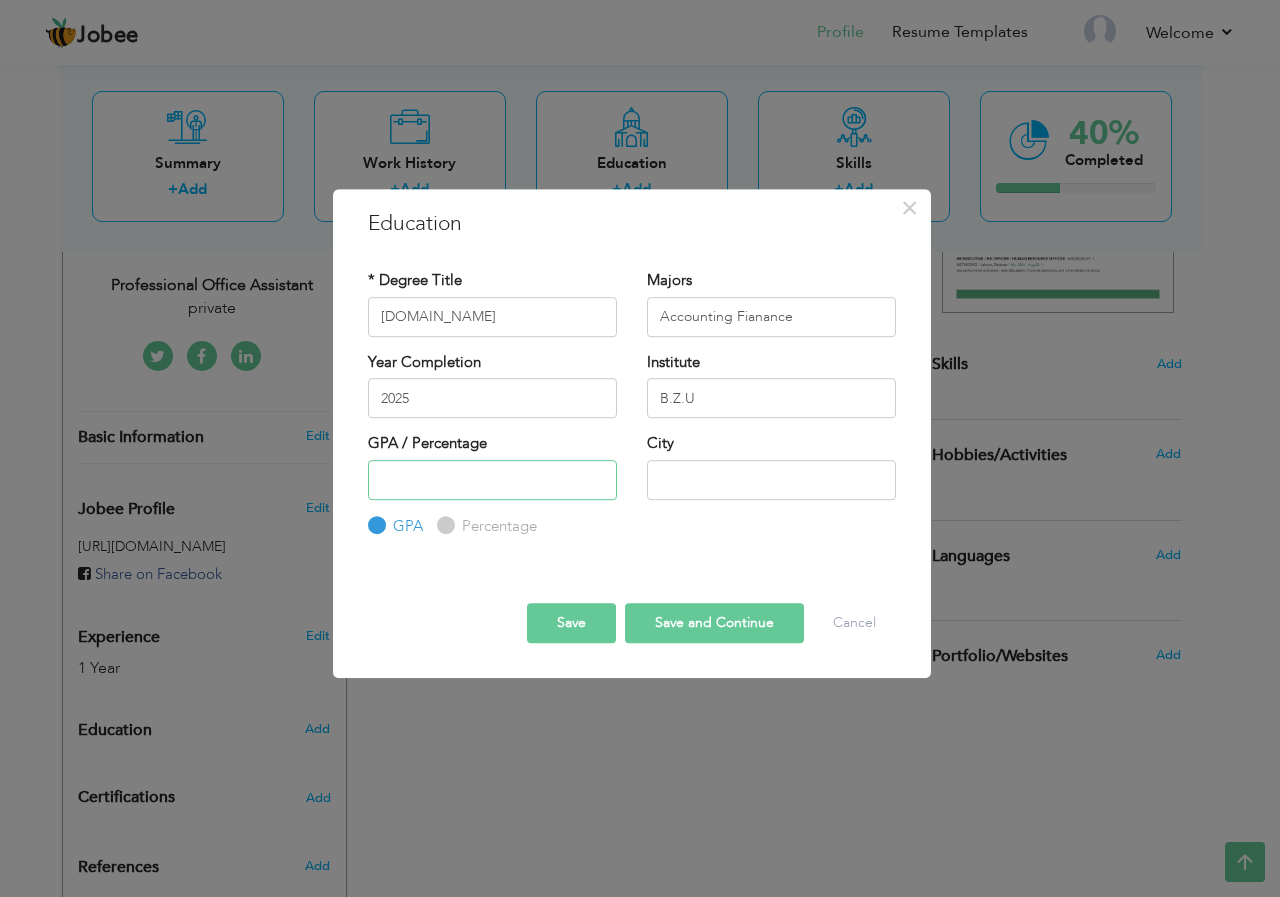 click at bounding box center [492, 480] 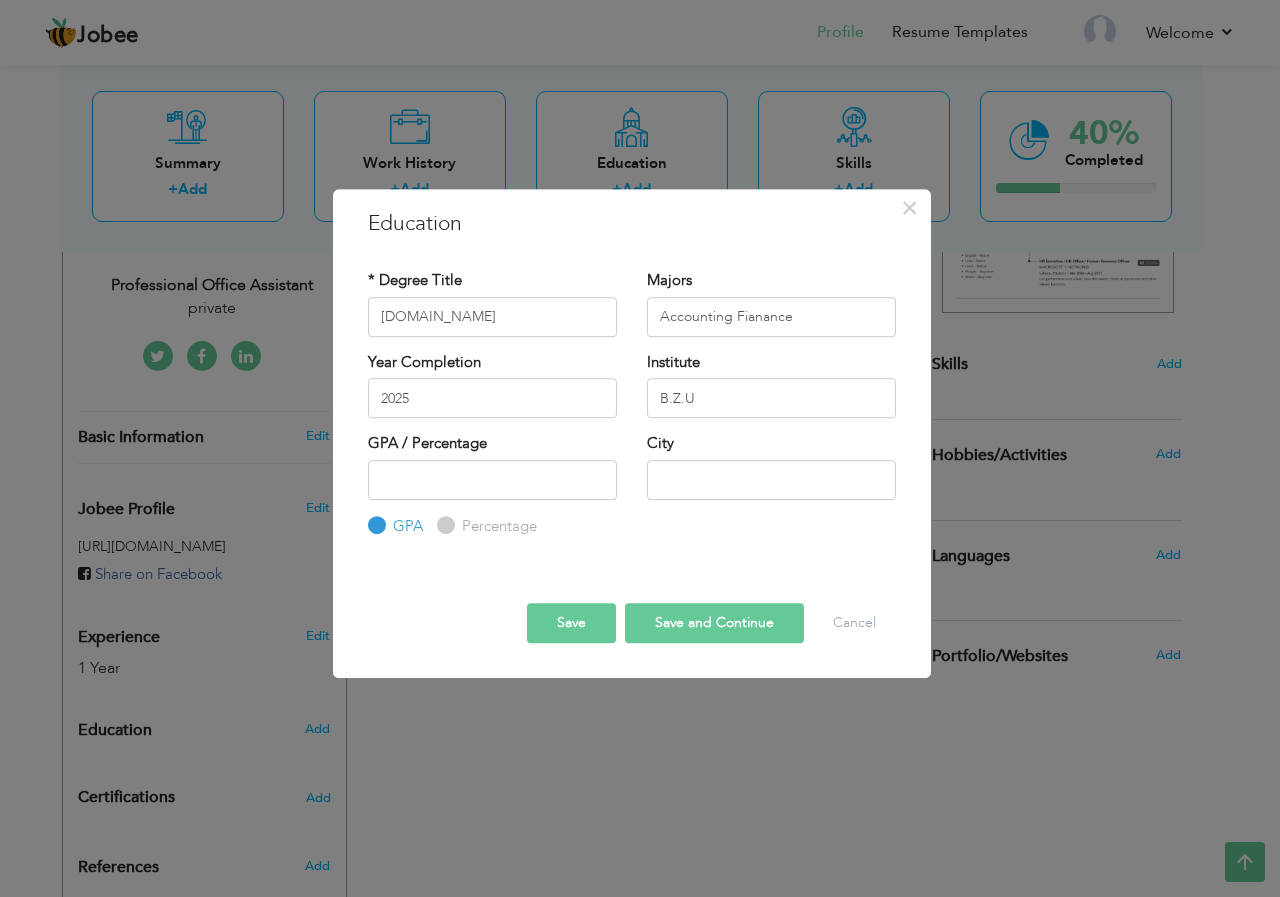 click on "Percentage" at bounding box center (497, 526) 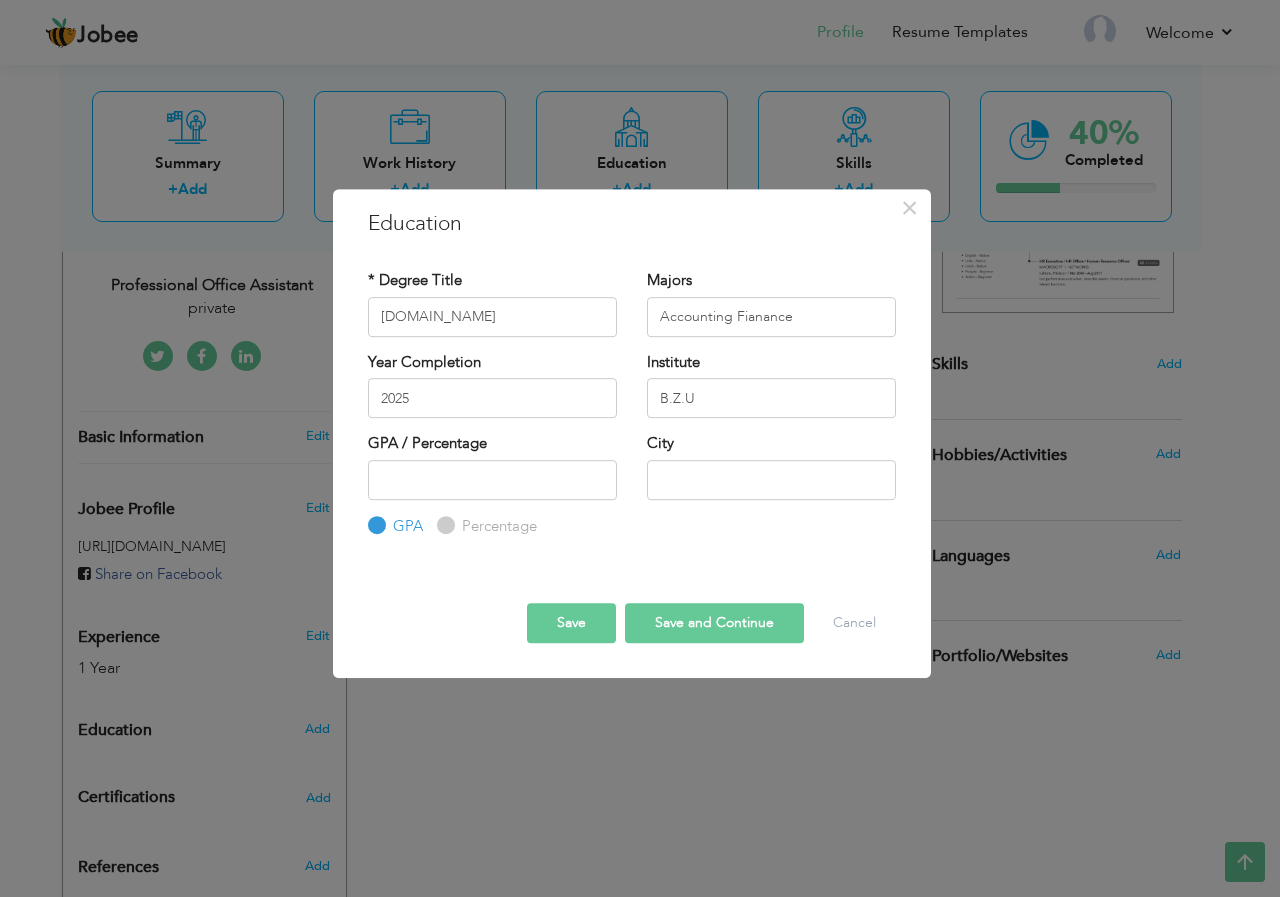 click on "Percentage" at bounding box center (443, 525) 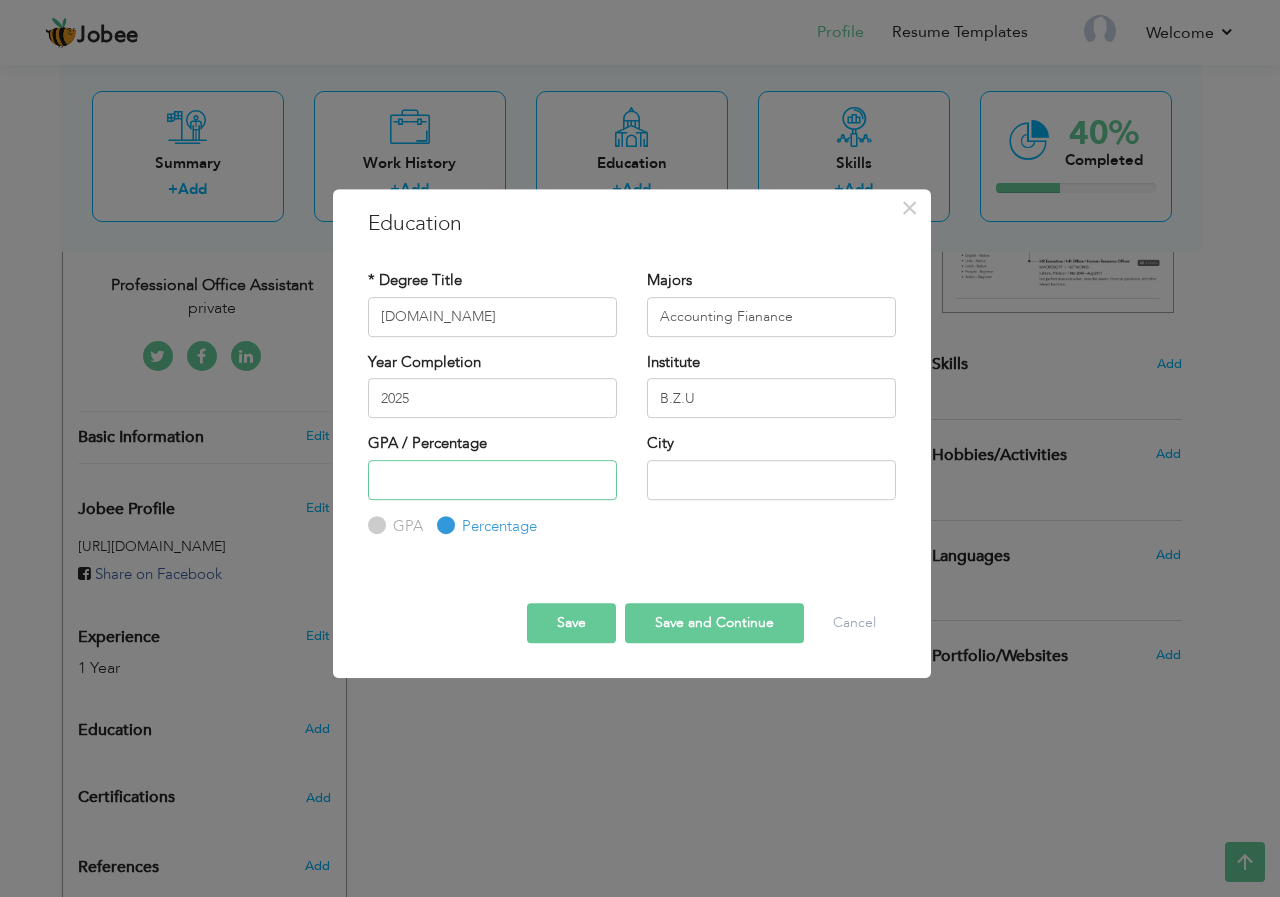 click at bounding box center (492, 480) 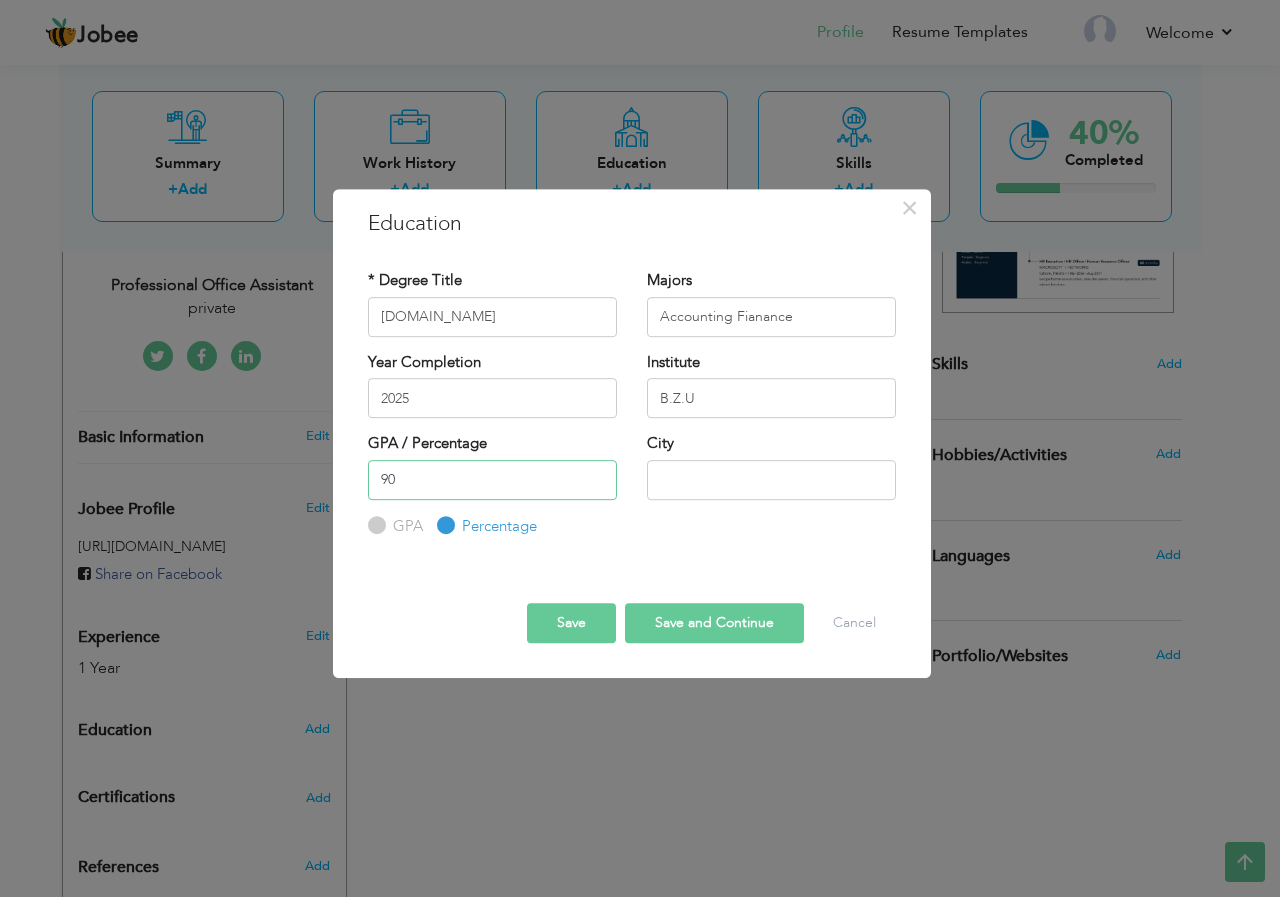 click on "90" at bounding box center (492, 480) 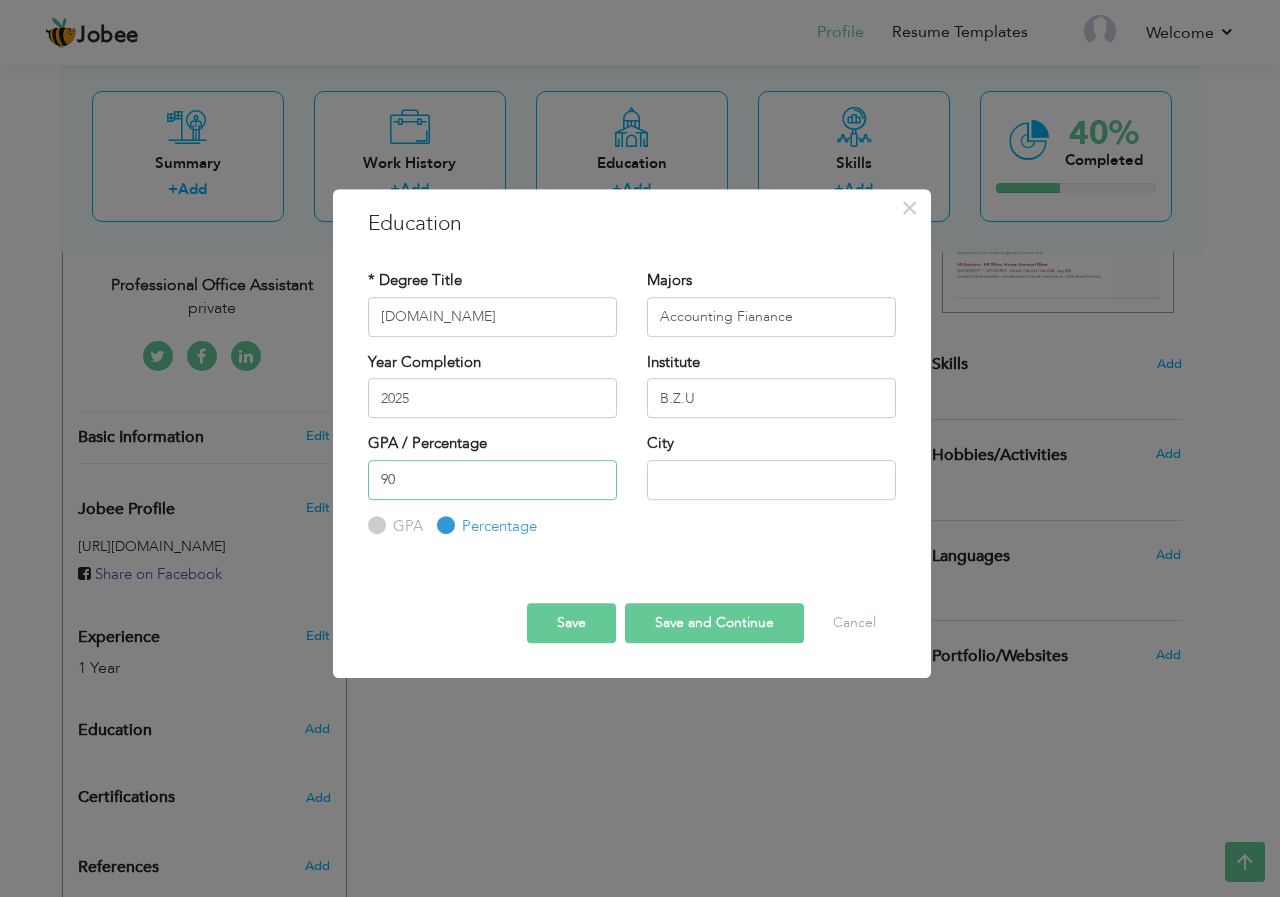 type on "90" 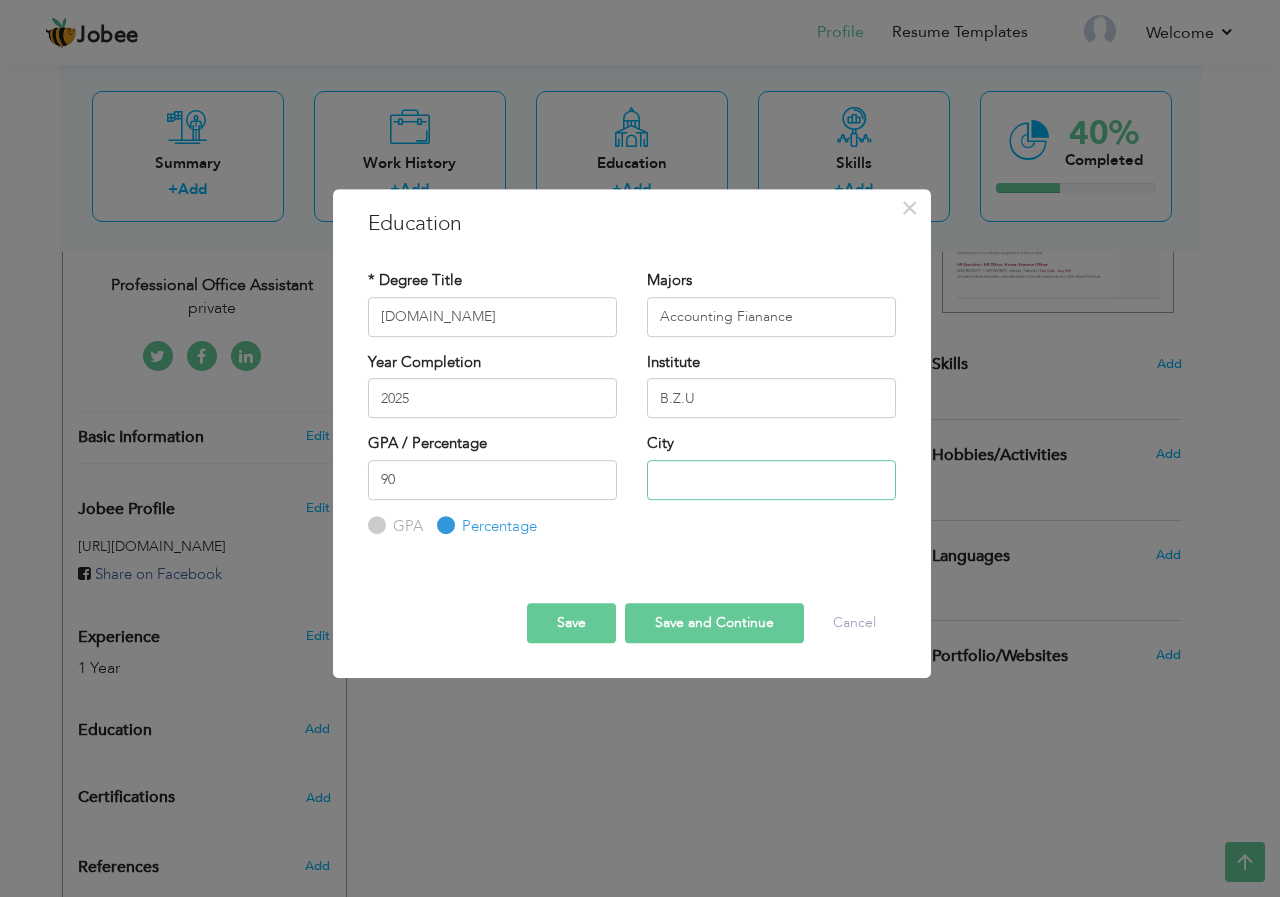 click at bounding box center (771, 480) 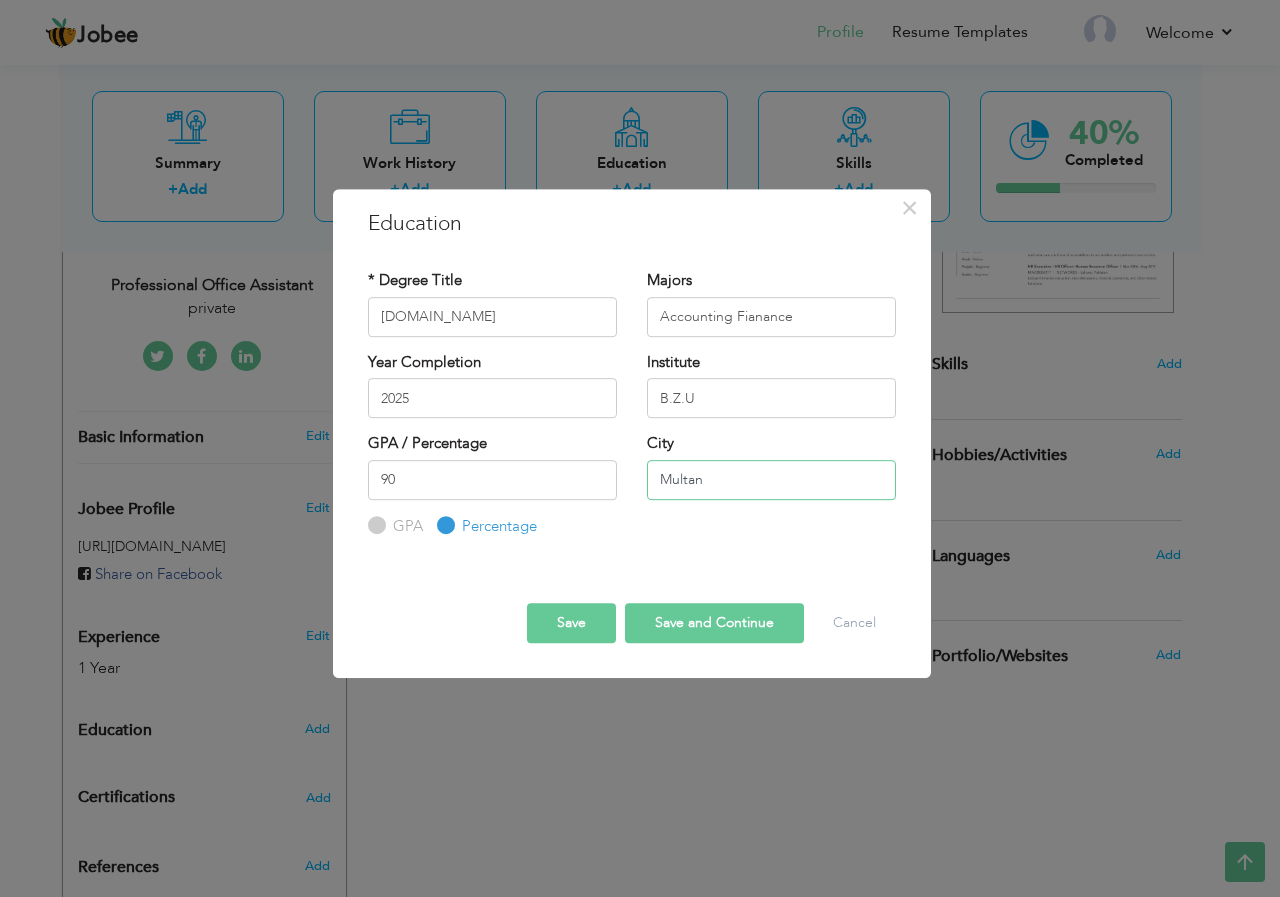 type on "Multan" 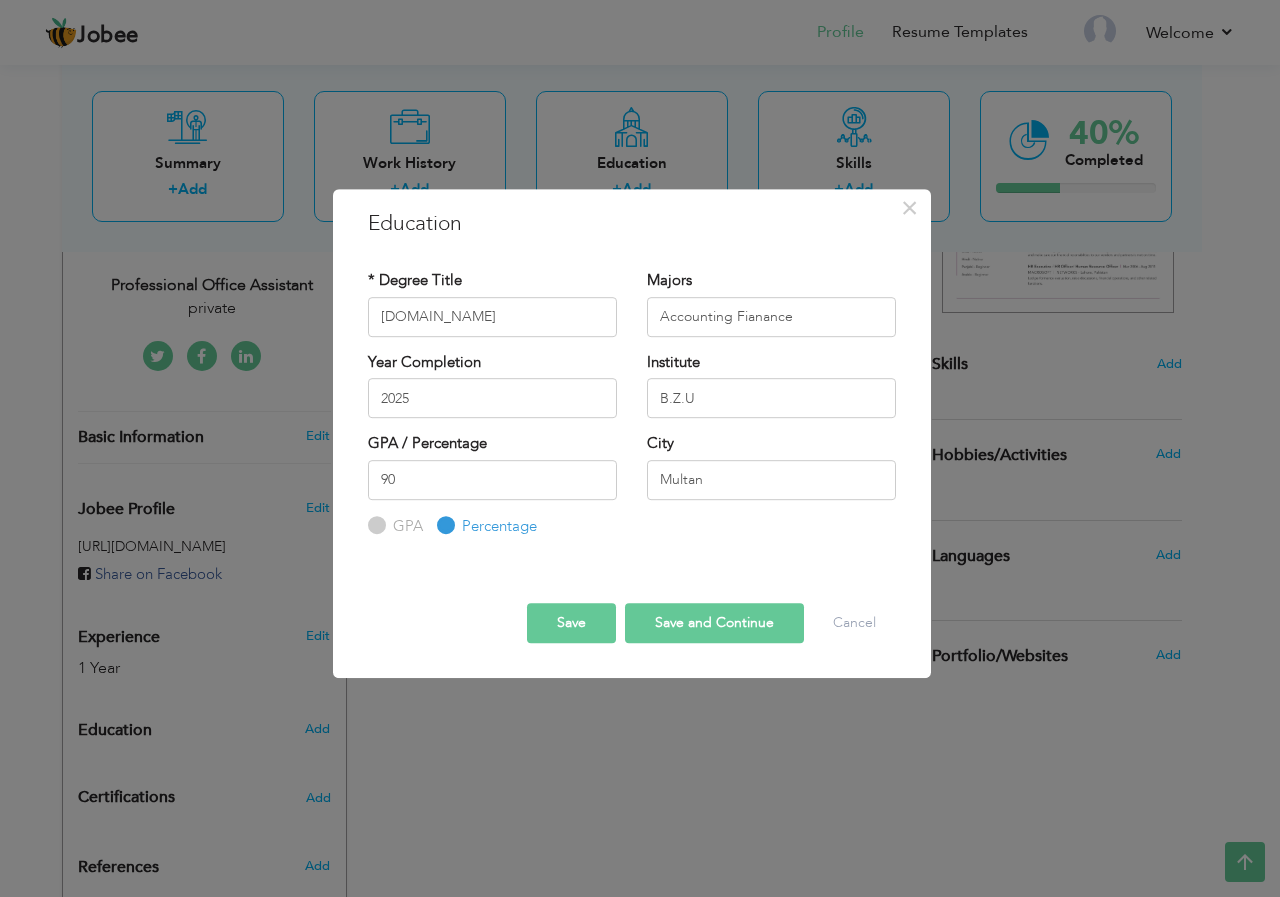 click on "Save and Continue" at bounding box center [714, 623] 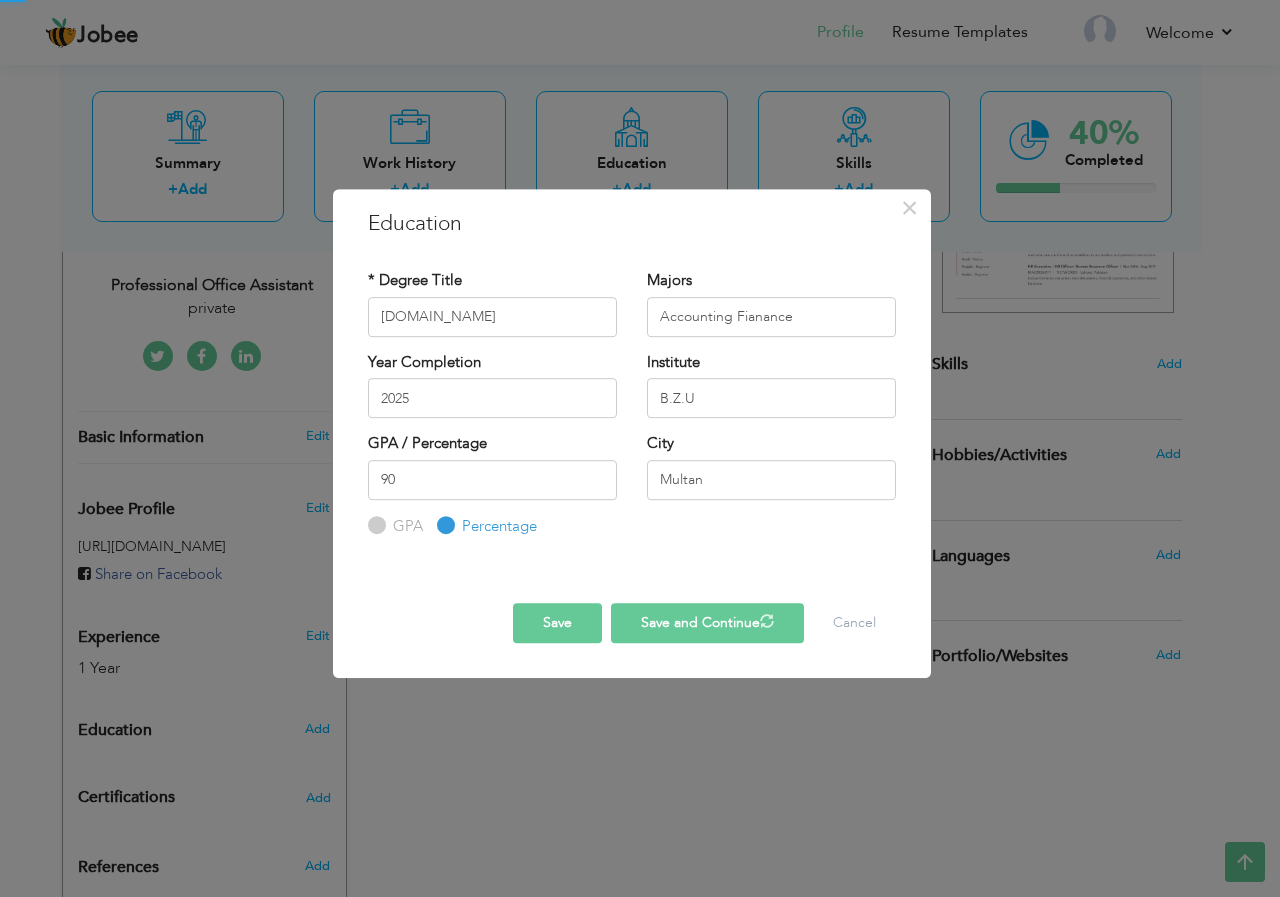 type 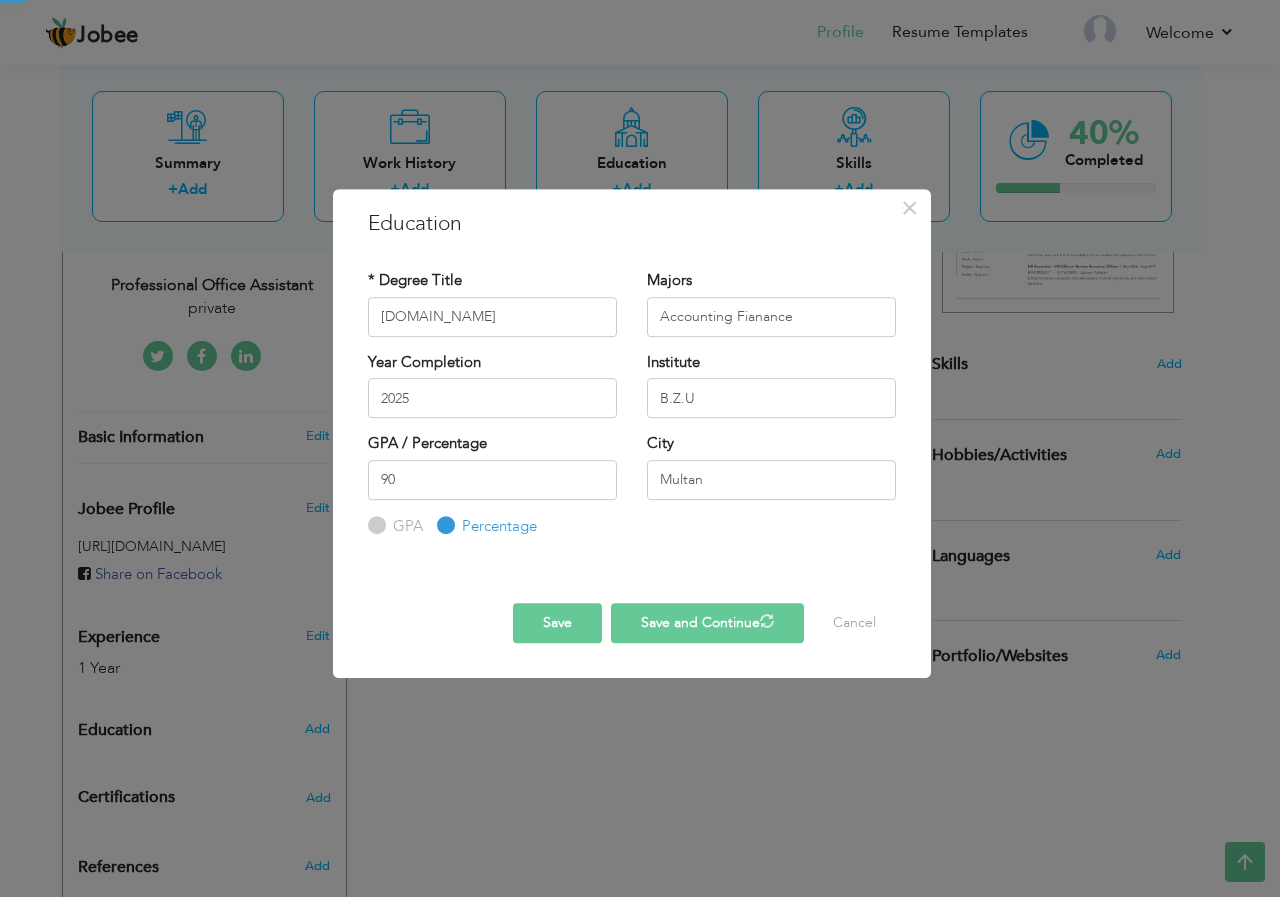 type 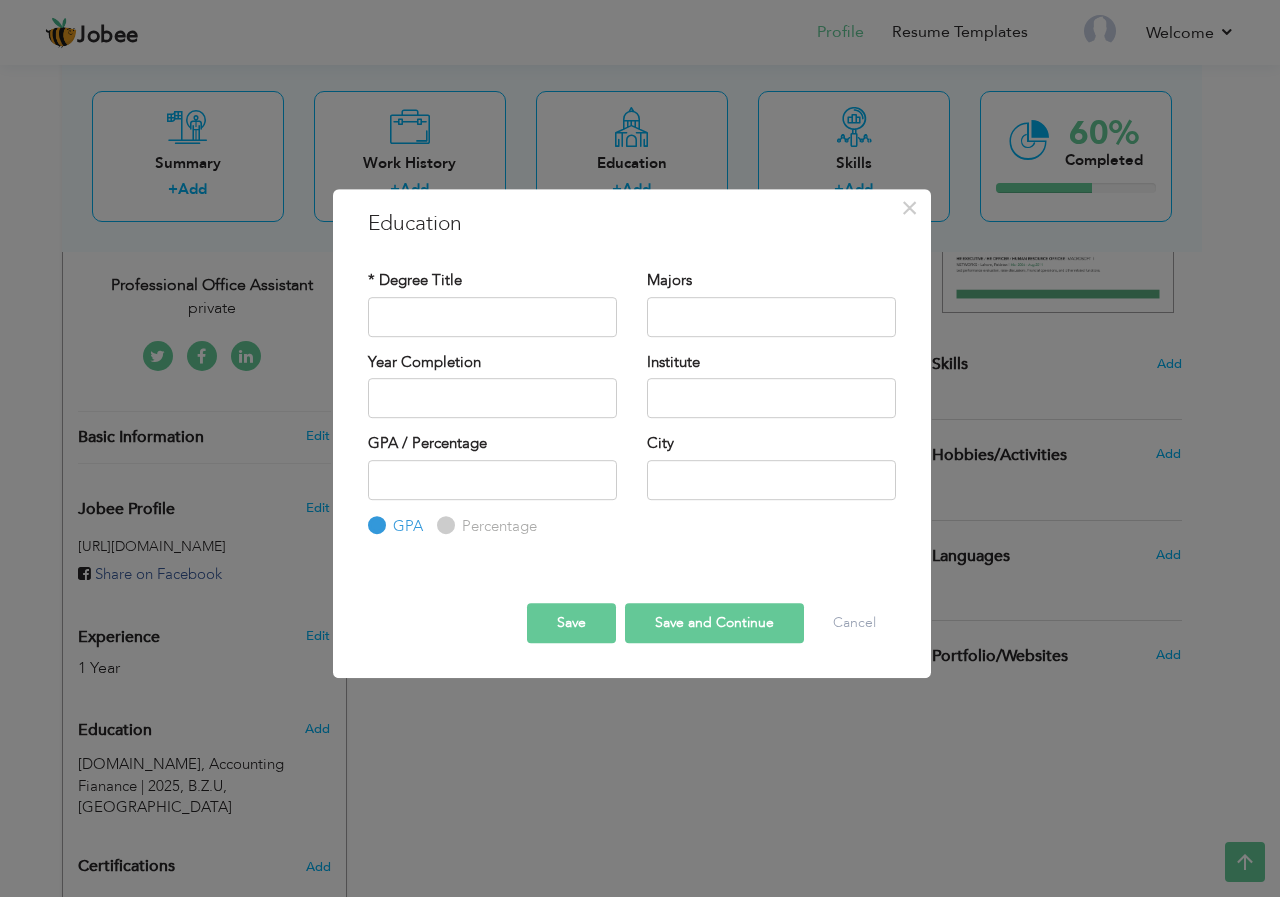 click on "Save and Continue" at bounding box center [714, 623] 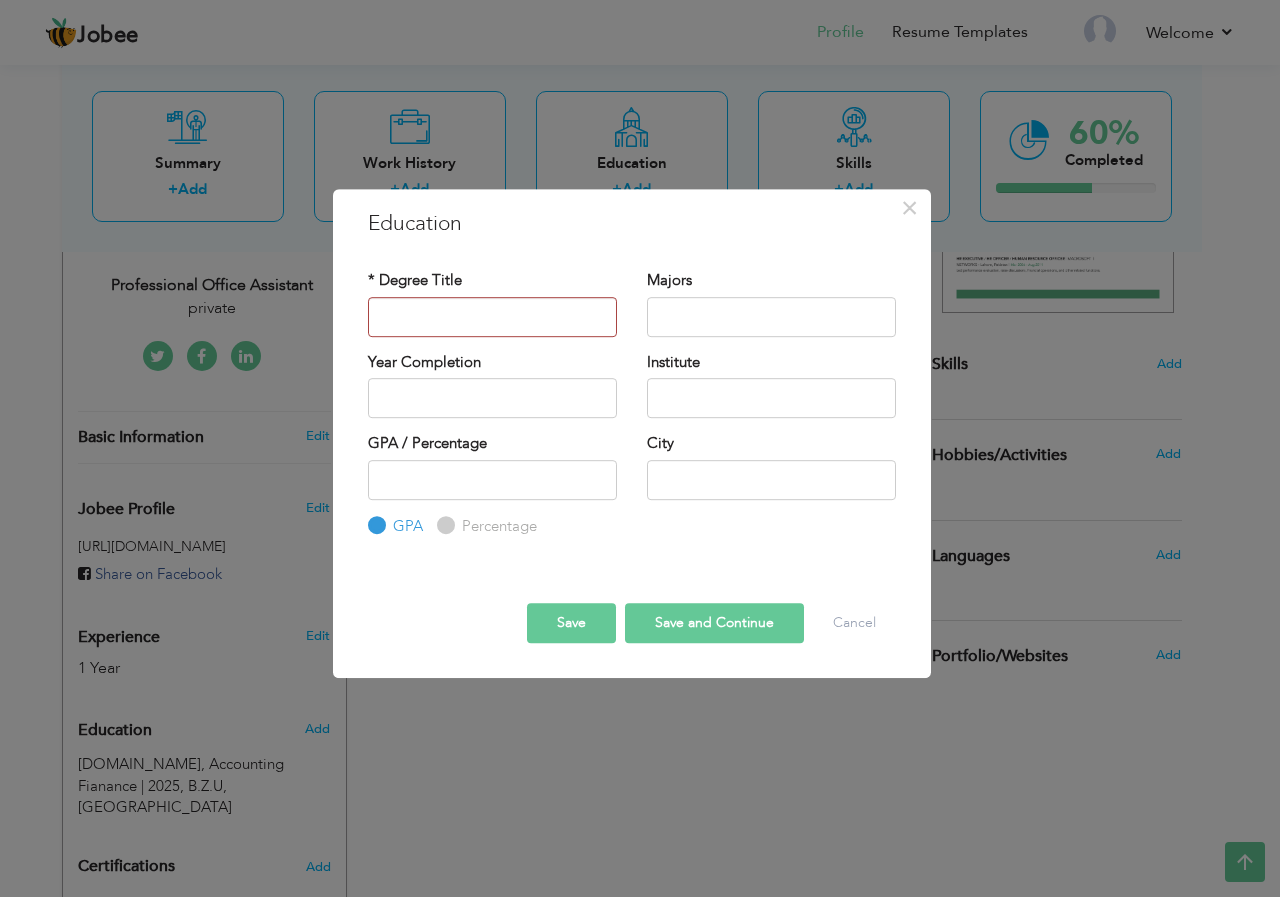click on "×
Education
* Degree Title
Majors
Year Completion GPA" at bounding box center (632, 449) 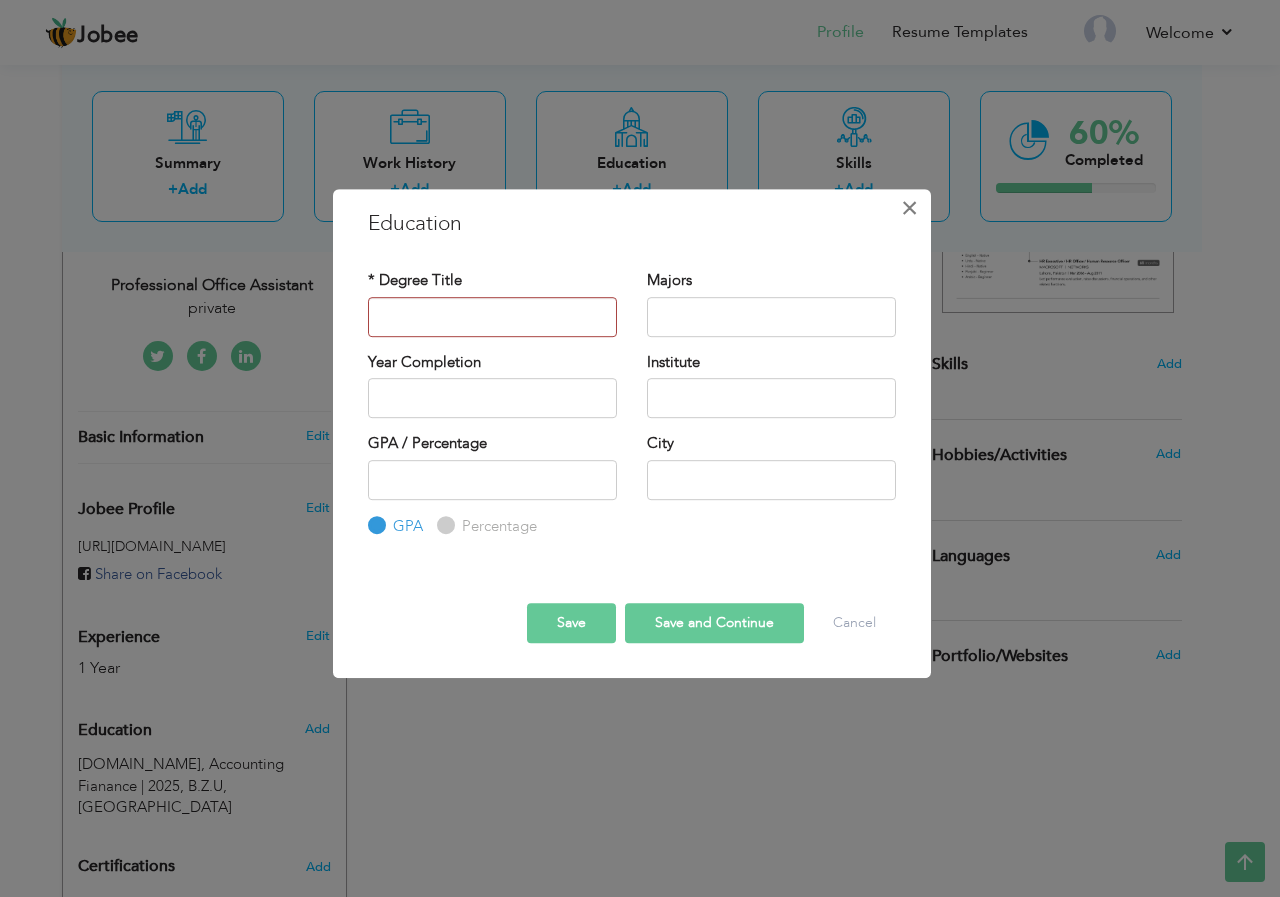 click on "×" at bounding box center [909, 208] 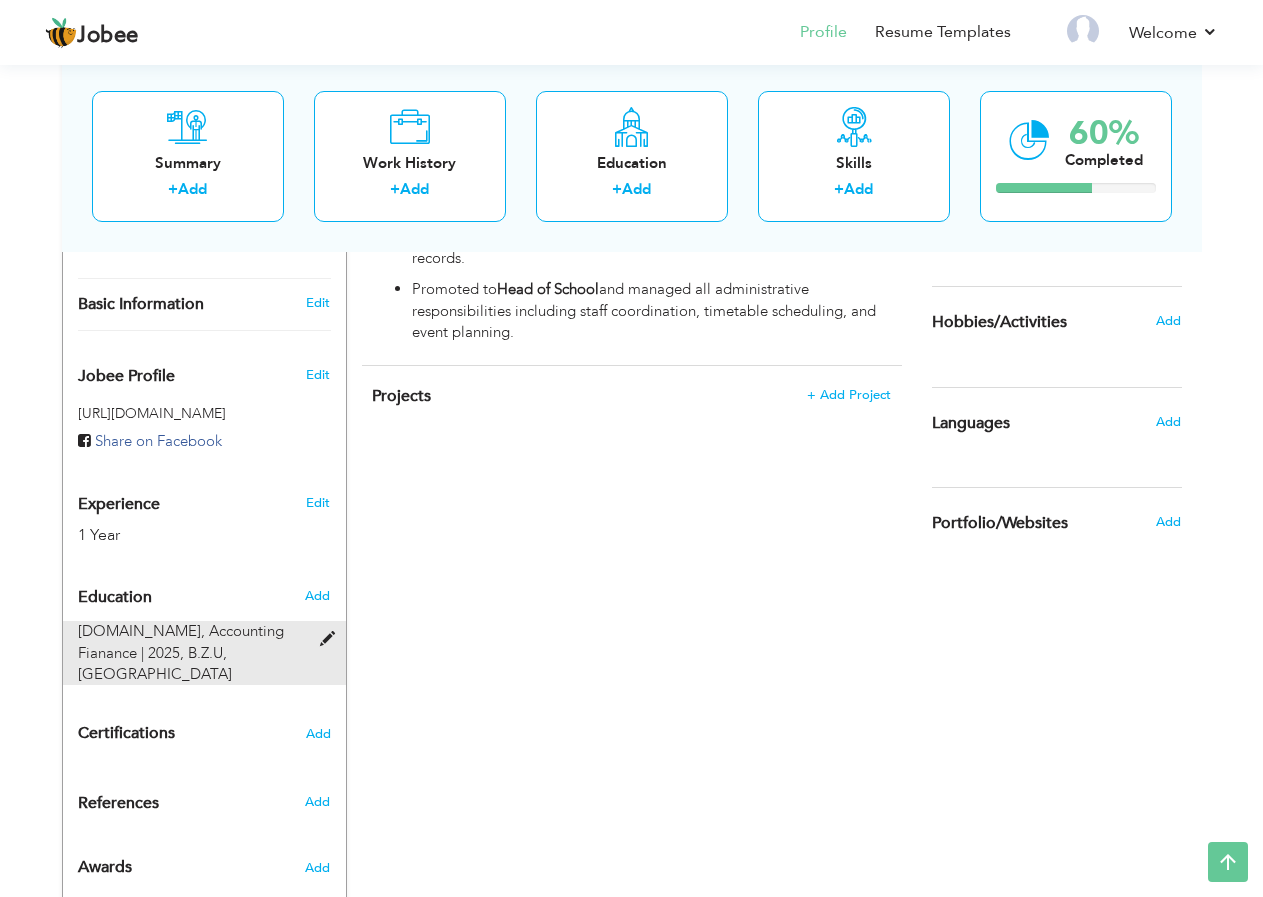 scroll, scrollTop: 564, scrollLeft: 0, axis: vertical 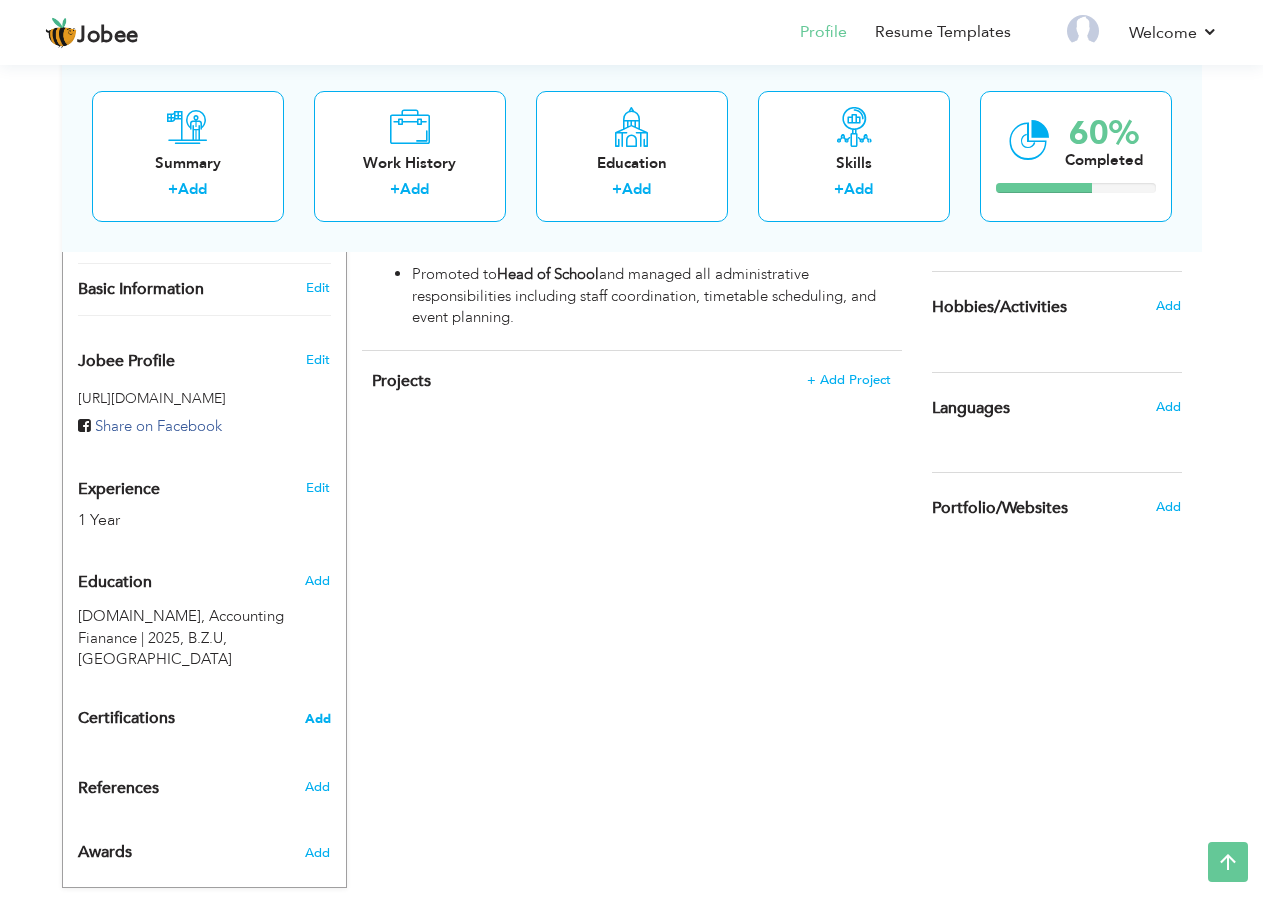 click on "Add" at bounding box center [318, 719] 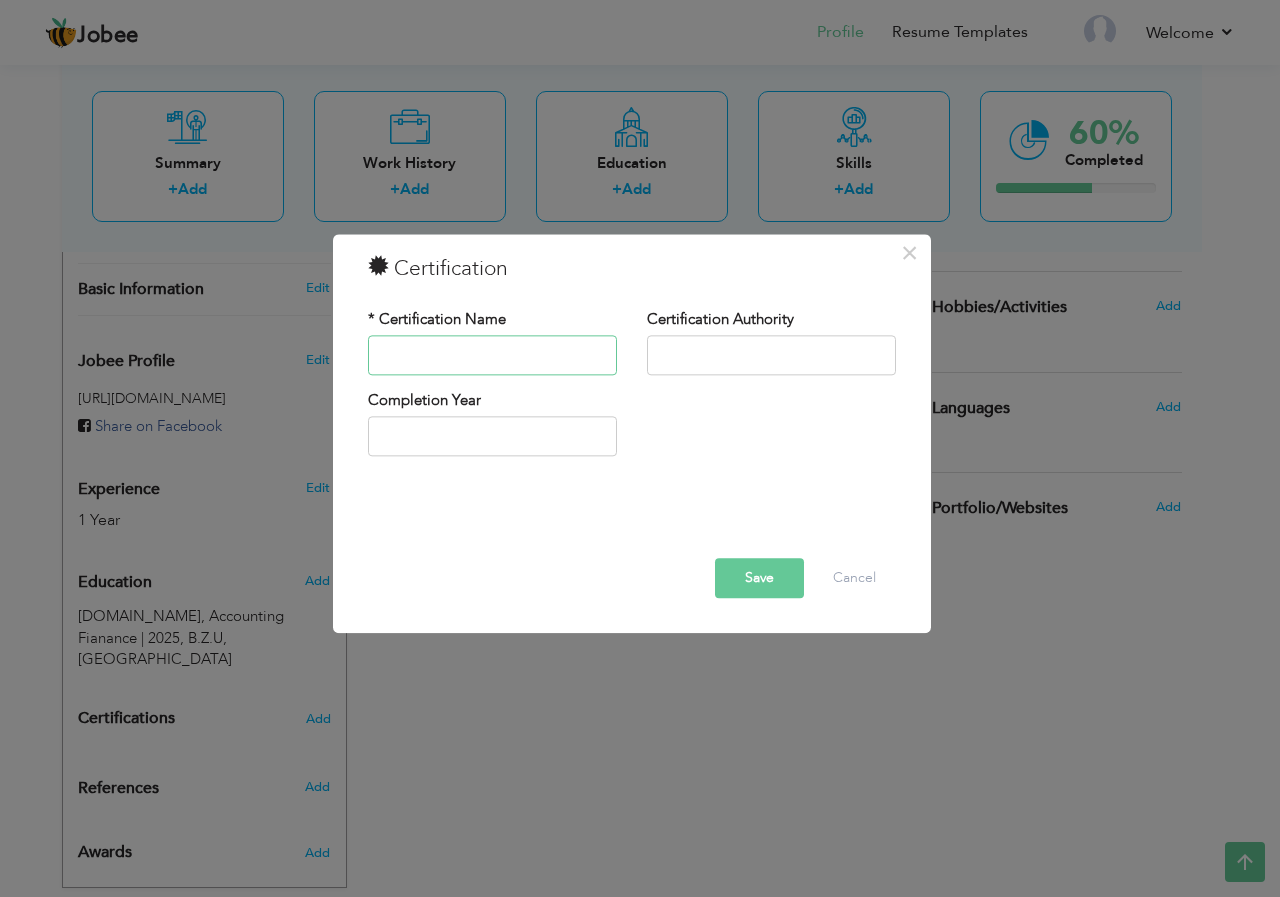 click at bounding box center [492, 355] 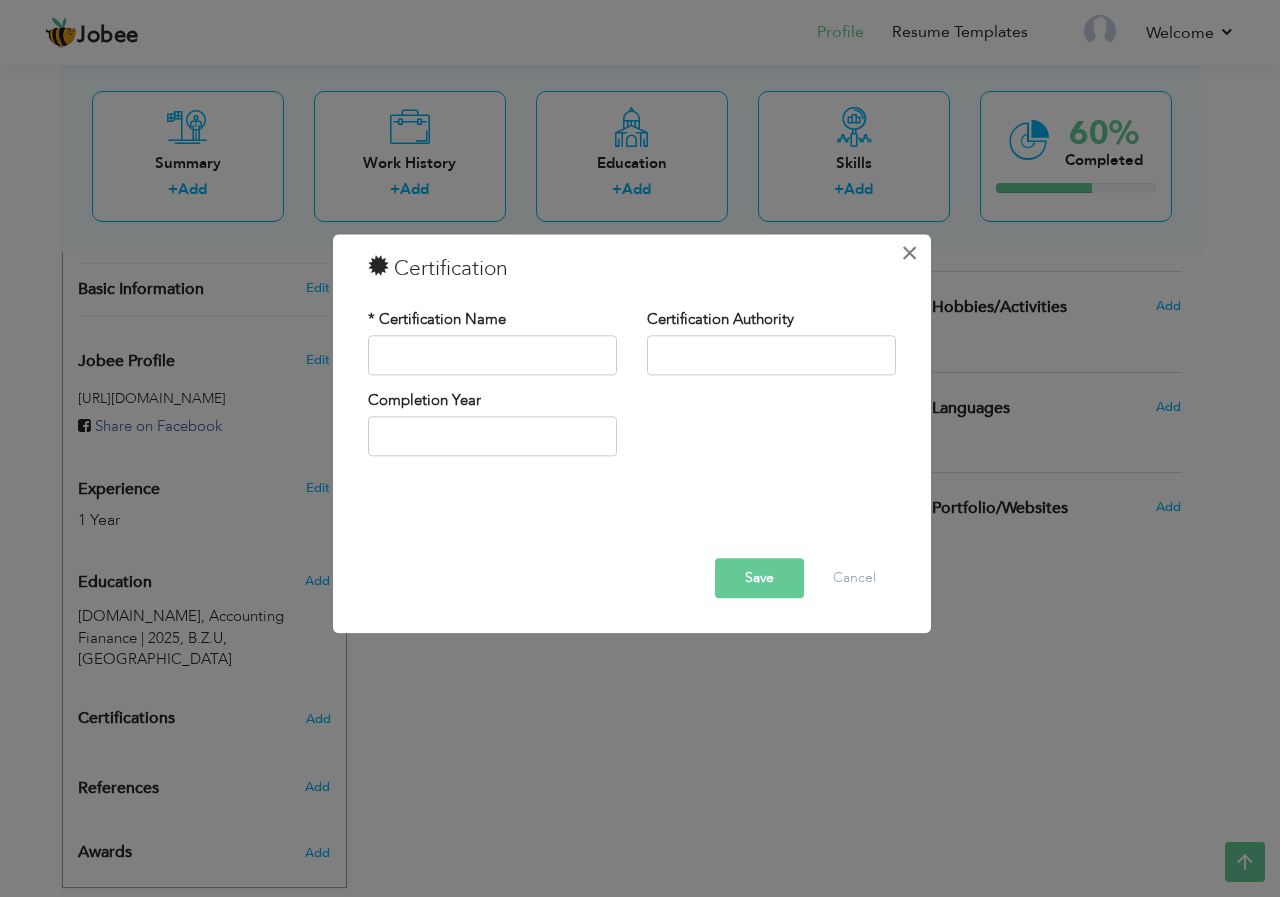 click on "×" at bounding box center (909, 253) 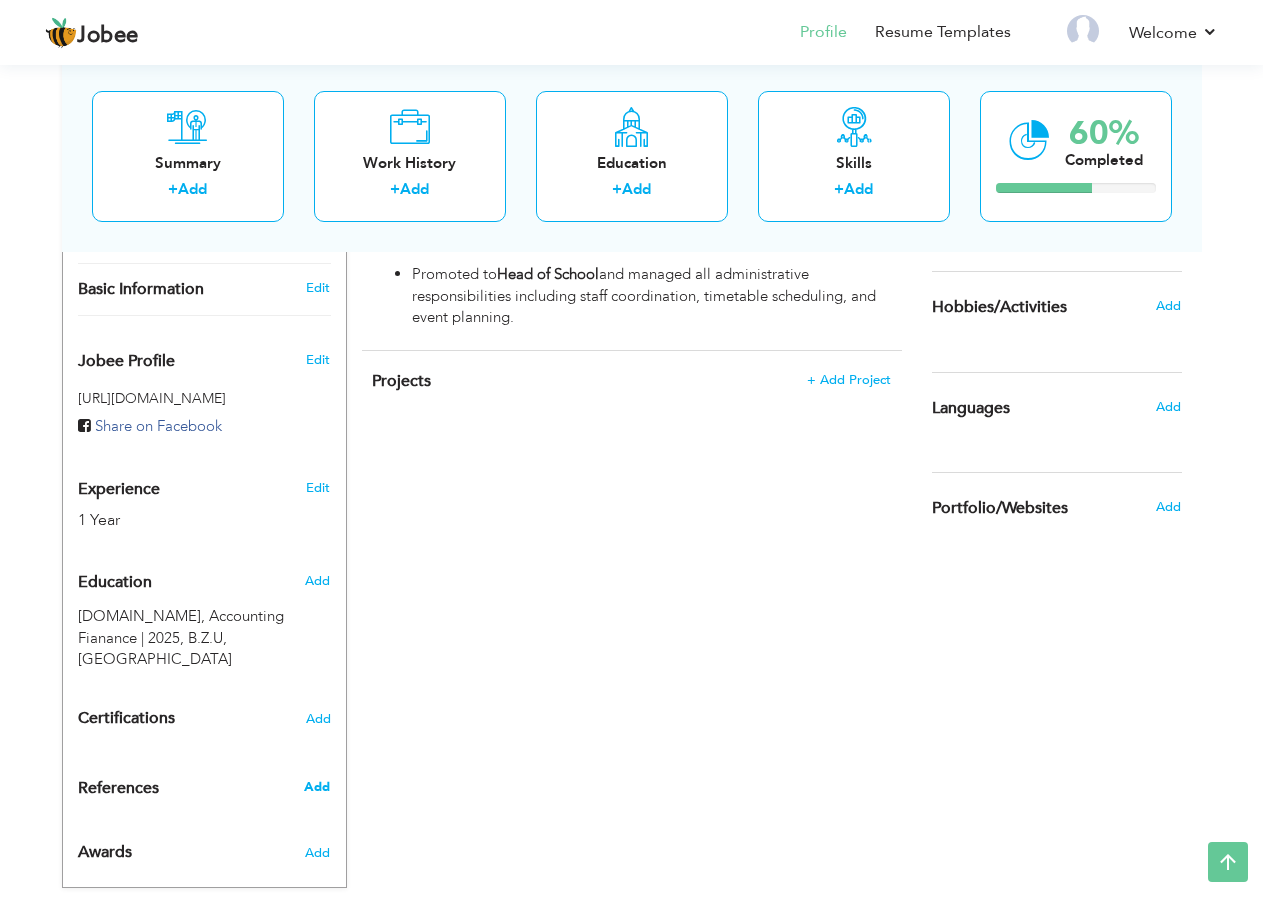 click on "Add" at bounding box center [317, 787] 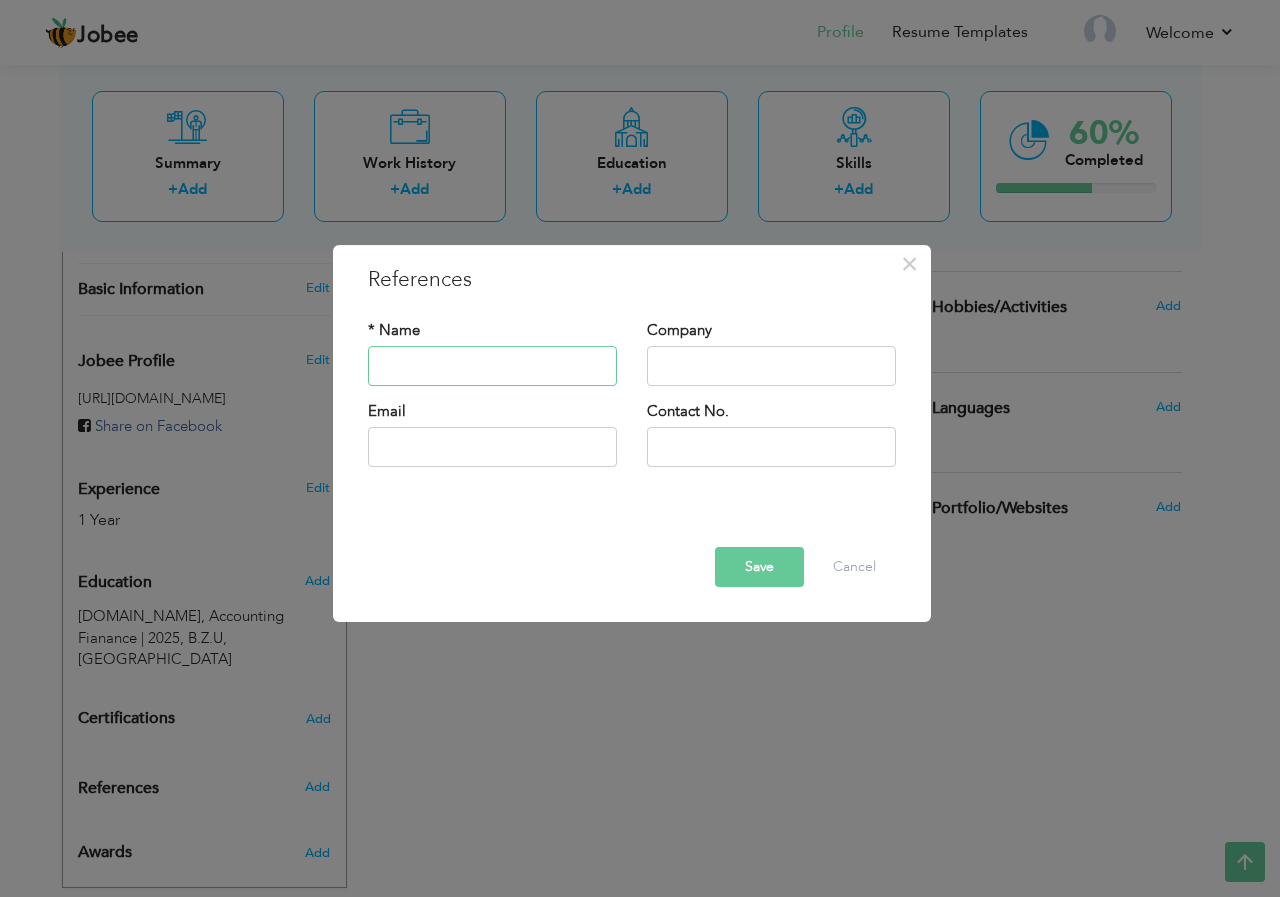 click at bounding box center (492, 366) 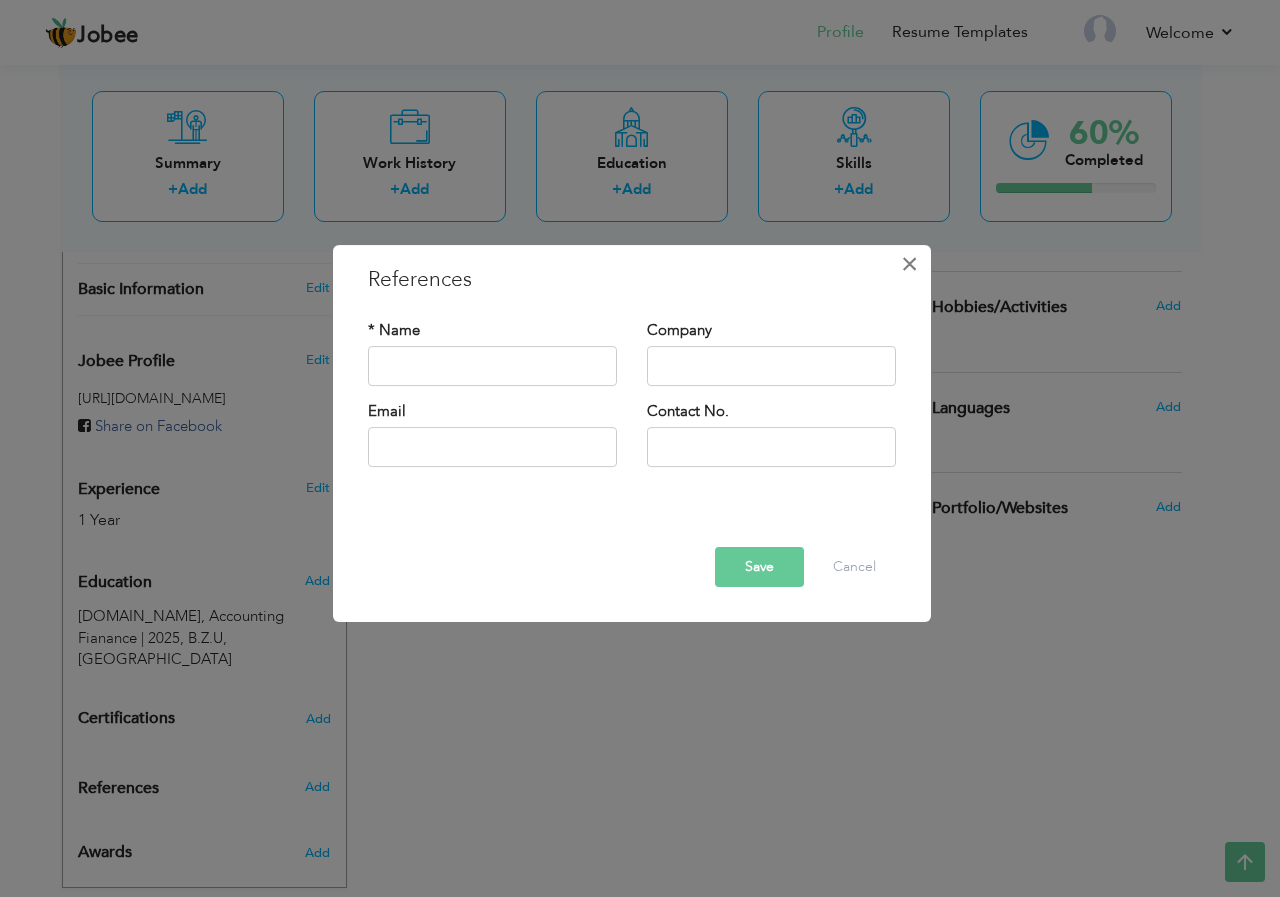 click on "×" at bounding box center [909, 264] 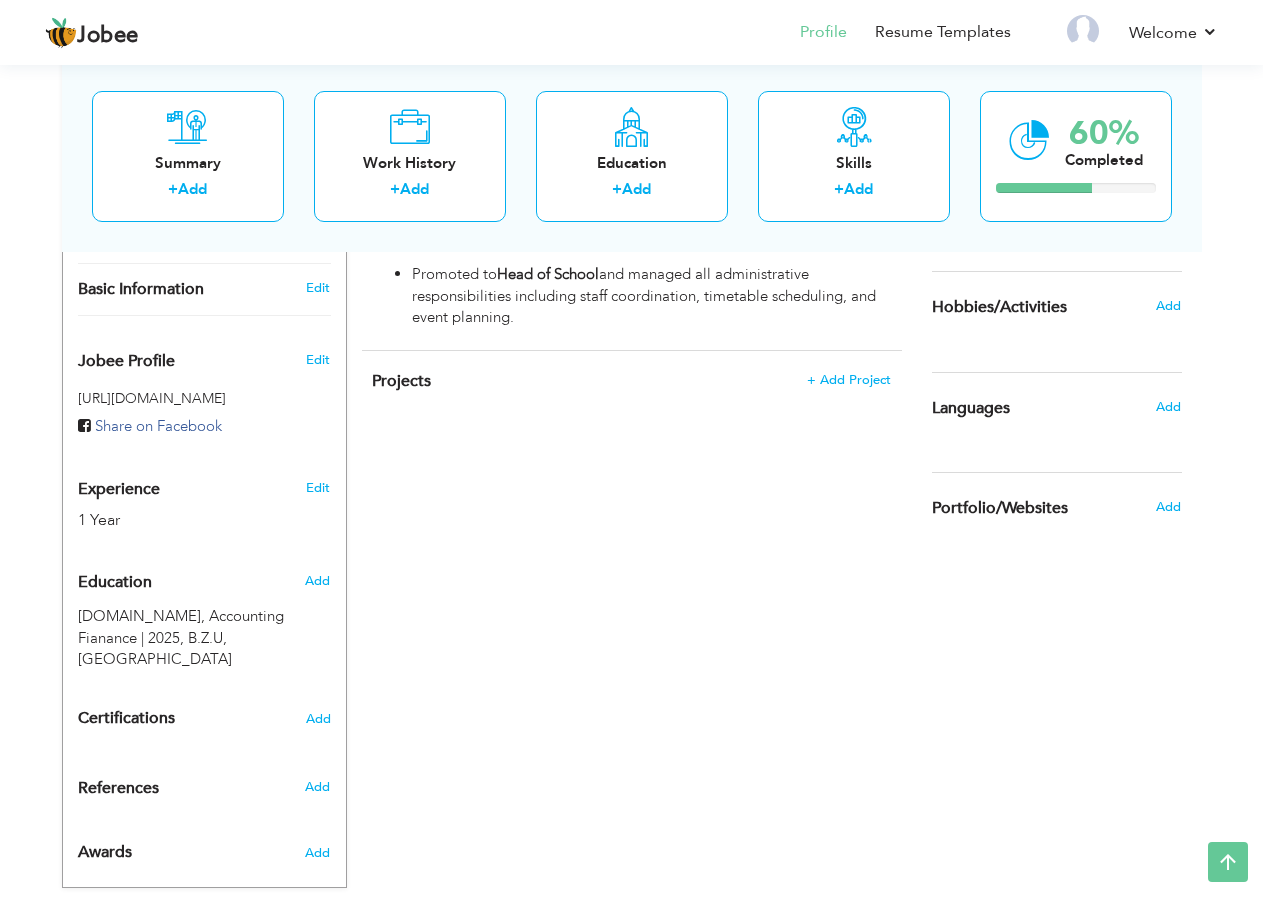 click on "References" at bounding box center (181, 788) 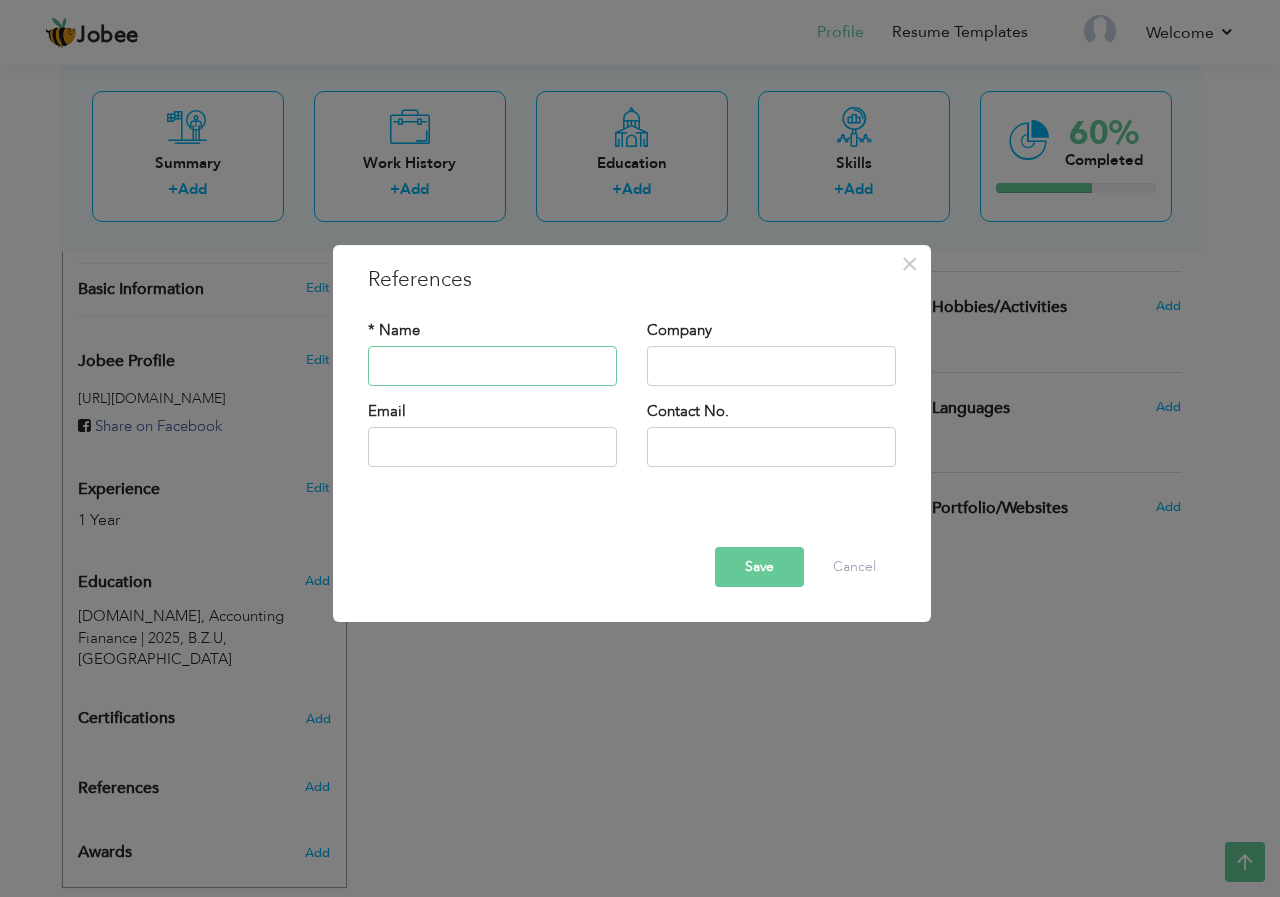 click at bounding box center [492, 366] 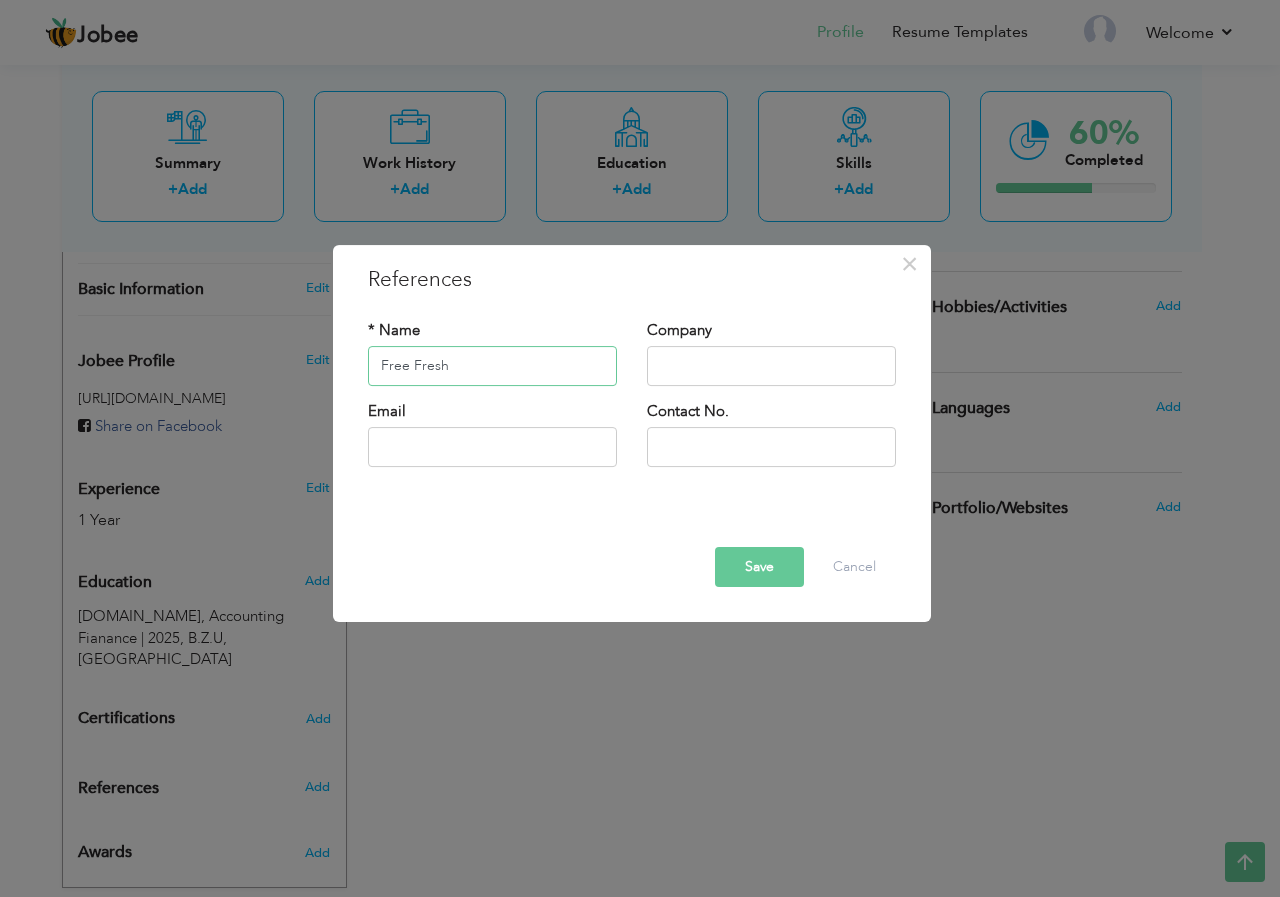 type on "Free Fresh" 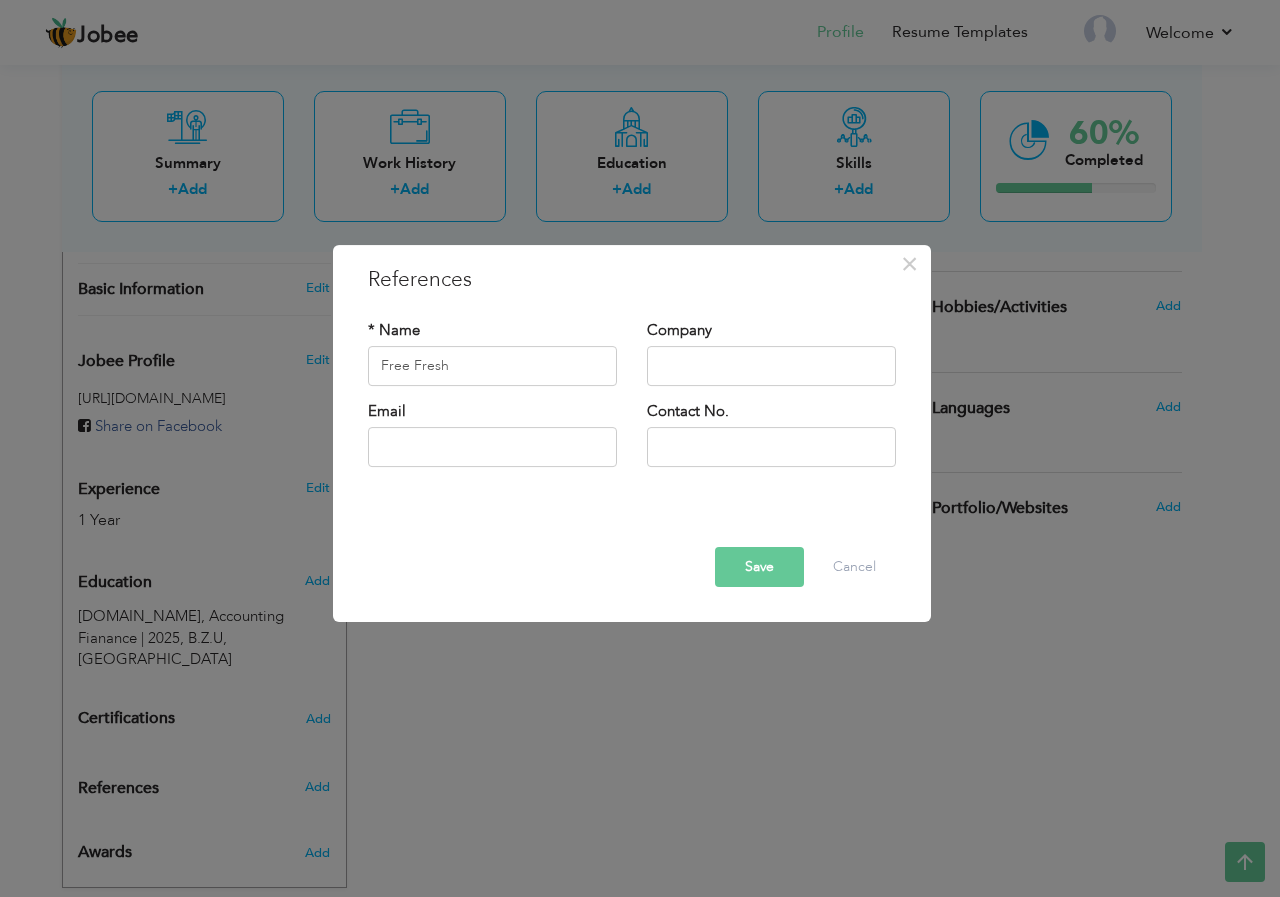click on "Save" at bounding box center [759, 567] 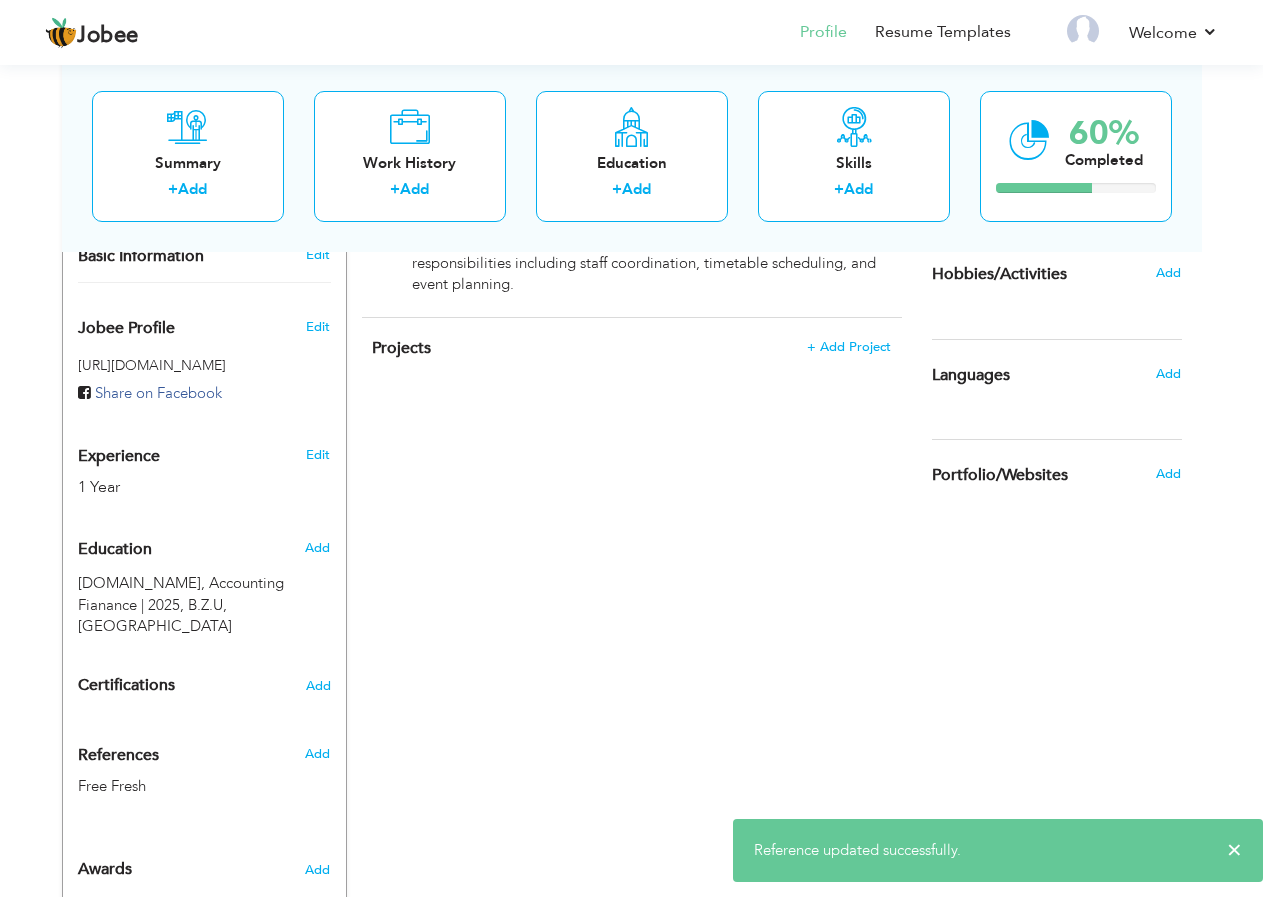 scroll, scrollTop: 615, scrollLeft: 0, axis: vertical 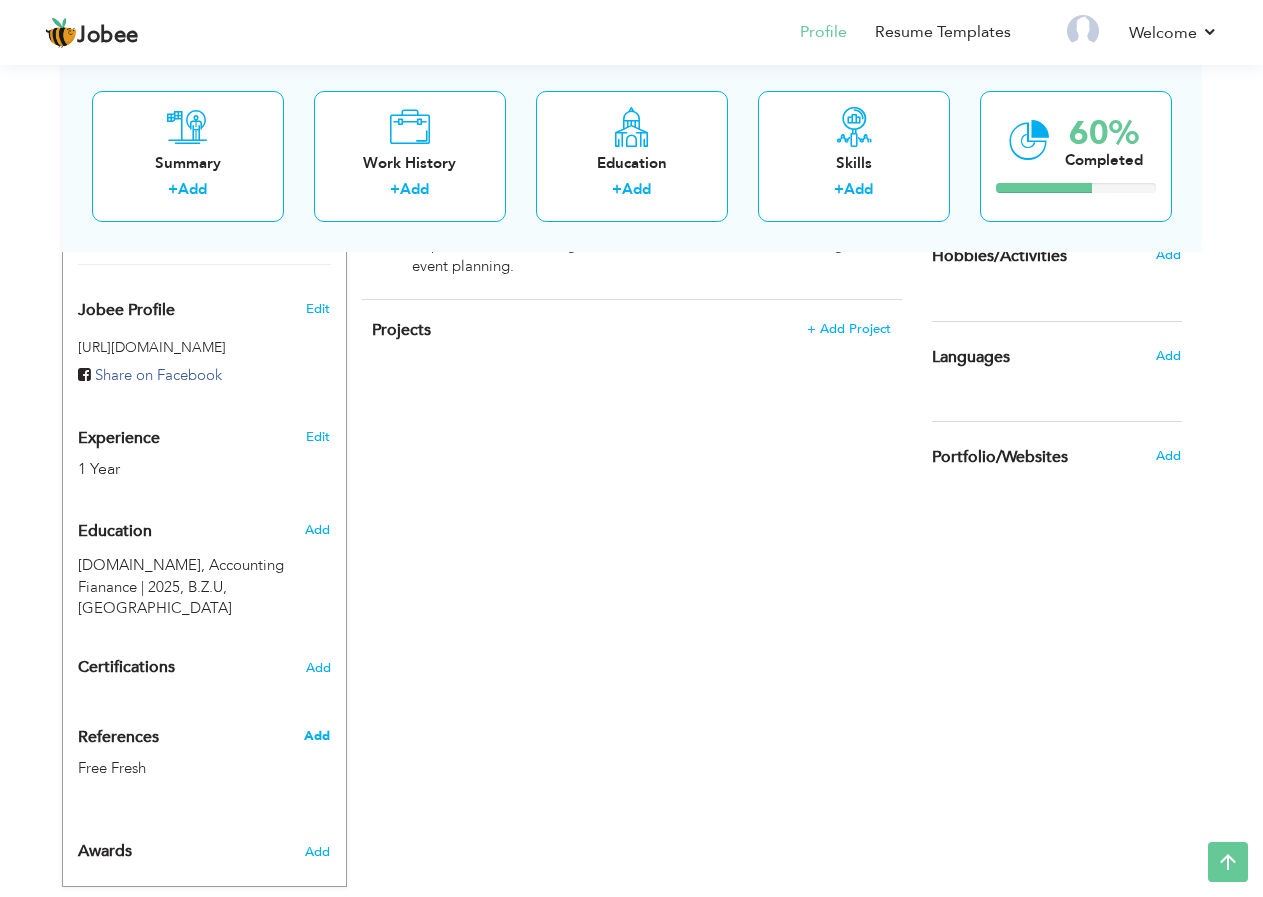 click on "Add" at bounding box center [317, 736] 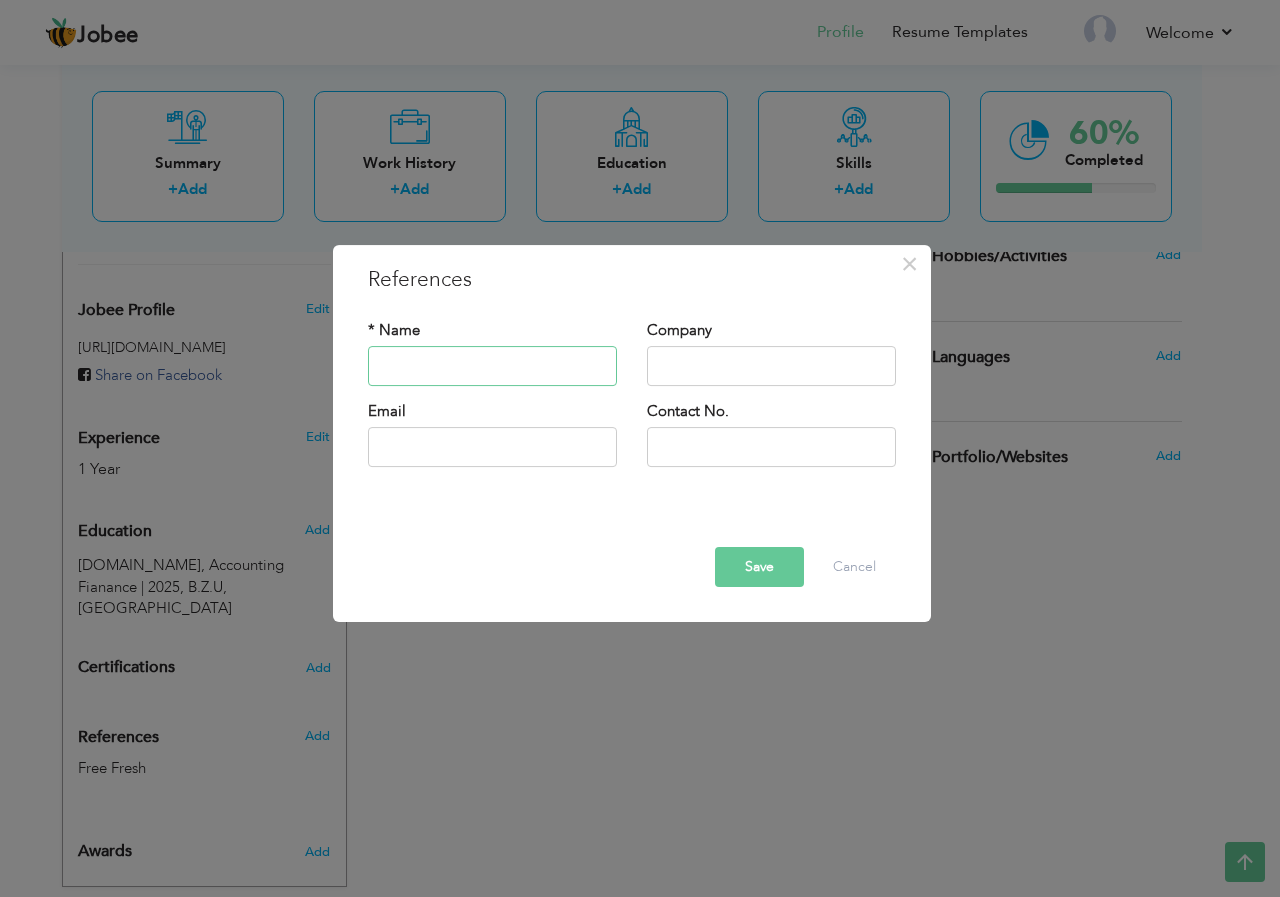 paste on "Available upon request." 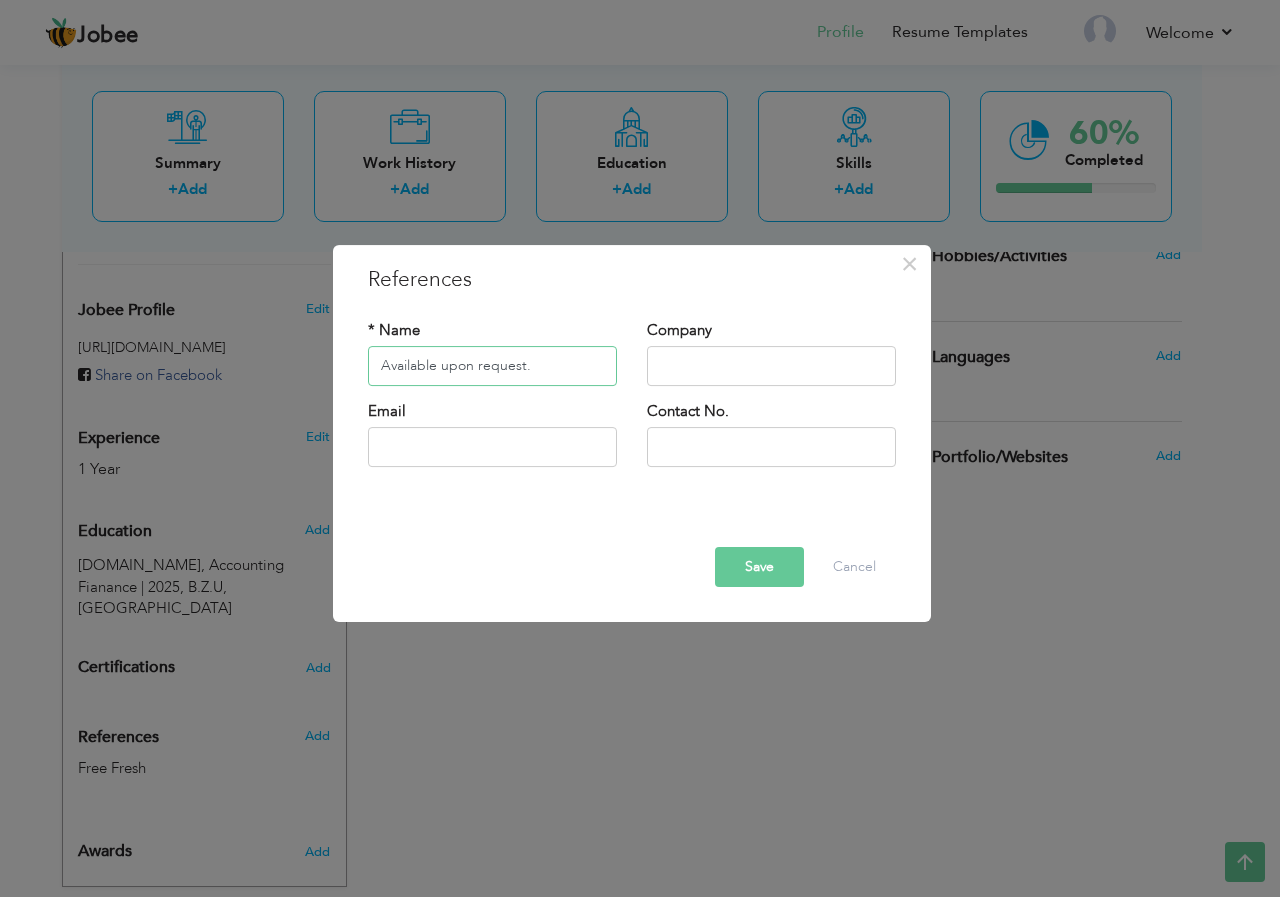 type on "Available upon request." 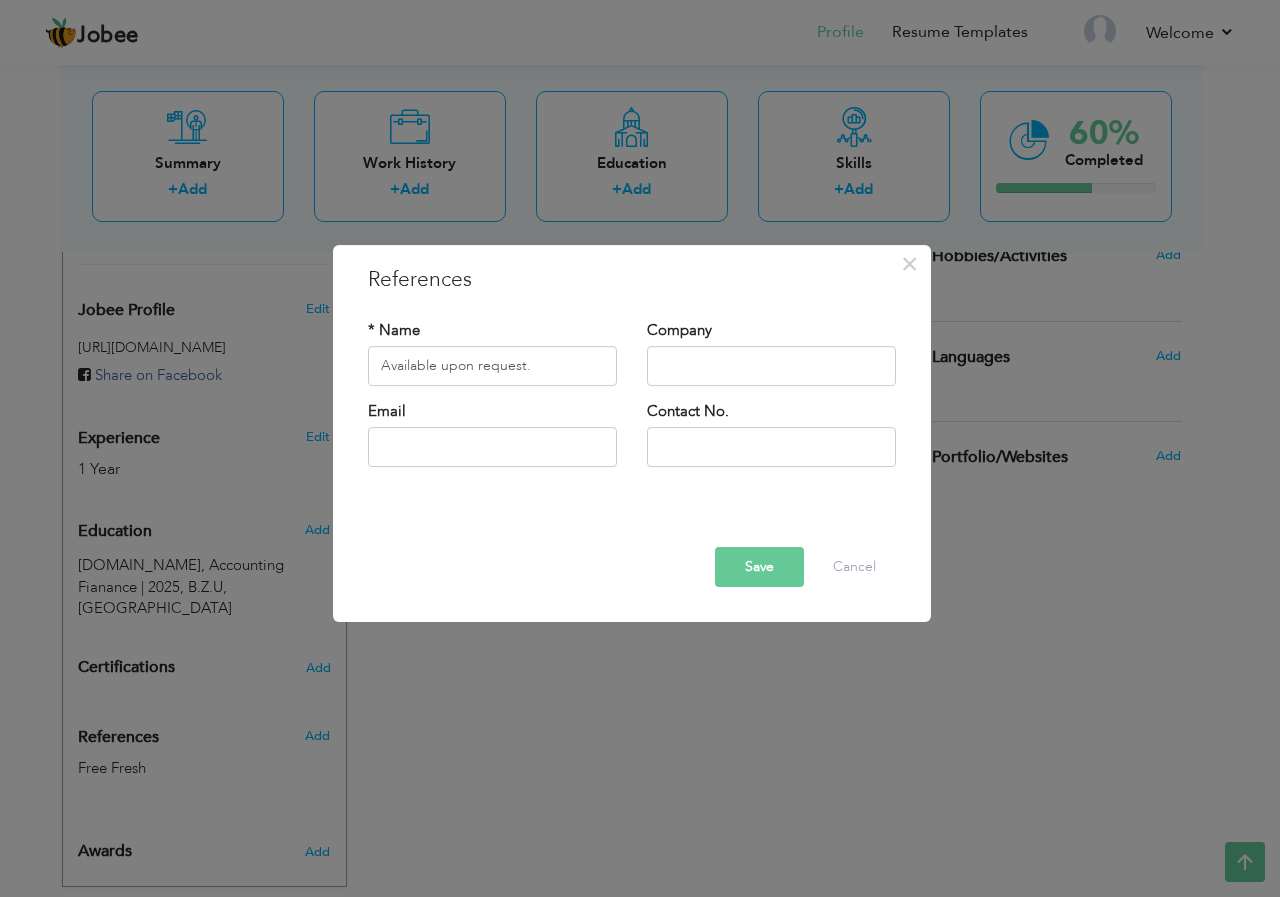 click on "Save" at bounding box center (759, 567) 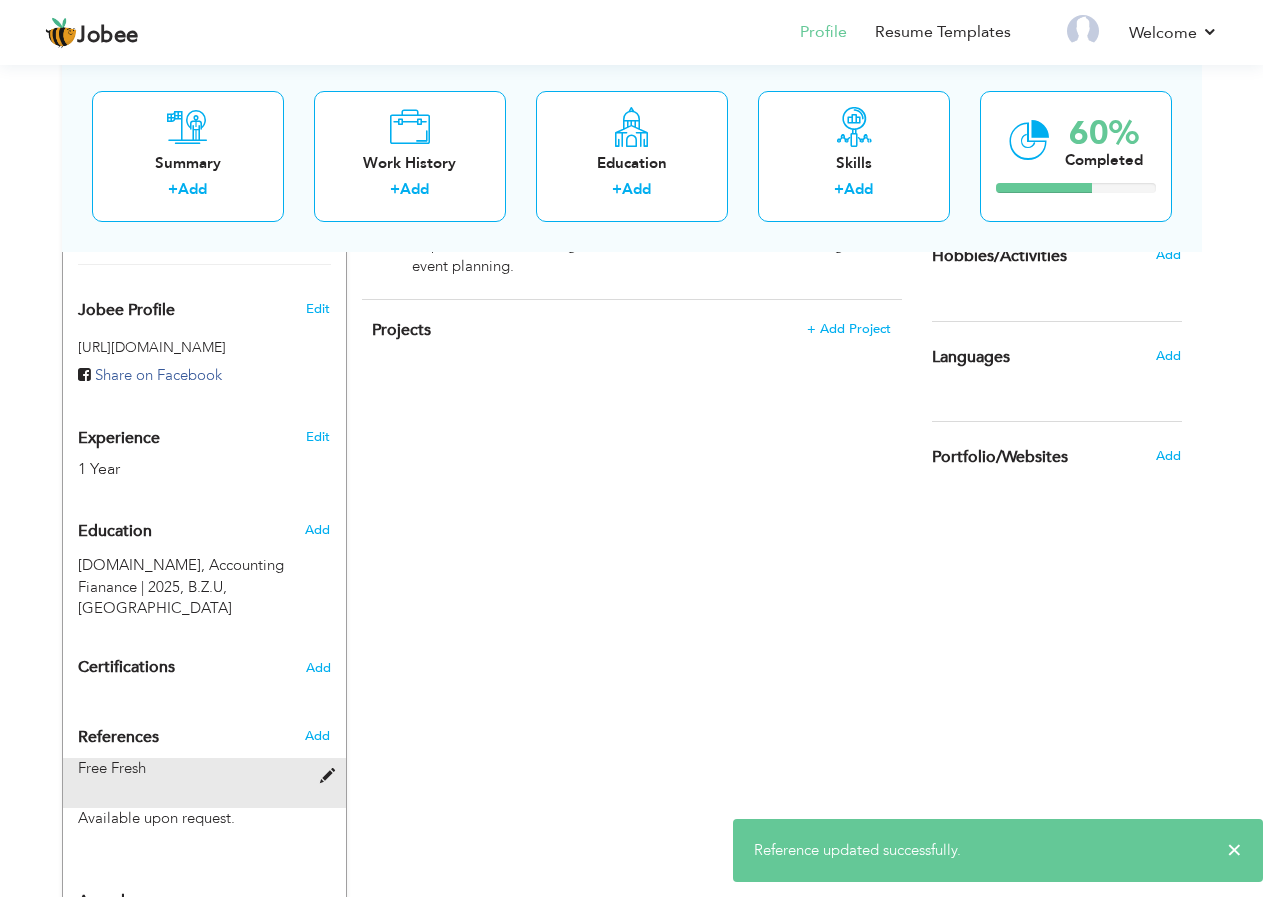 click on "Free Fresh" at bounding box center (204, 783) 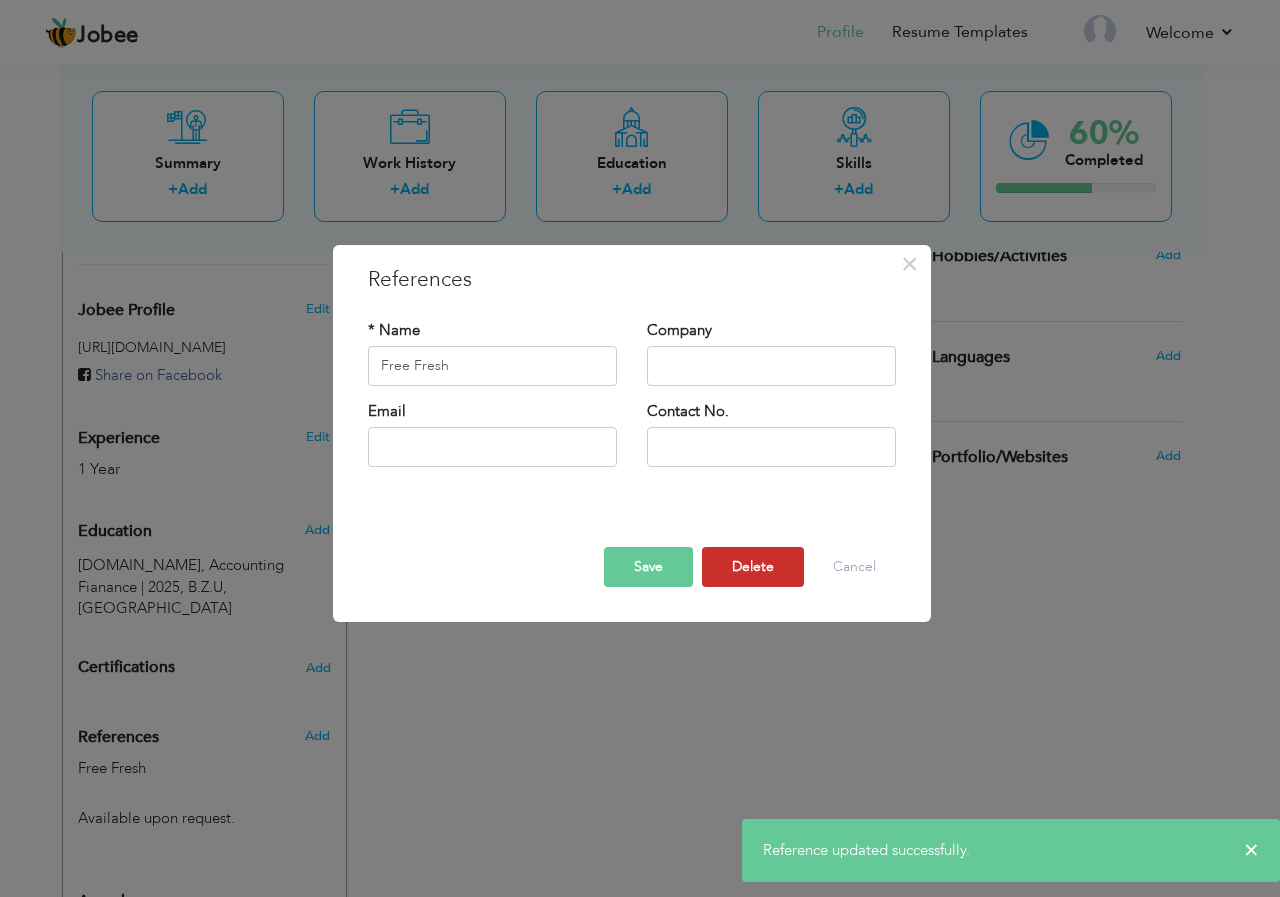 click on "Delete" at bounding box center [753, 567] 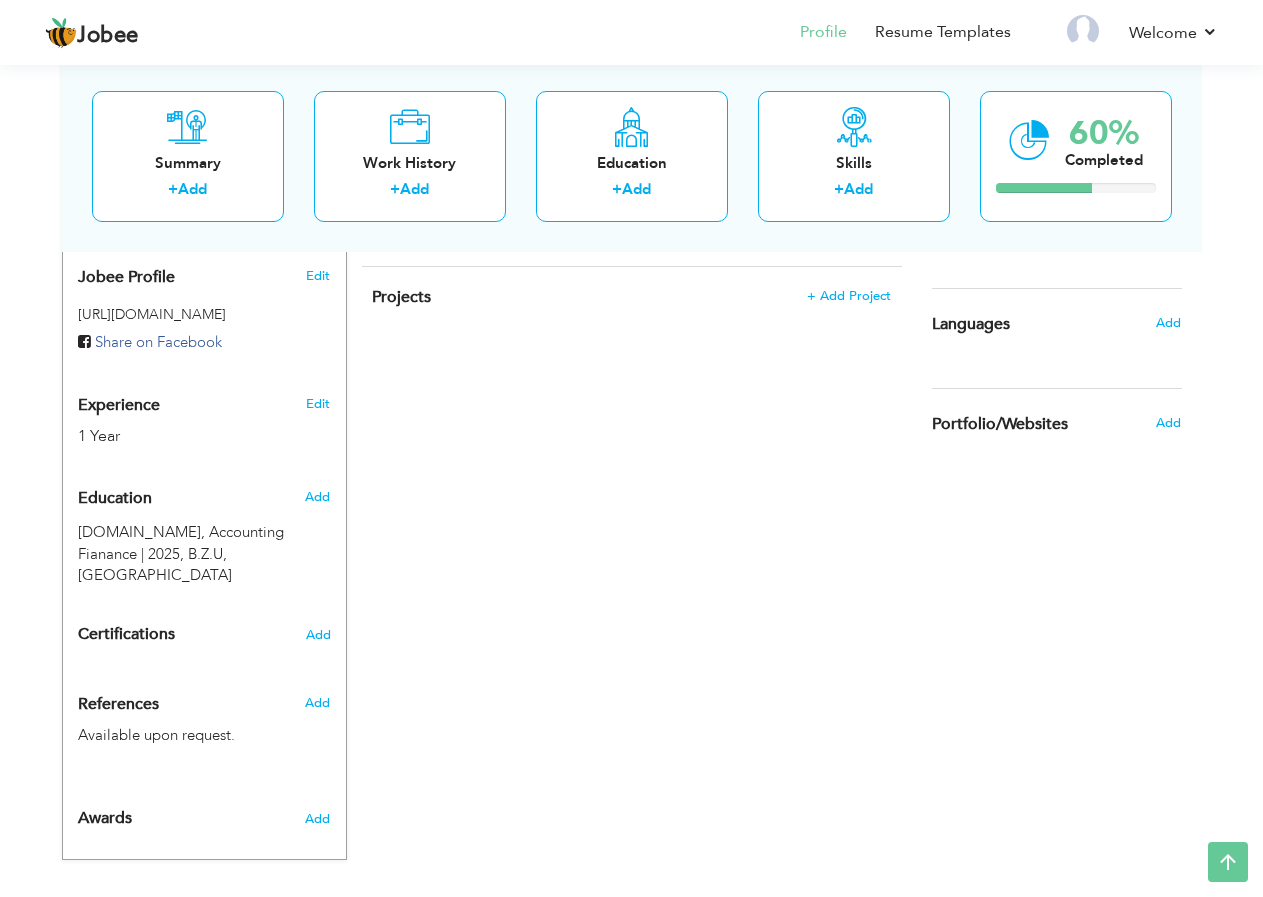 scroll, scrollTop: 666, scrollLeft: 0, axis: vertical 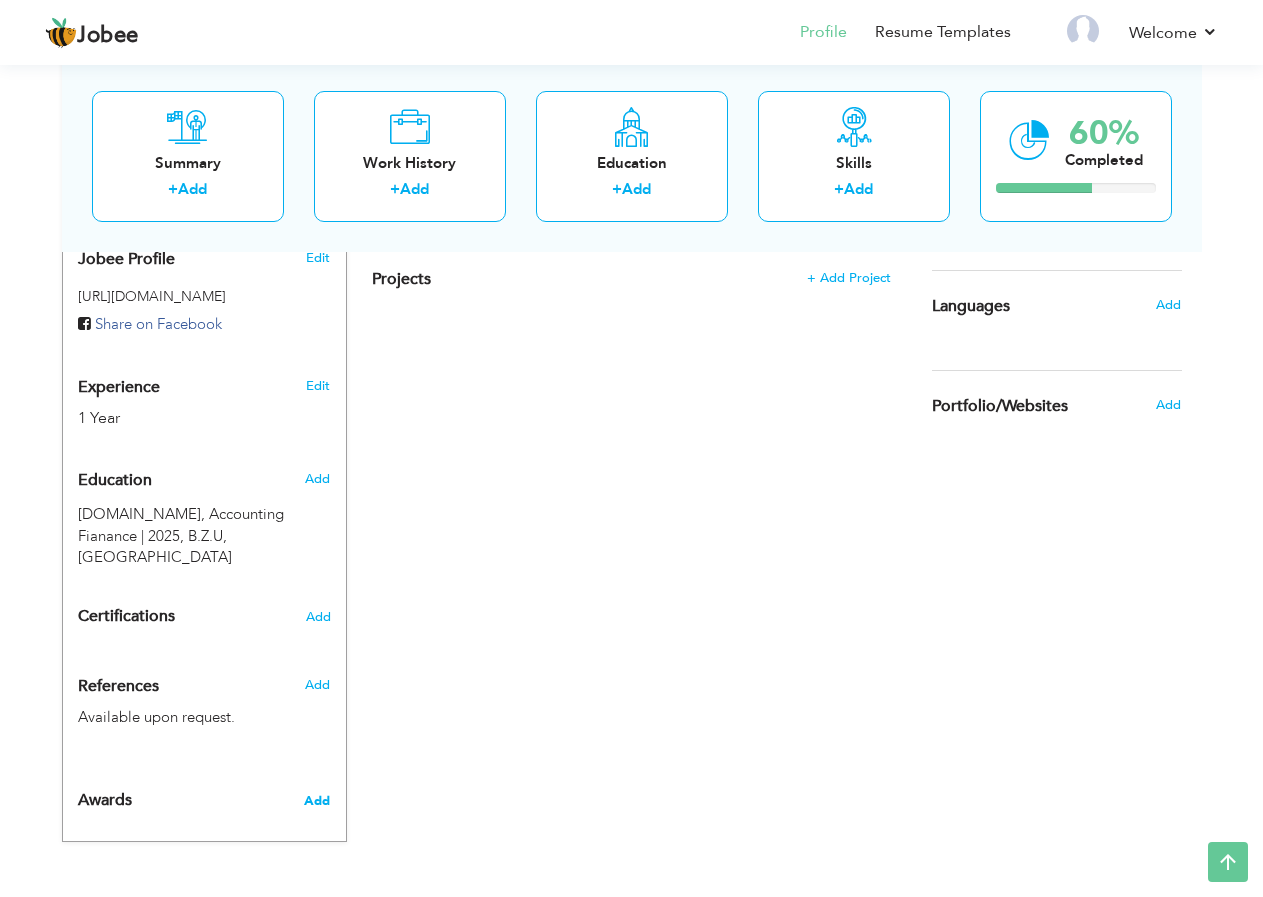 click on "Add" at bounding box center [317, 801] 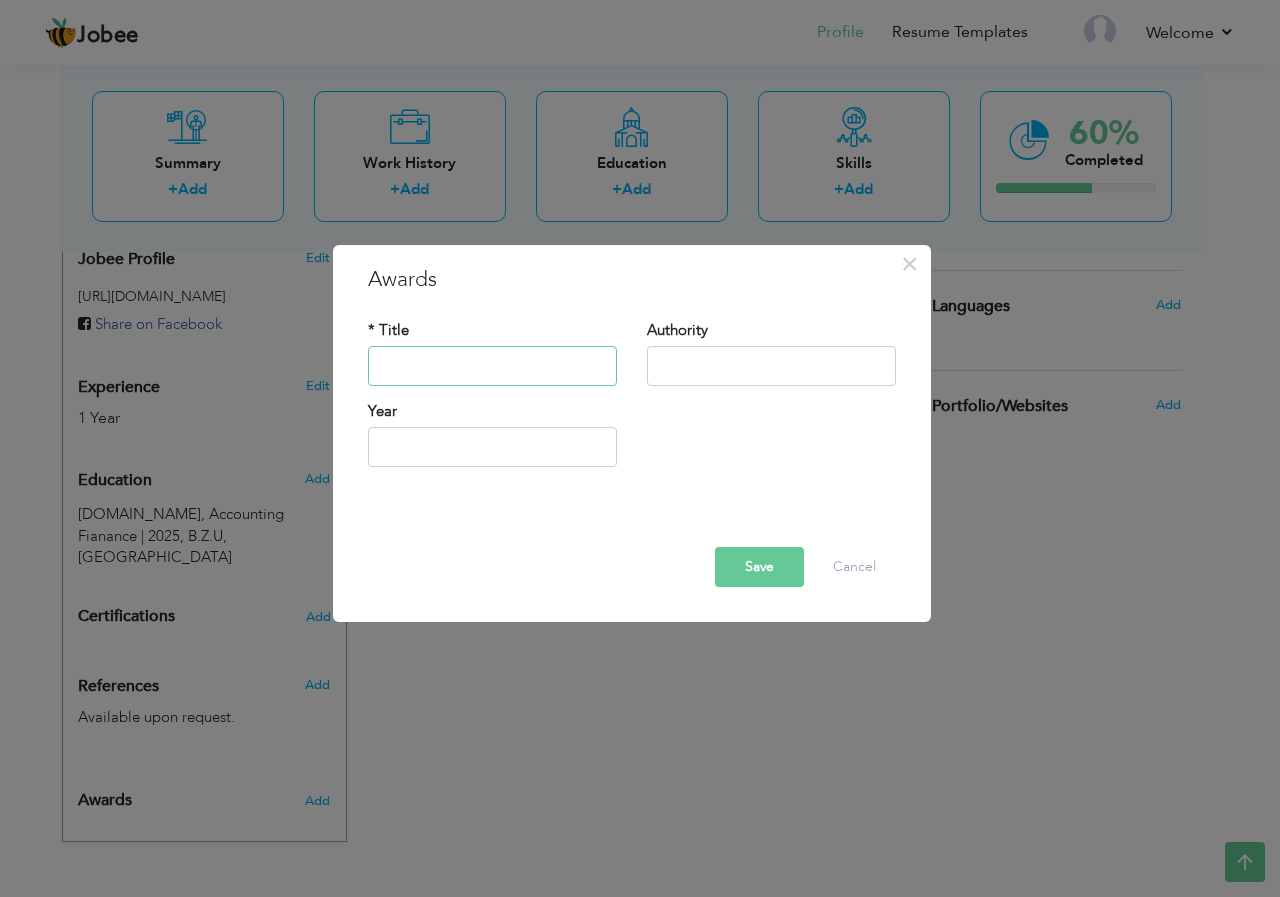 click at bounding box center [492, 366] 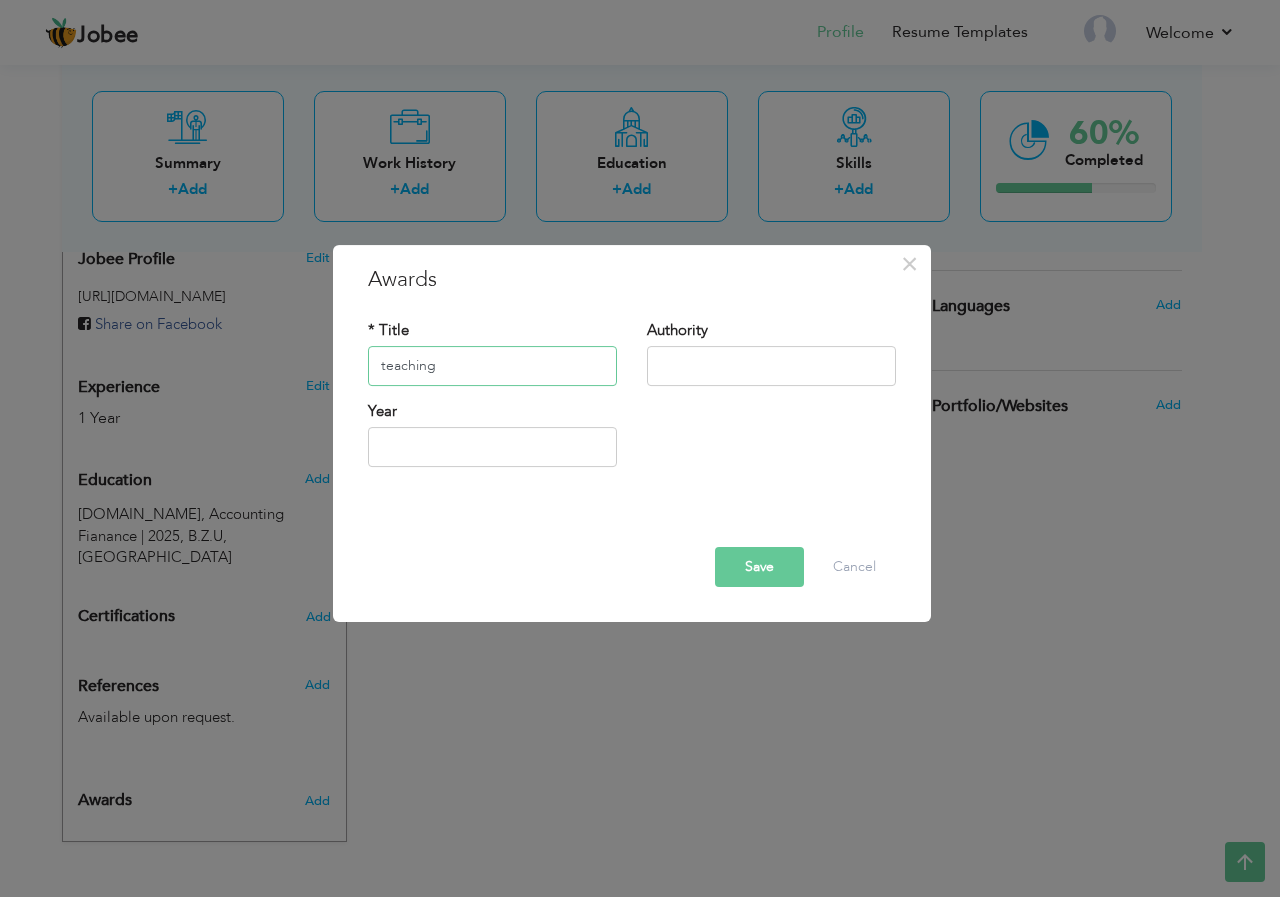 click on "teaching" at bounding box center [492, 366] 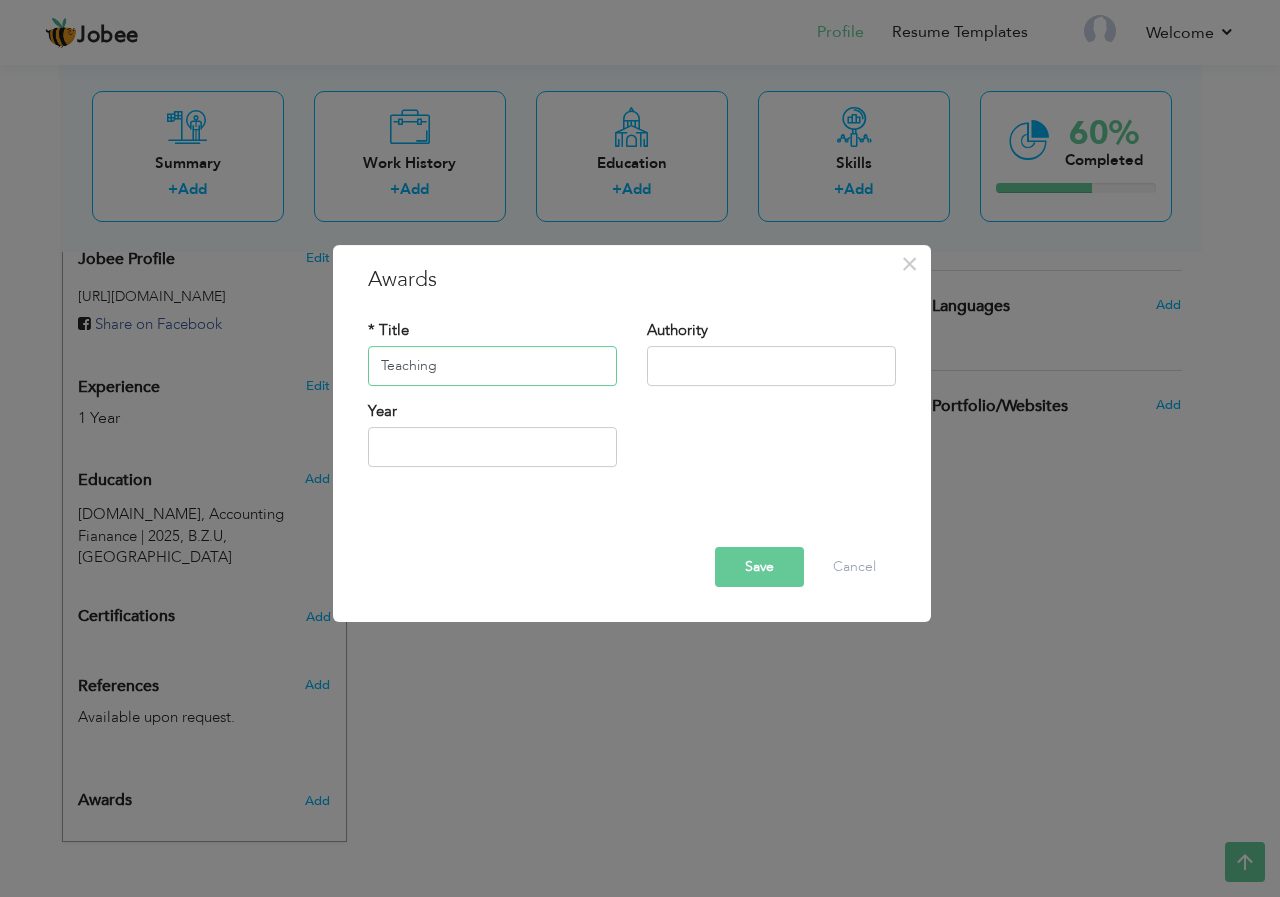 click on "Teaching" at bounding box center (492, 366) 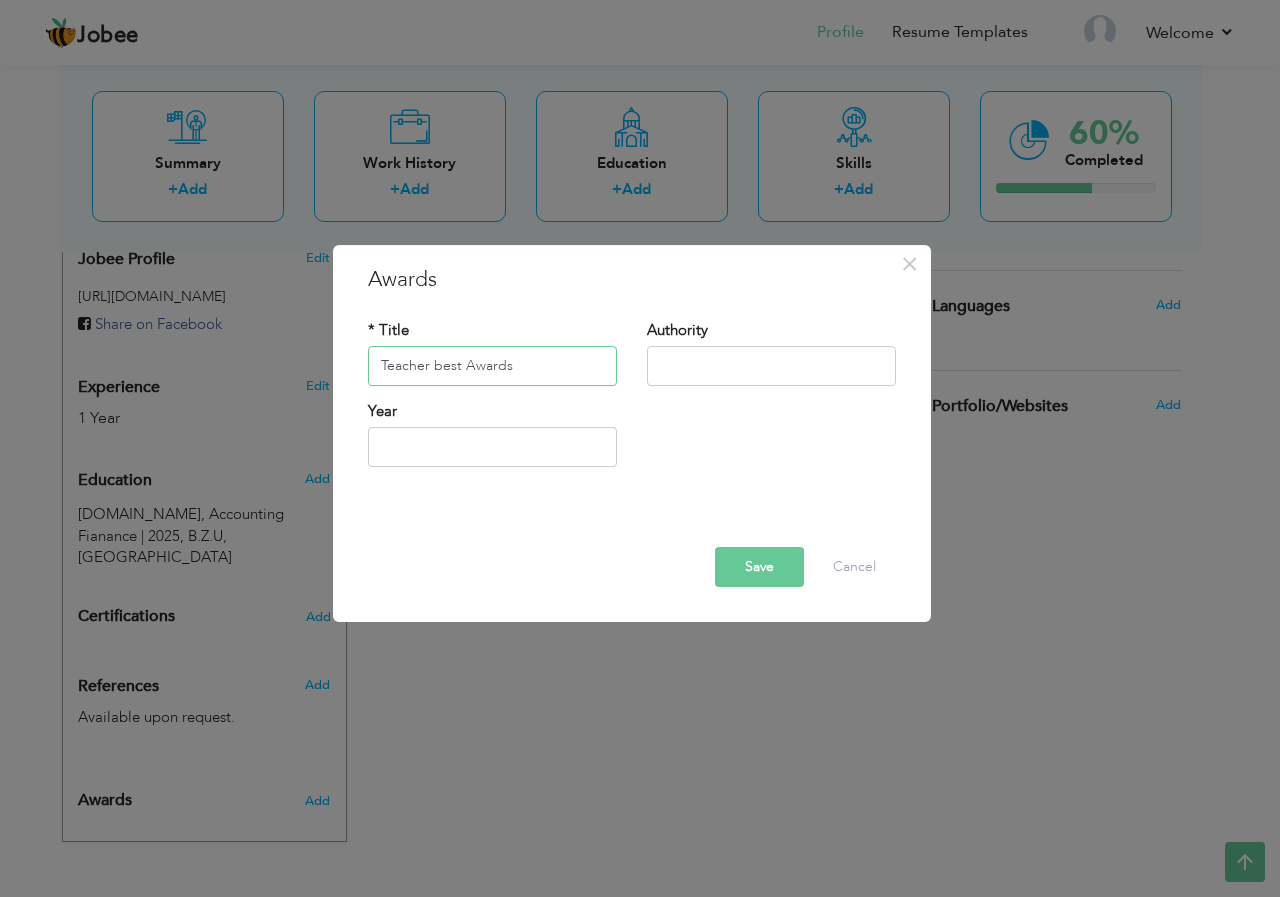 type on "Teacher best Awards" 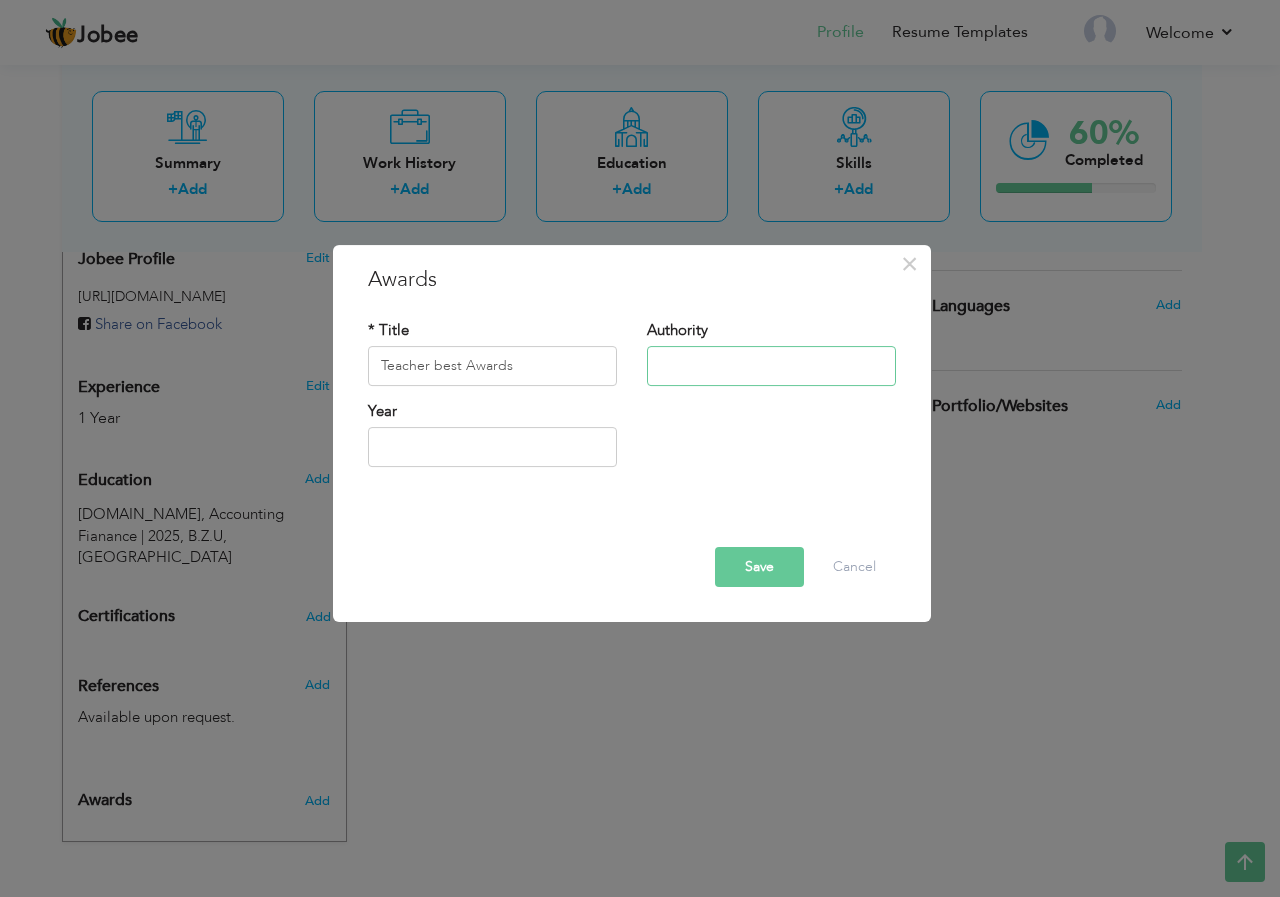 click at bounding box center [771, 366] 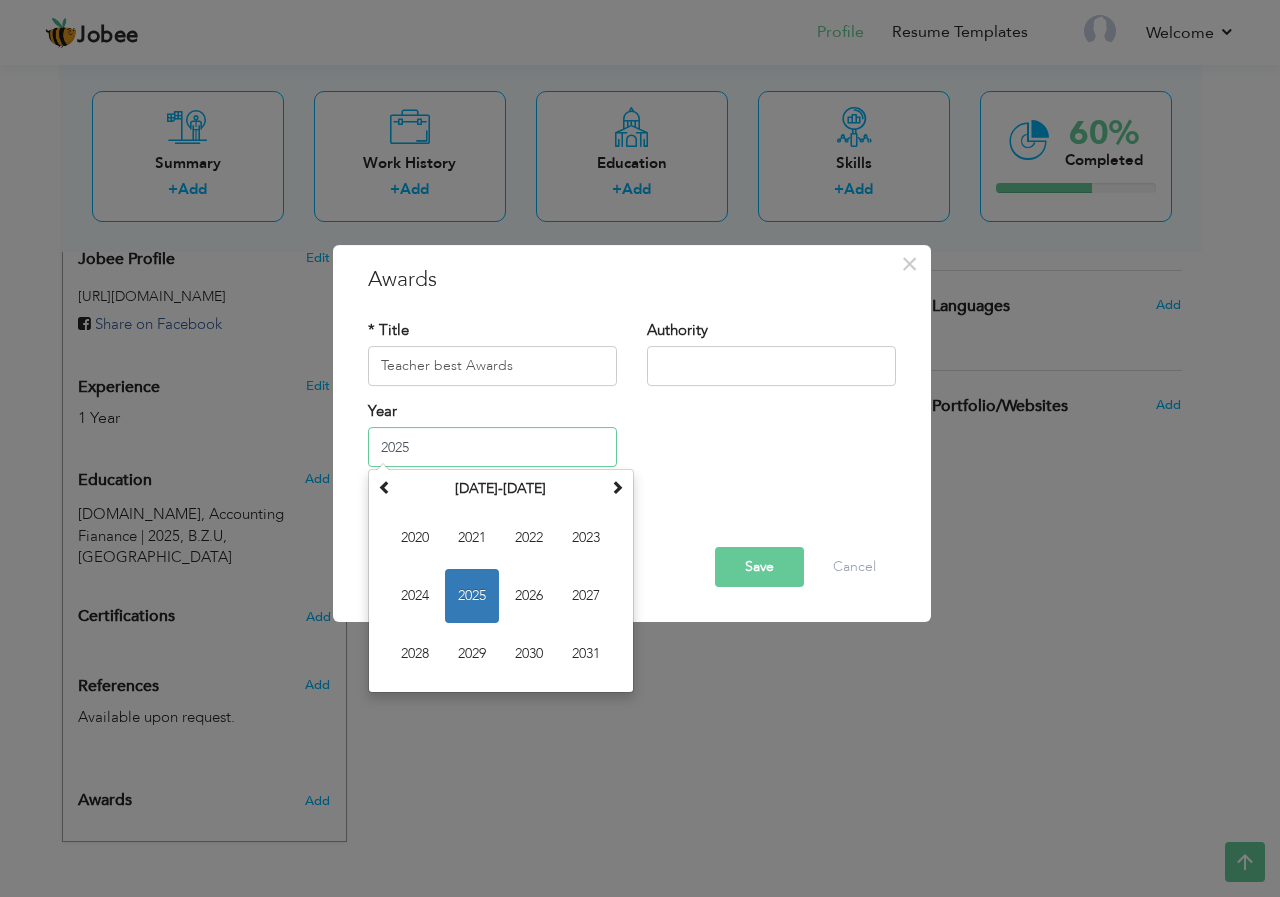 click on "2025" at bounding box center (492, 447) 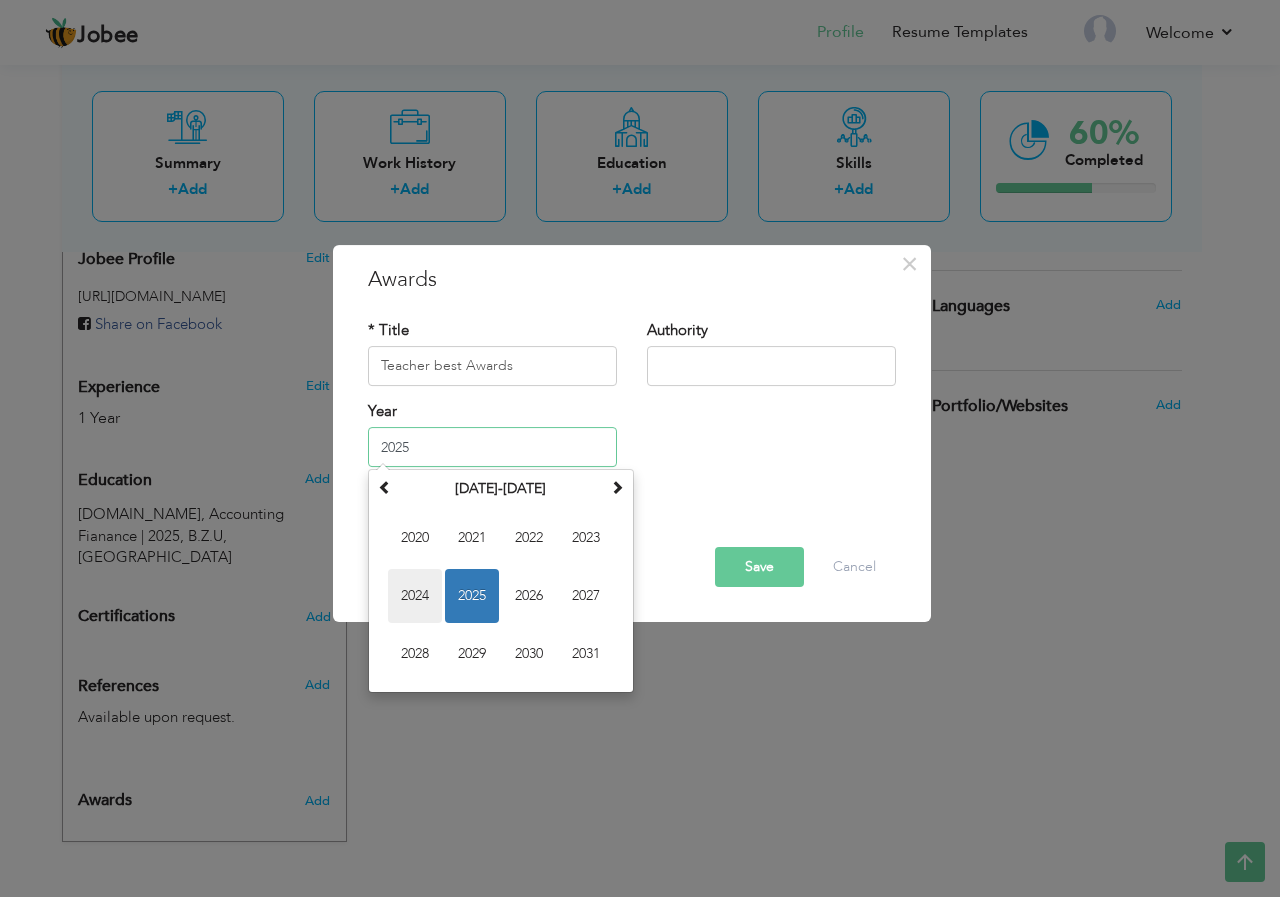 click on "2024" at bounding box center [415, 596] 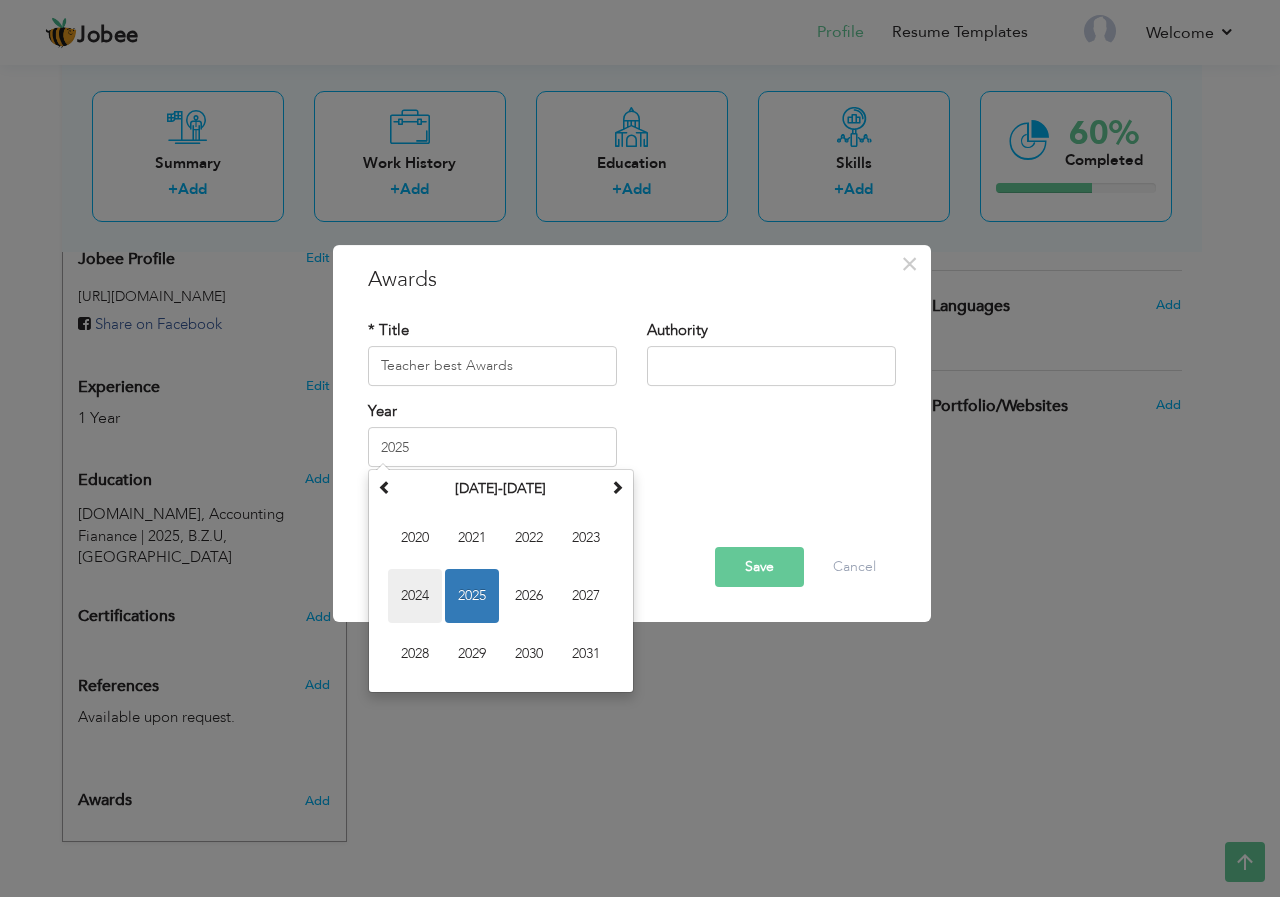 type on "2024" 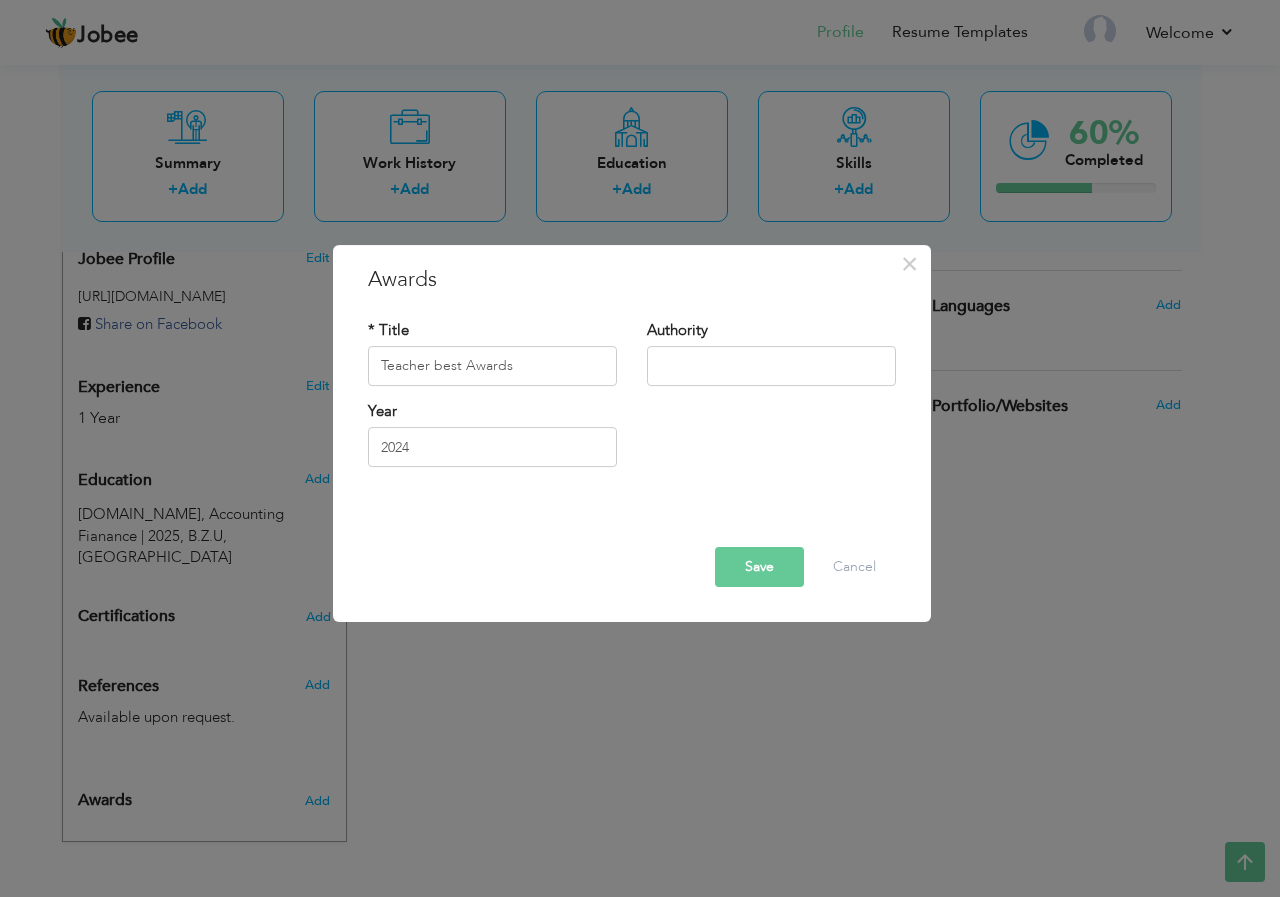 click on "Save" at bounding box center [759, 567] 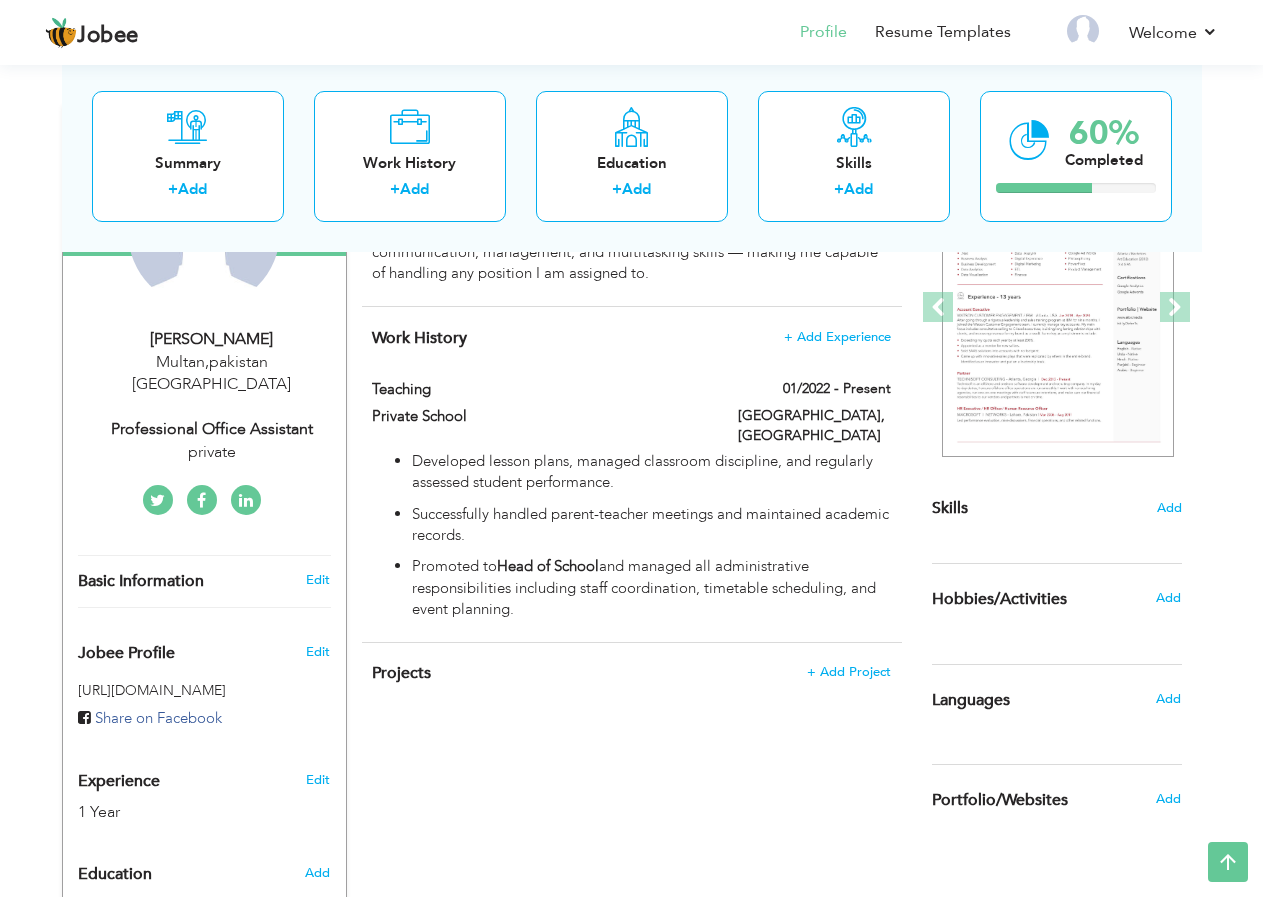 scroll, scrollTop: 266, scrollLeft: 0, axis: vertical 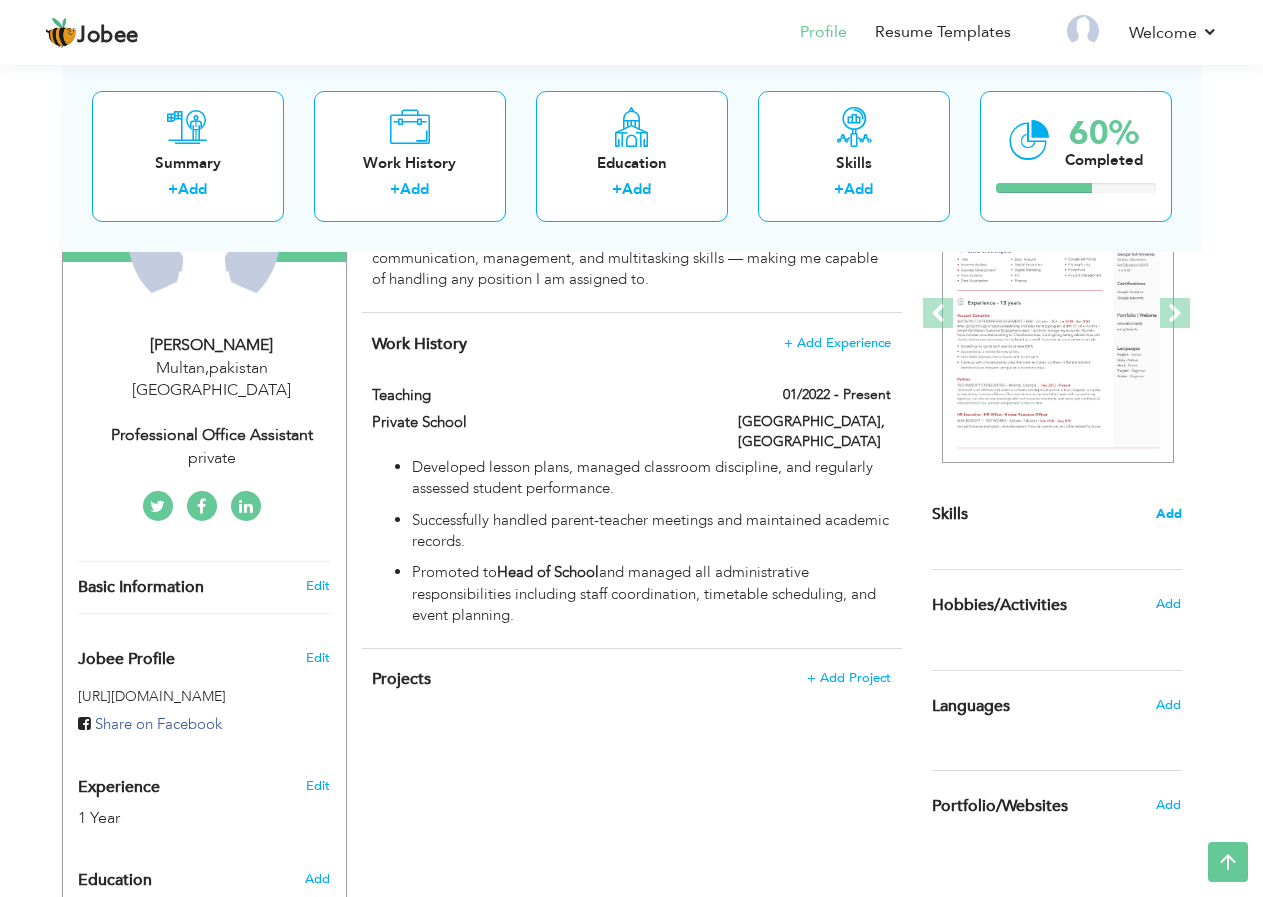 click on "Add" at bounding box center [1169, 514] 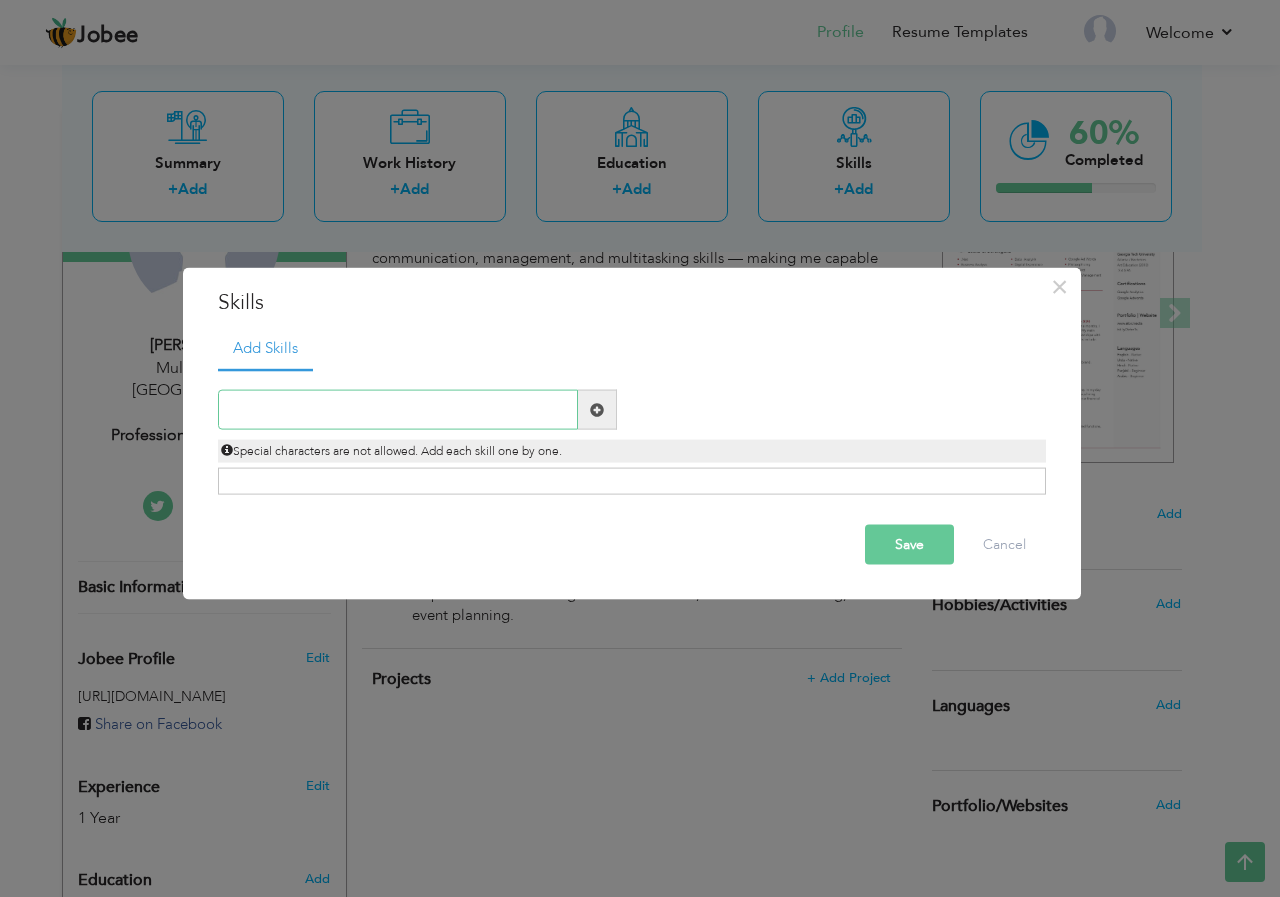 click at bounding box center [398, 410] 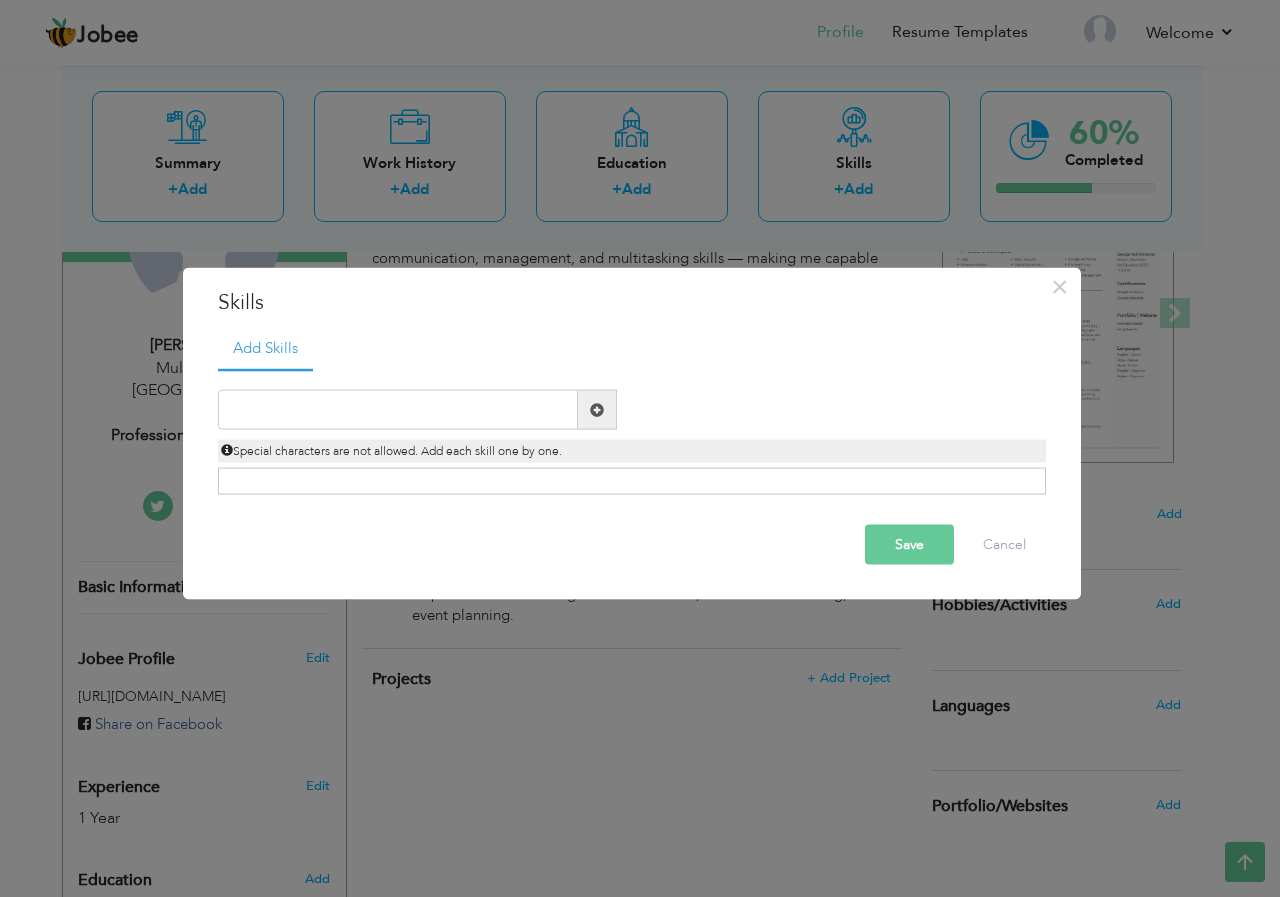 click at bounding box center (597, 410) 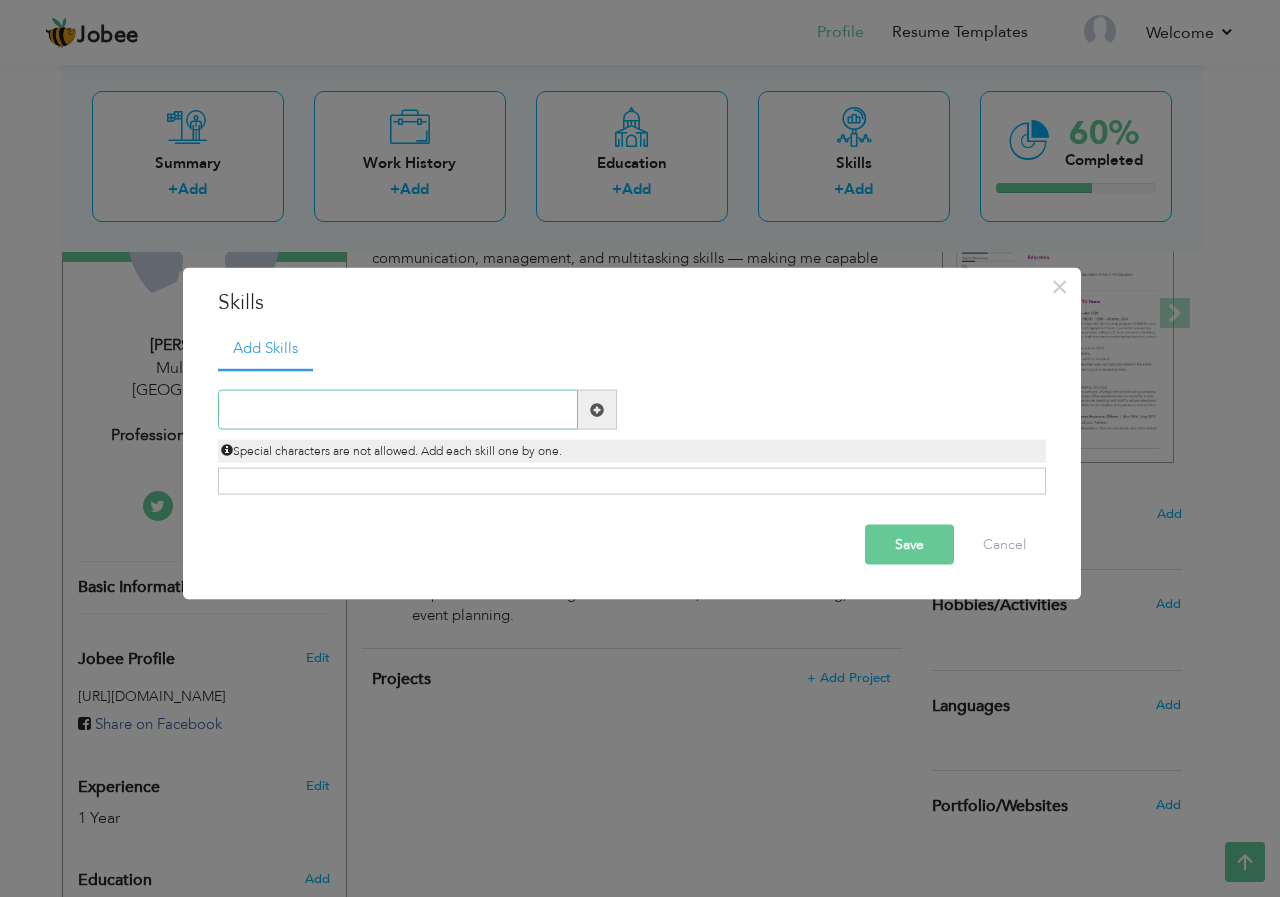 click at bounding box center [398, 410] 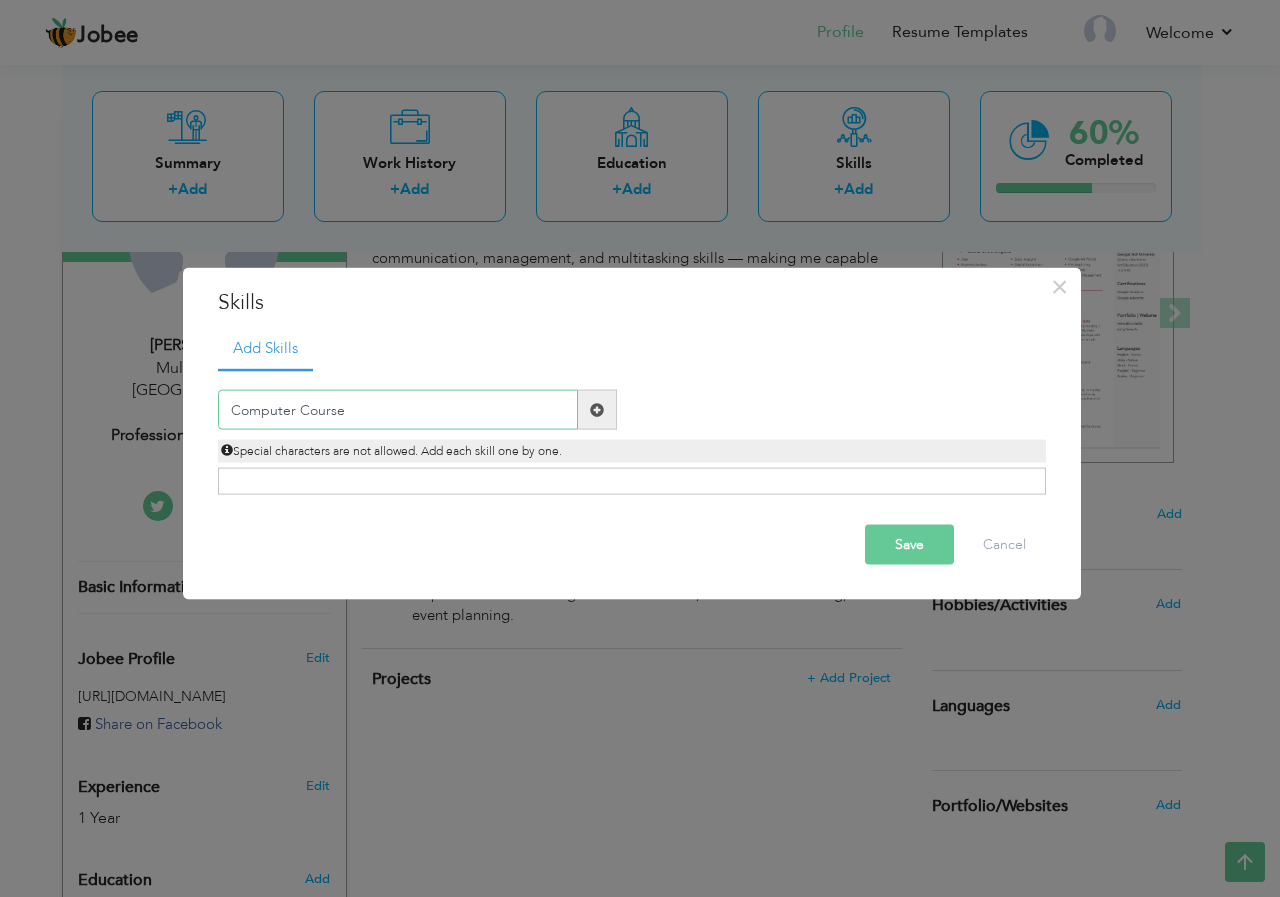 type on "Computer Course" 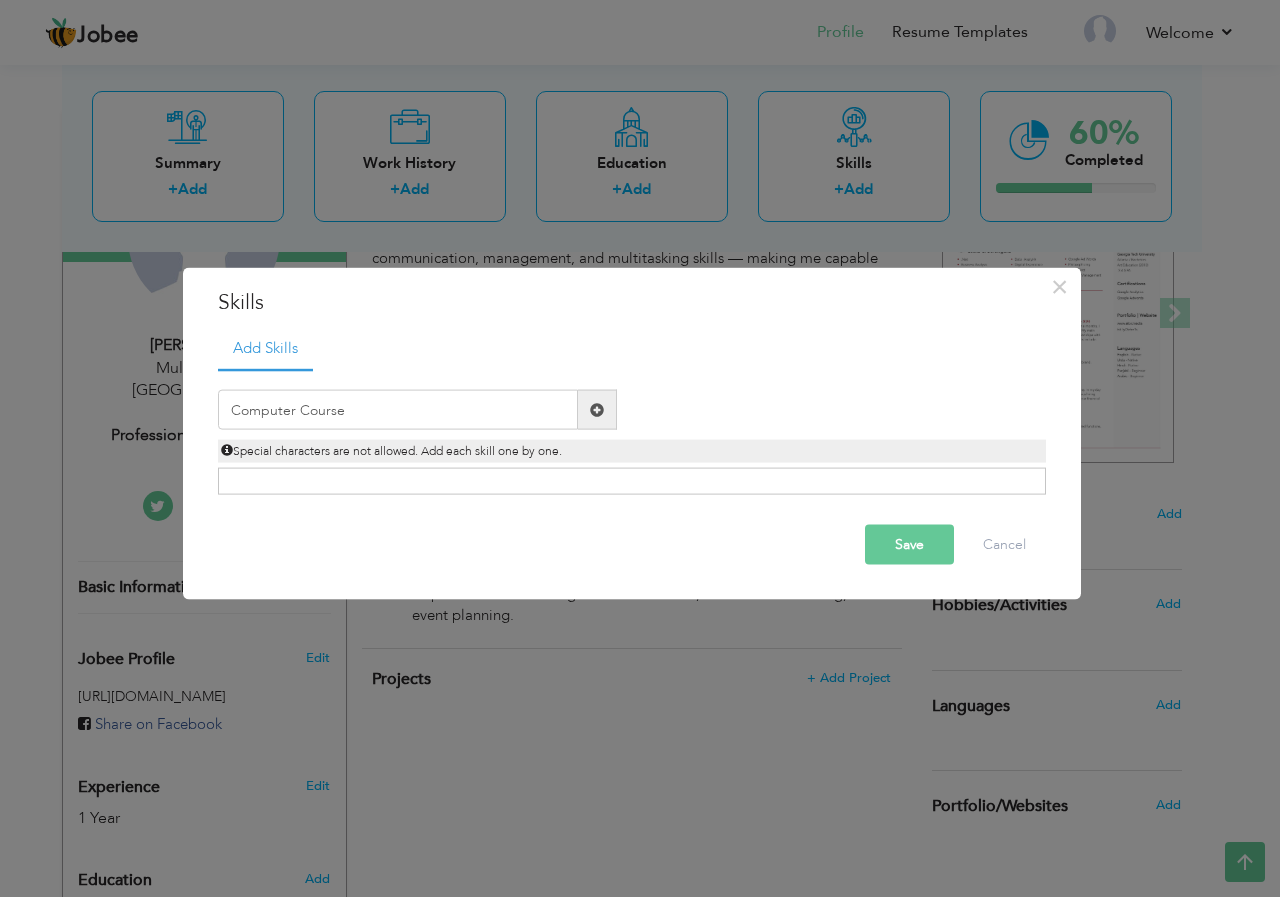 click on "Save" at bounding box center (909, 545) 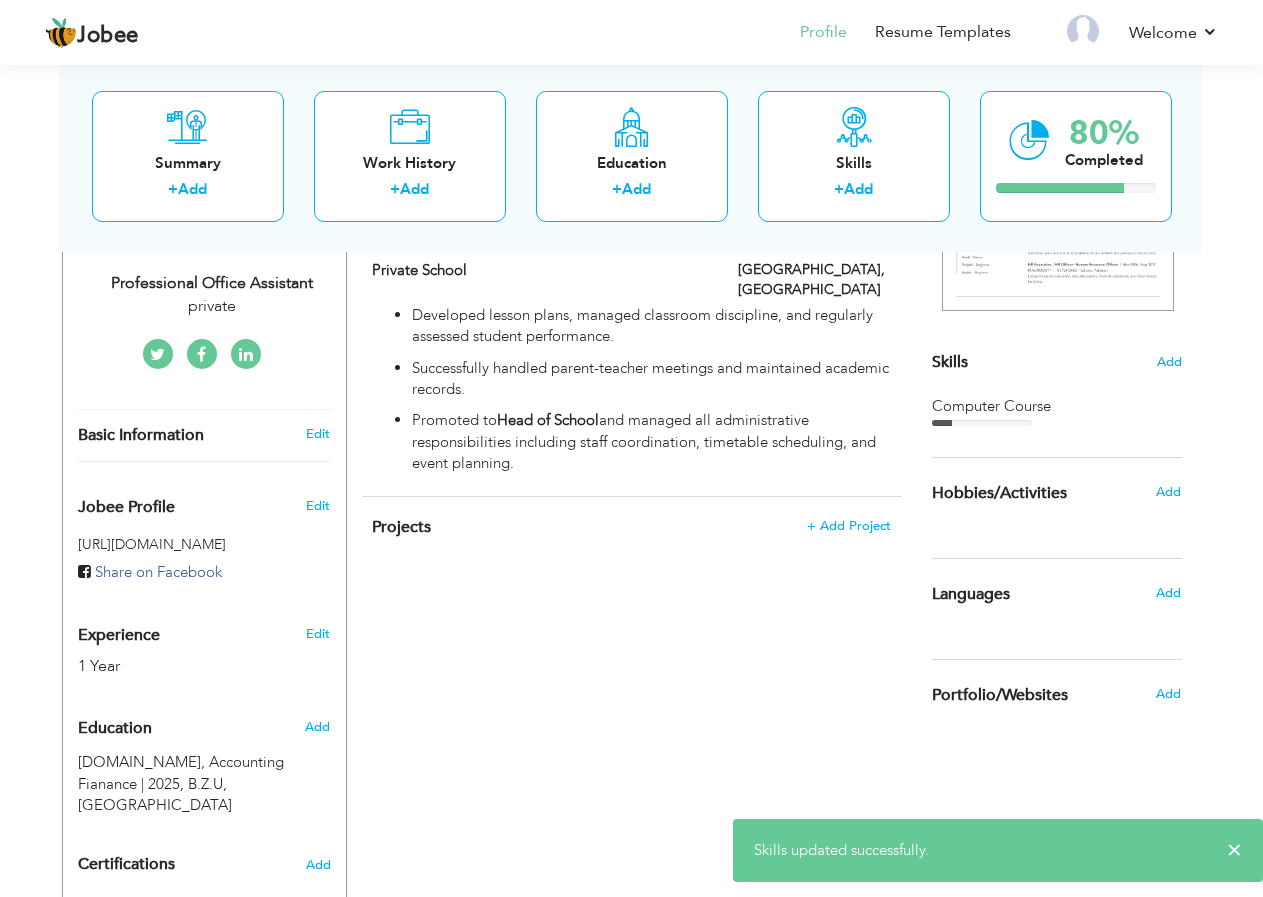 scroll, scrollTop: 500, scrollLeft: 0, axis: vertical 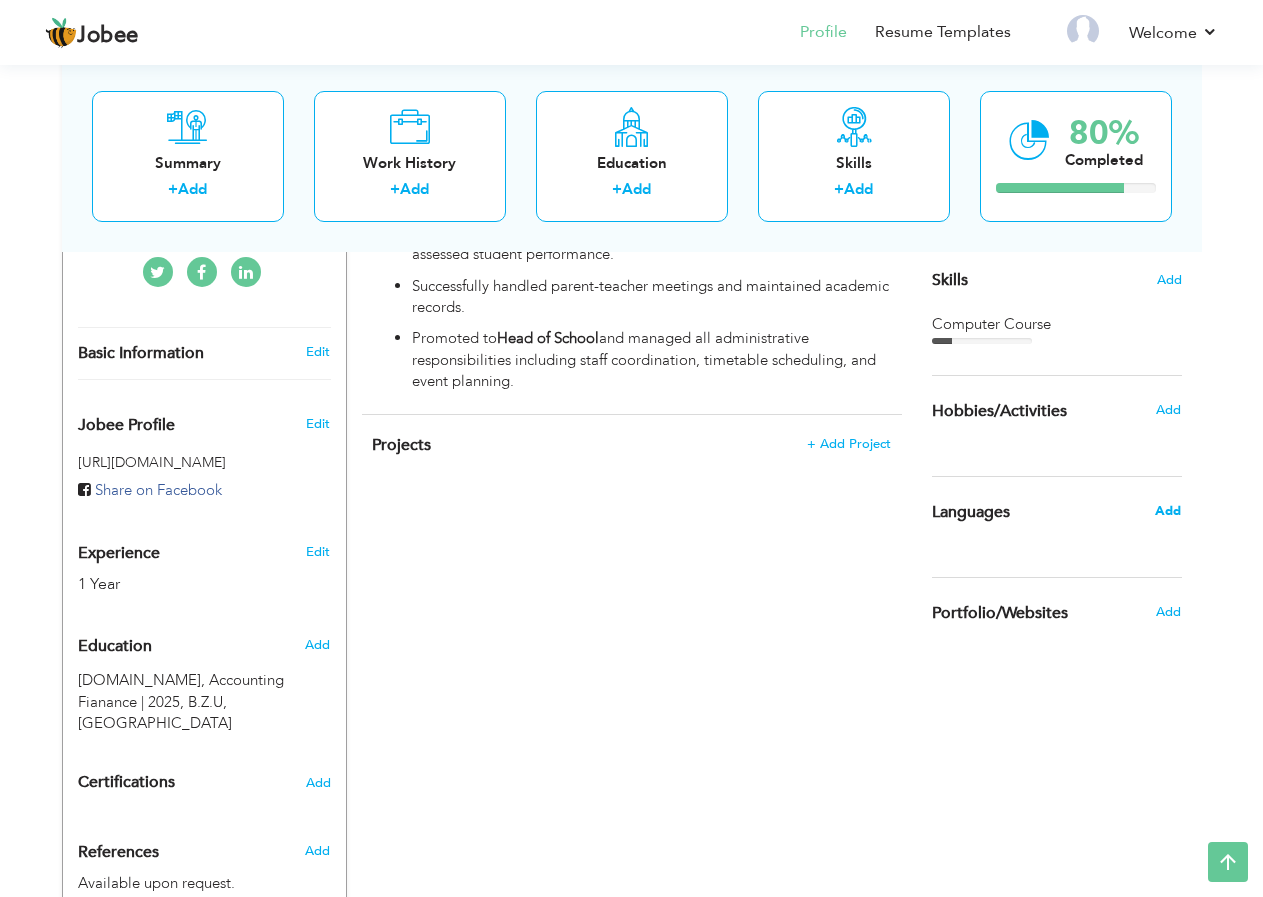 click on "Add" at bounding box center [1168, 511] 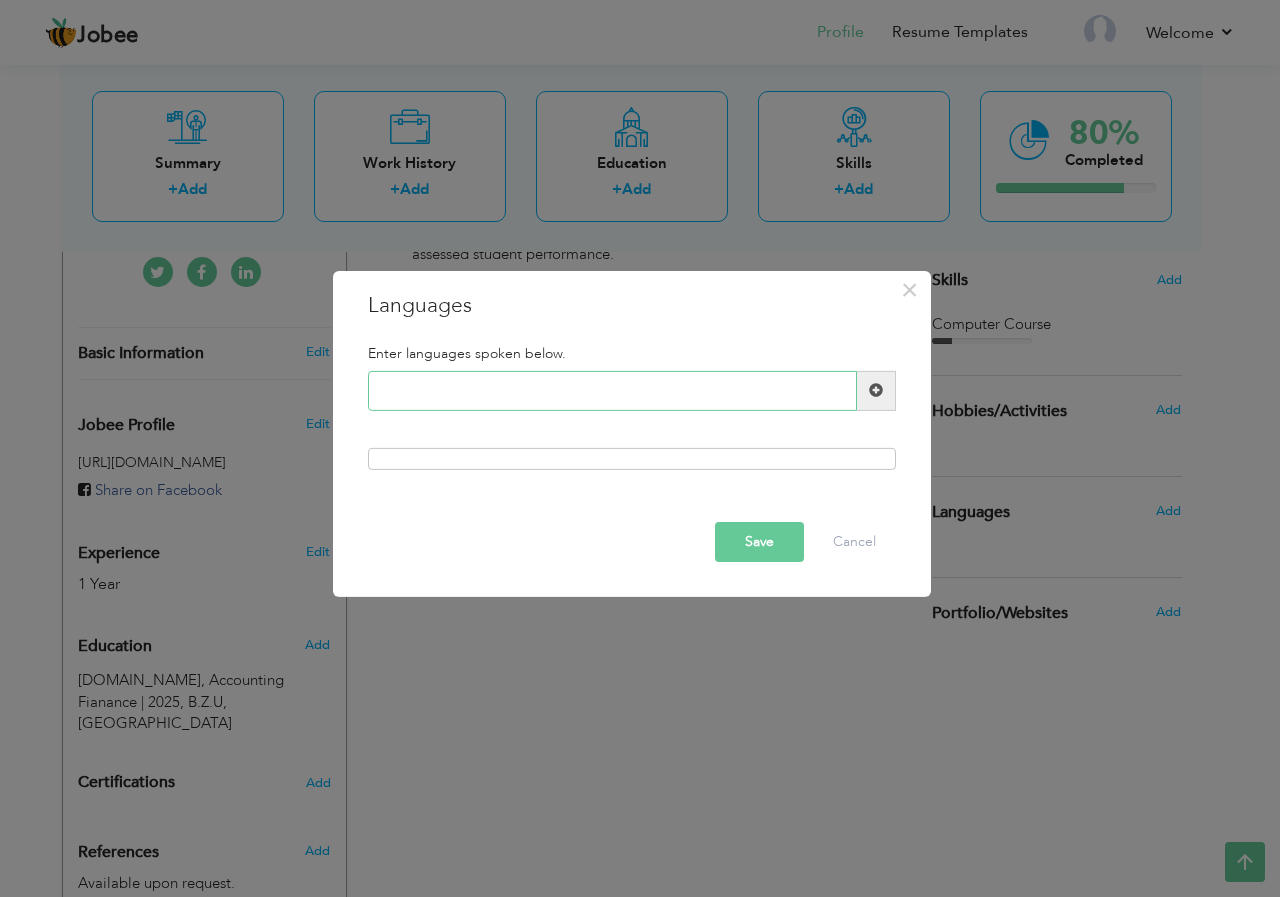 click at bounding box center [612, 391] 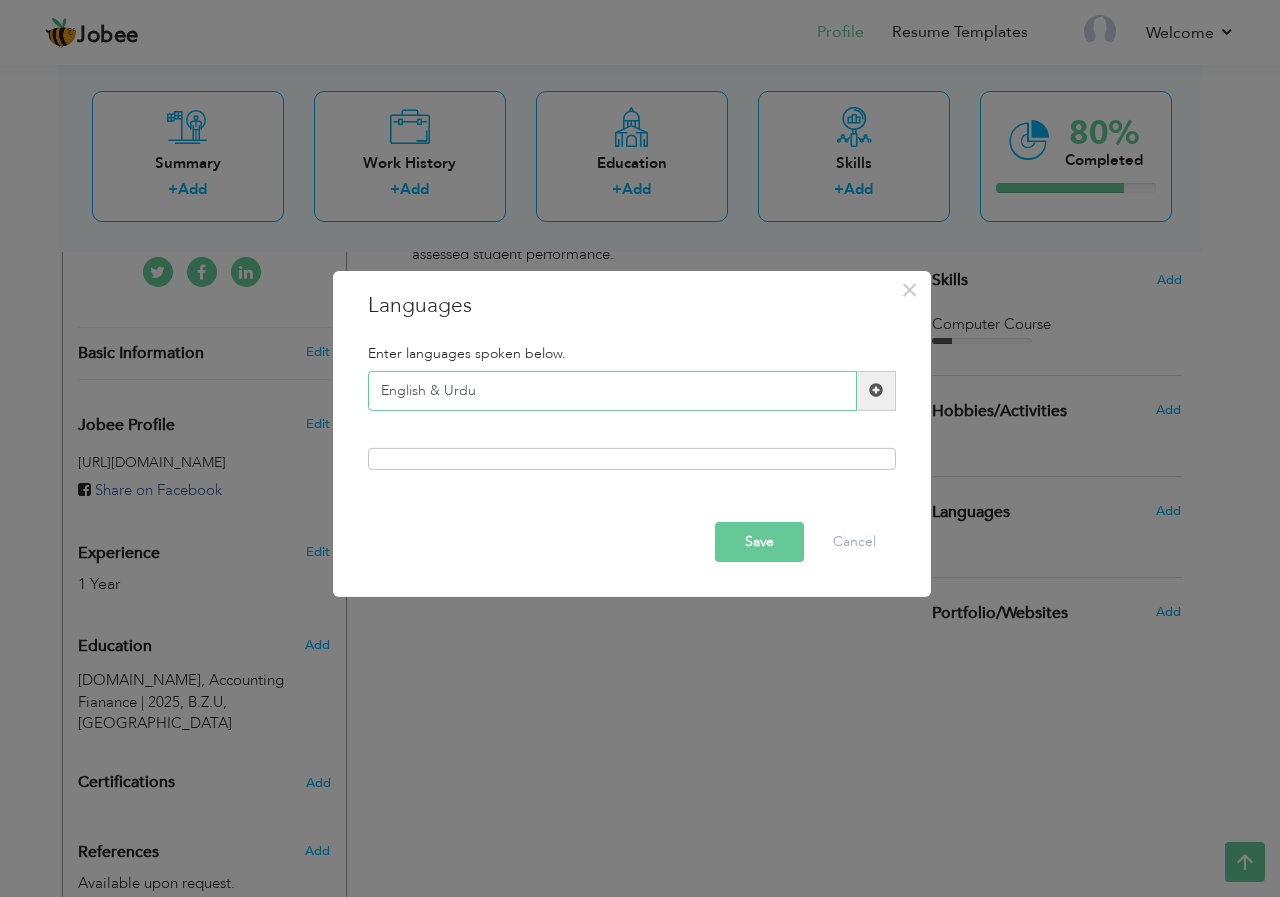 type on "English & Urdu" 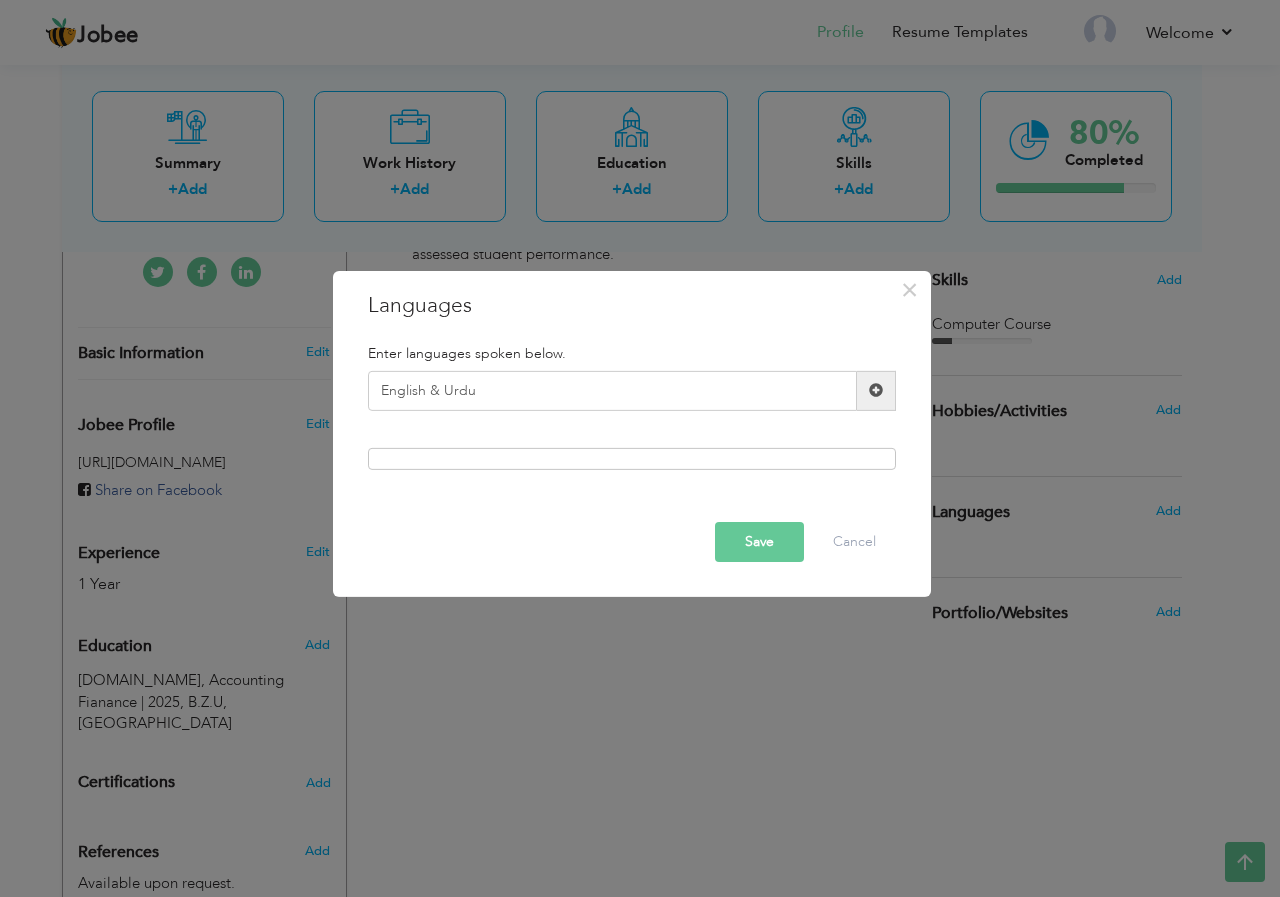 click on "Save" at bounding box center [759, 542] 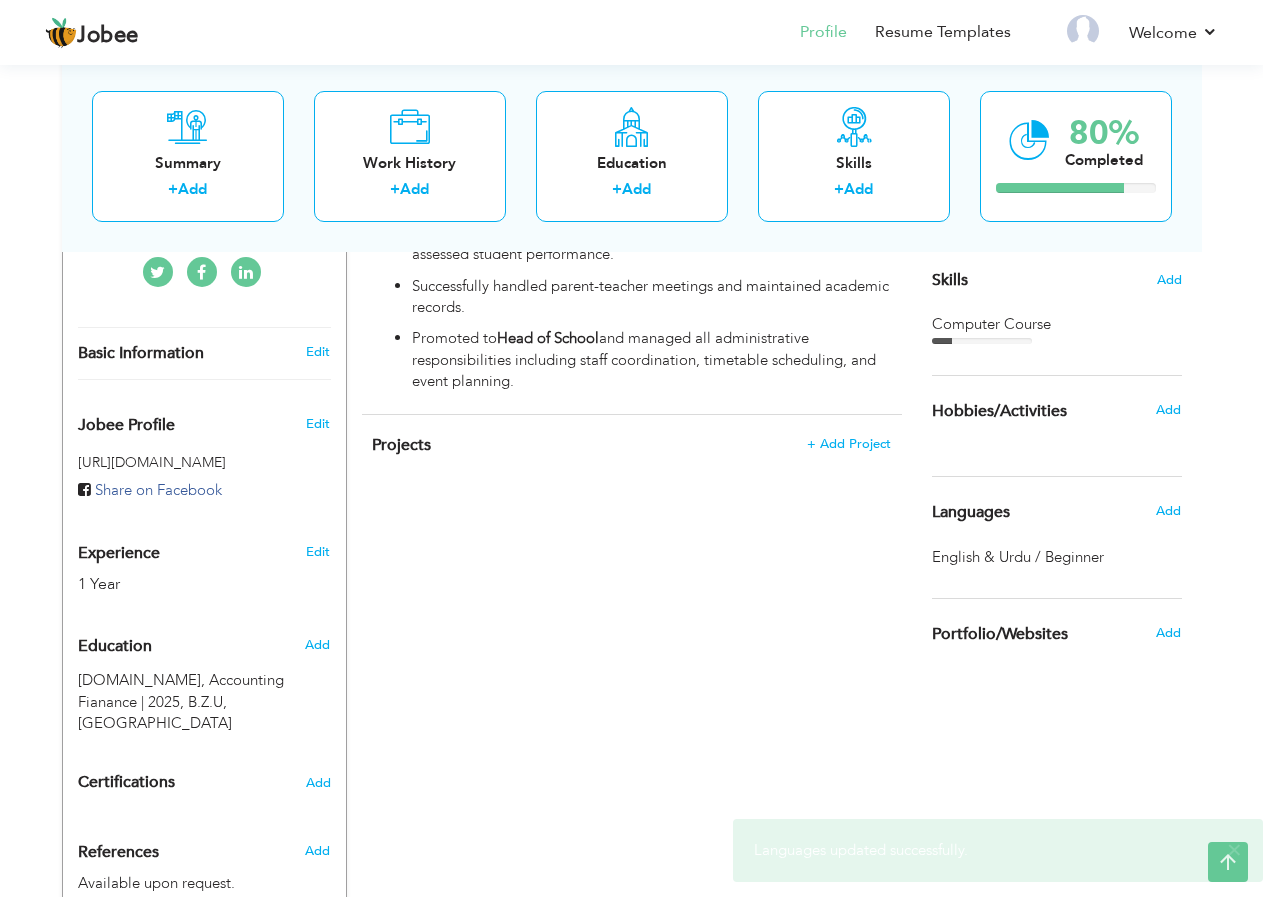 scroll, scrollTop: 400, scrollLeft: 0, axis: vertical 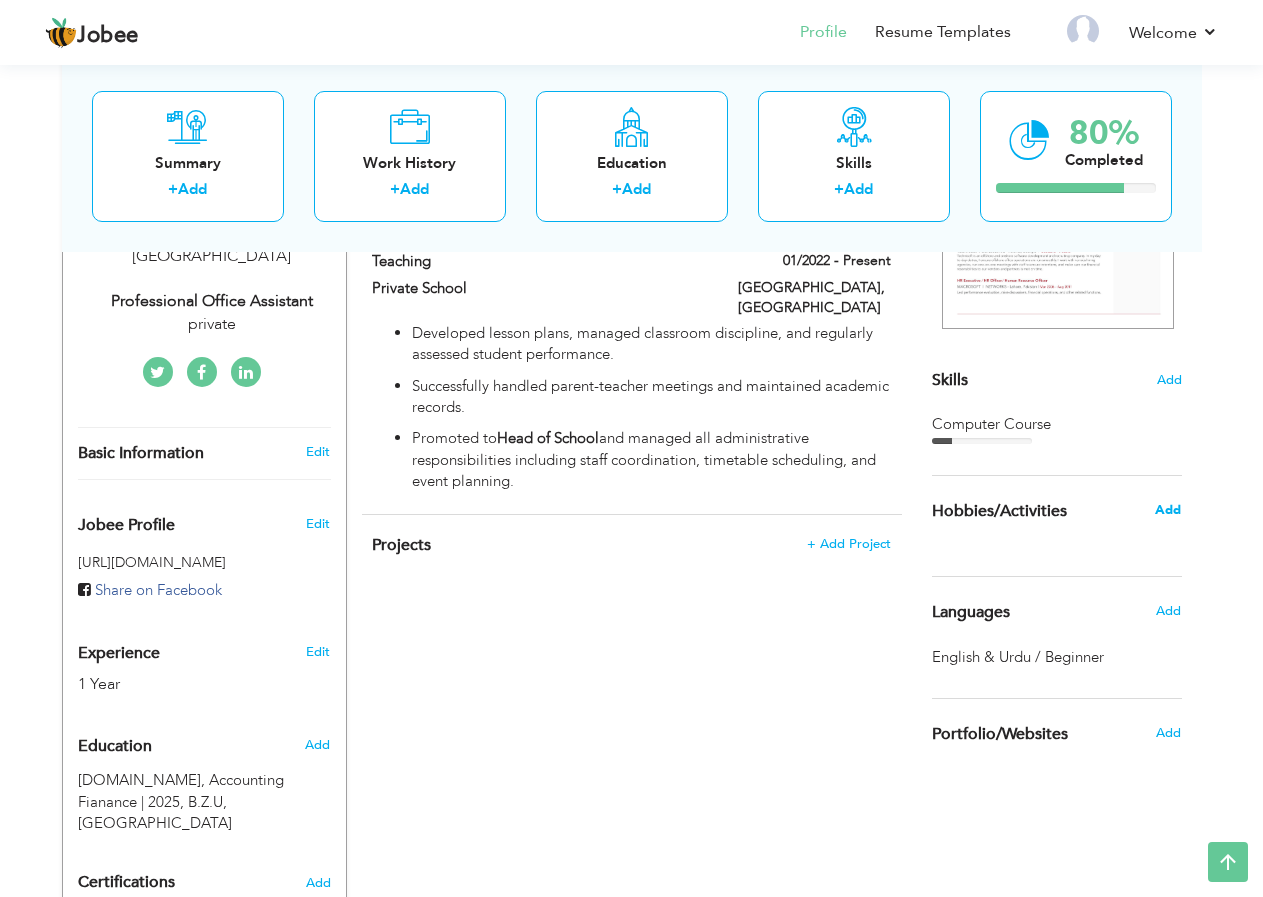 click on "Add" at bounding box center [1168, 510] 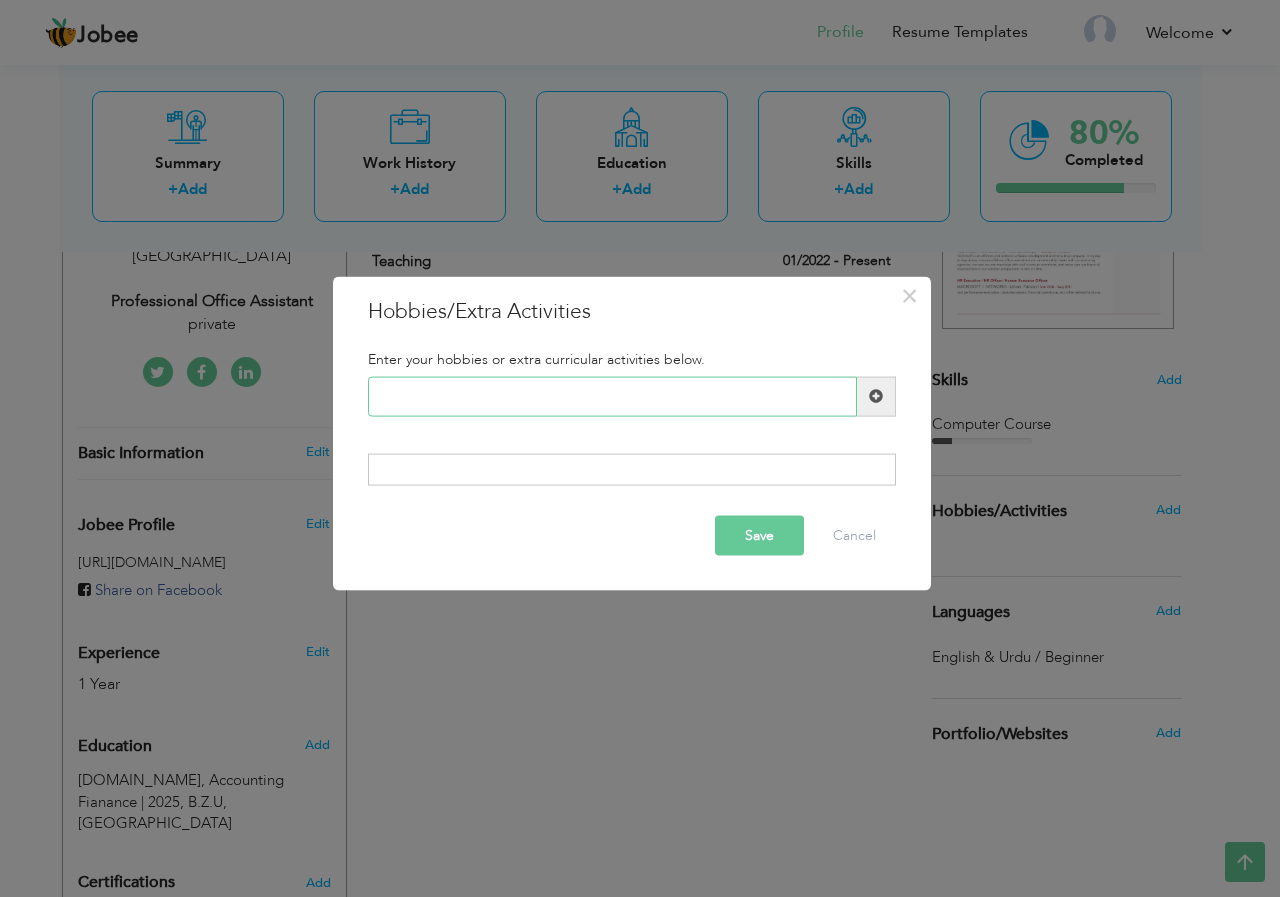 paste on "Creative Designing" 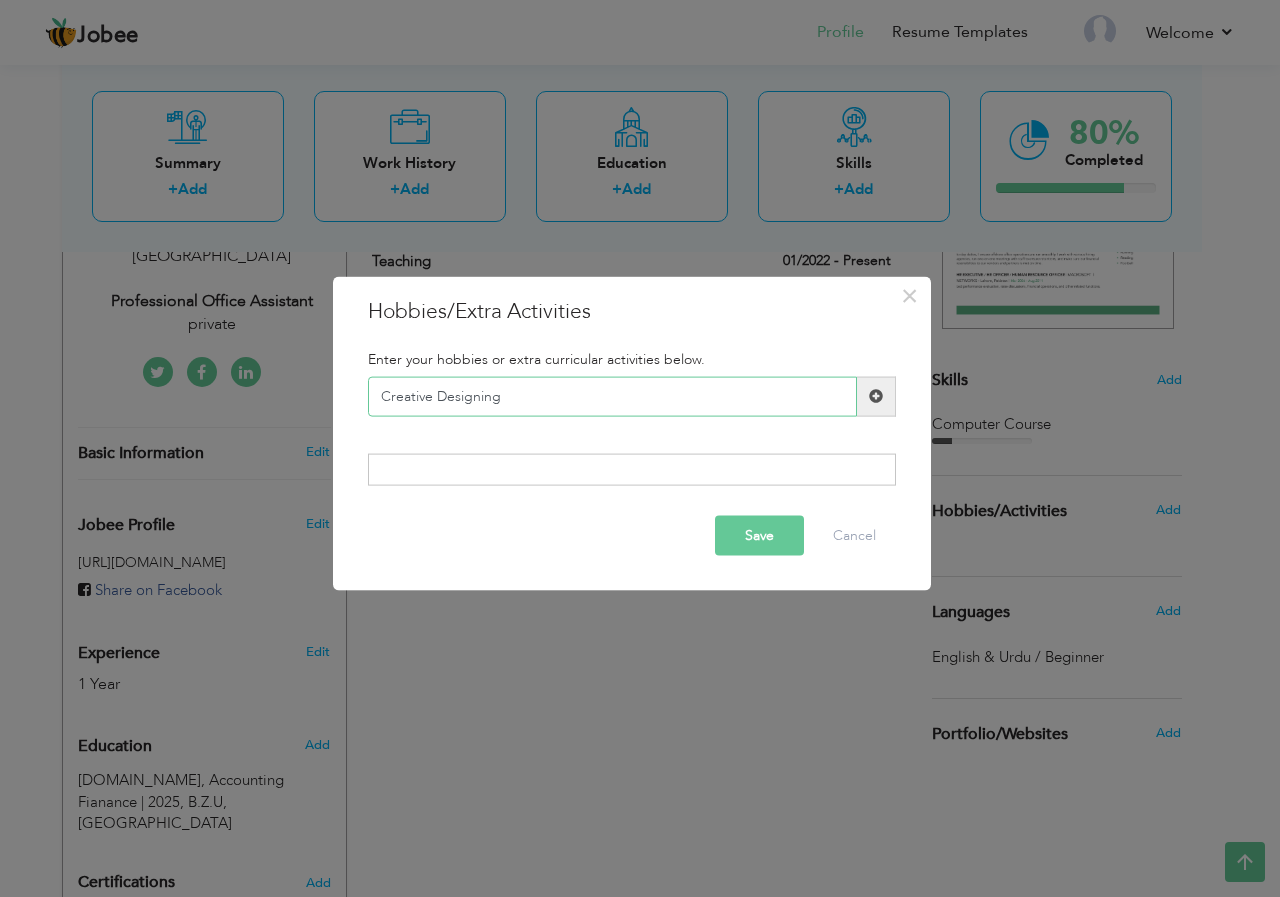 paste on "Lea" 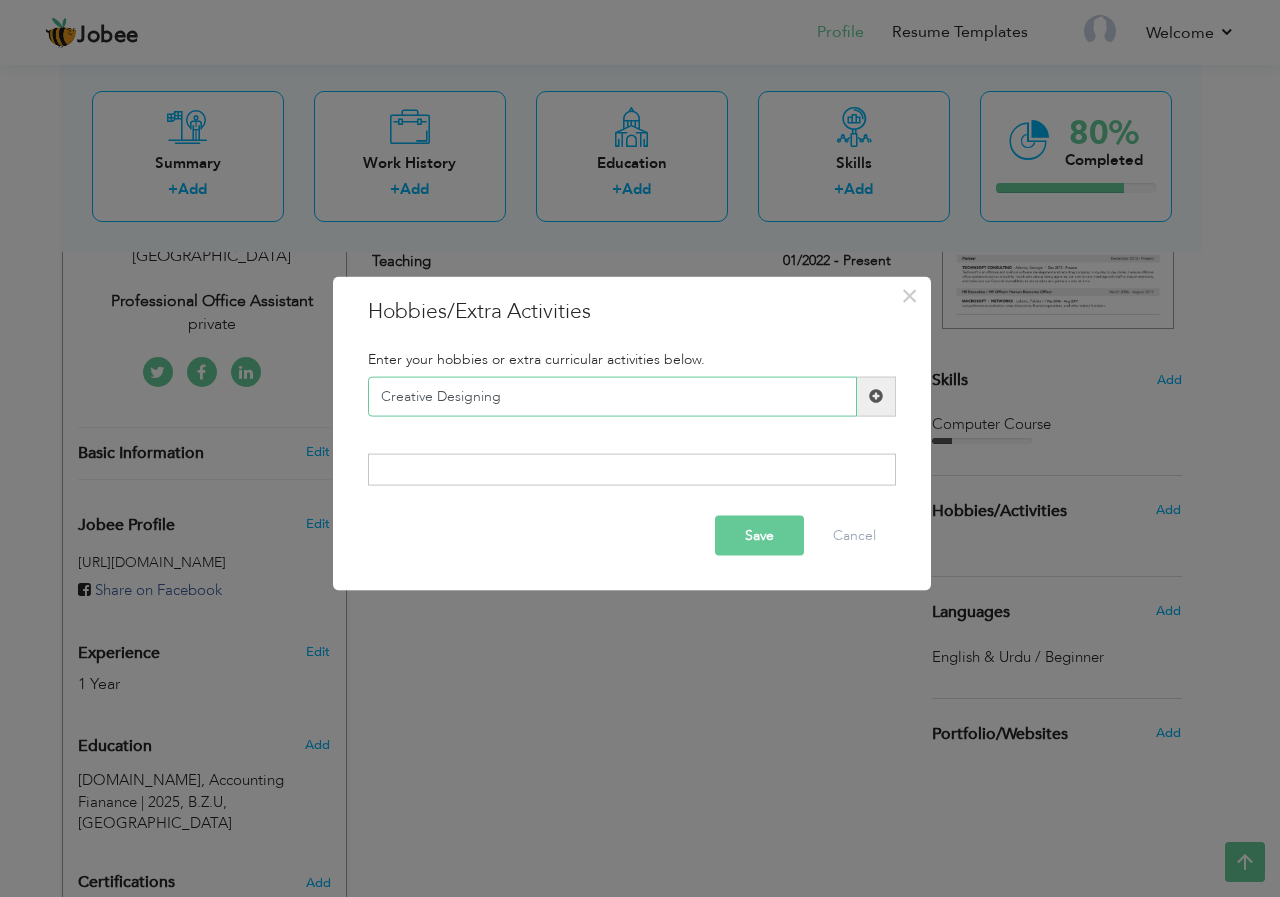 paste on "Lea" 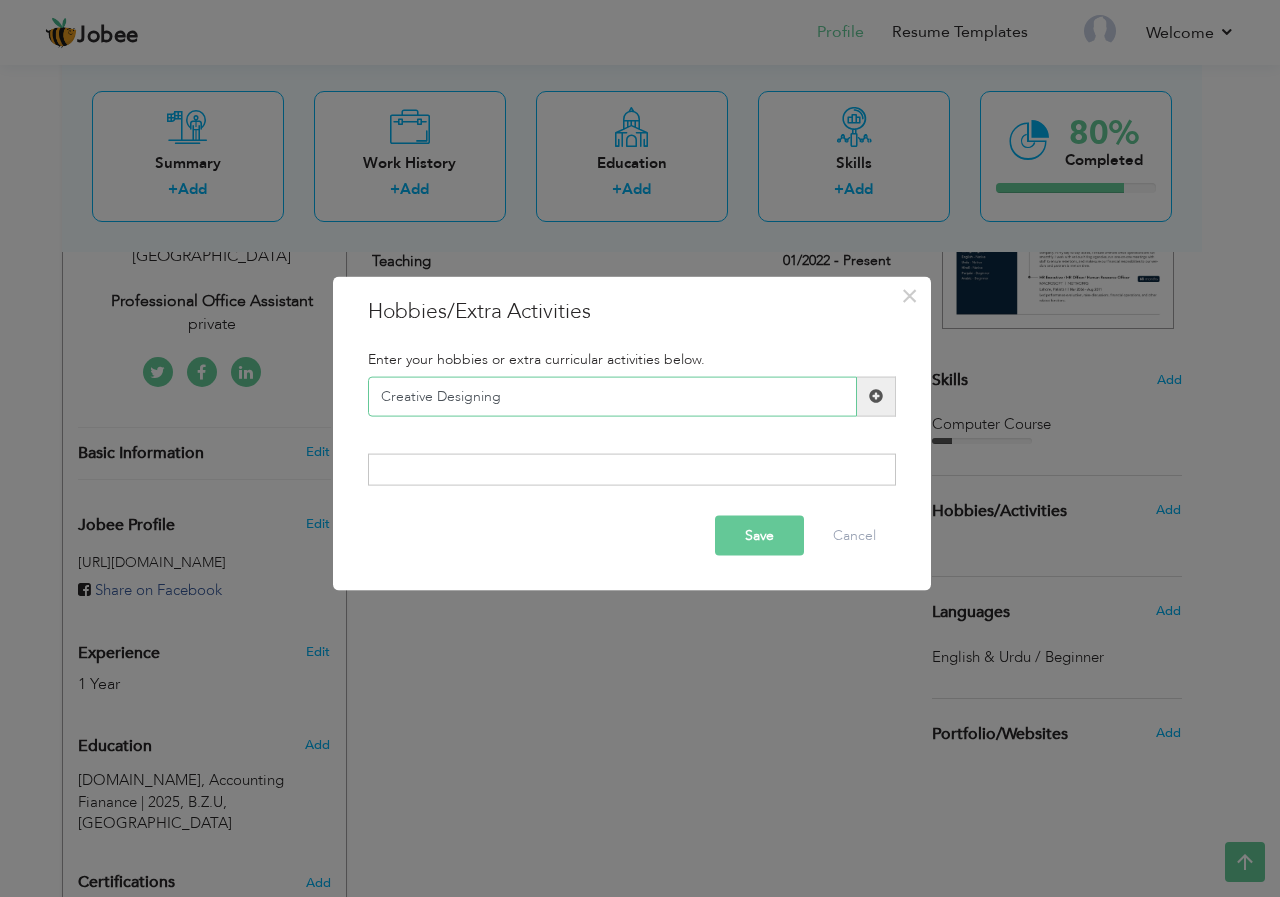 type on "Creative Designing" 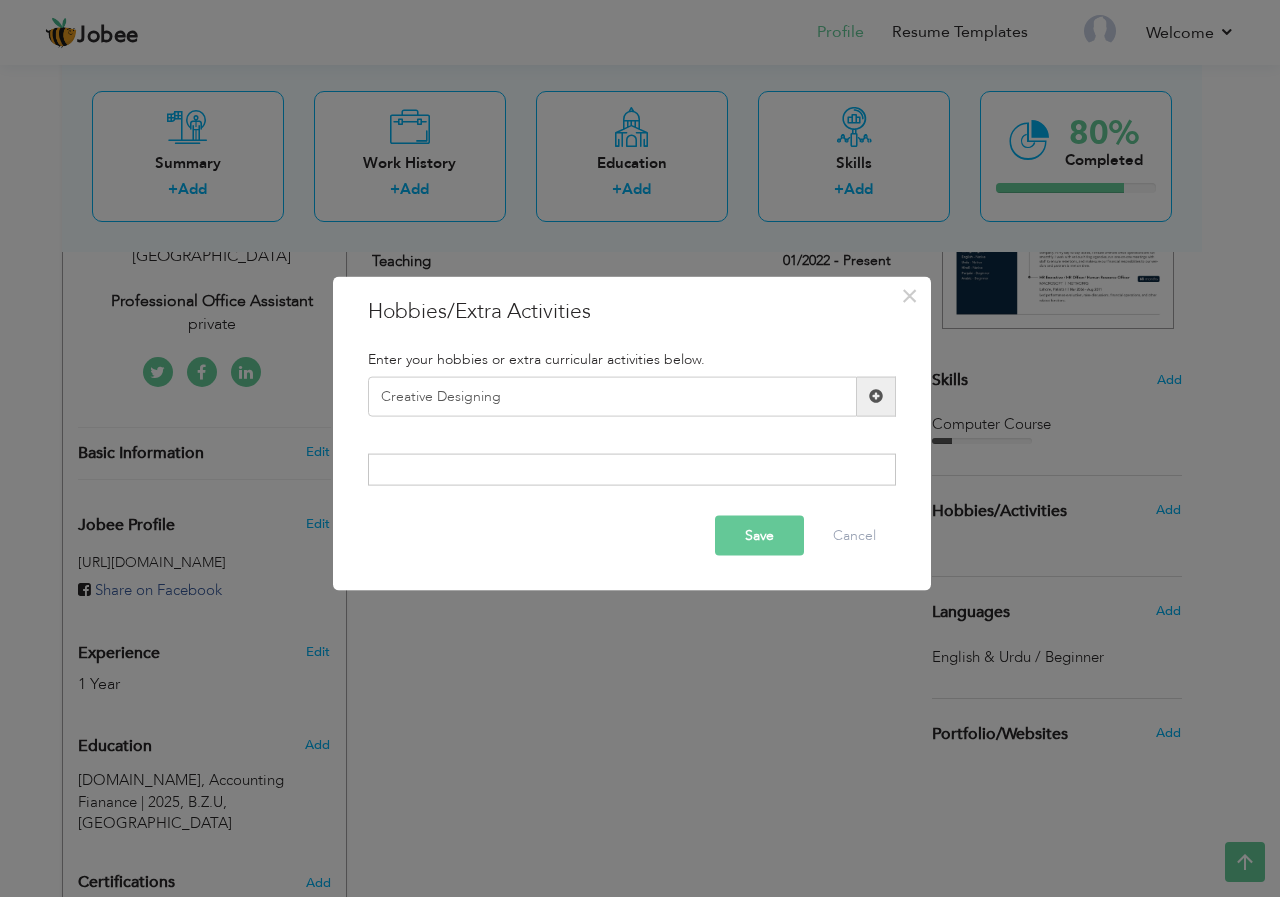 click at bounding box center (632, 470) 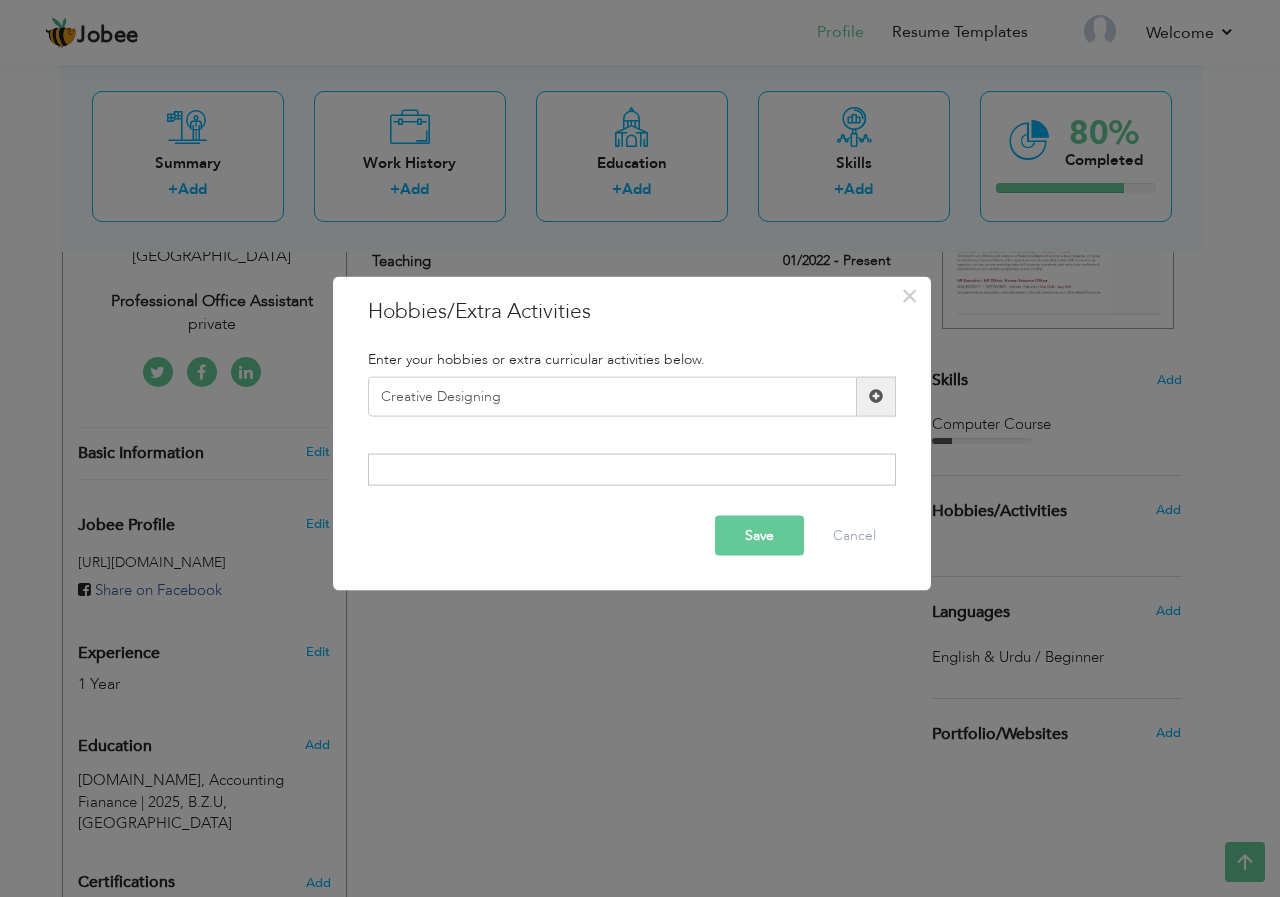 click at bounding box center [876, 396] 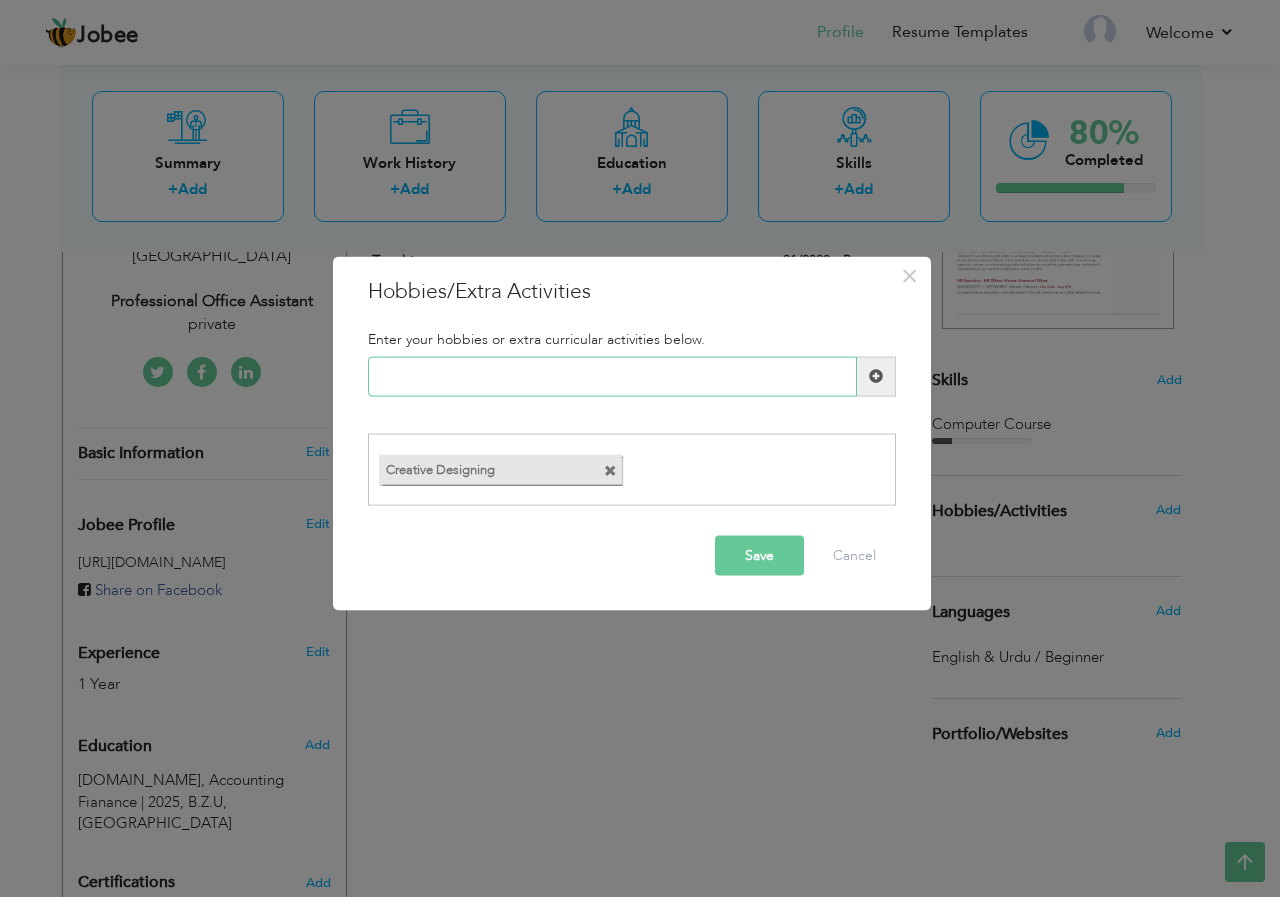 click at bounding box center (612, 376) 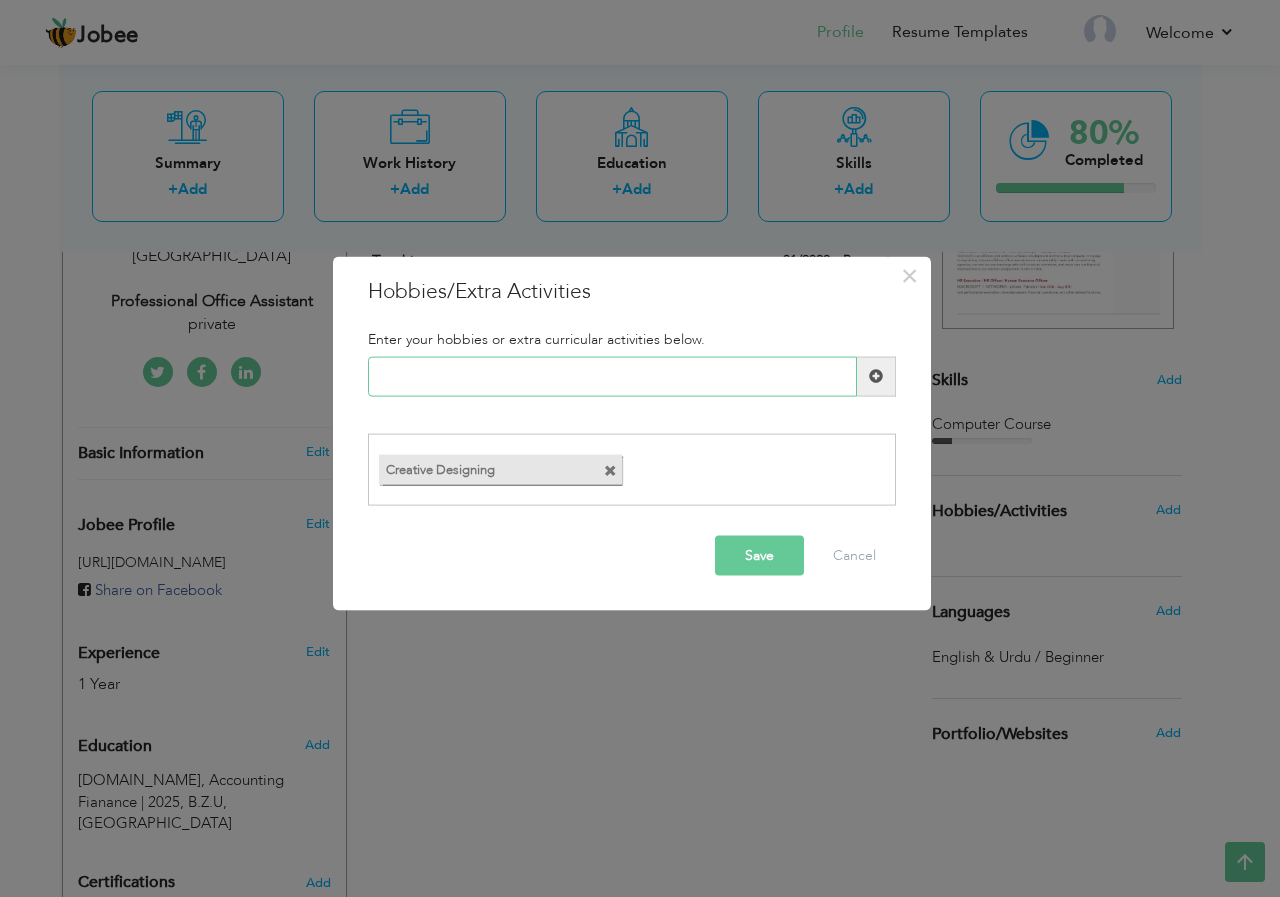 paste on "Learning New Software &" 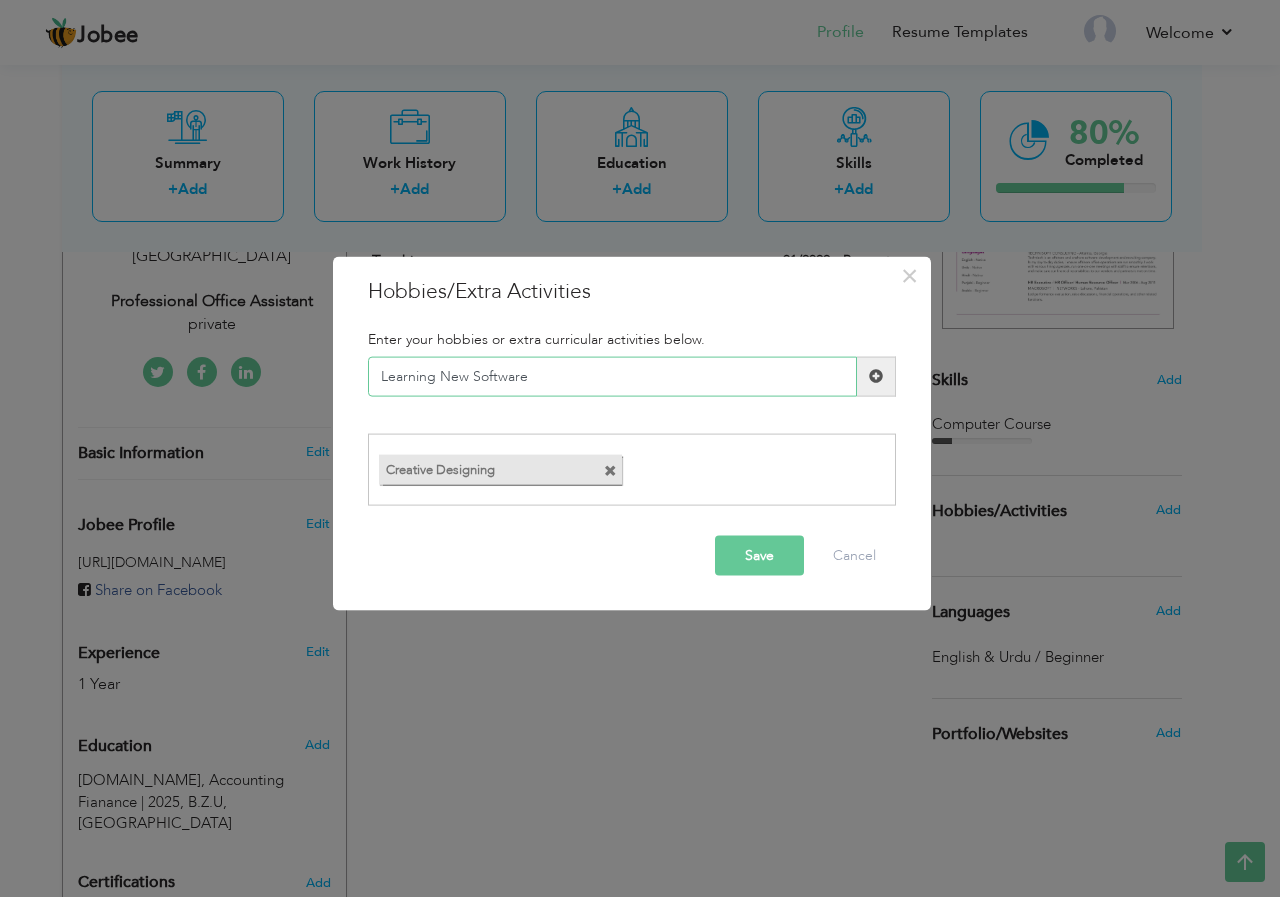 type on "Learning New Software" 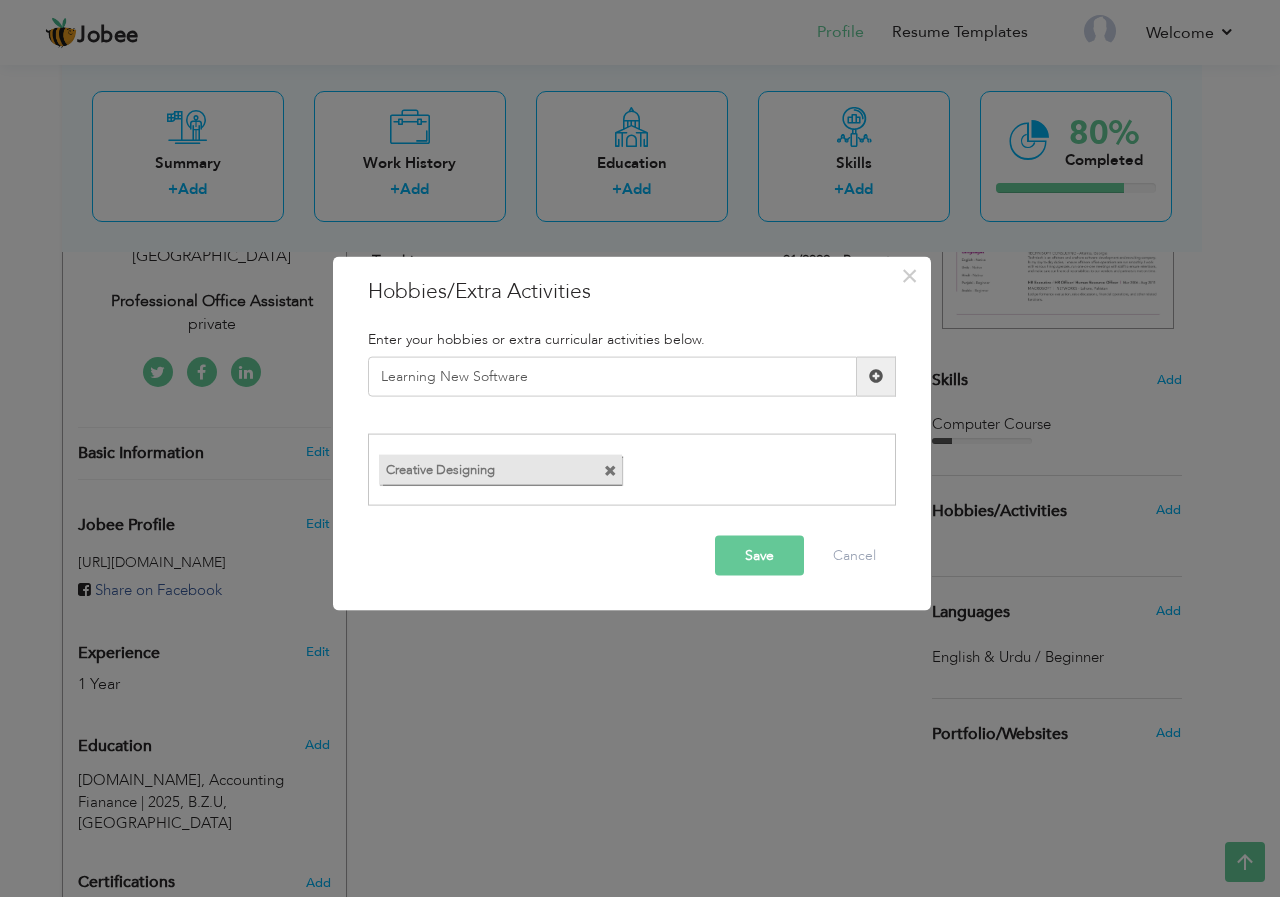 click at bounding box center [876, 376] 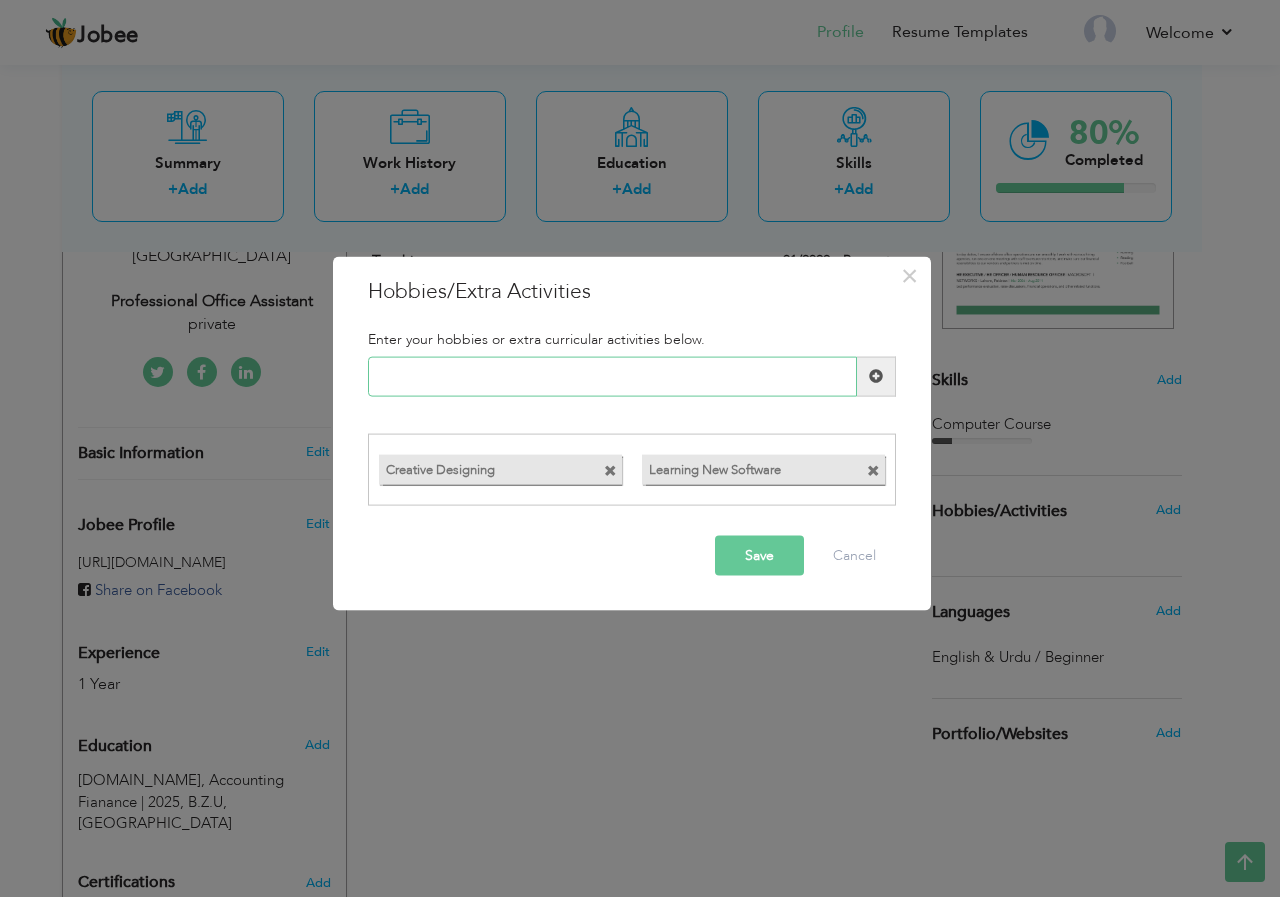 click at bounding box center (612, 376) 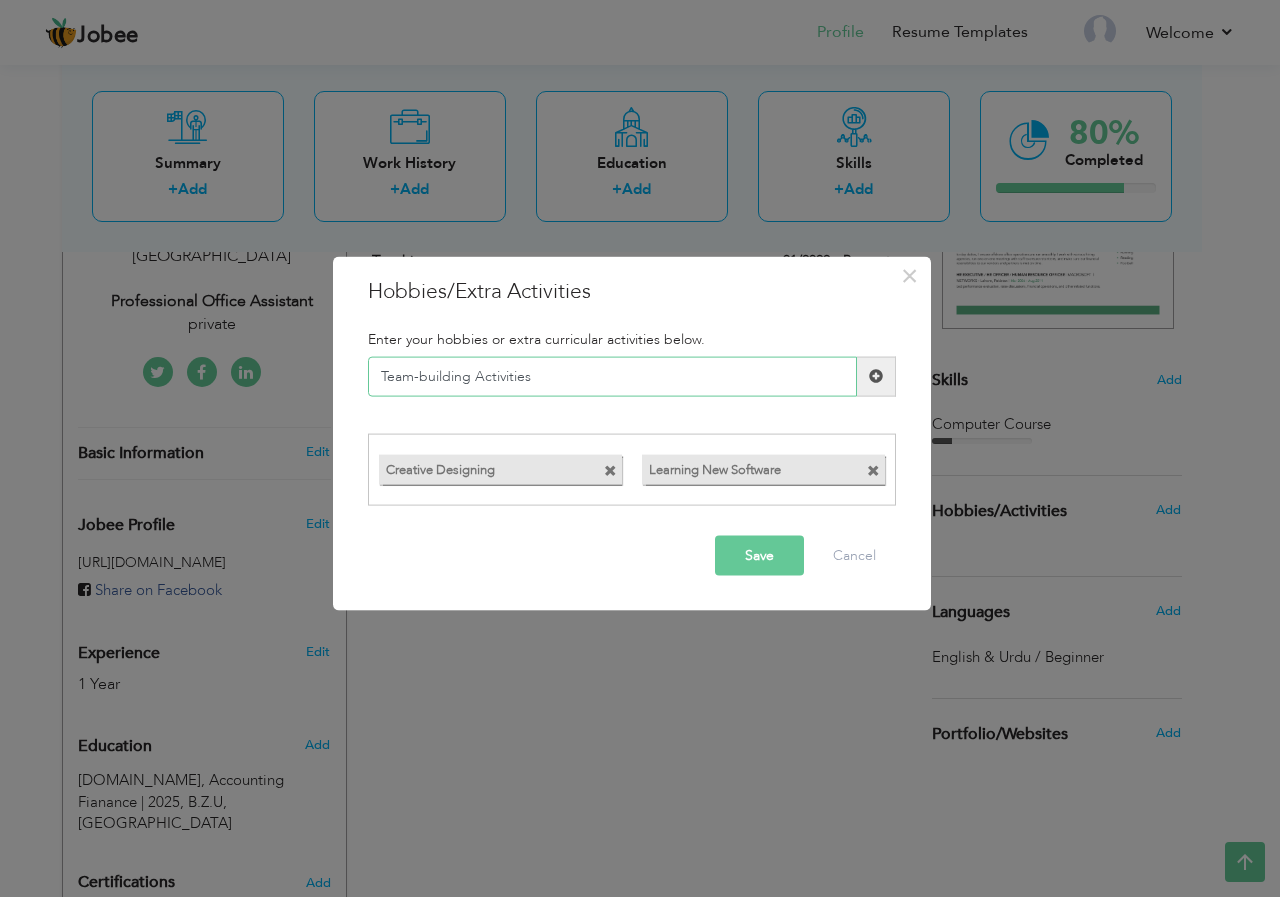 type on "Team-building Activities" 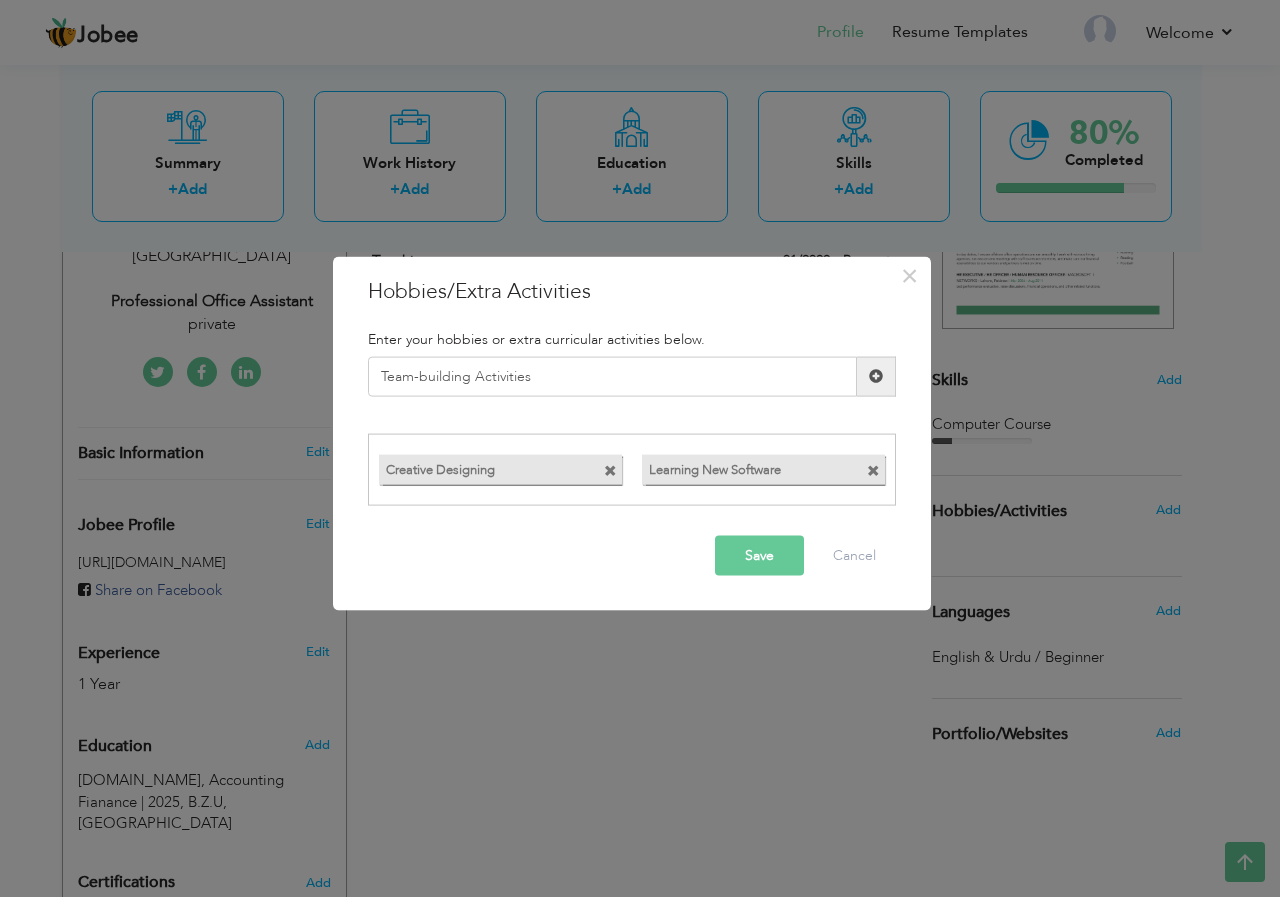 click at bounding box center [876, 376] 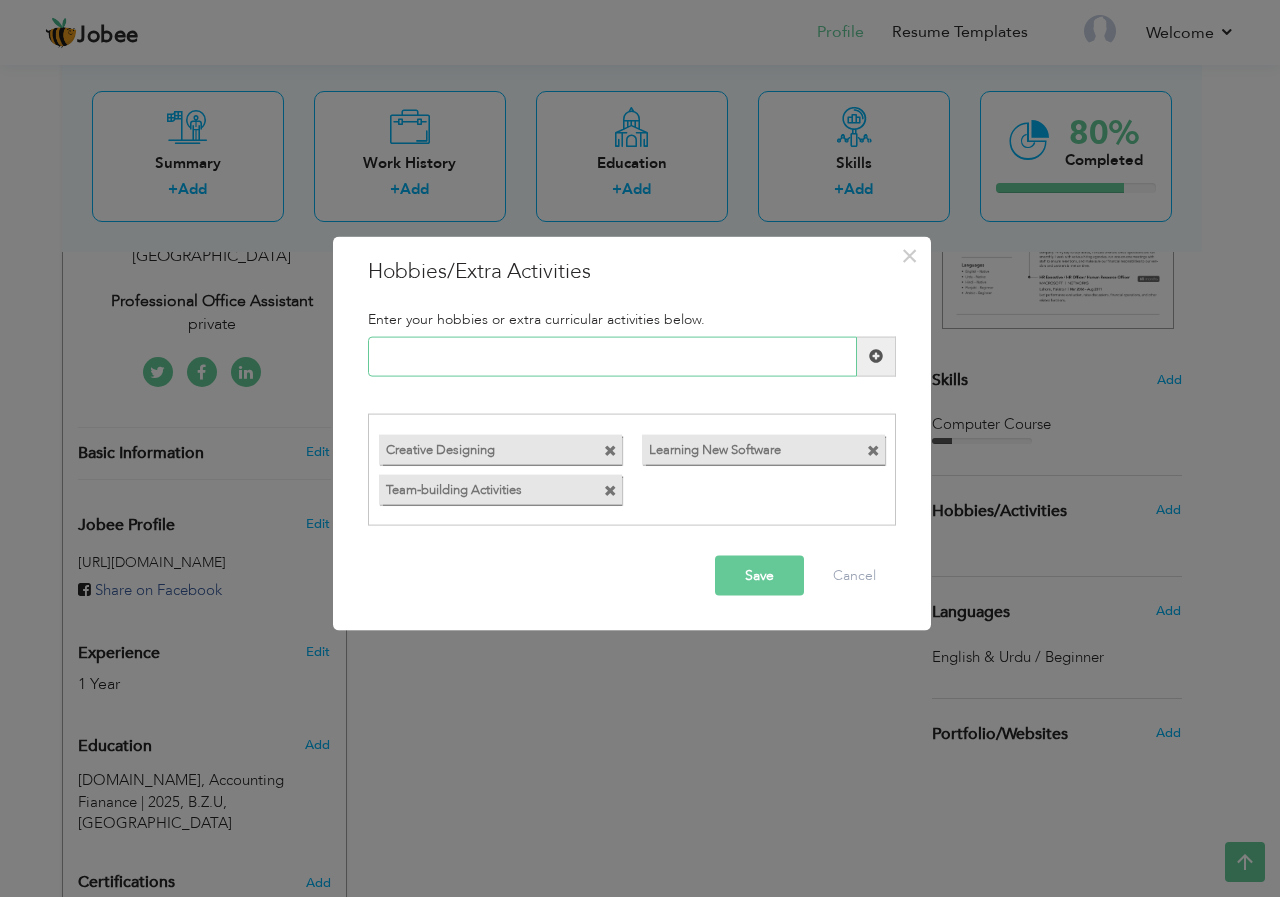 click at bounding box center [612, 356] 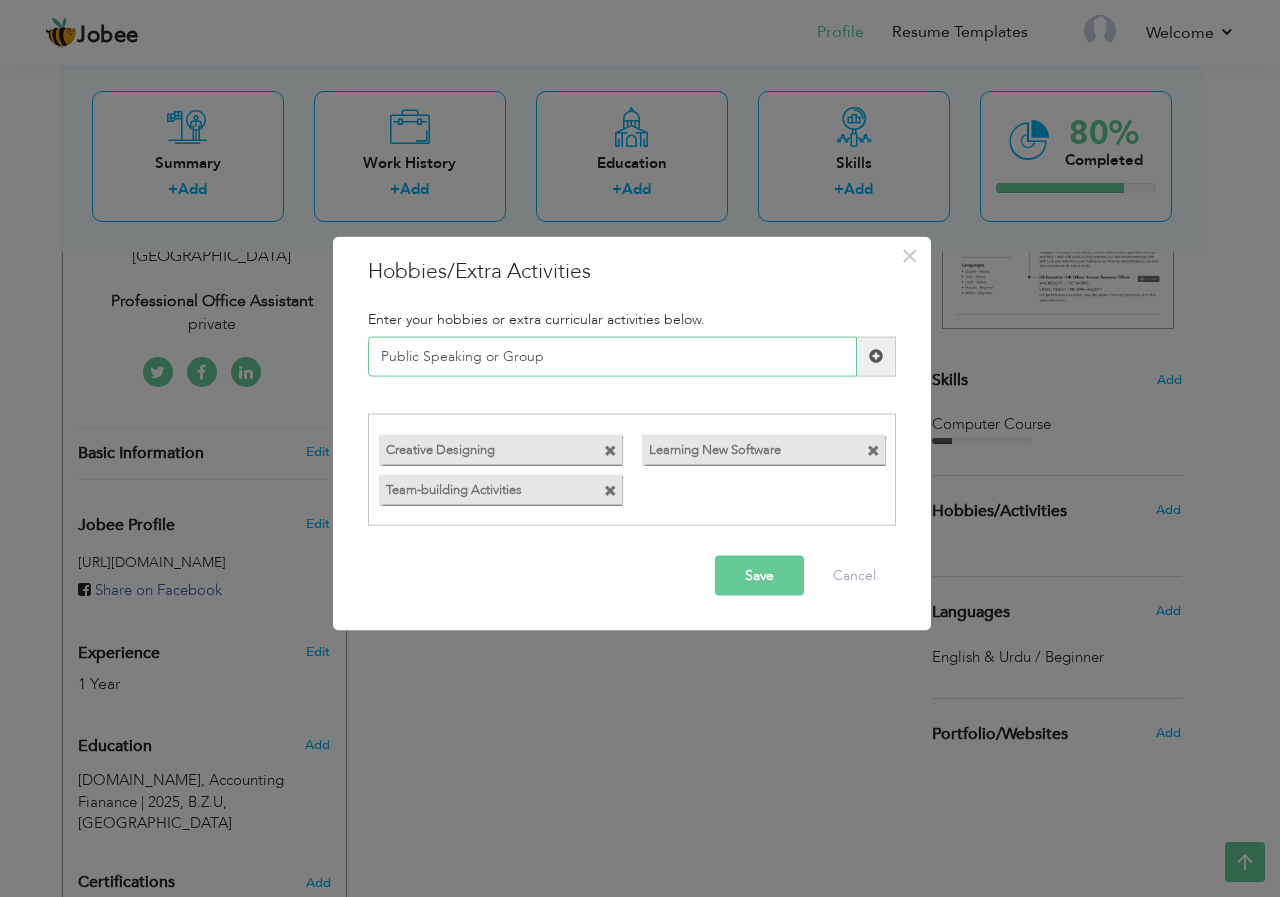 type on "Public Speaking or Group" 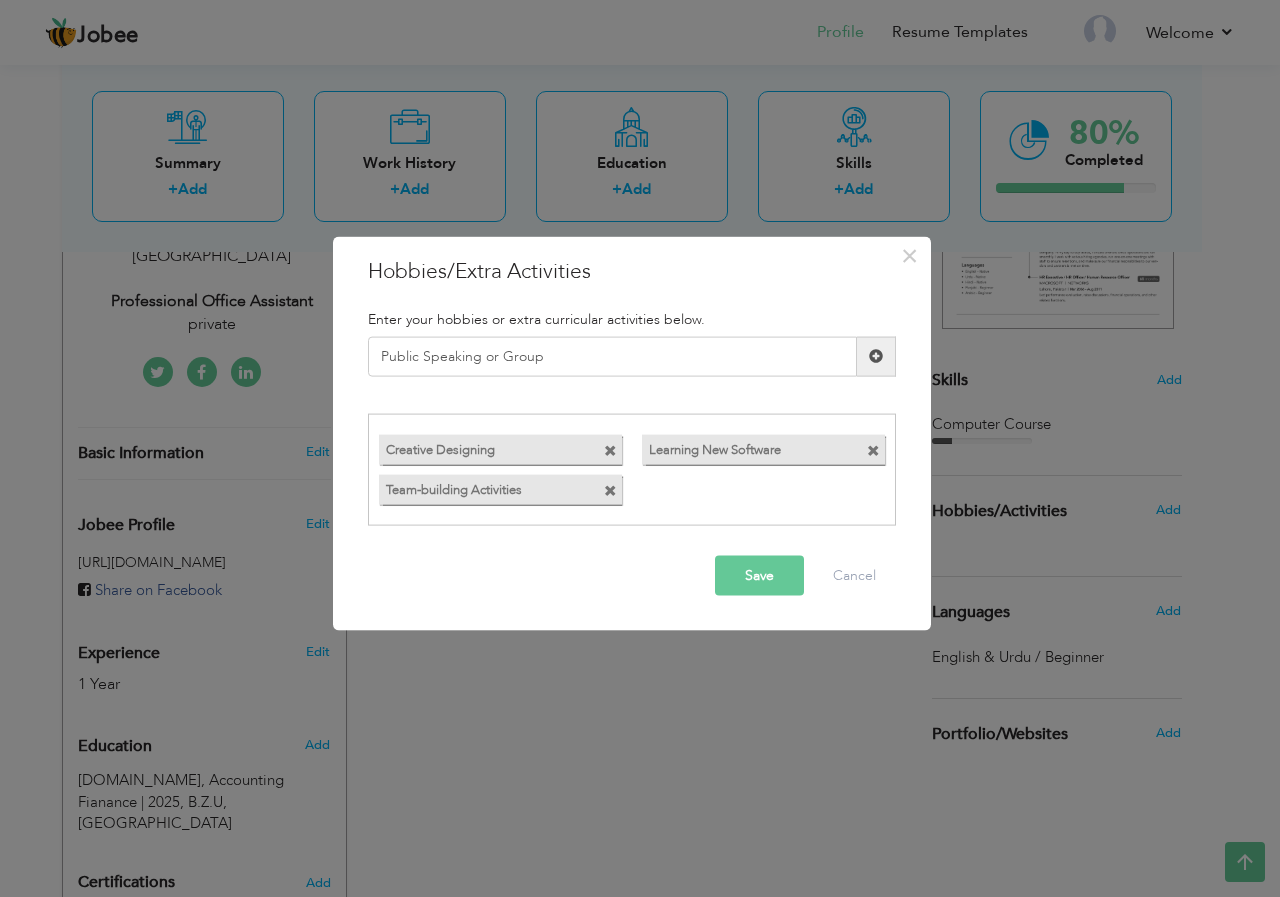 click on "Save" at bounding box center (759, 576) 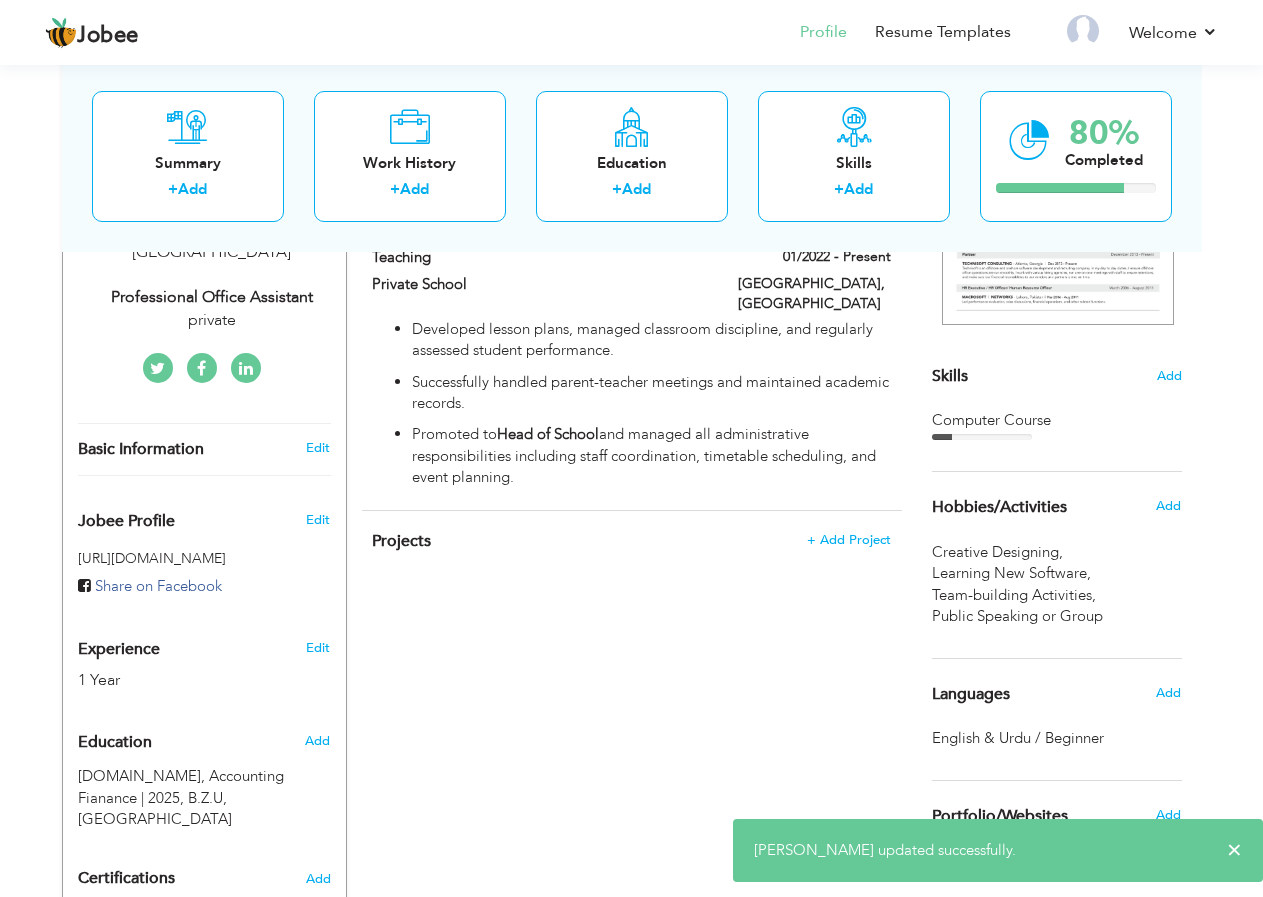 scroll, scrollTop: 500, scrollLeft: 0, axis: vertical 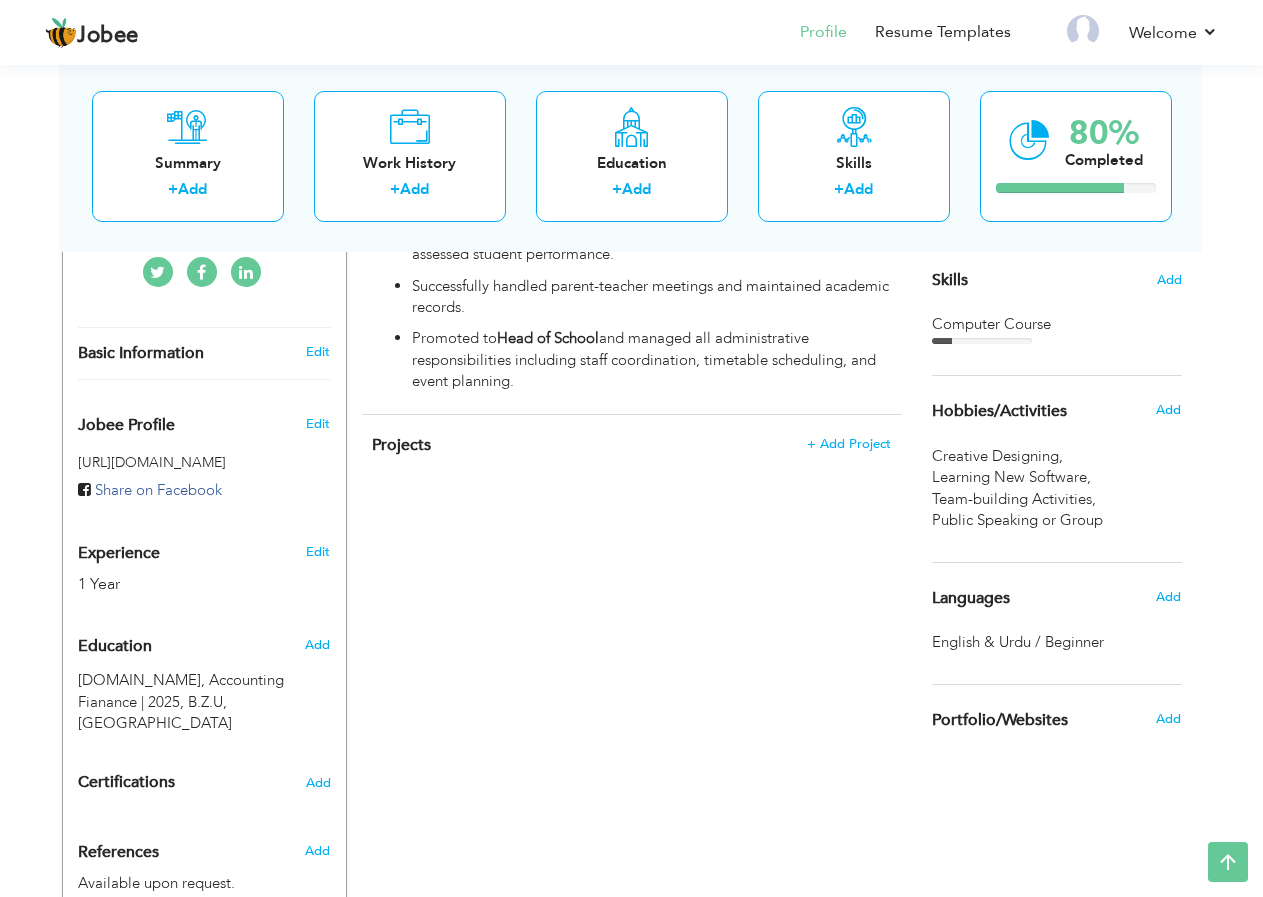 click on "English & Urdu / Beginner" at bounding box center [1018, 642] 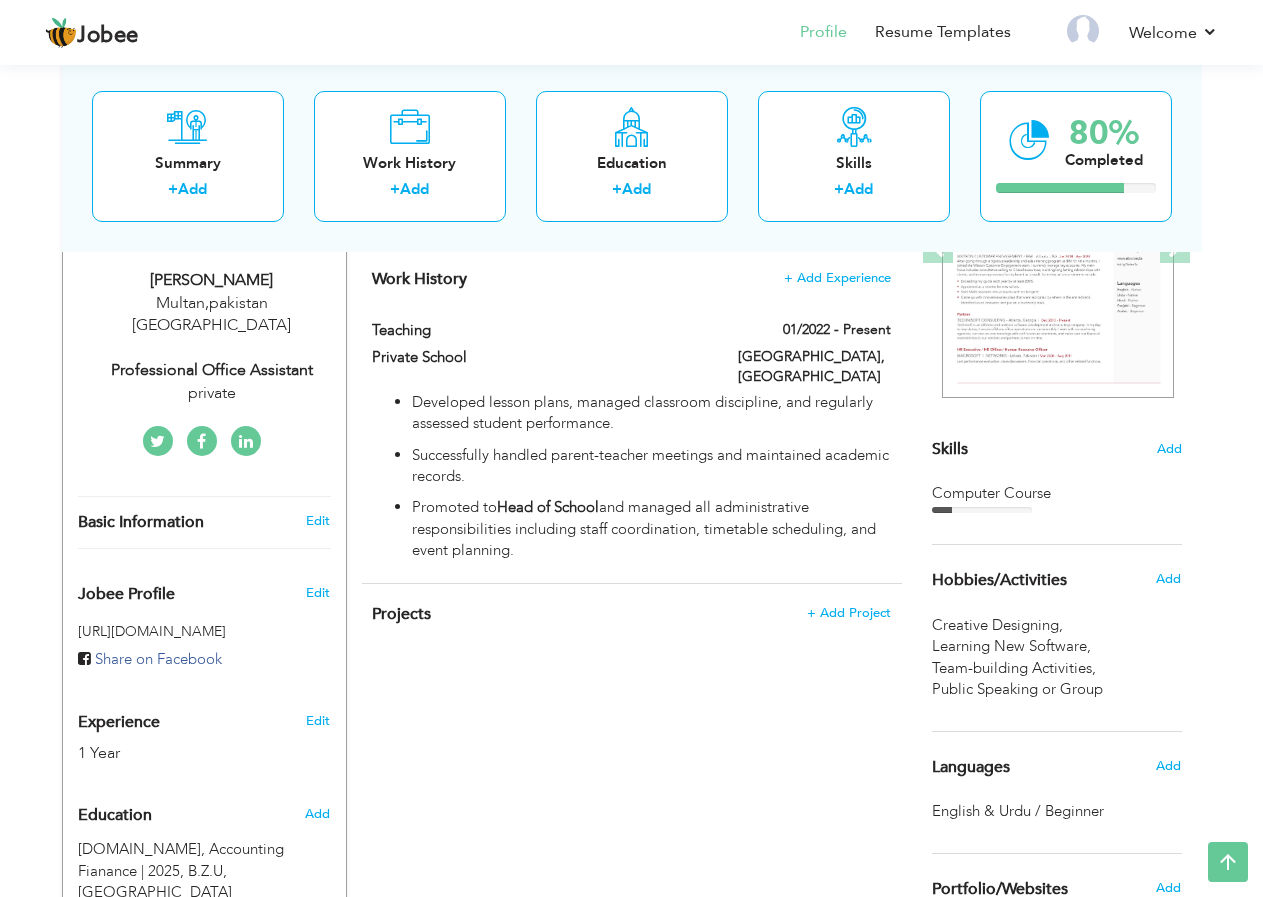 scroll, scrollTop: 366, scrollLeft: 0, axis: vertical 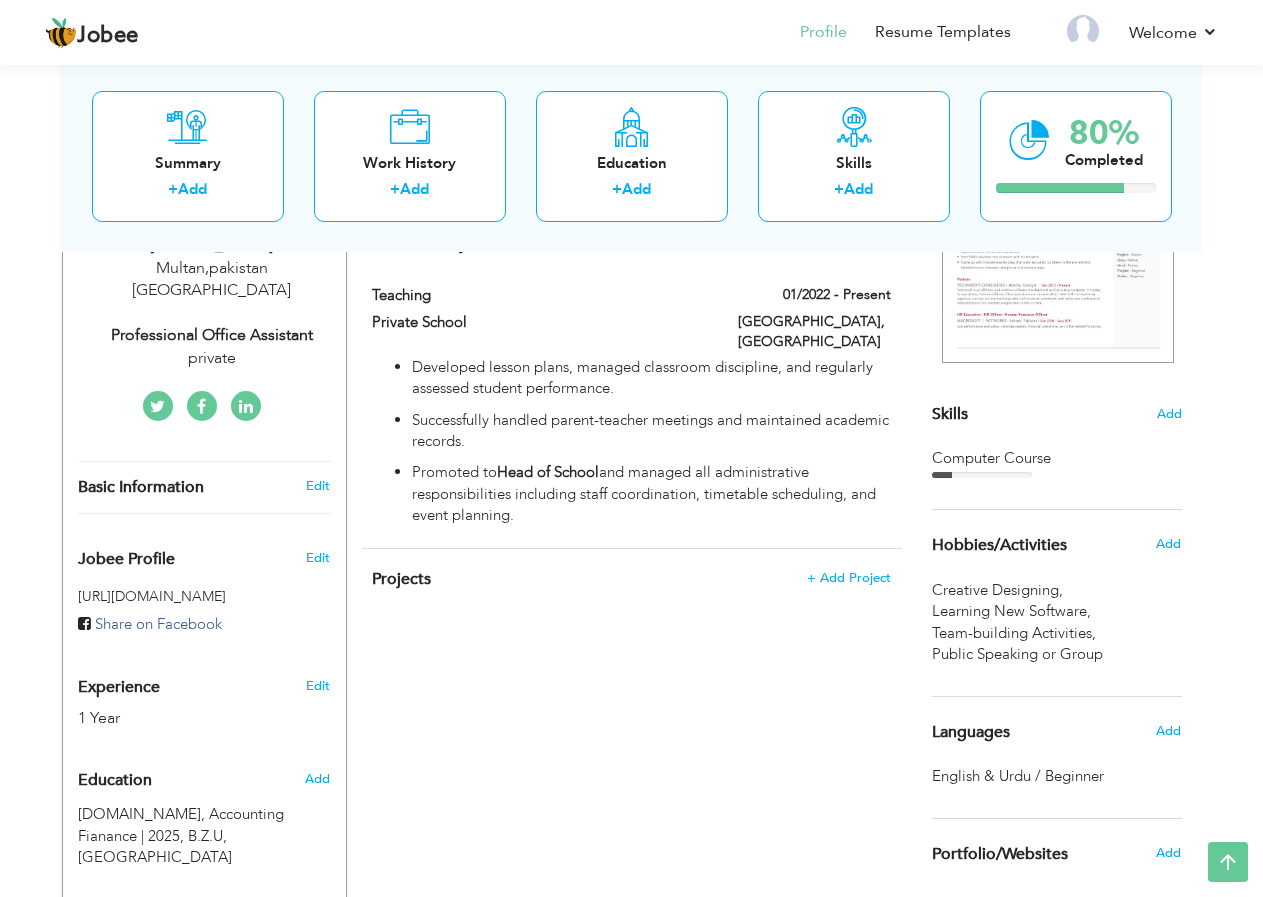 click on "Basic Information" at bounding box center (181, 487) 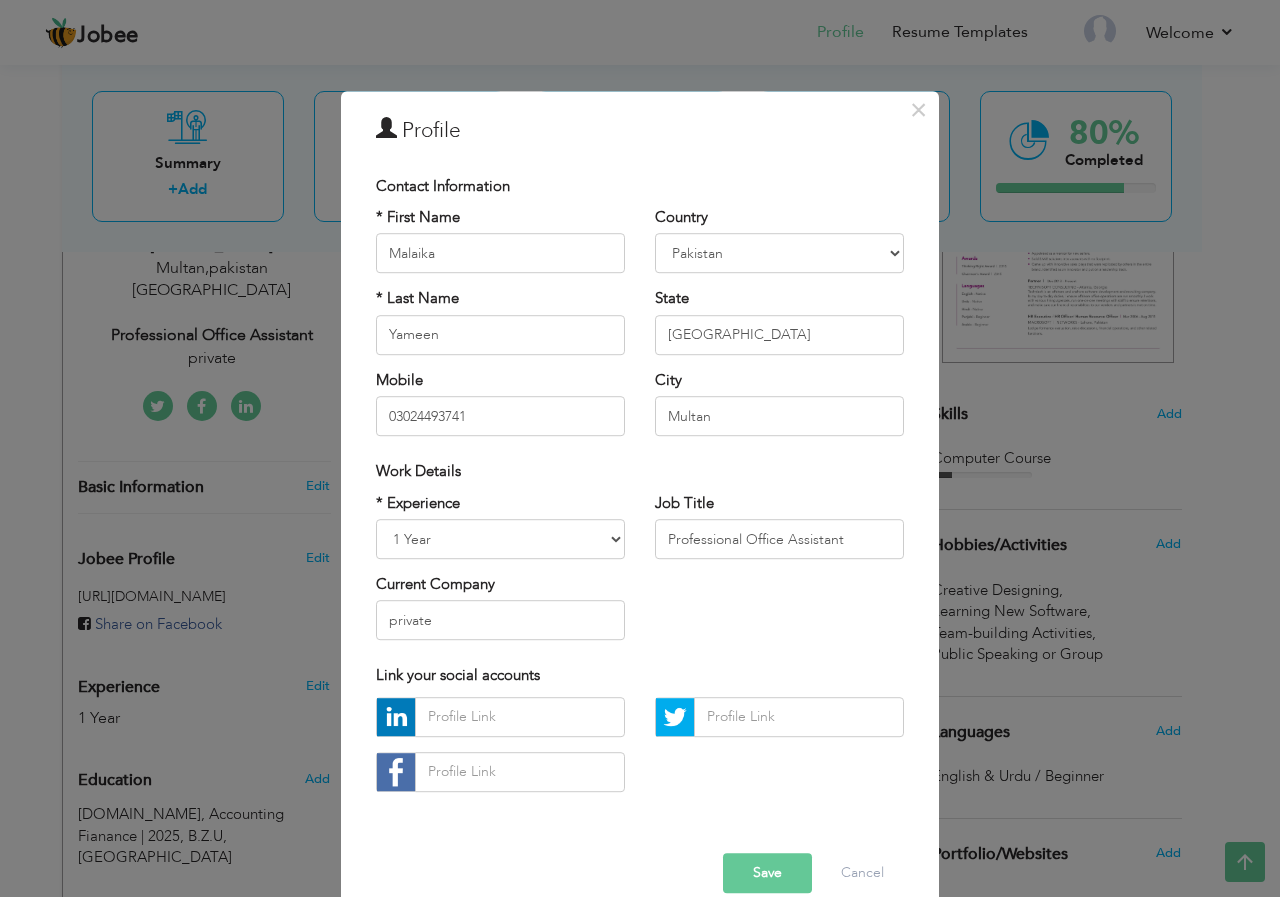 click on "×
Profile
Contact Information
* First Name
Malaika
* Last Name
Yameen" at bounding box center [640, 448] 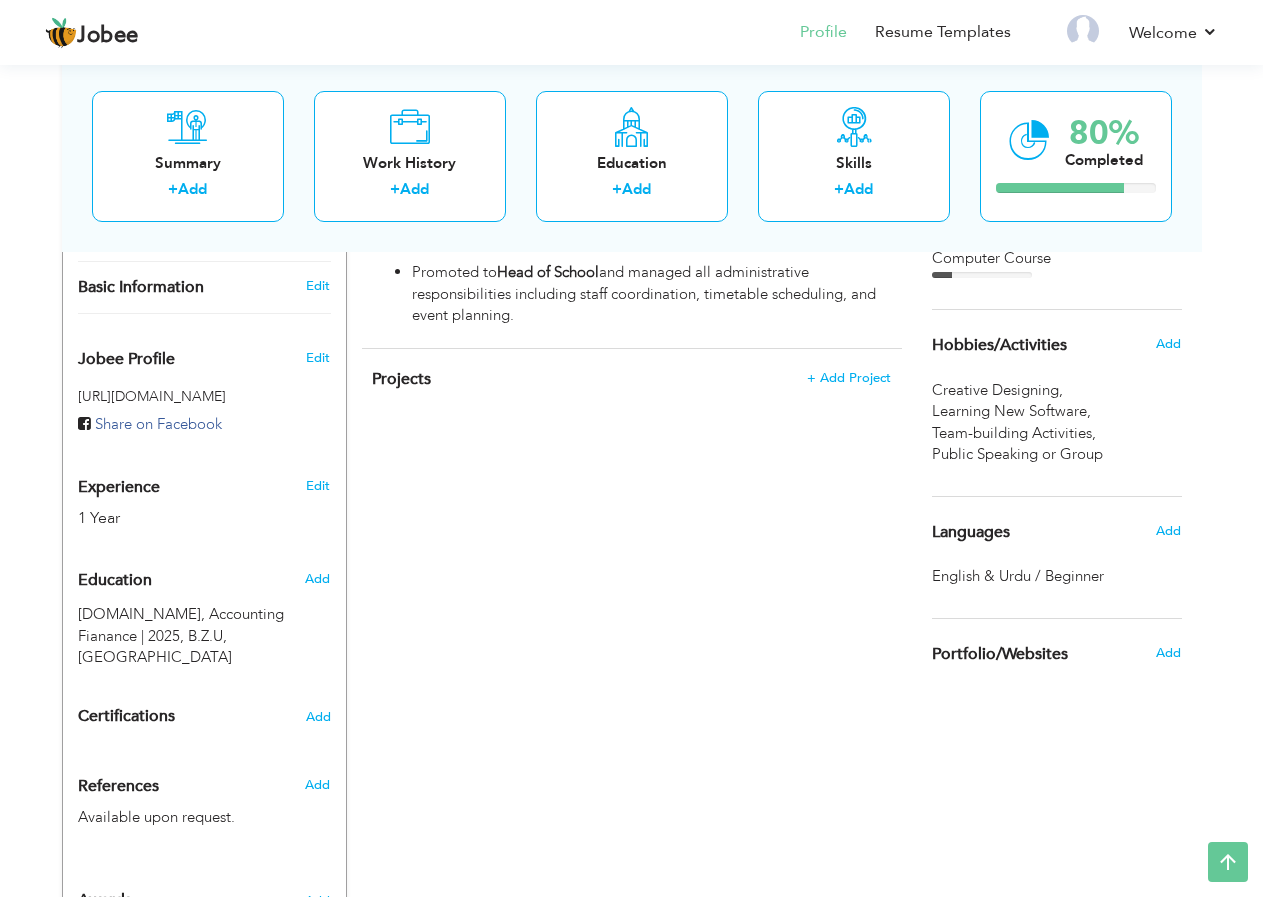 scroll, scrollTop: 666, scrollLeft: 0, axis: vertical 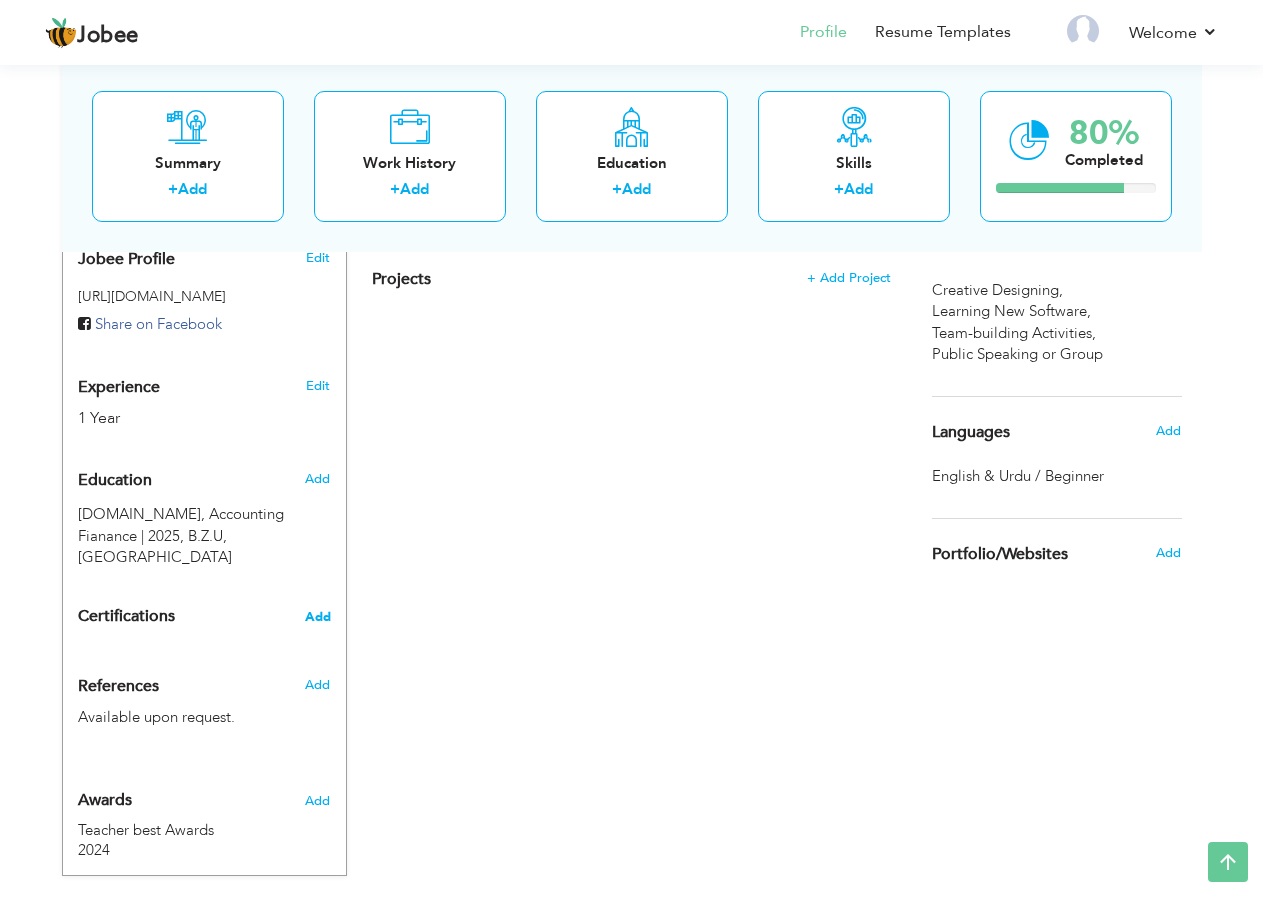 click on "Add" at bounding box center [318, 617] 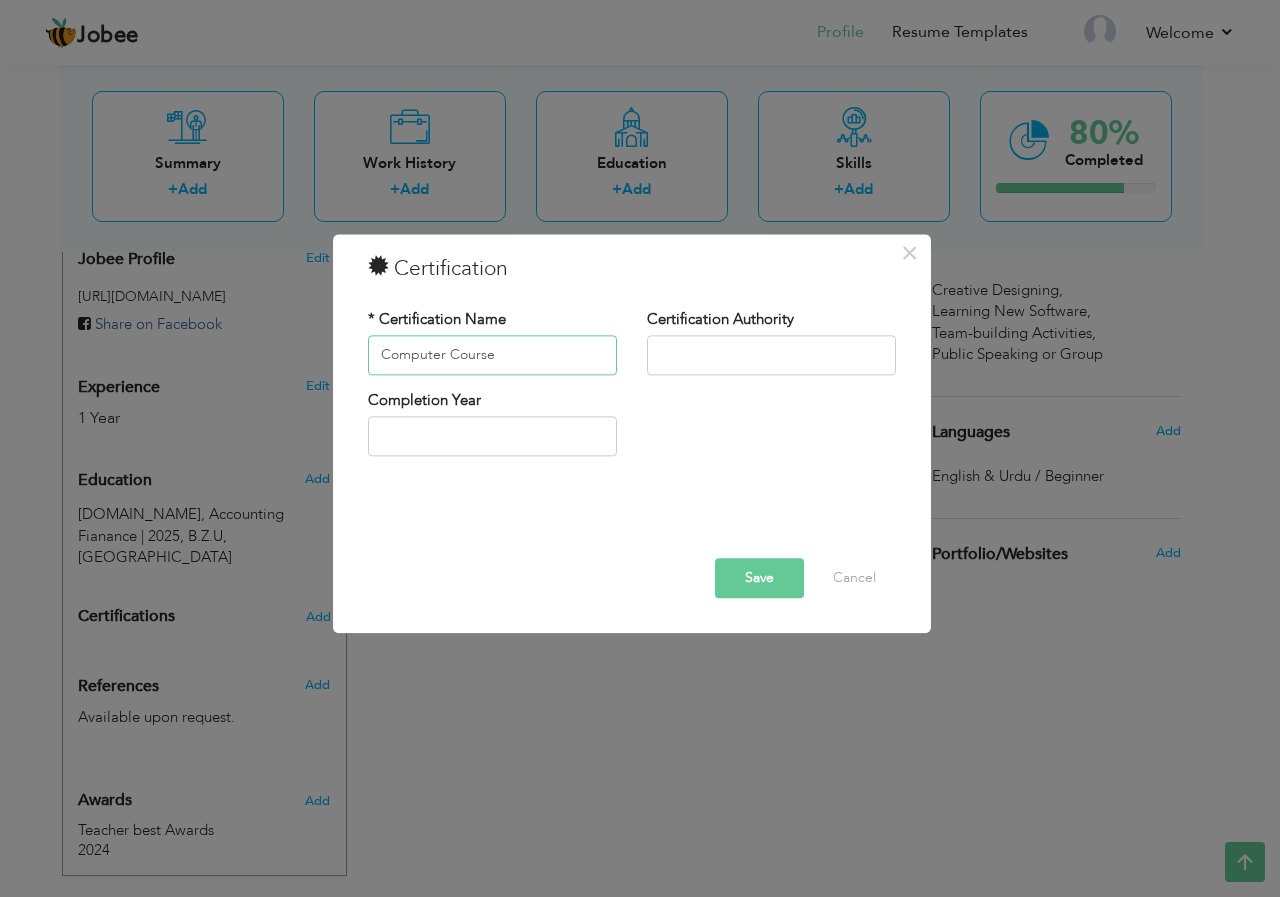 type on "Computer Course" 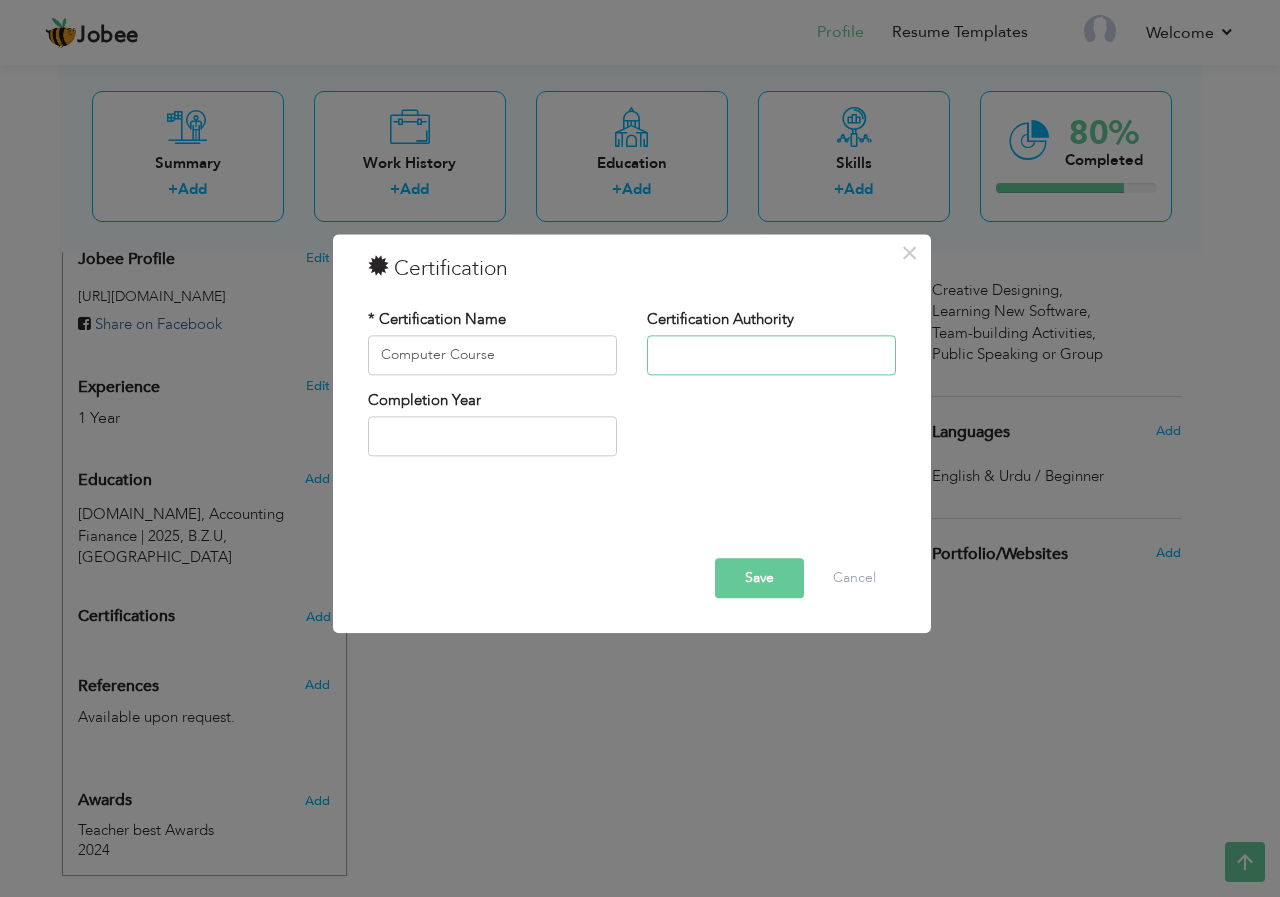 click at bounding box center [771, 355] 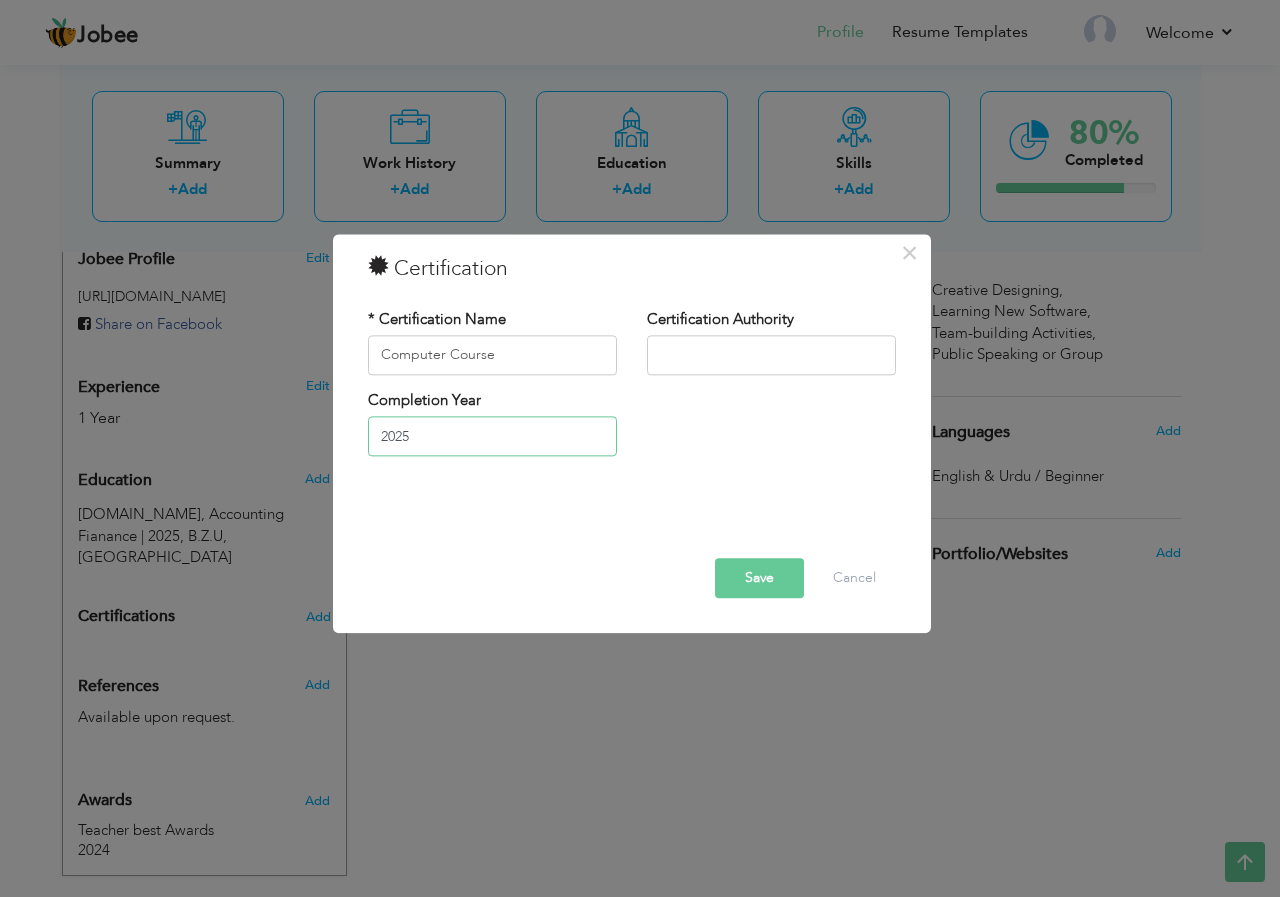 click on "2025" at bounding box center [492, 437] 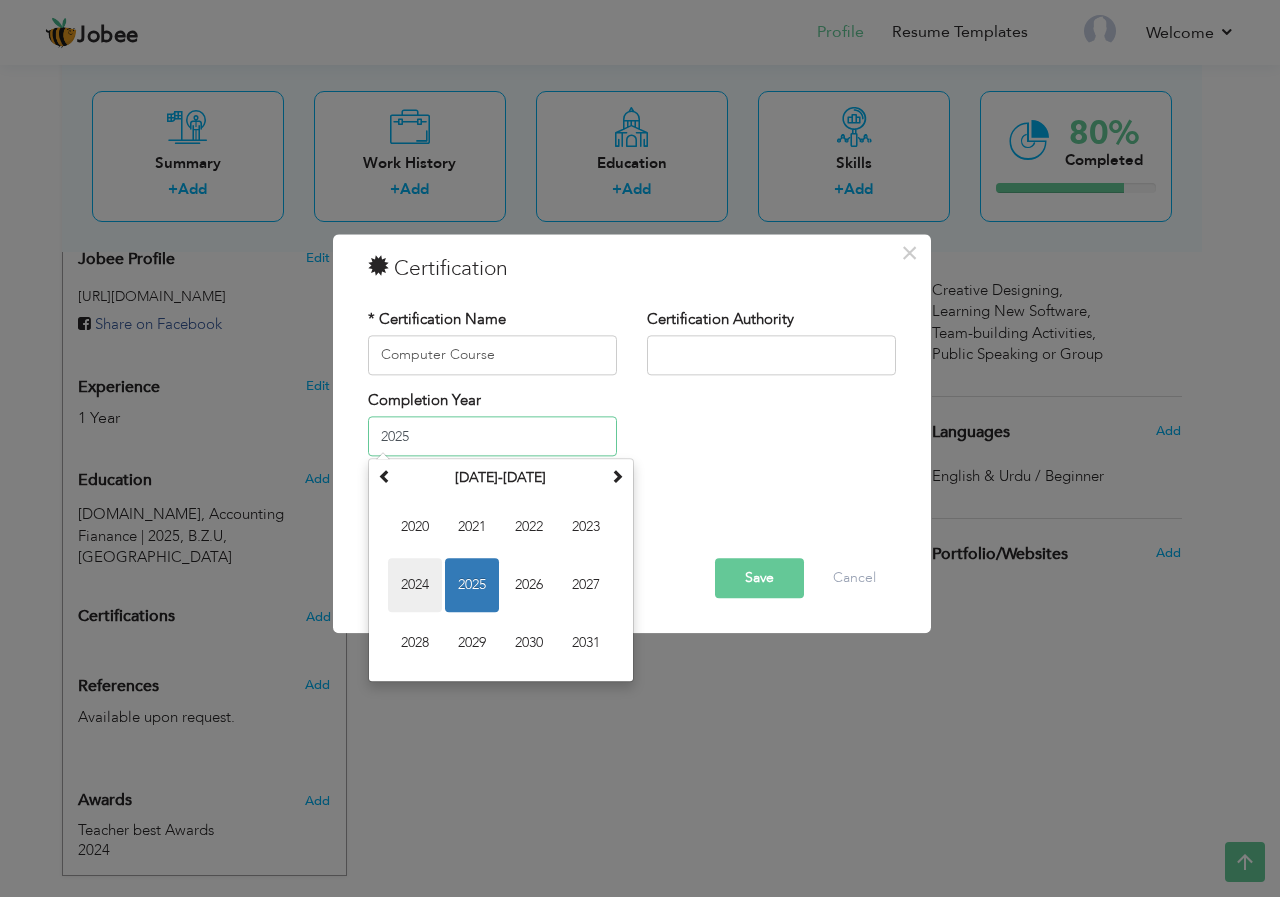 click on "2024" at bounding box center (415, 586) 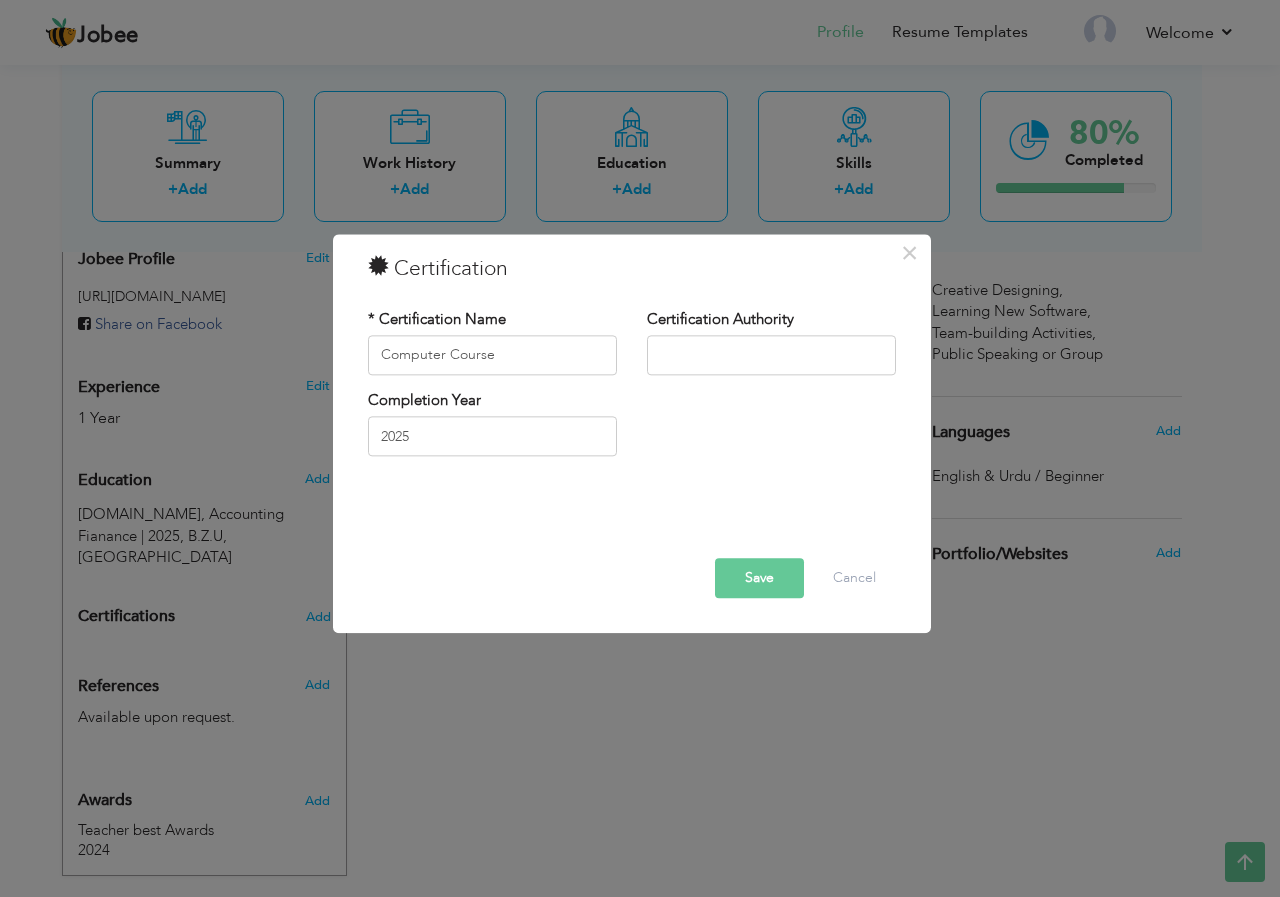 type on "2024" 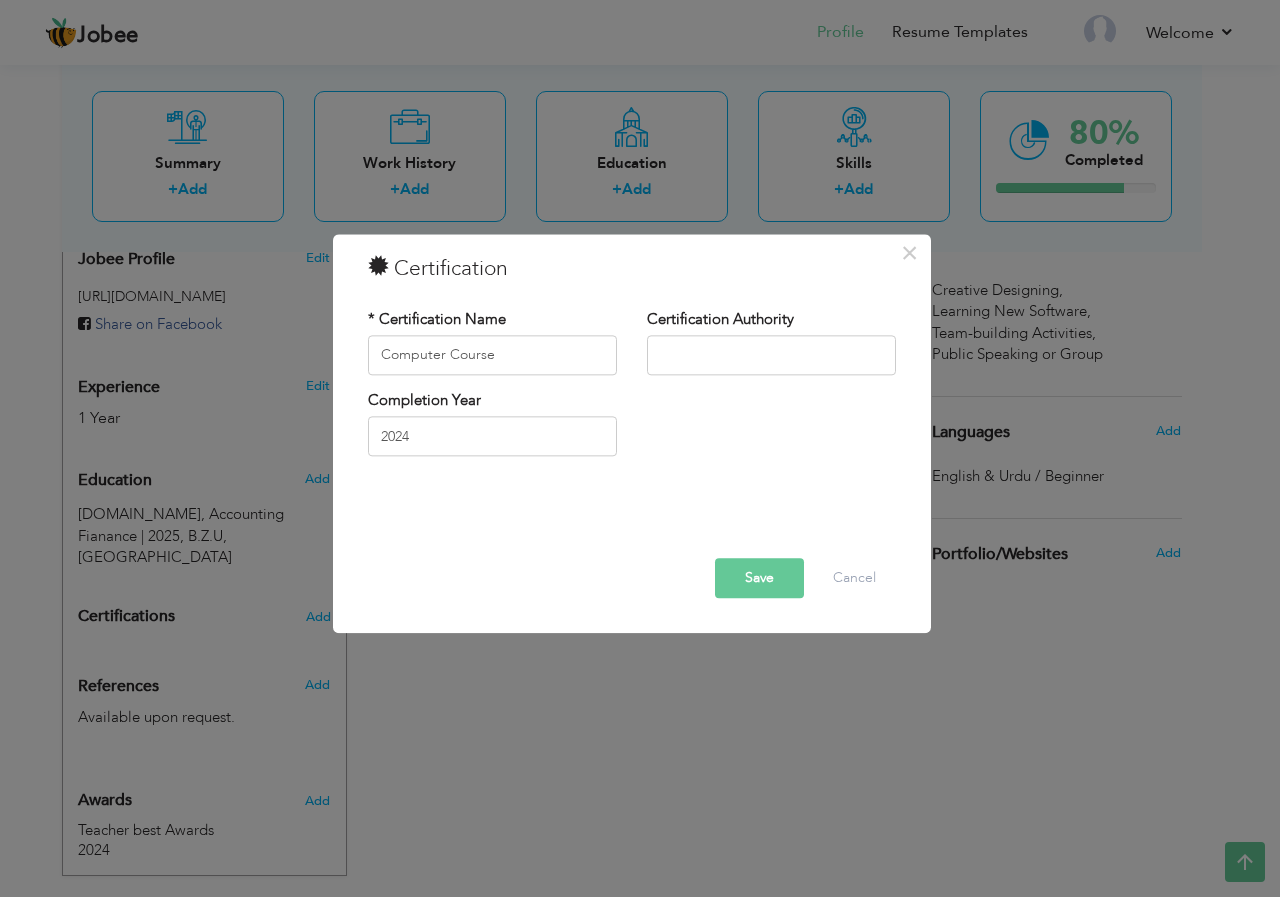click on "Save" at bounding box center (759, 578) 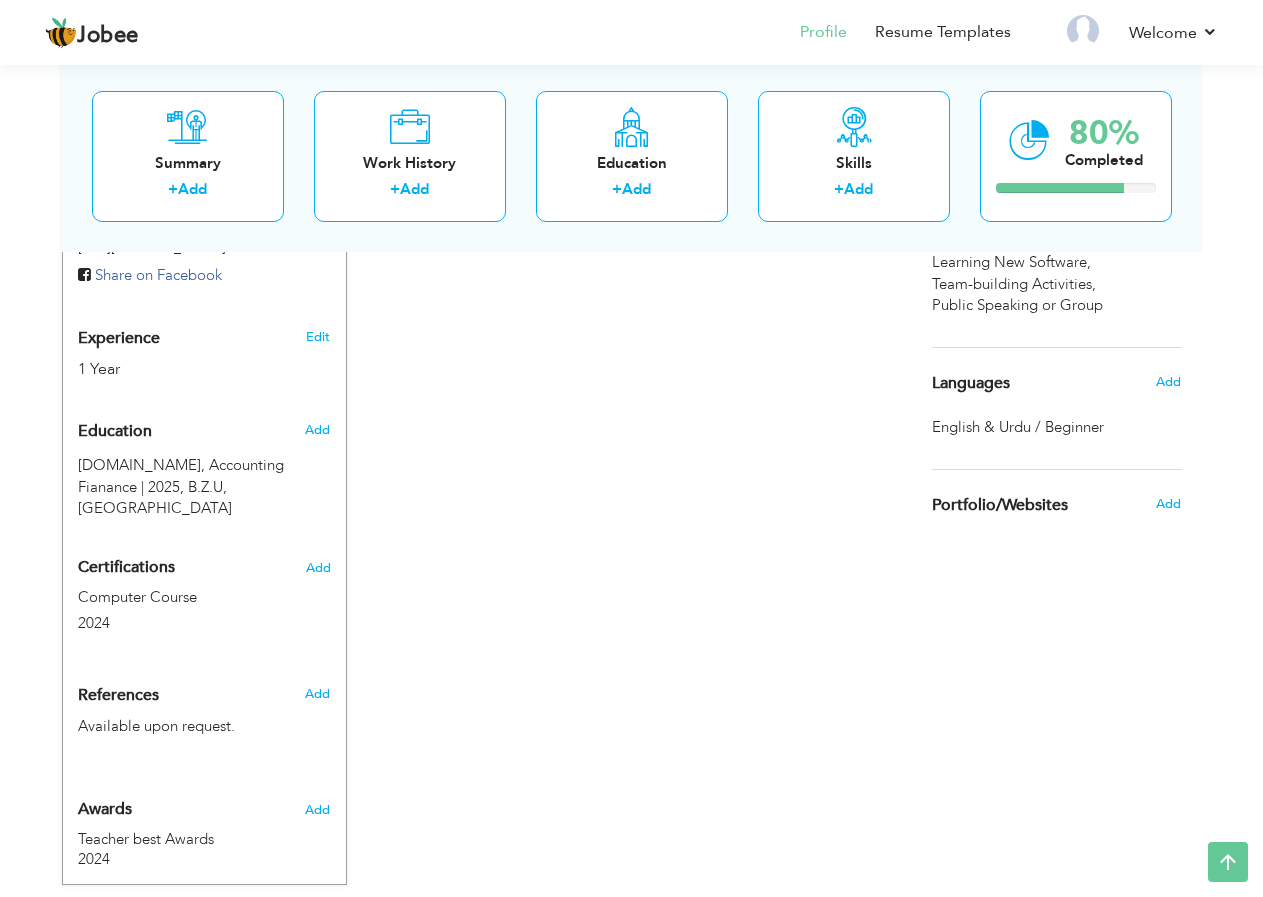 scroll, scrollTop: 0, scrollLeft: 0, axis: both 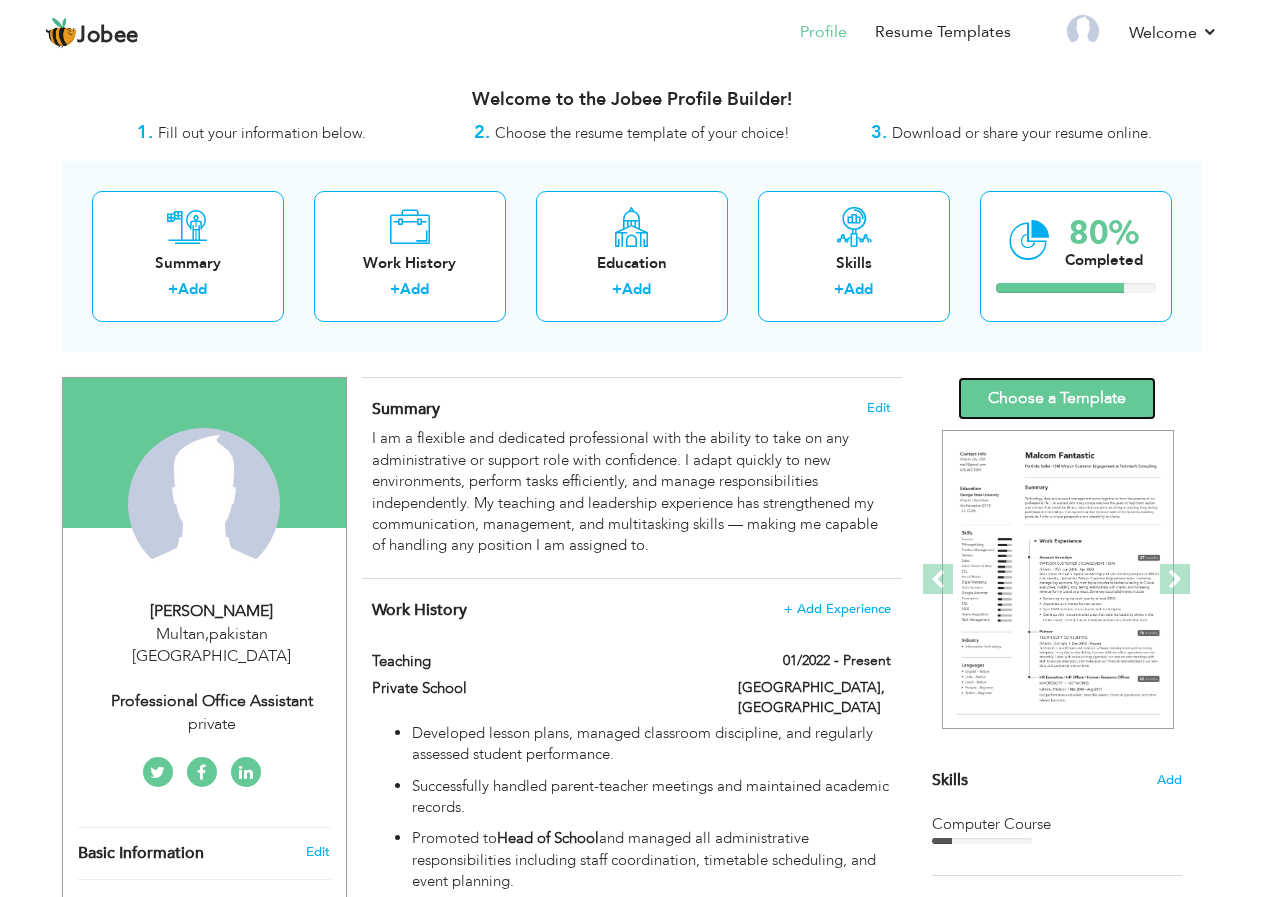 click on "Choose a Template" at bounding box center [1057, 398] 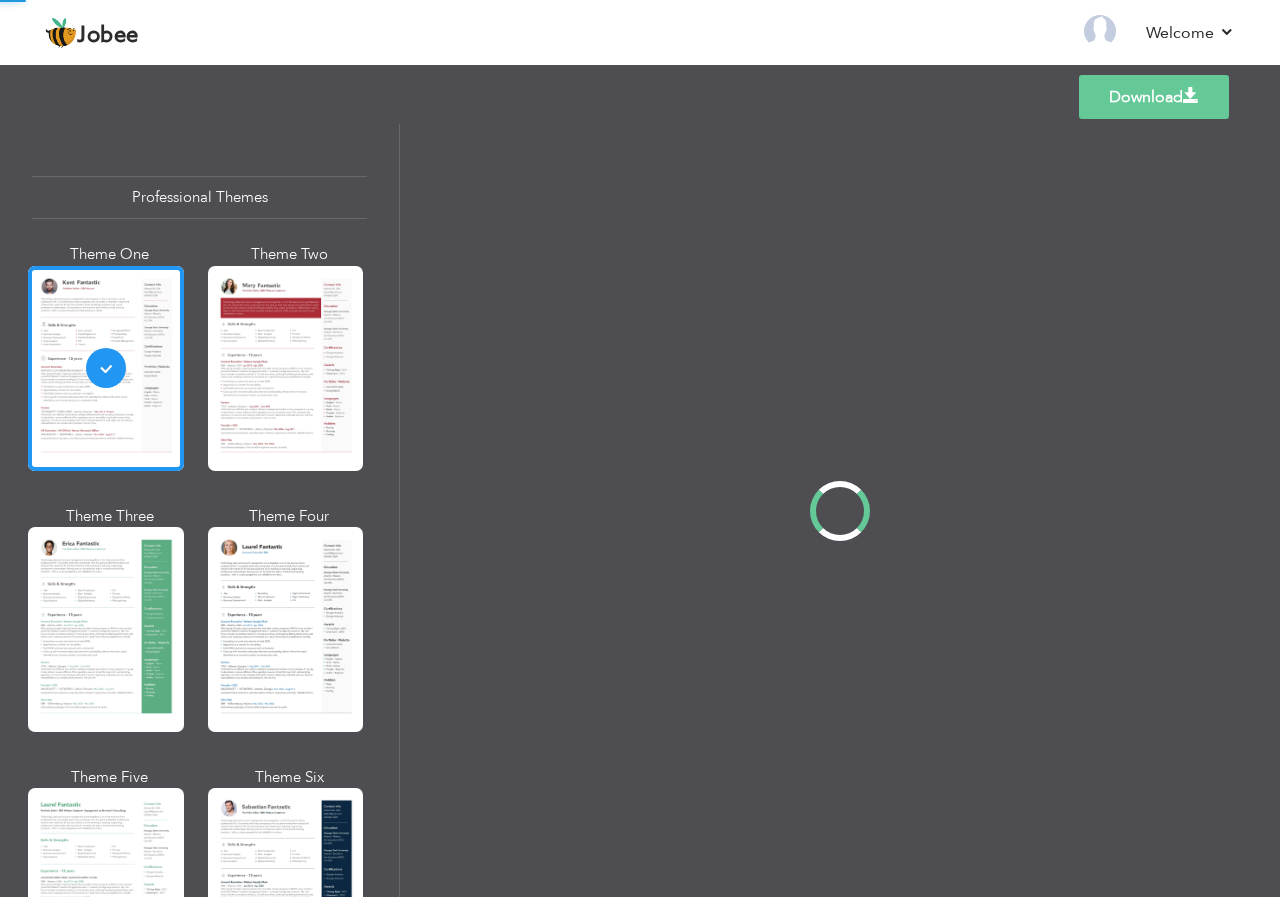 scroll, scrollTop: 0, scrollLeft: 0, axis: both 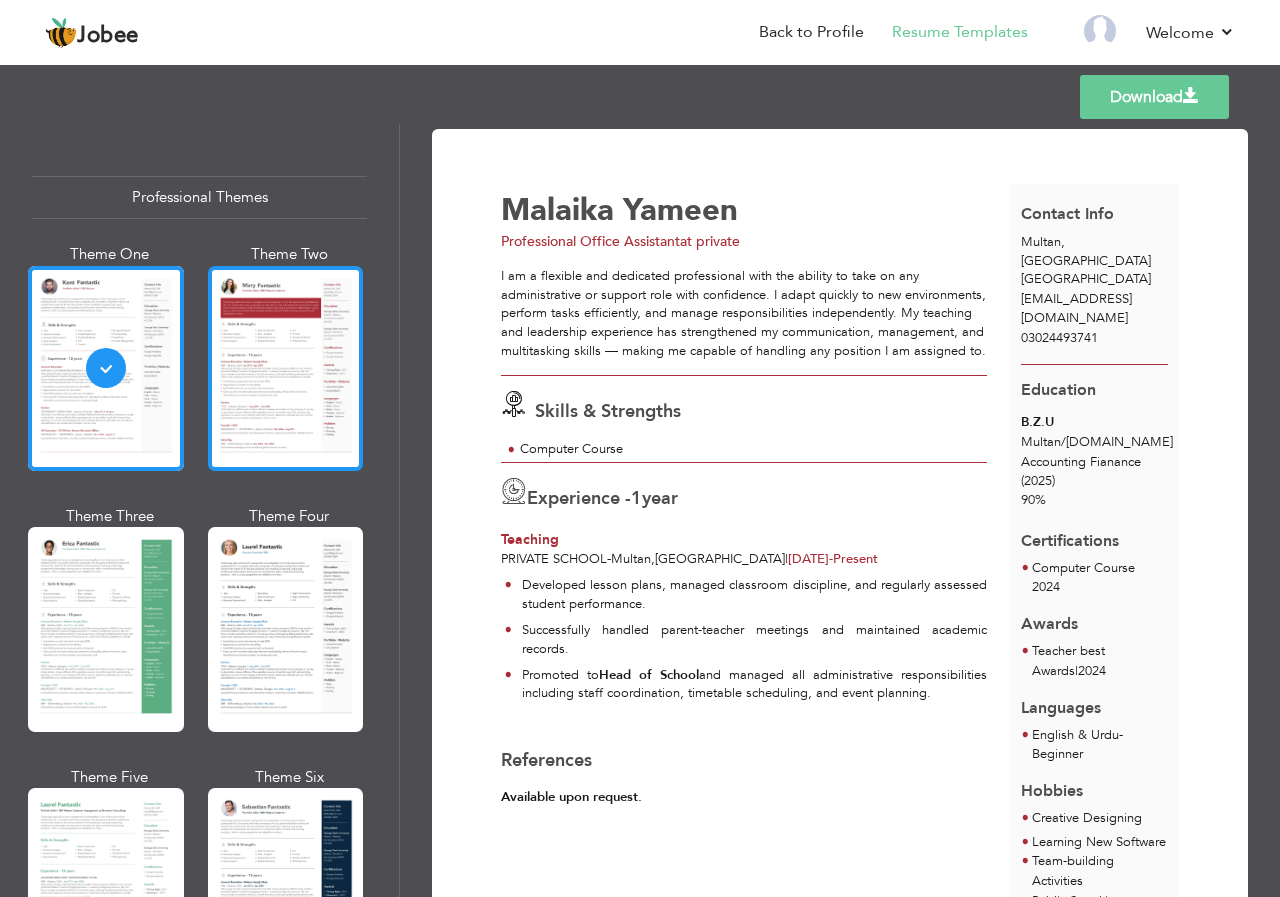 click at bounding box center [286, 368] 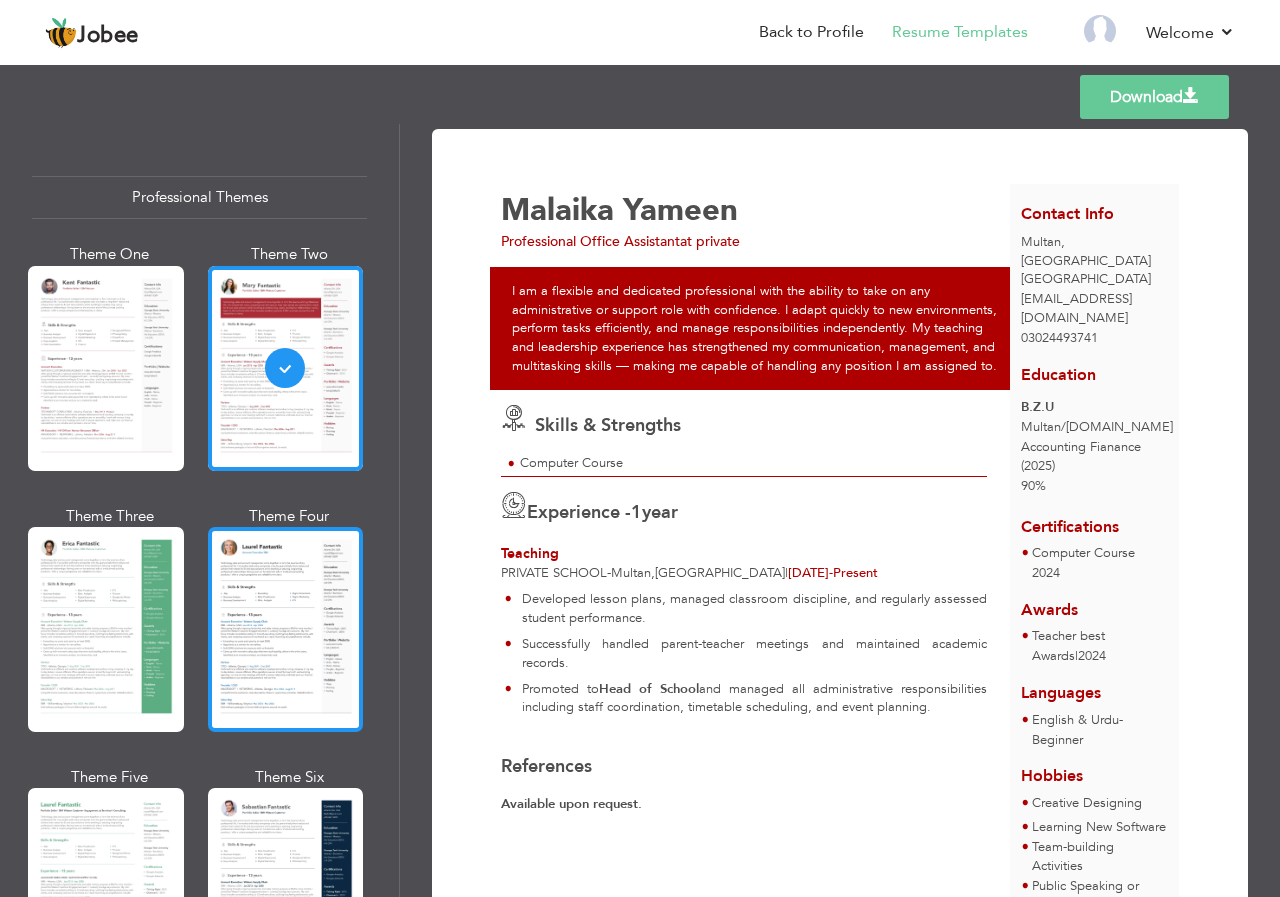 click at bounding box center [286, 629] 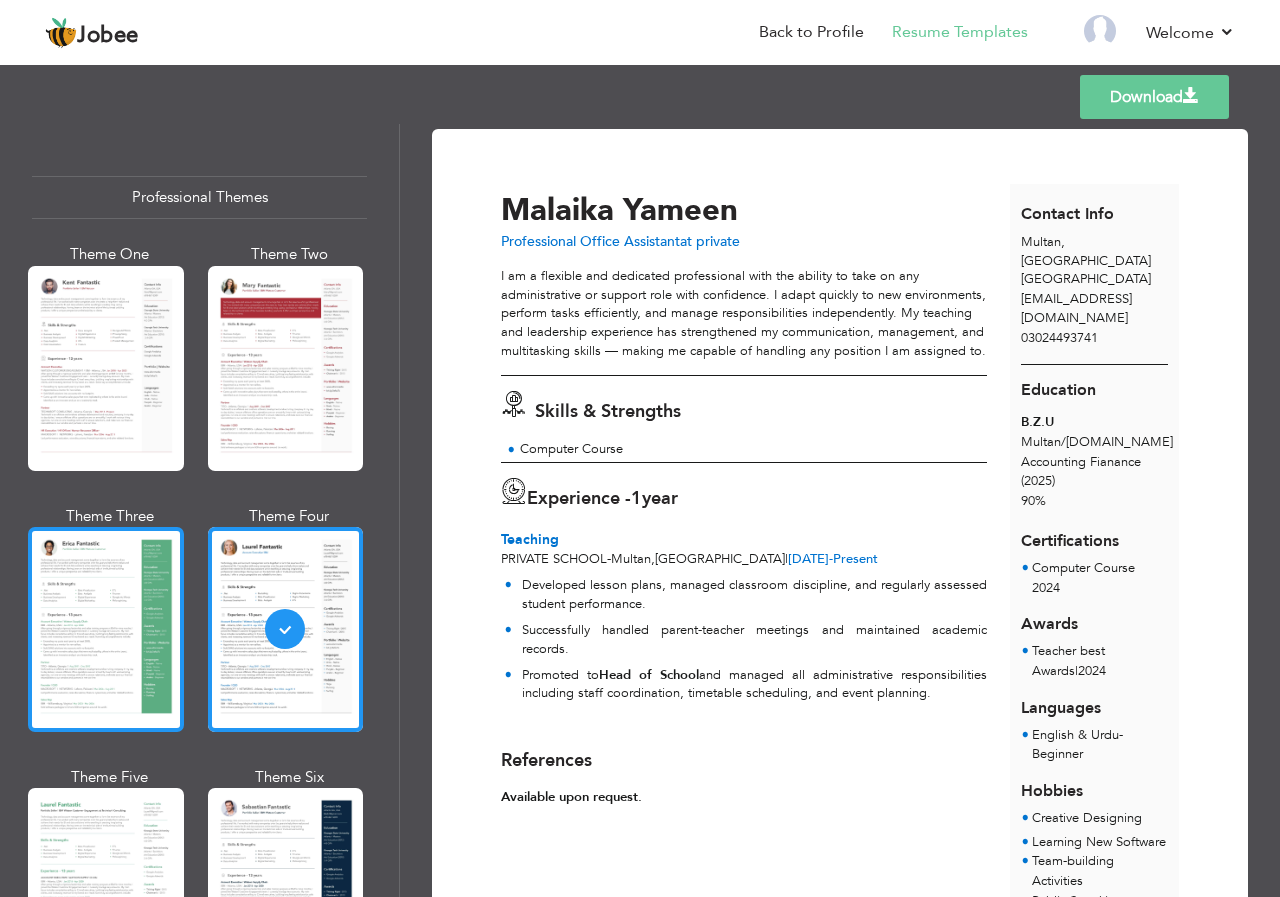 click at bounding box center (106, 629) 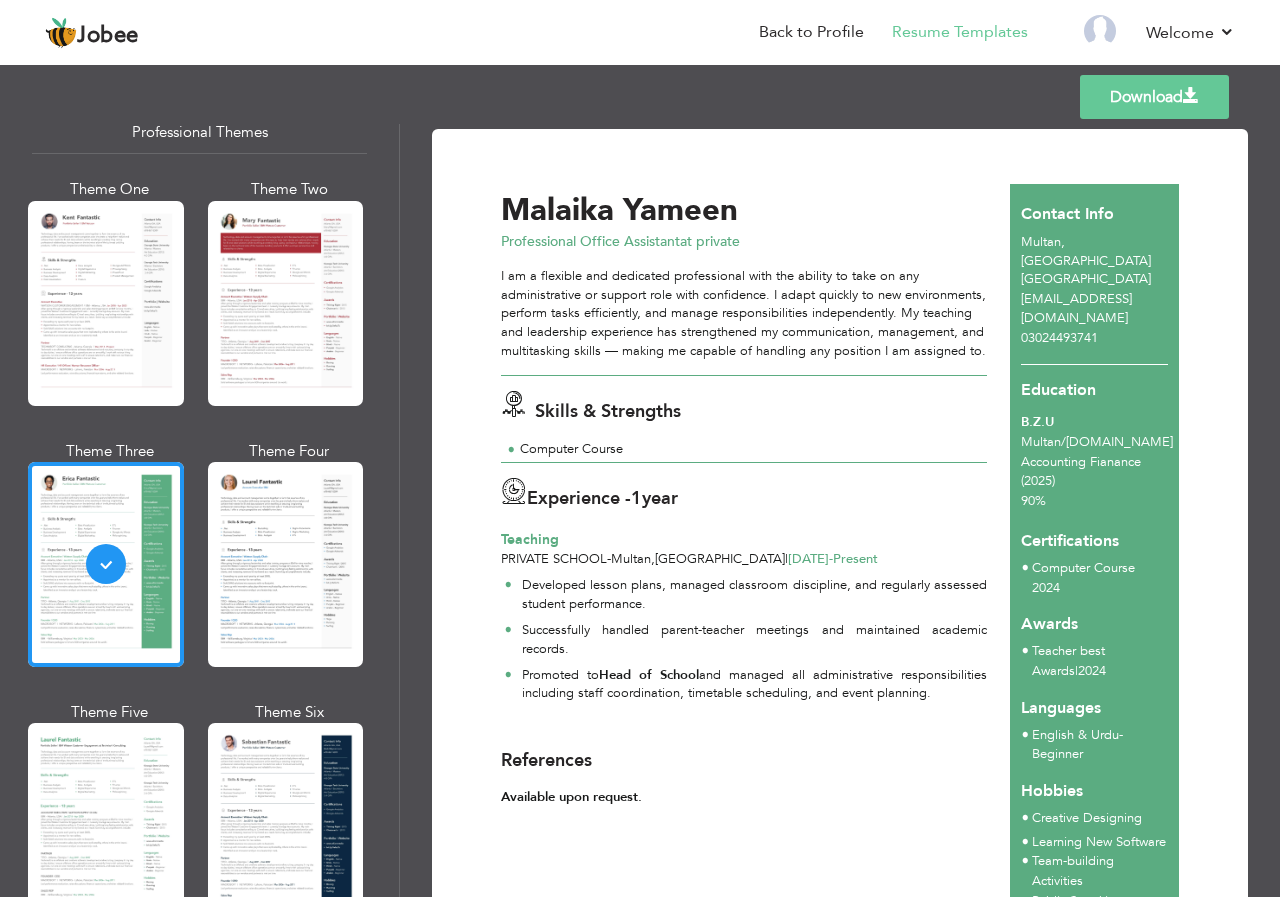 scroll, scrollTop: 100, scrollLeft: 0, axis: vertical 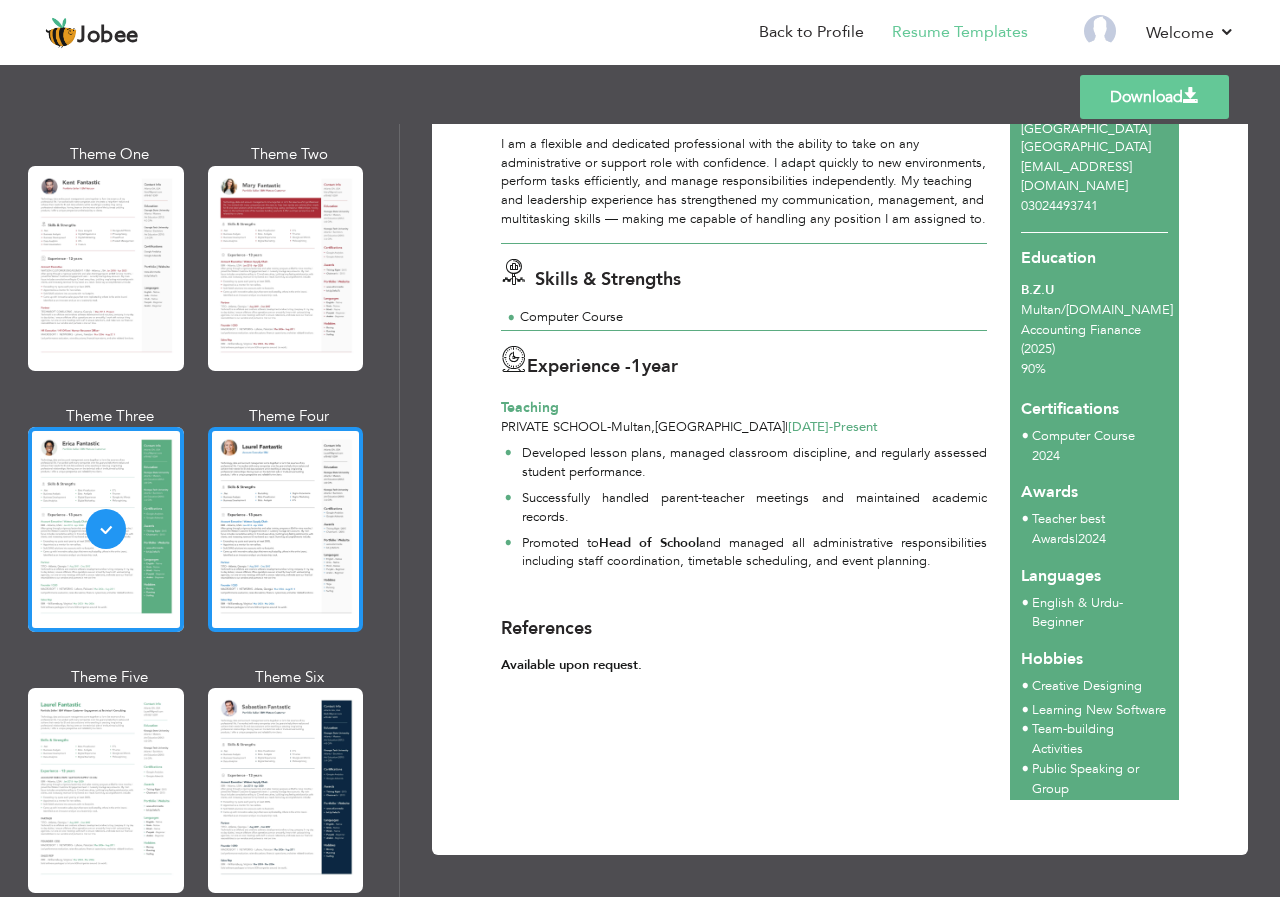 click at bounding box center (286, 529) 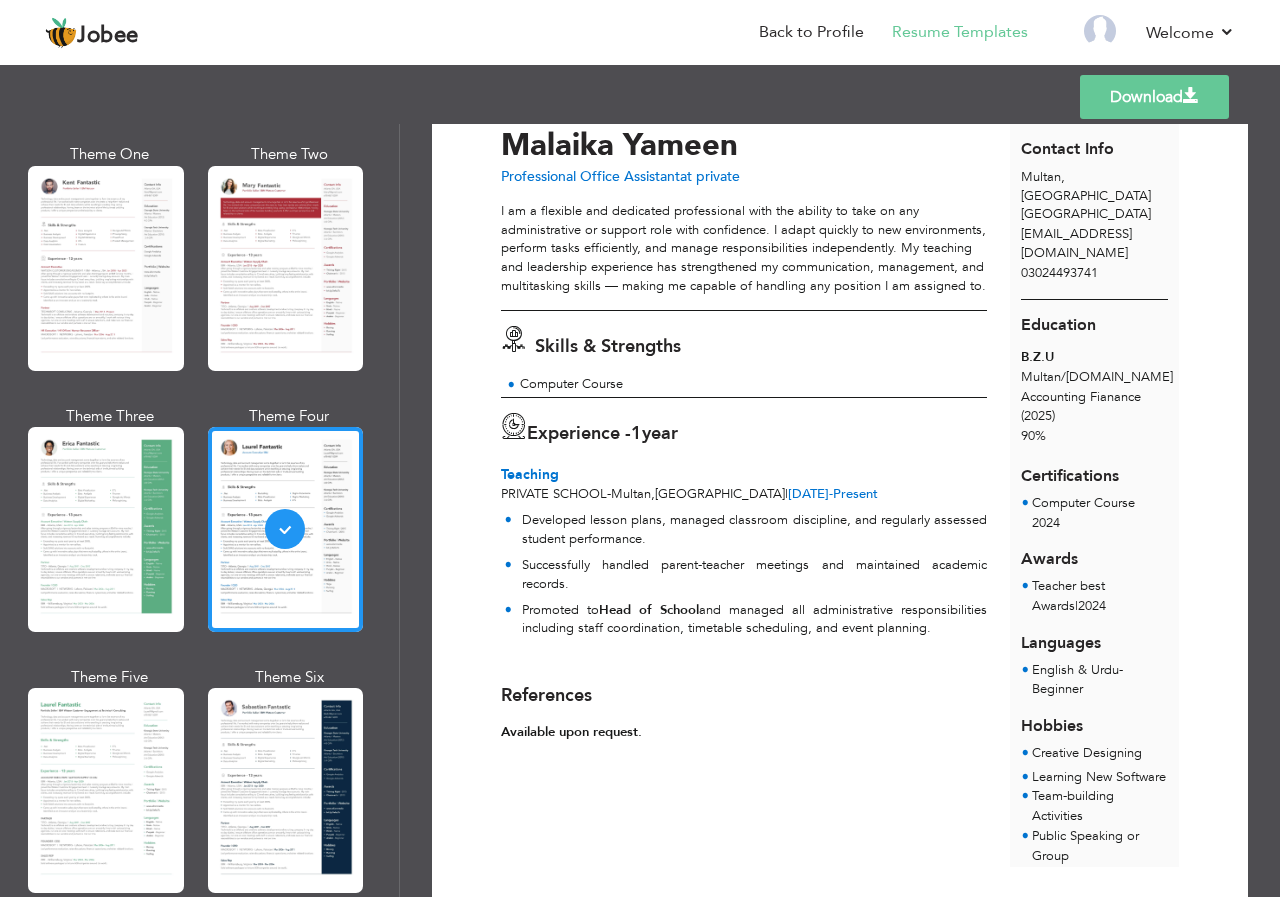 scroll, scrollTop: 100, scrollLeft: 0, axis: vertical 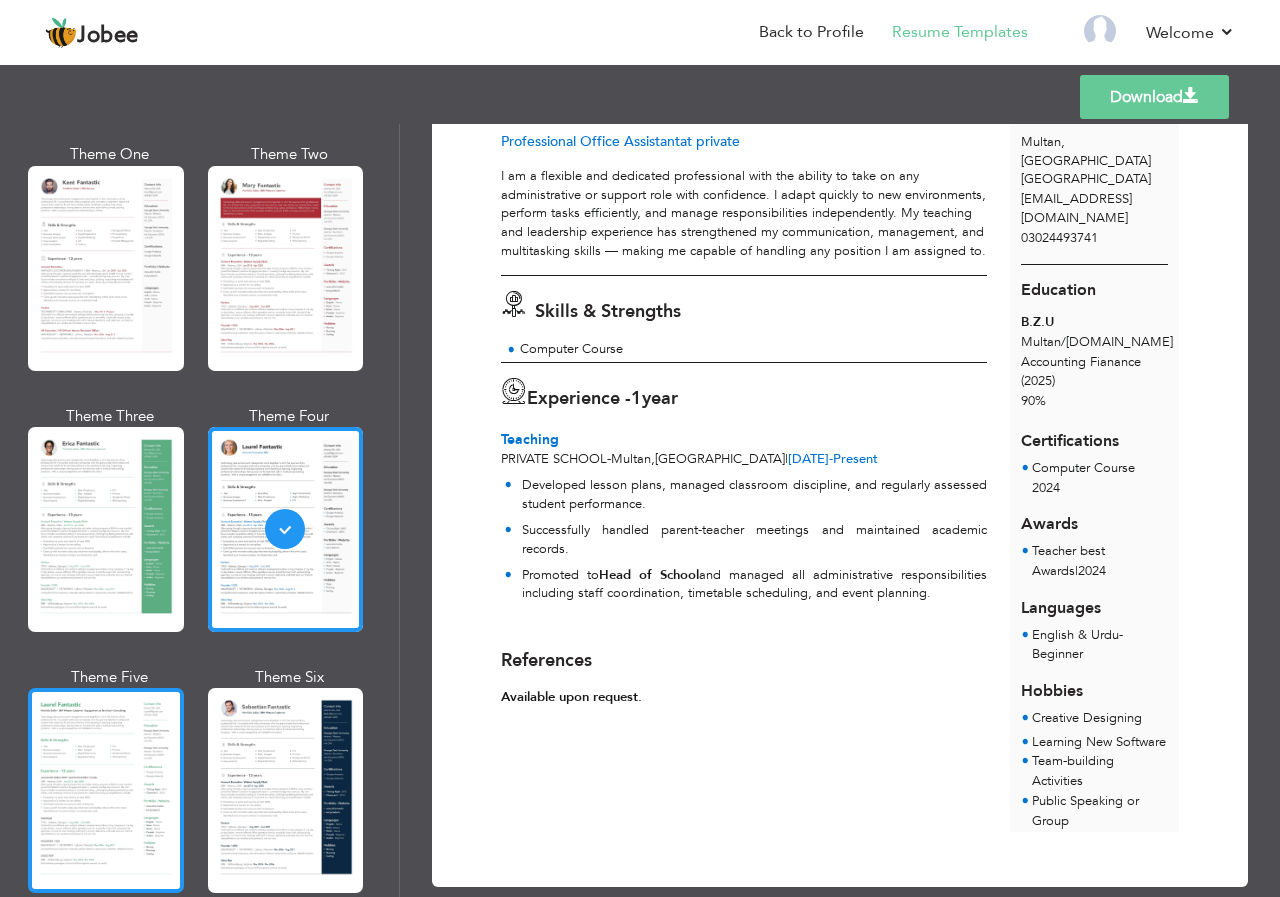 click at bounding box center [106, 790] 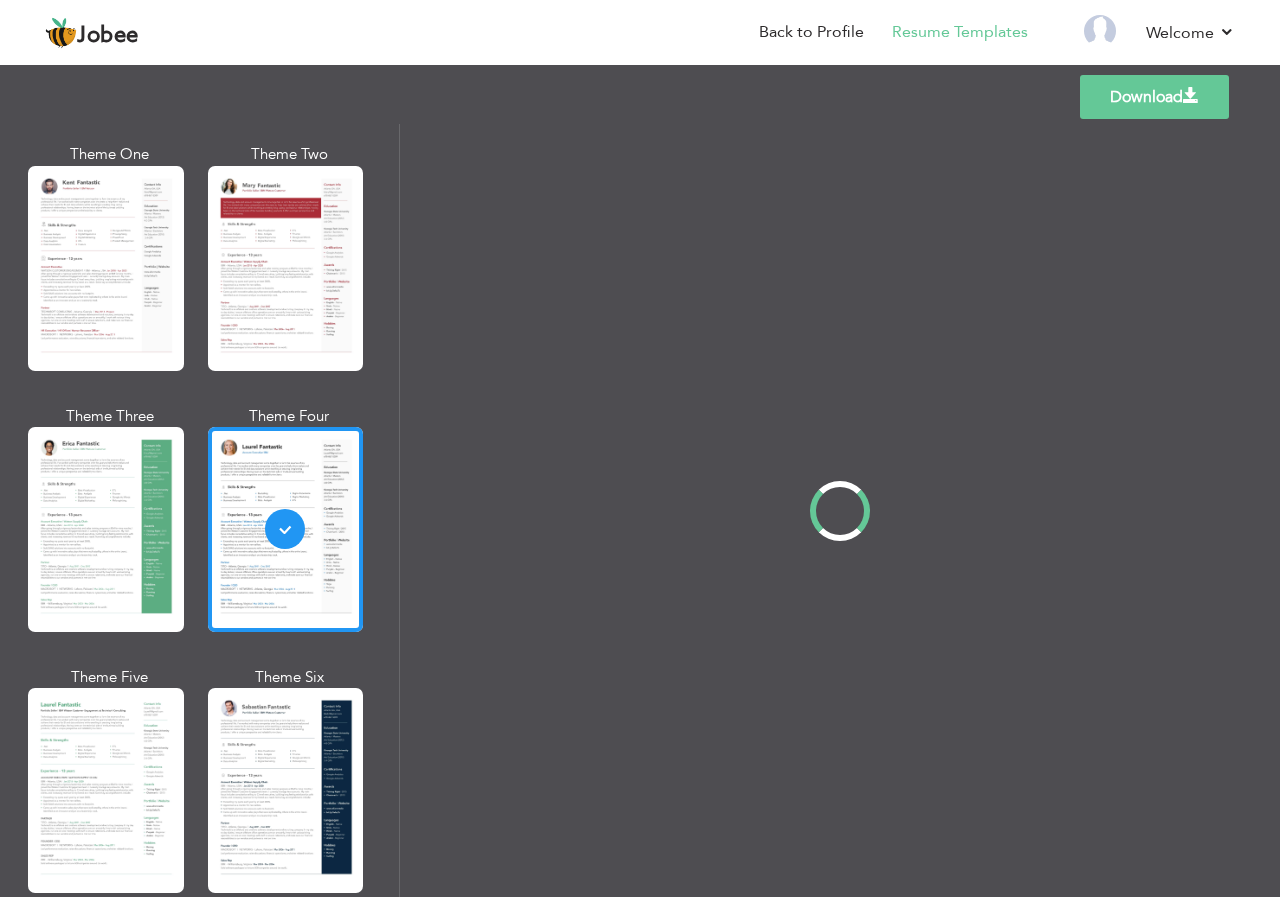scroll, scrollTop: 0, scrollLeft: 0, axis: both 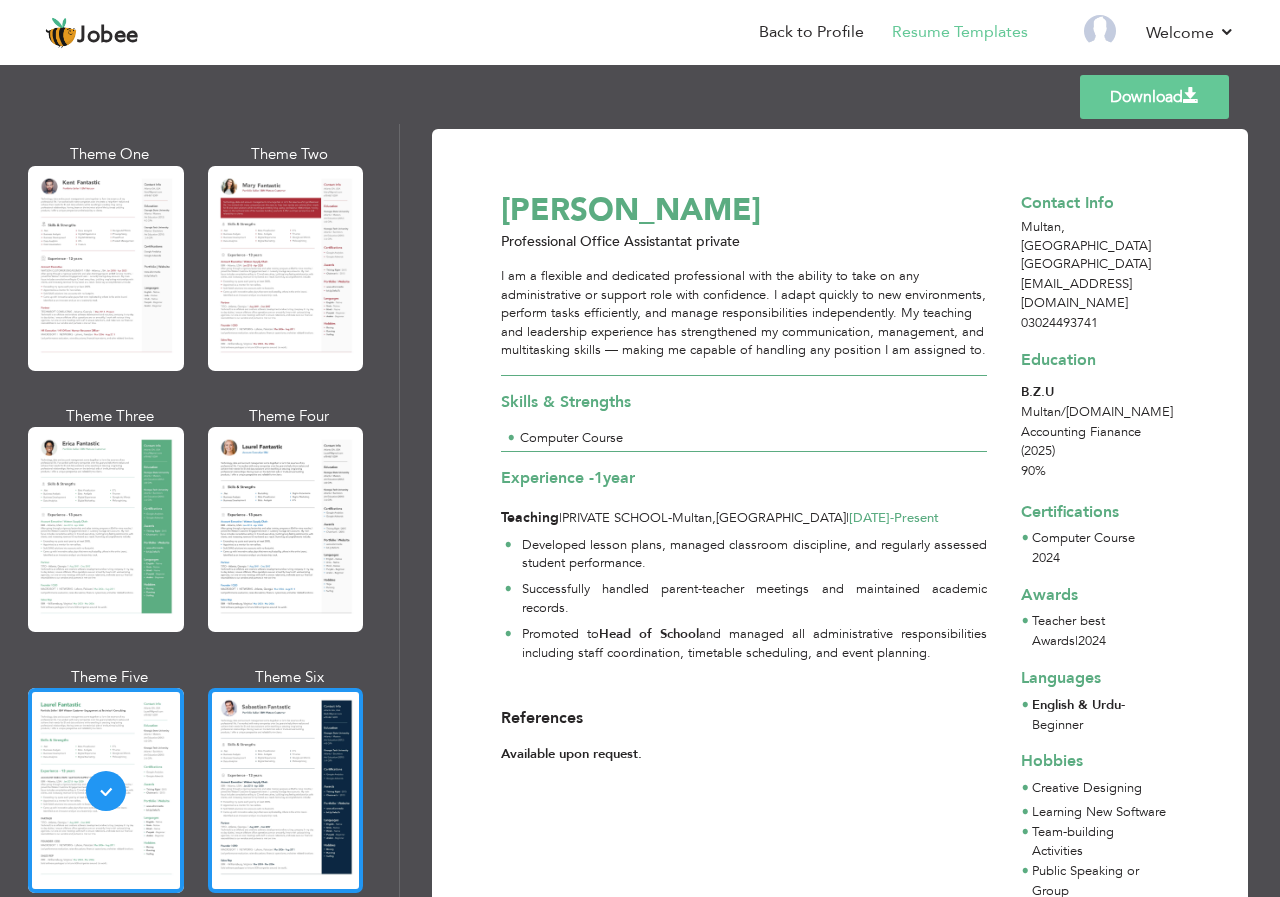 click at bounding box center [286, 790] 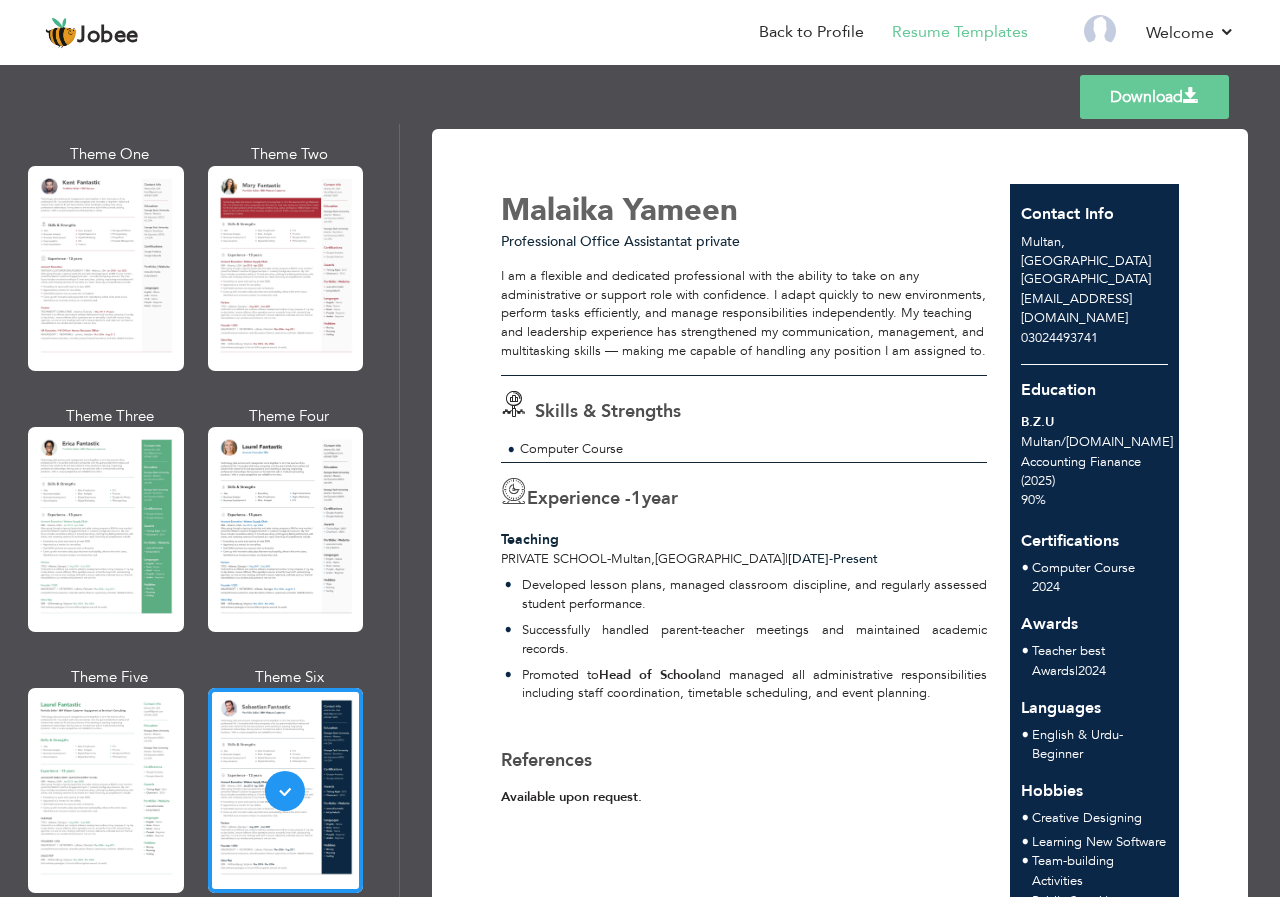 scroll, scrollTop: 0, scrollLeft: 0, axis: both 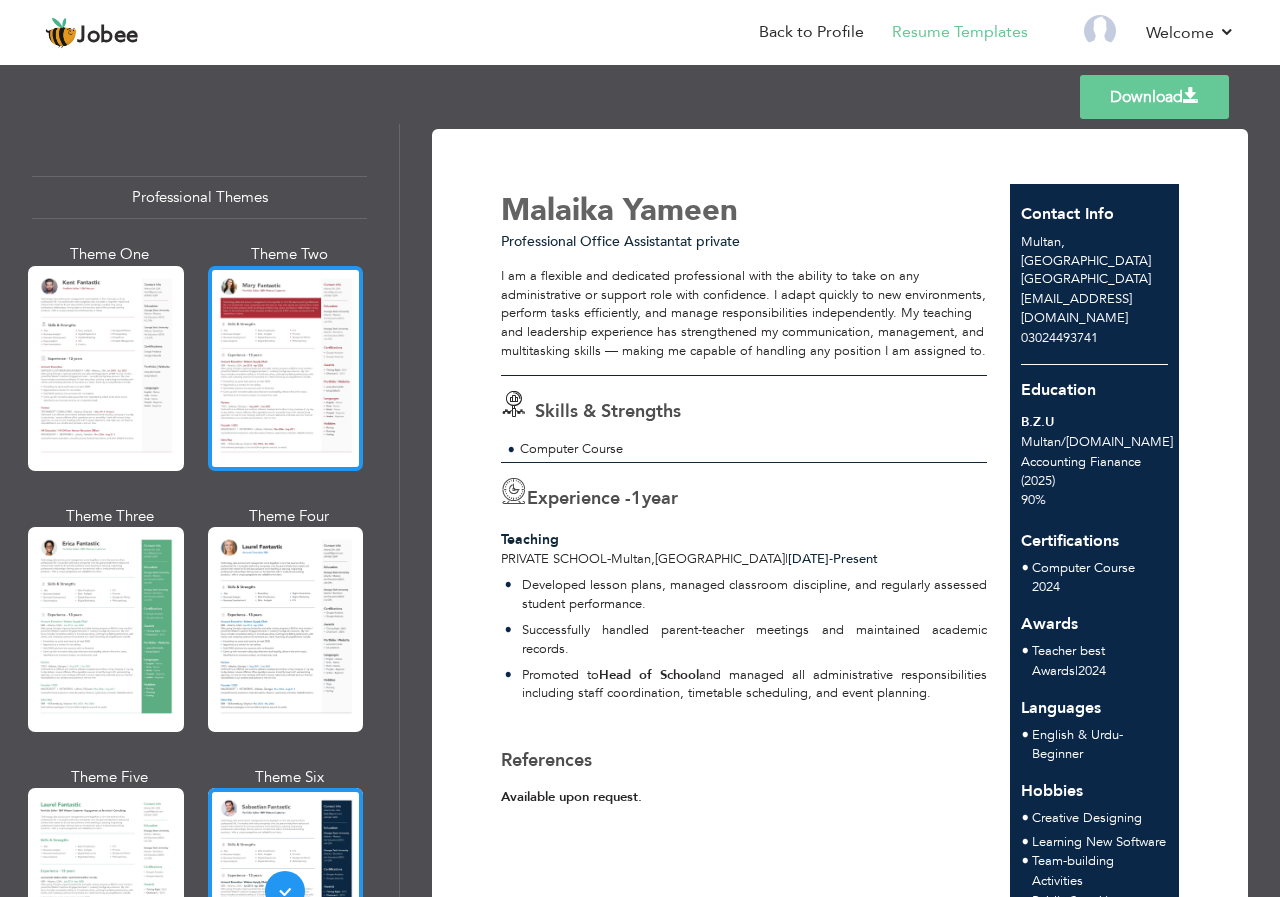 click at bounding box center (286, 368) 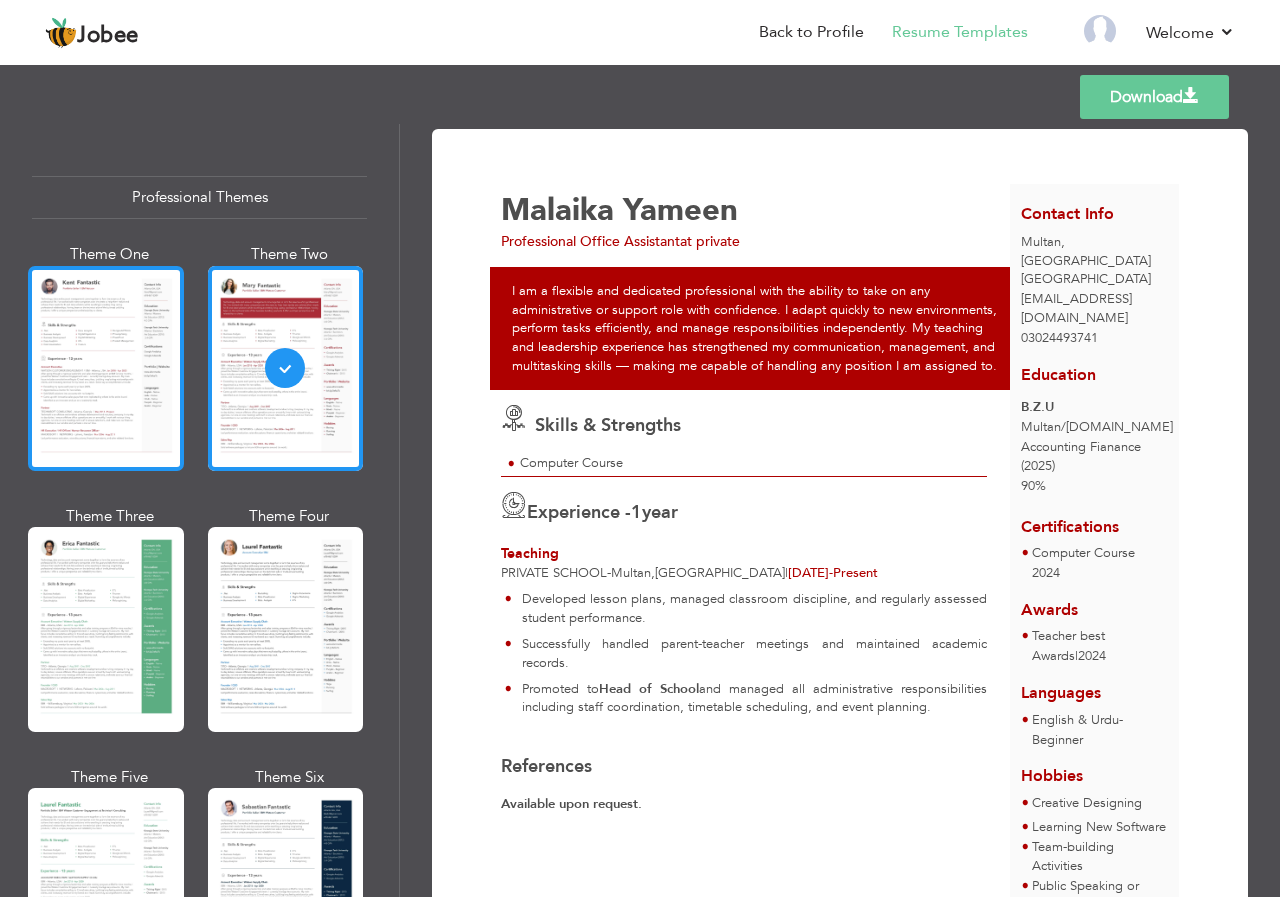 click at bounding box center (106, 368) 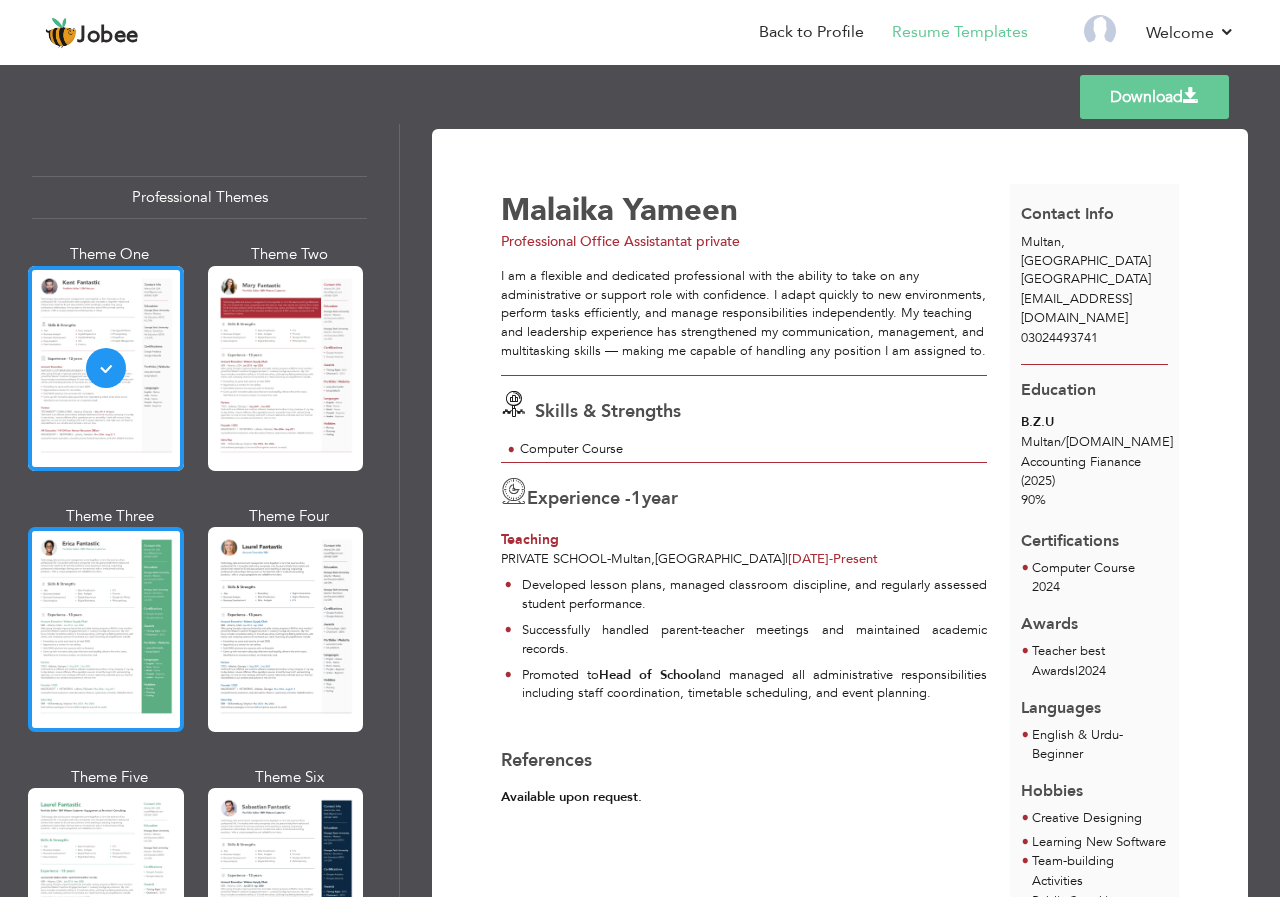 click at bounding box center [106, 629] 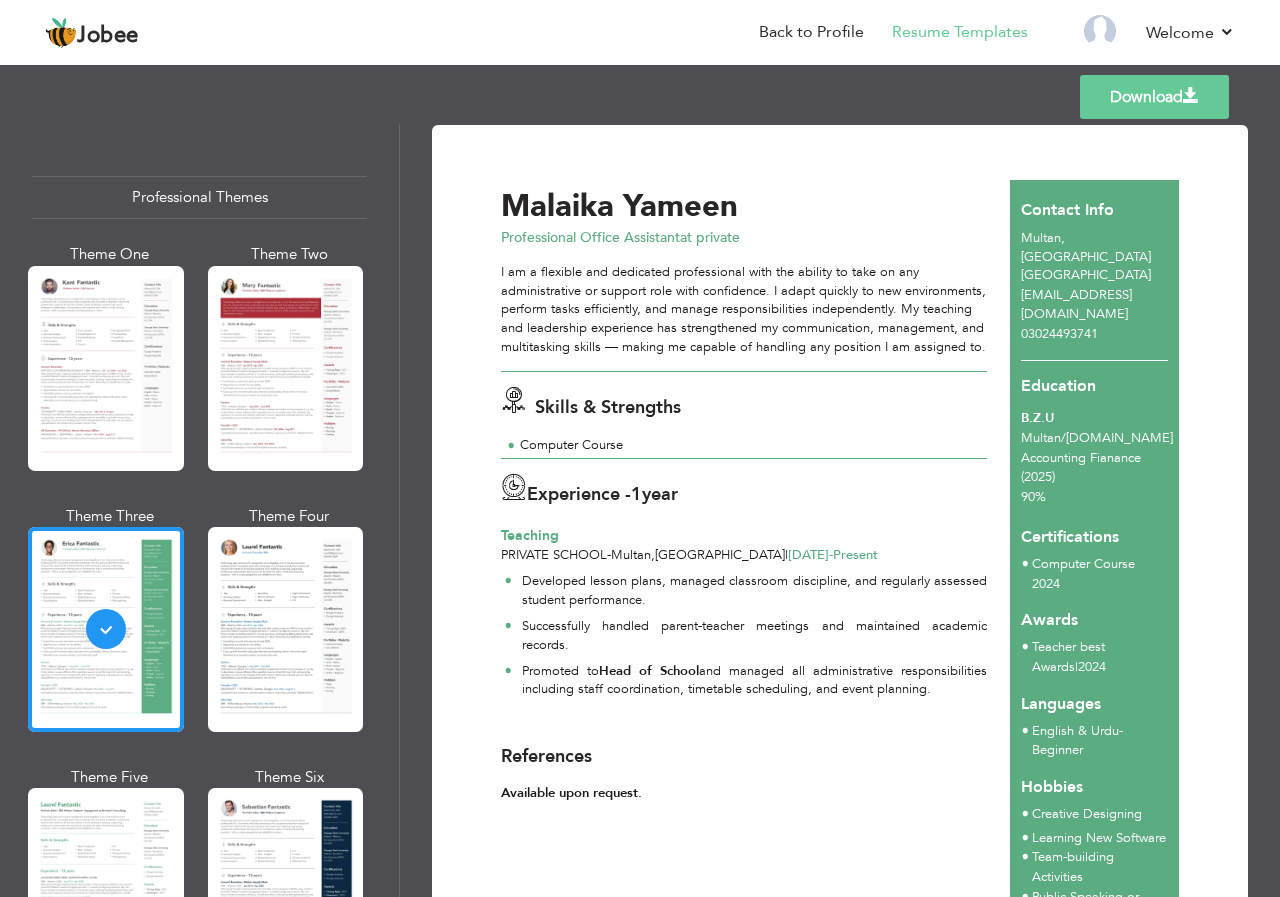 scroll, scrollTop: 0, scrollLeft: 0, axis: both 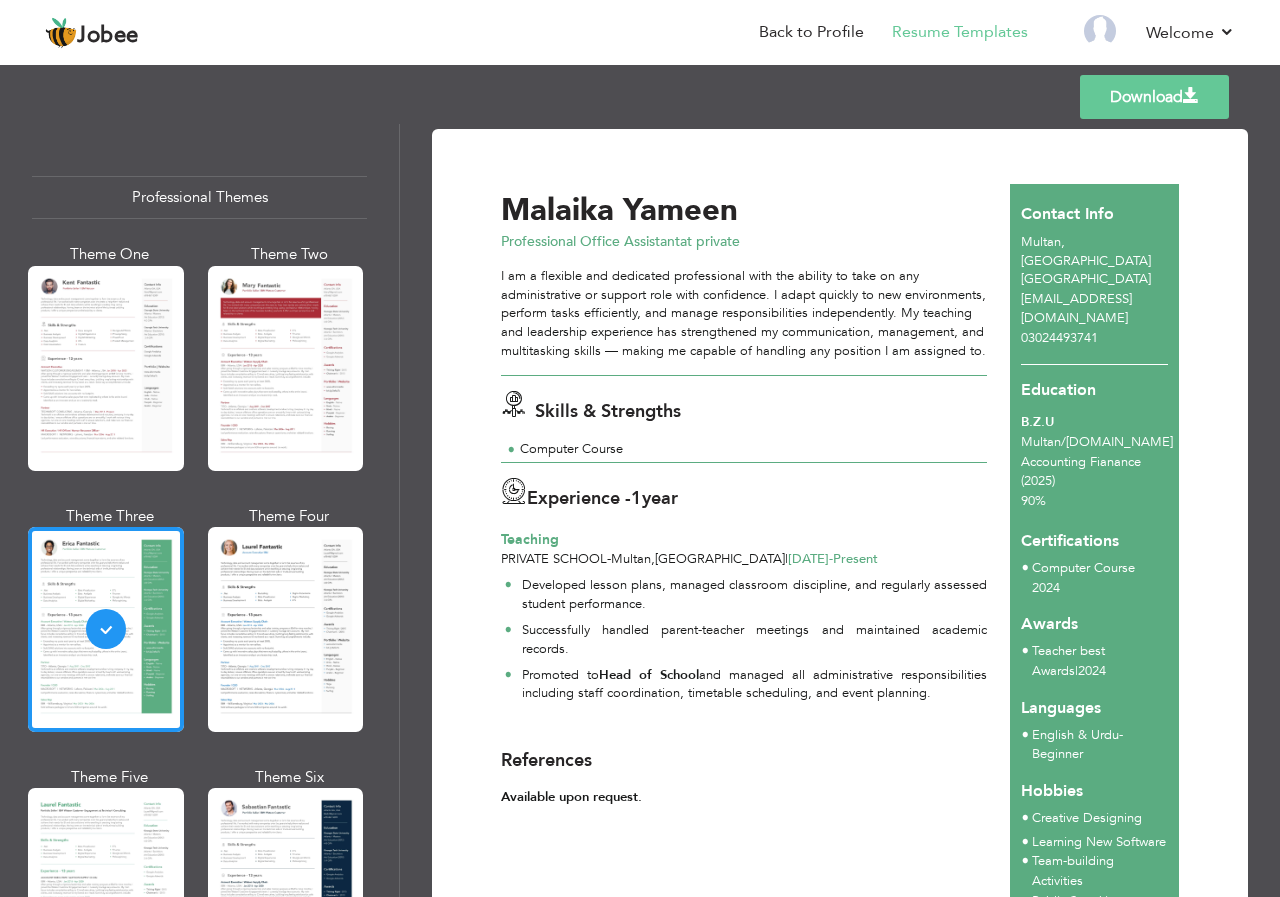 click on "Download" at bounding box center (1154, 97) 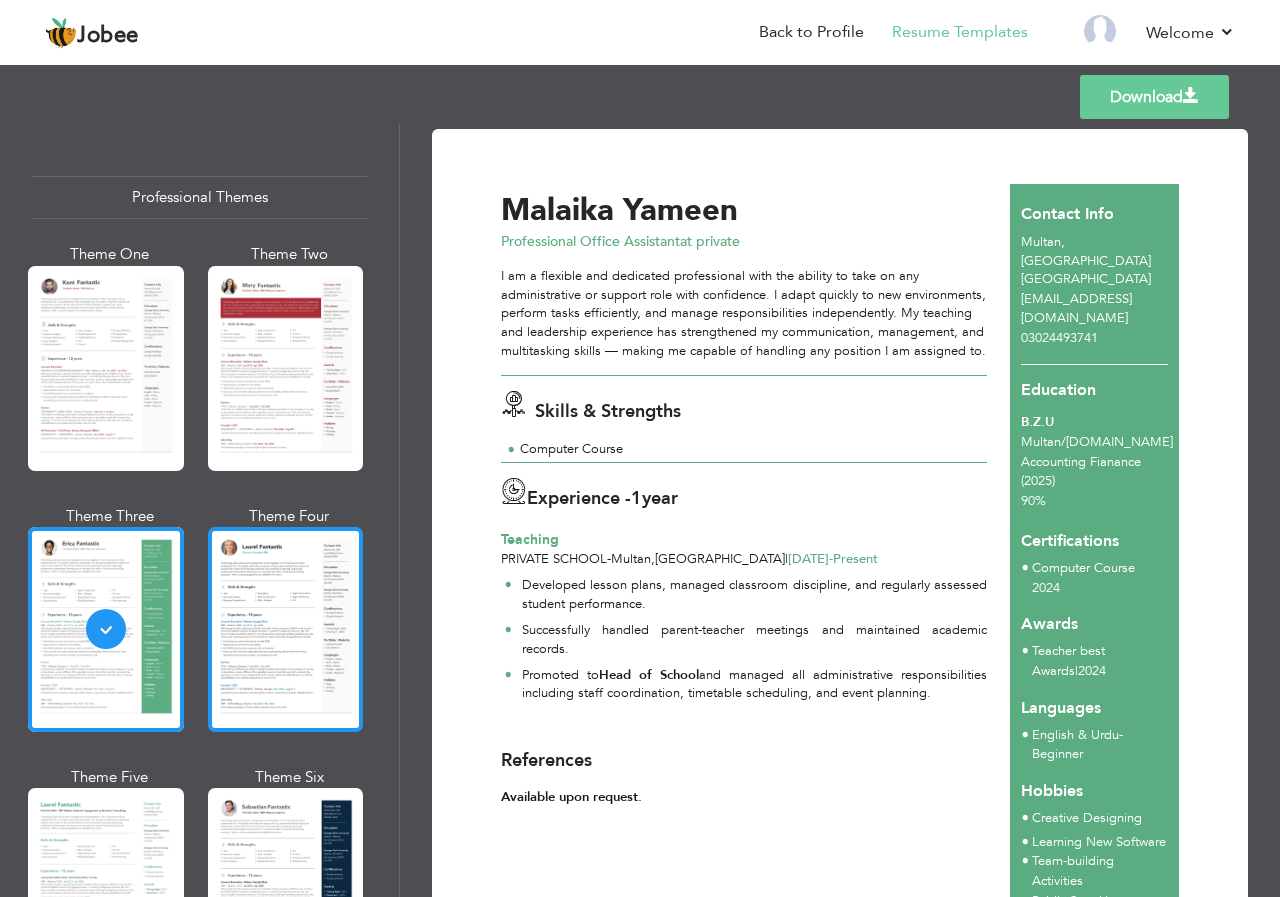 click at bounding box center [286, 629] 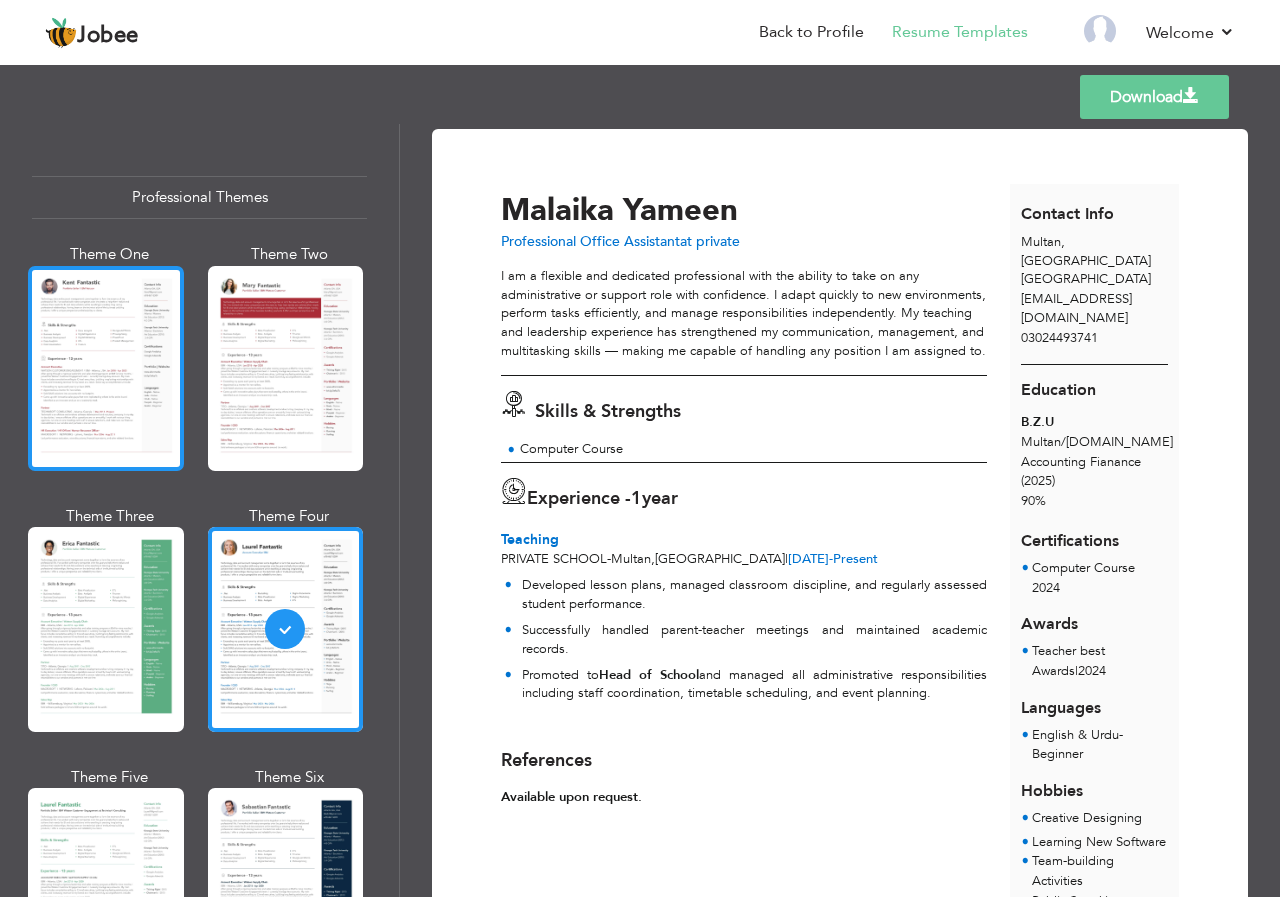 click at bounding box center [106, 368] 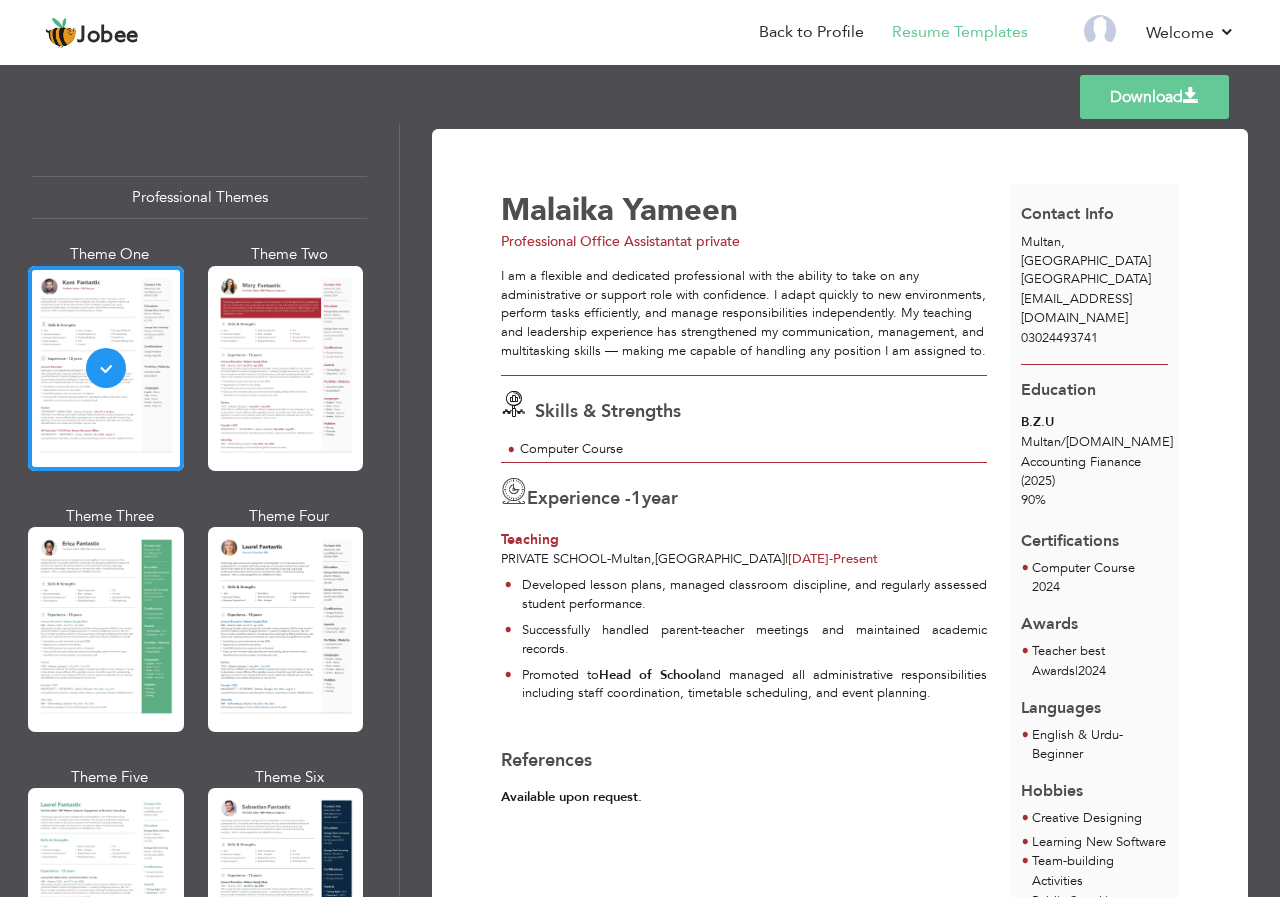 click on "Download" at bounding box center (1154, 97) 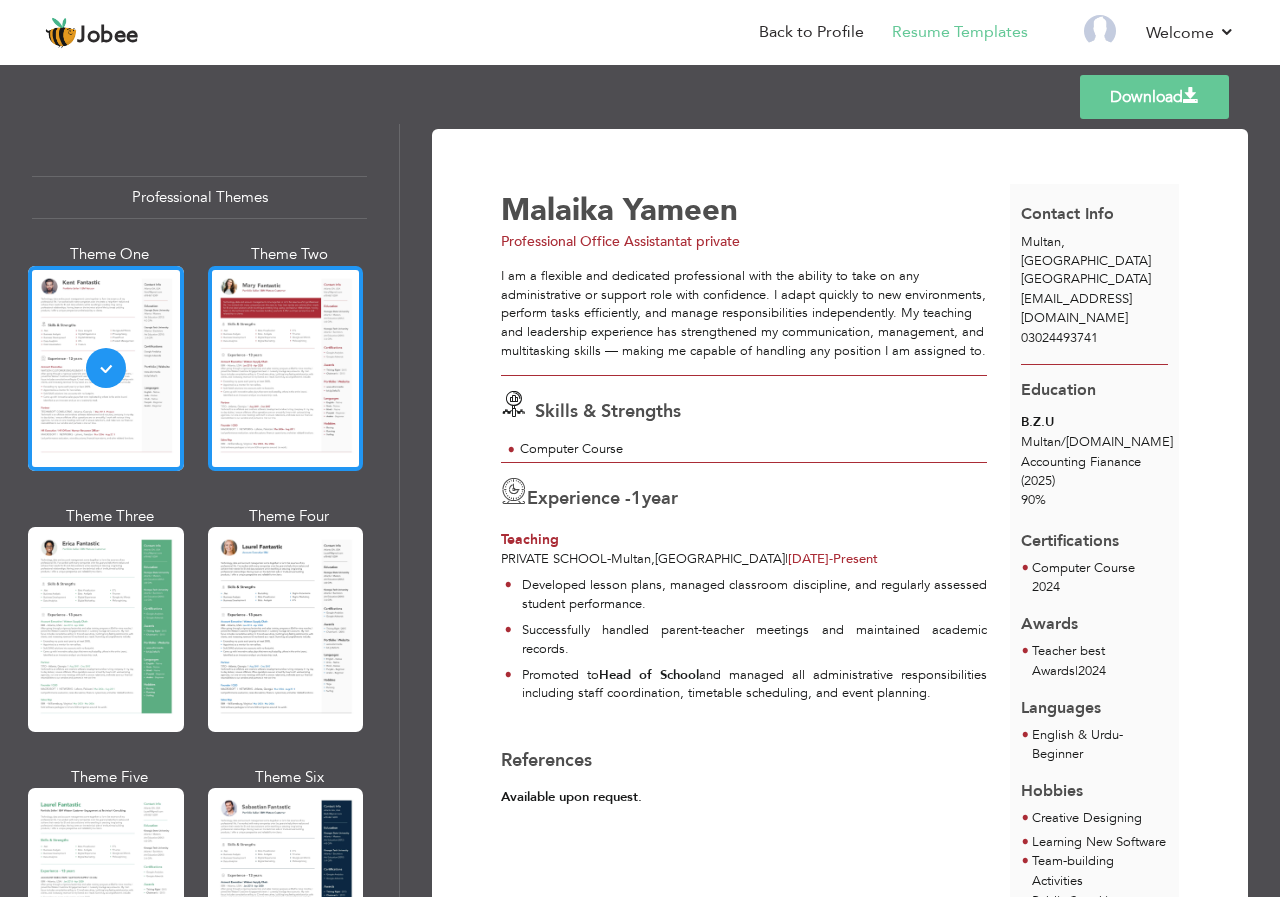 click at bounding box center [286, 368] 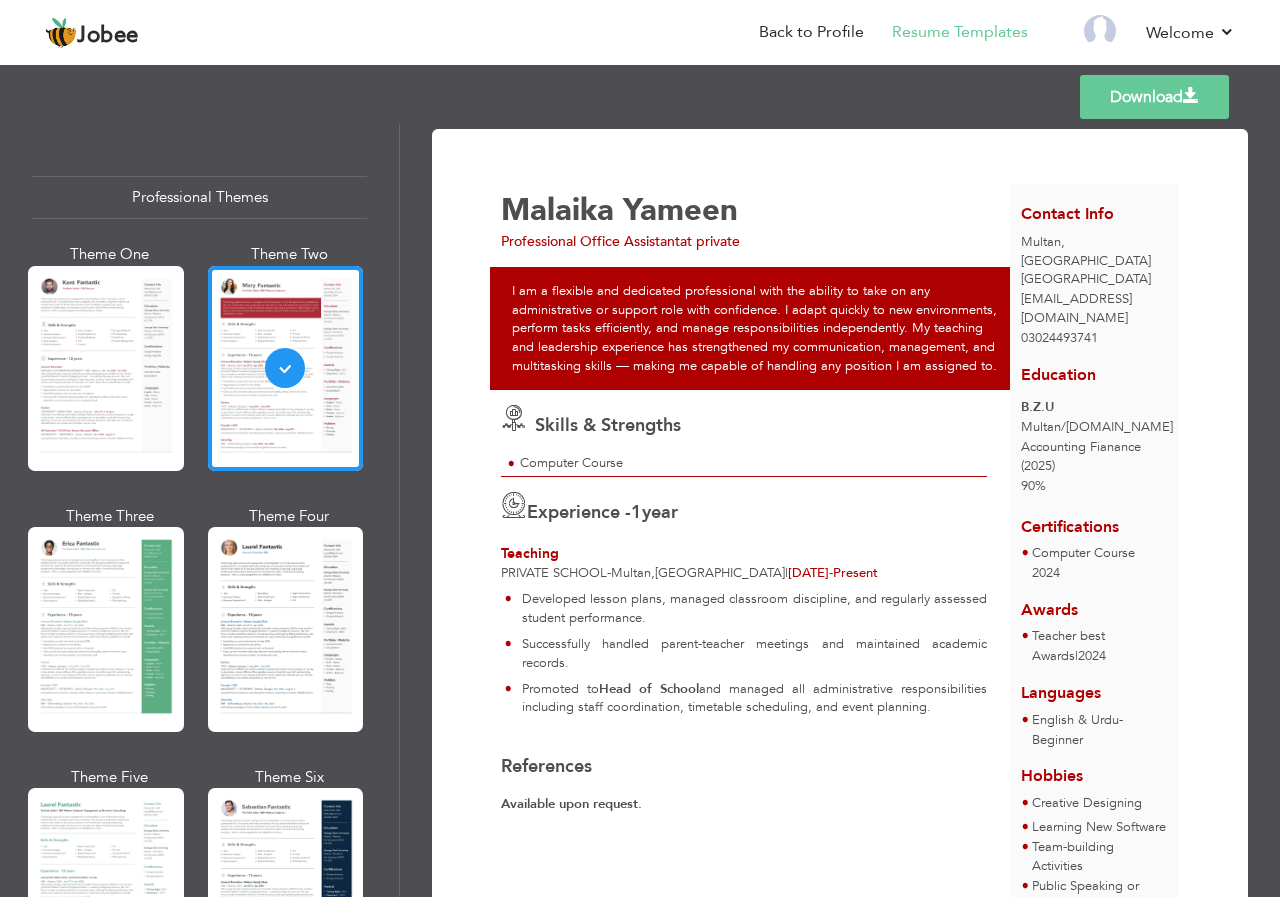 click on "Download" at bounding box center [1154, 97] 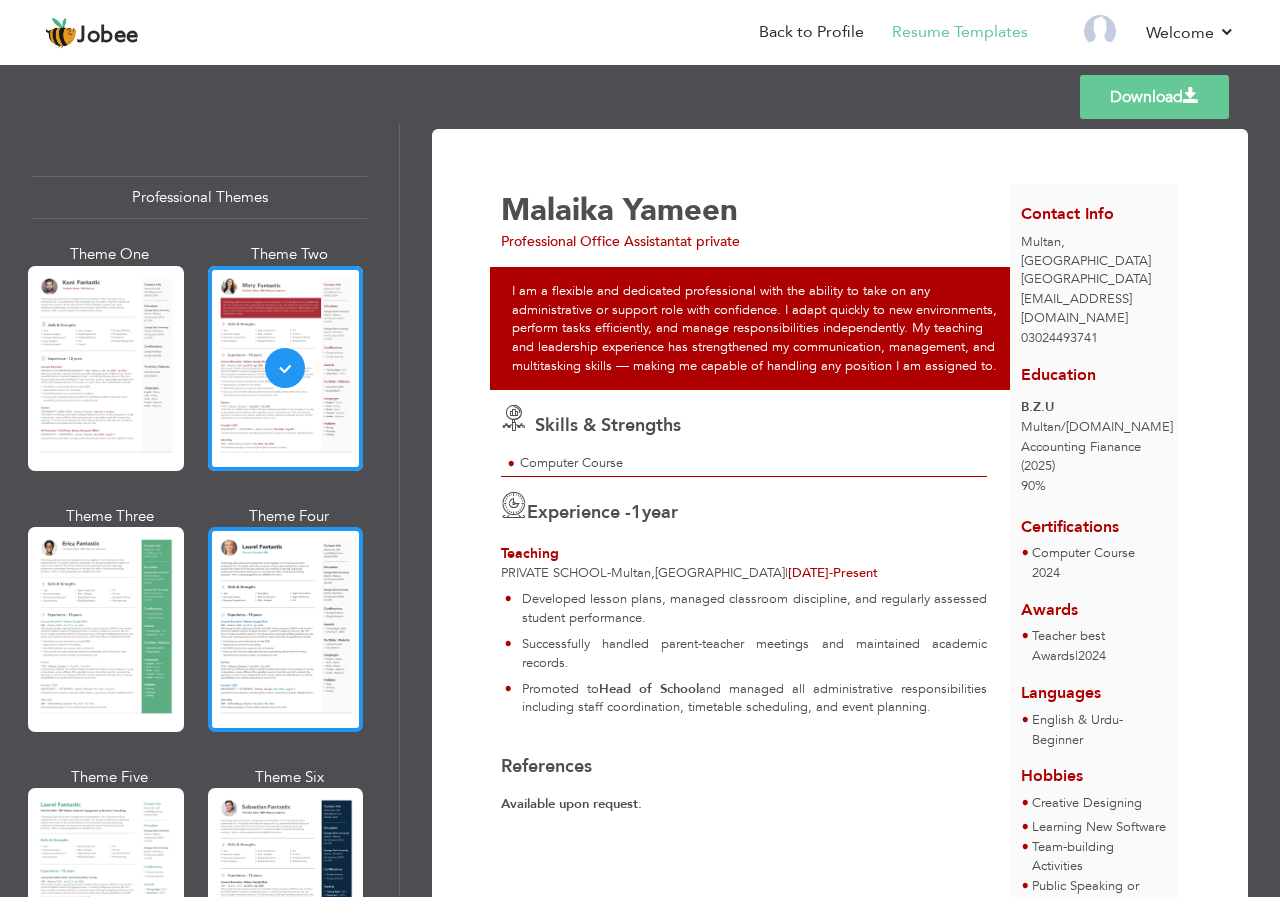 click at bounding box center (286, 629) 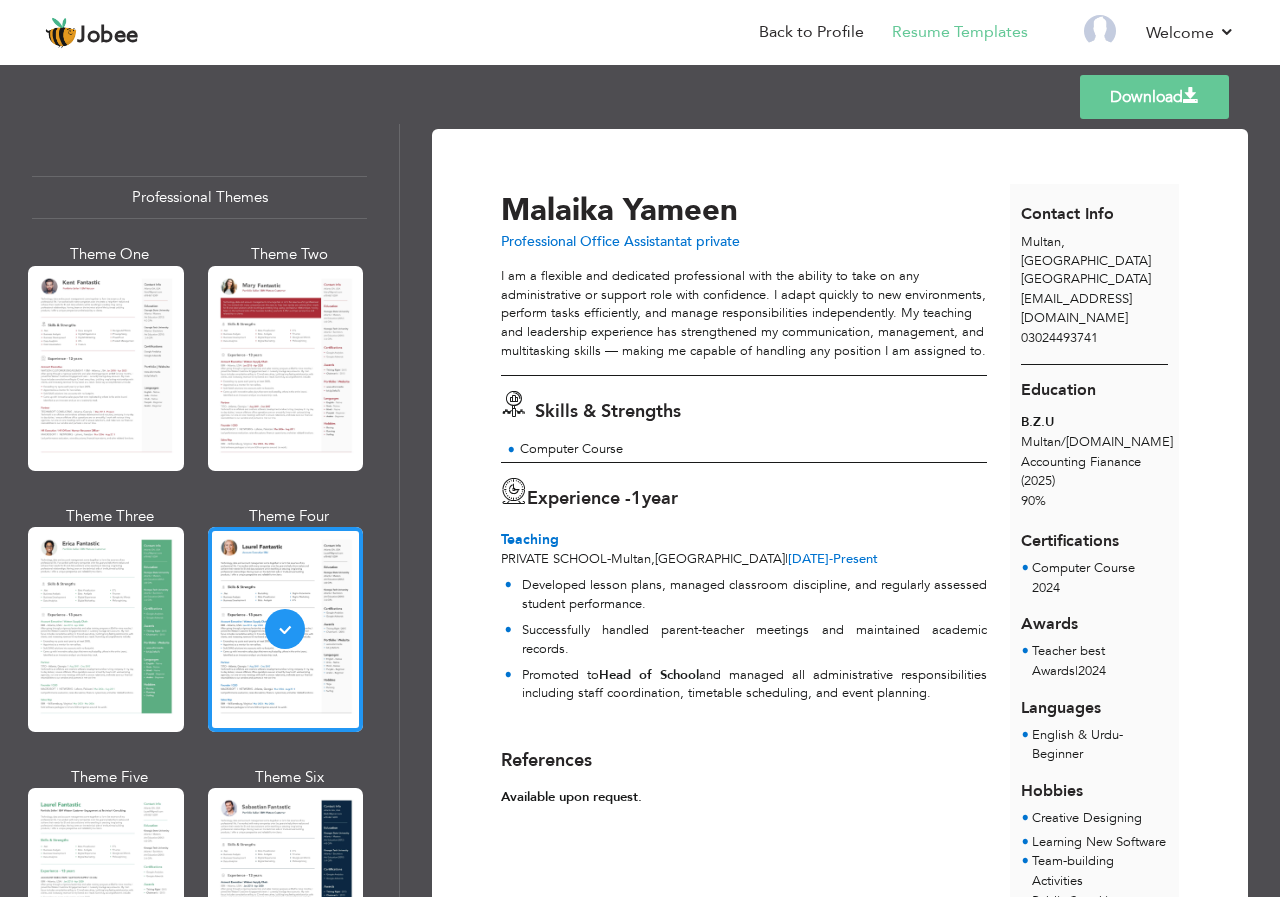 click on "Download" at bounding box center [1154, 97] 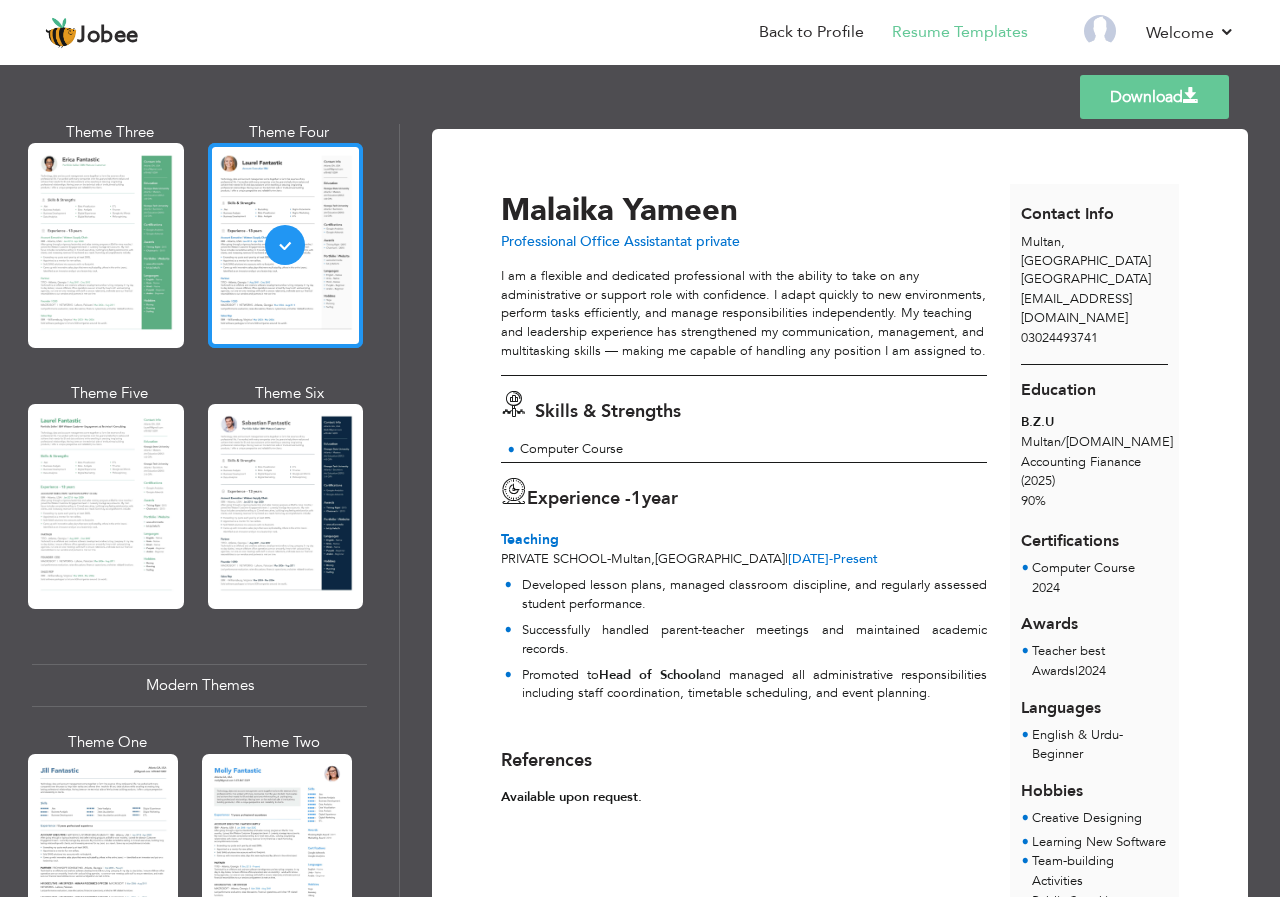 scroll, scrollTop: 400, scrollLeft: 0, axis: vertical 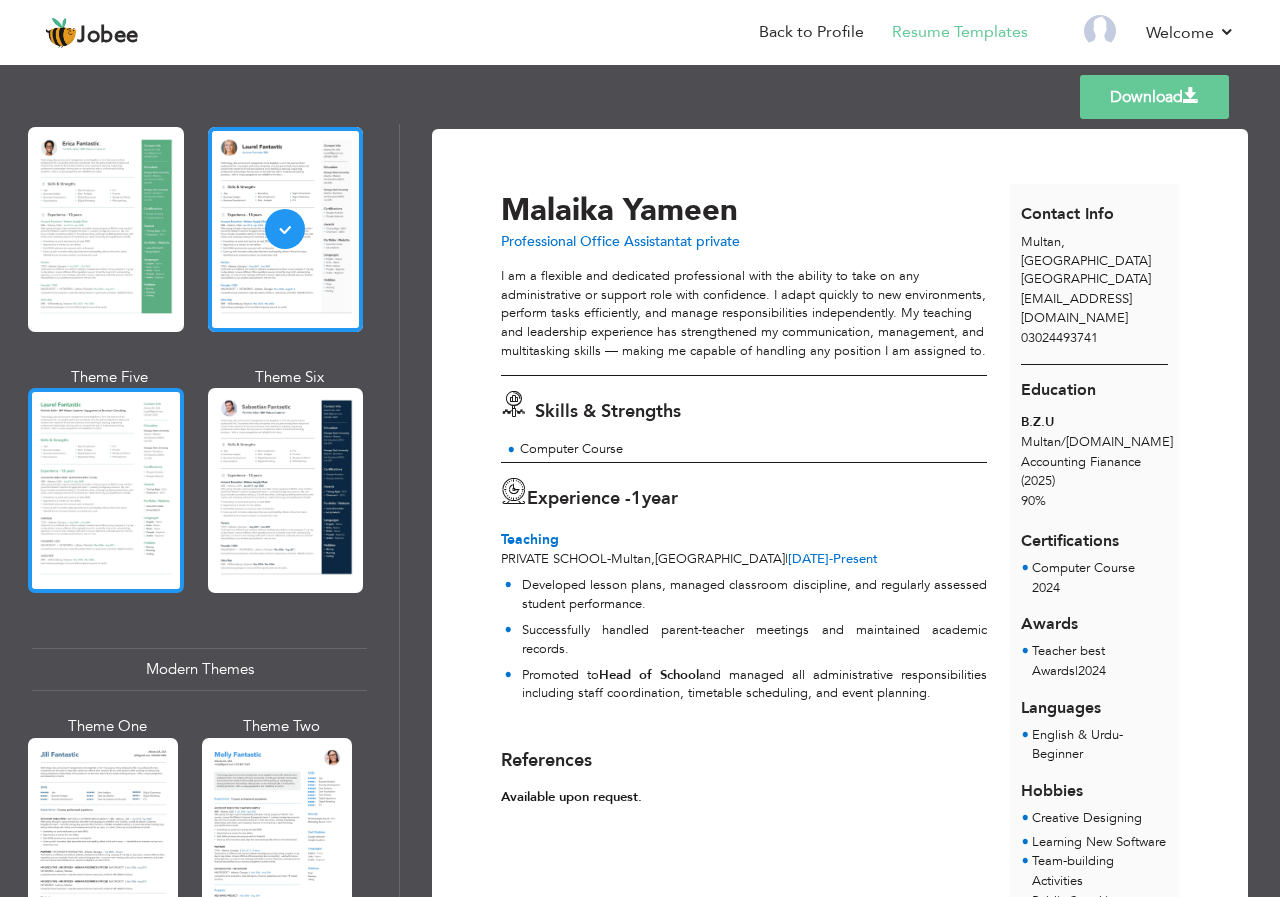click at bounding box center (106, 490) 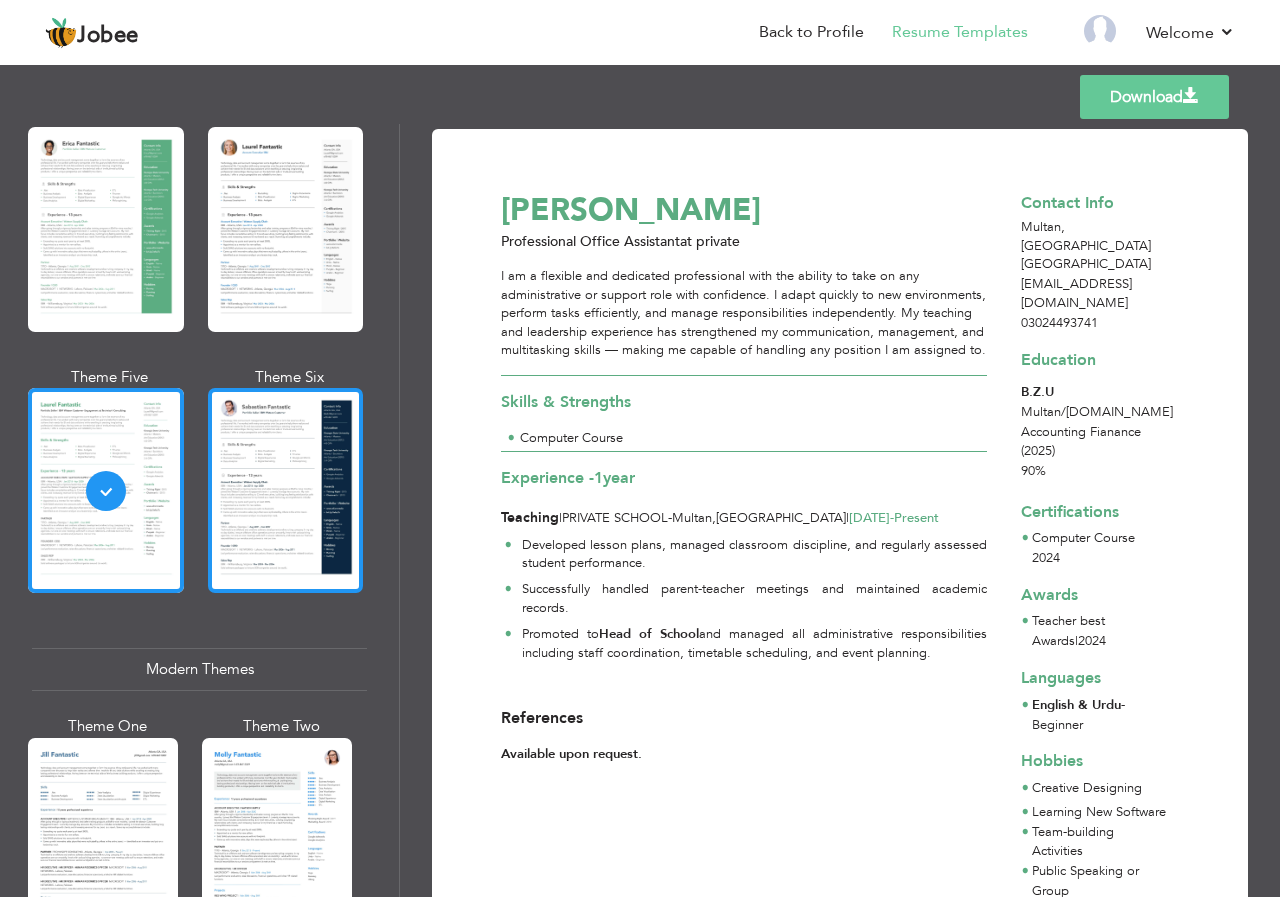 click at bounding box center (286, 490) 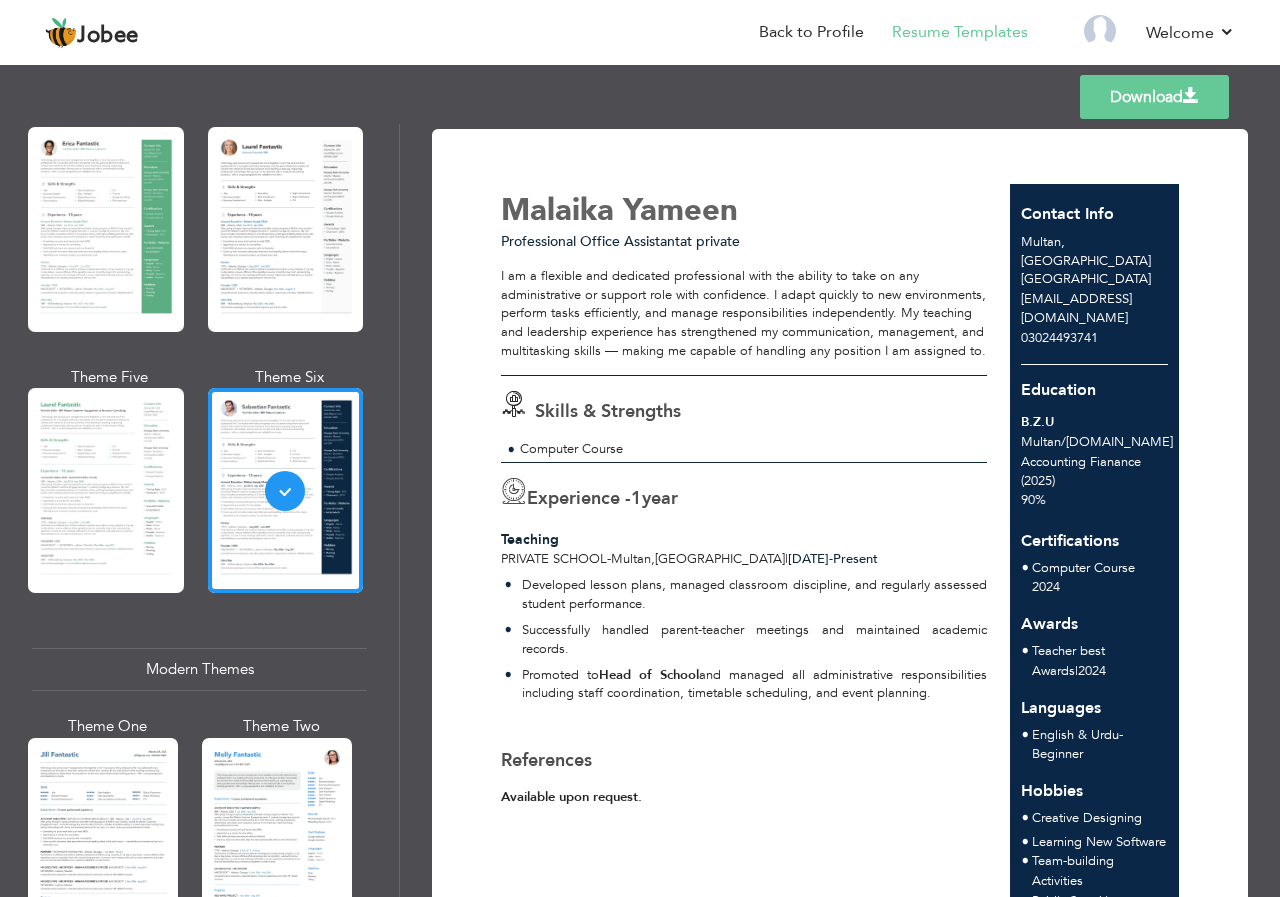 click on "Download" at bounding box center [1154, 97] 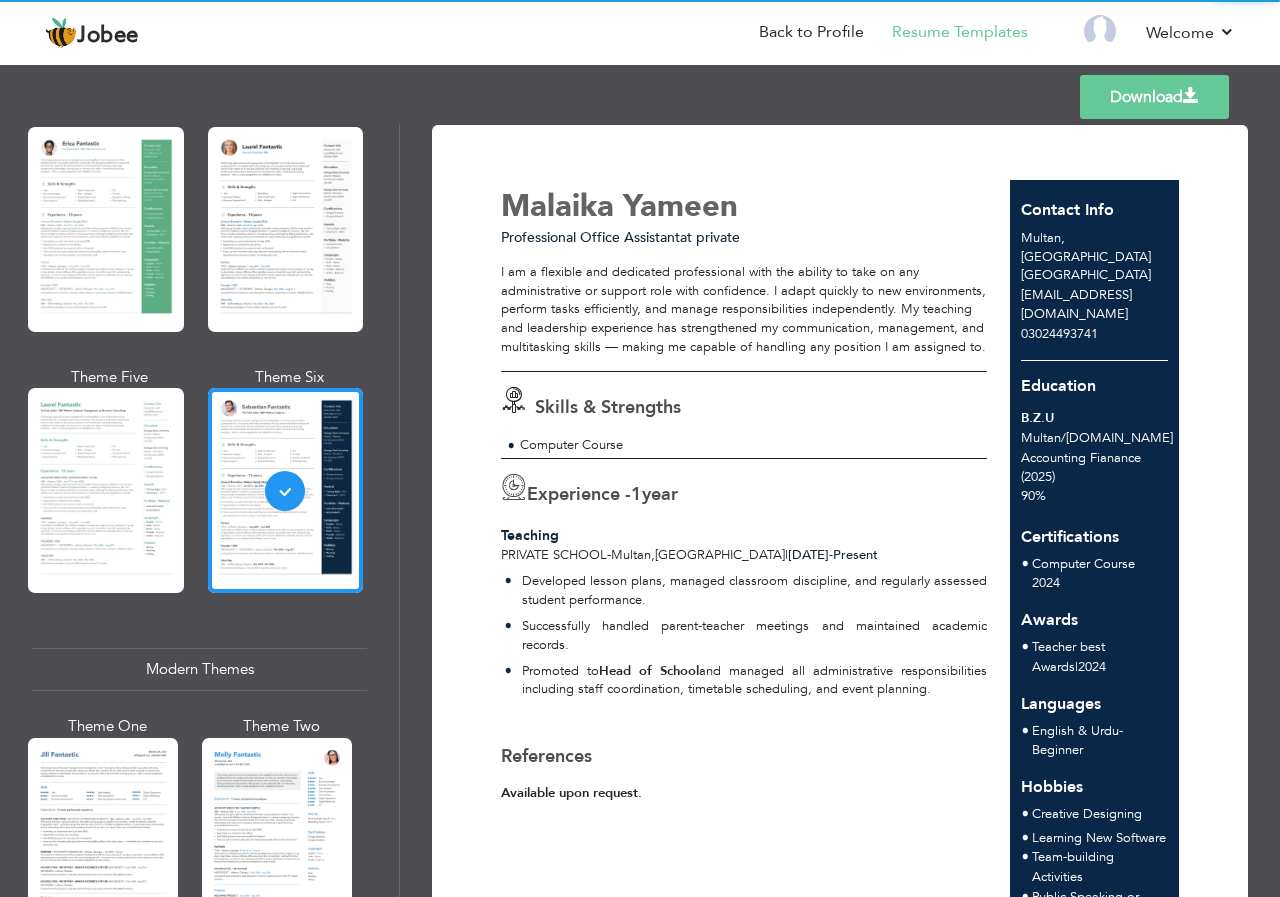 scroll, scrollTop: 0, scrollLeft: 0, axis: both 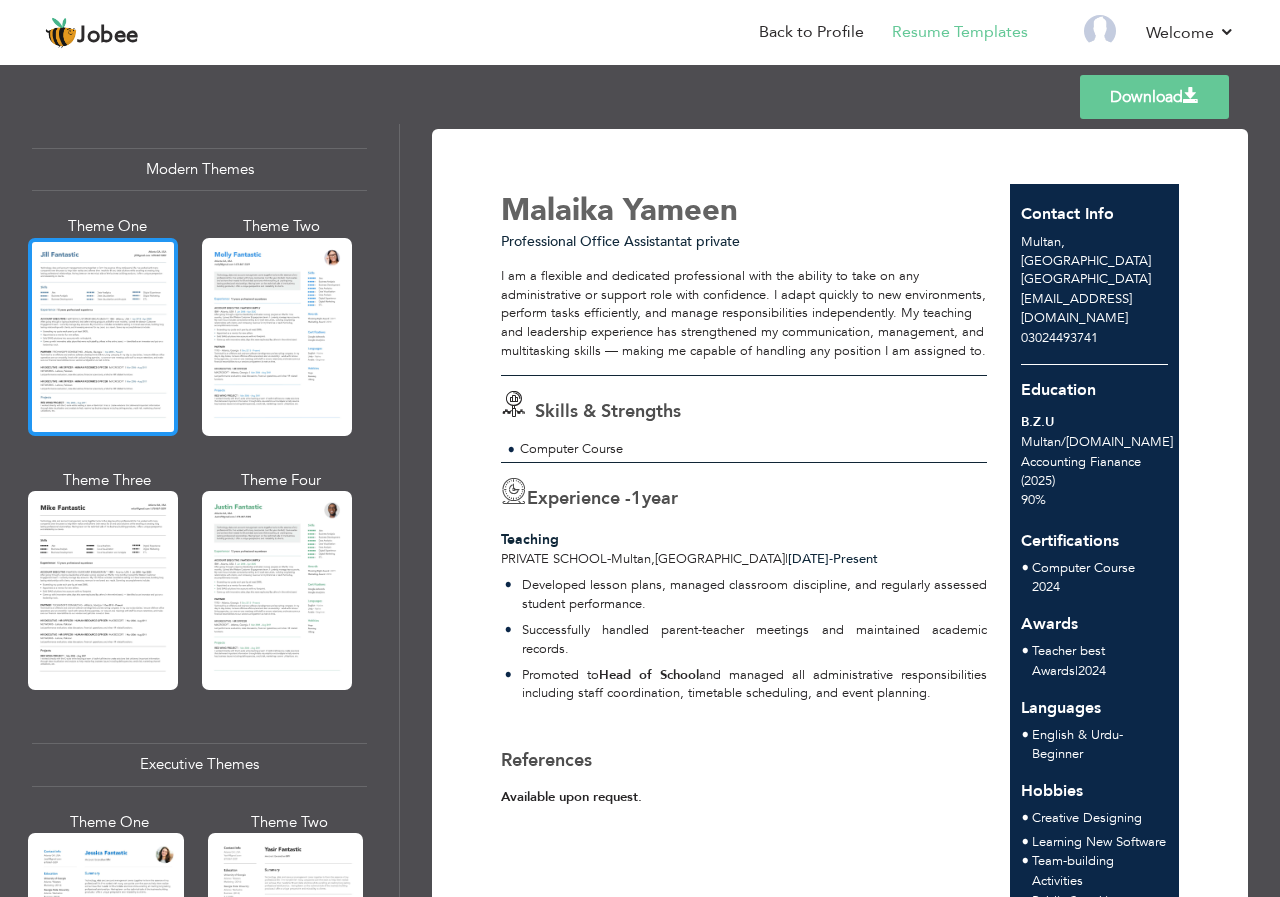 click at bounding box center [103, 337] 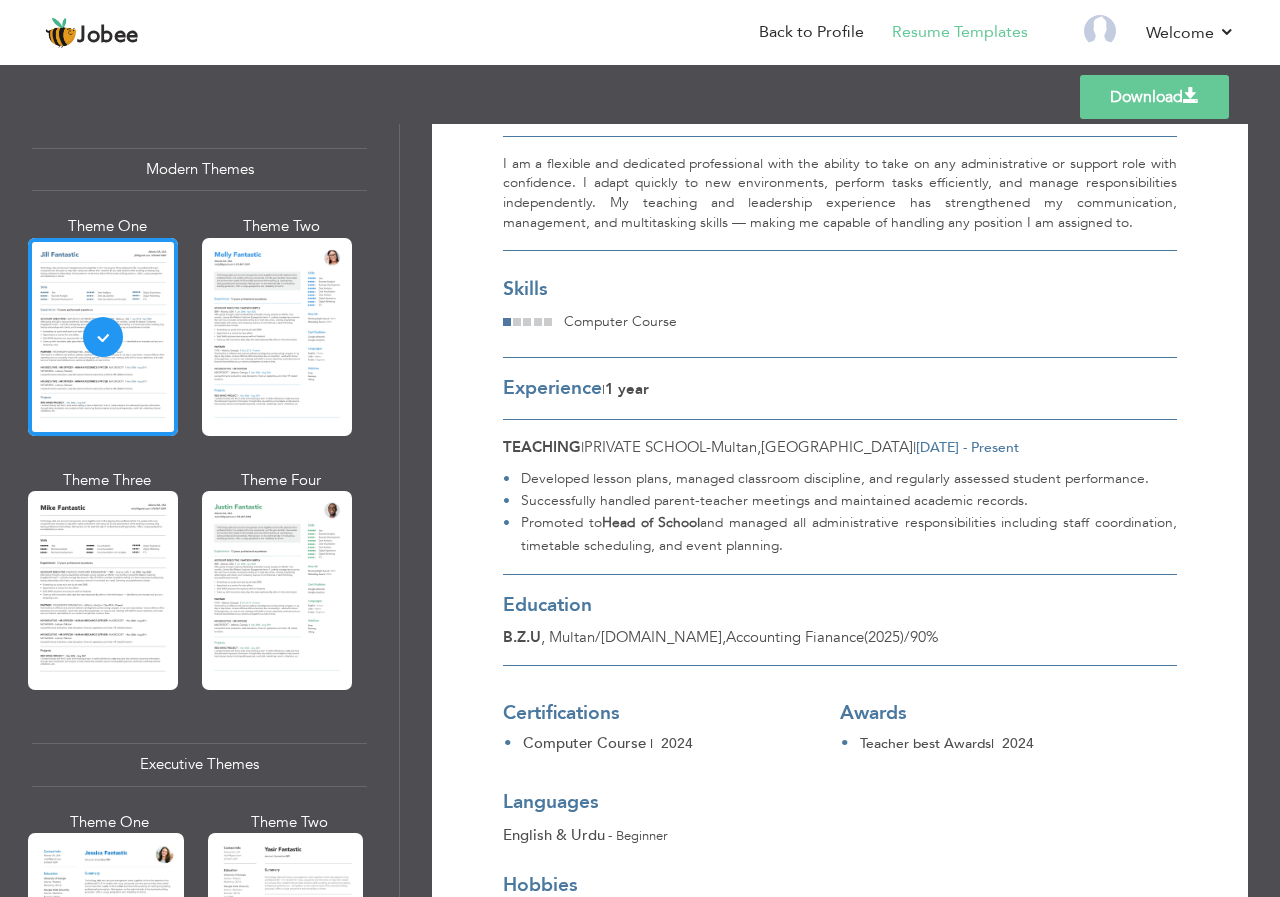 scroll, scrollTop: 0, scrollLeft: 0, axis: both 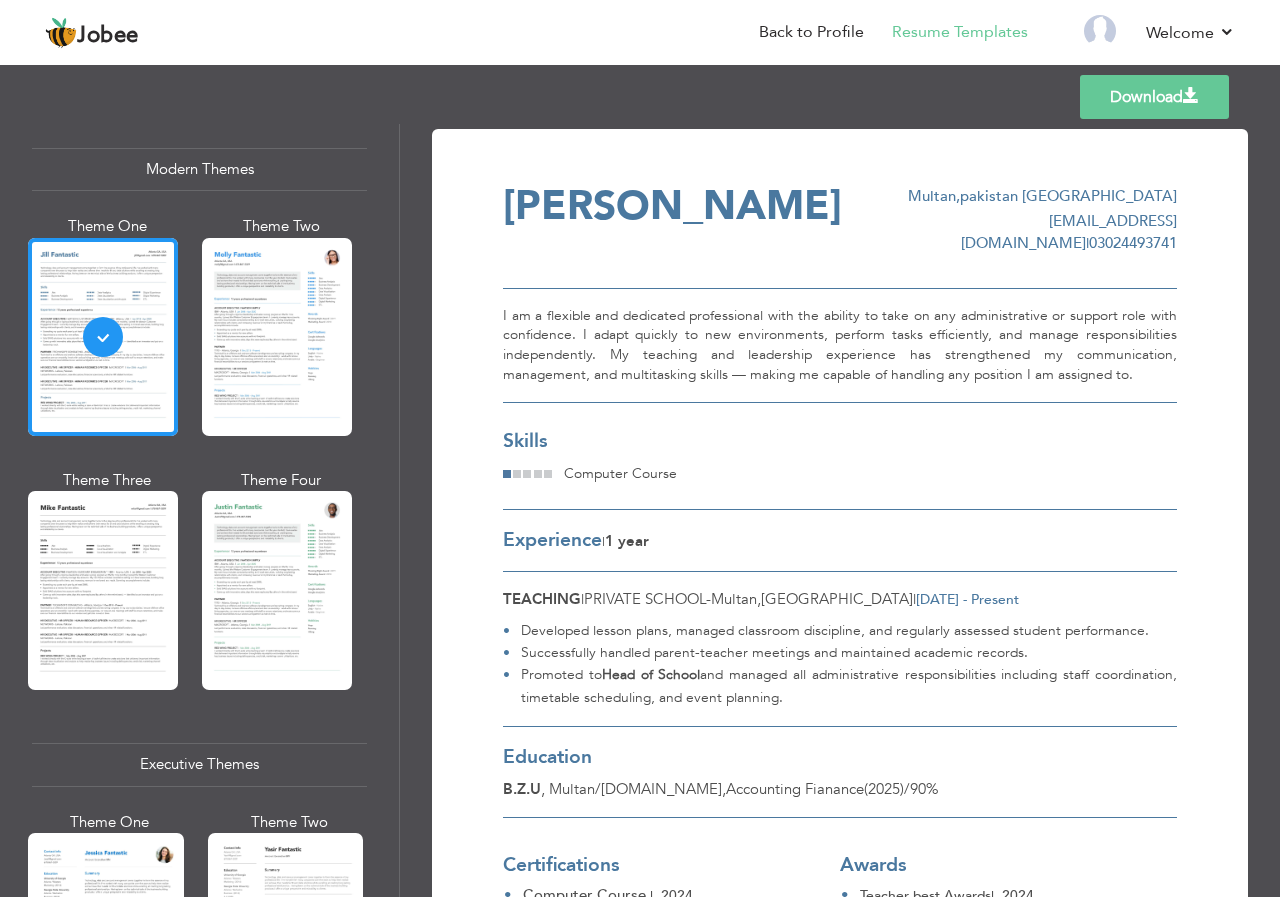 click on "Download" at bounding box center (1154, 97) 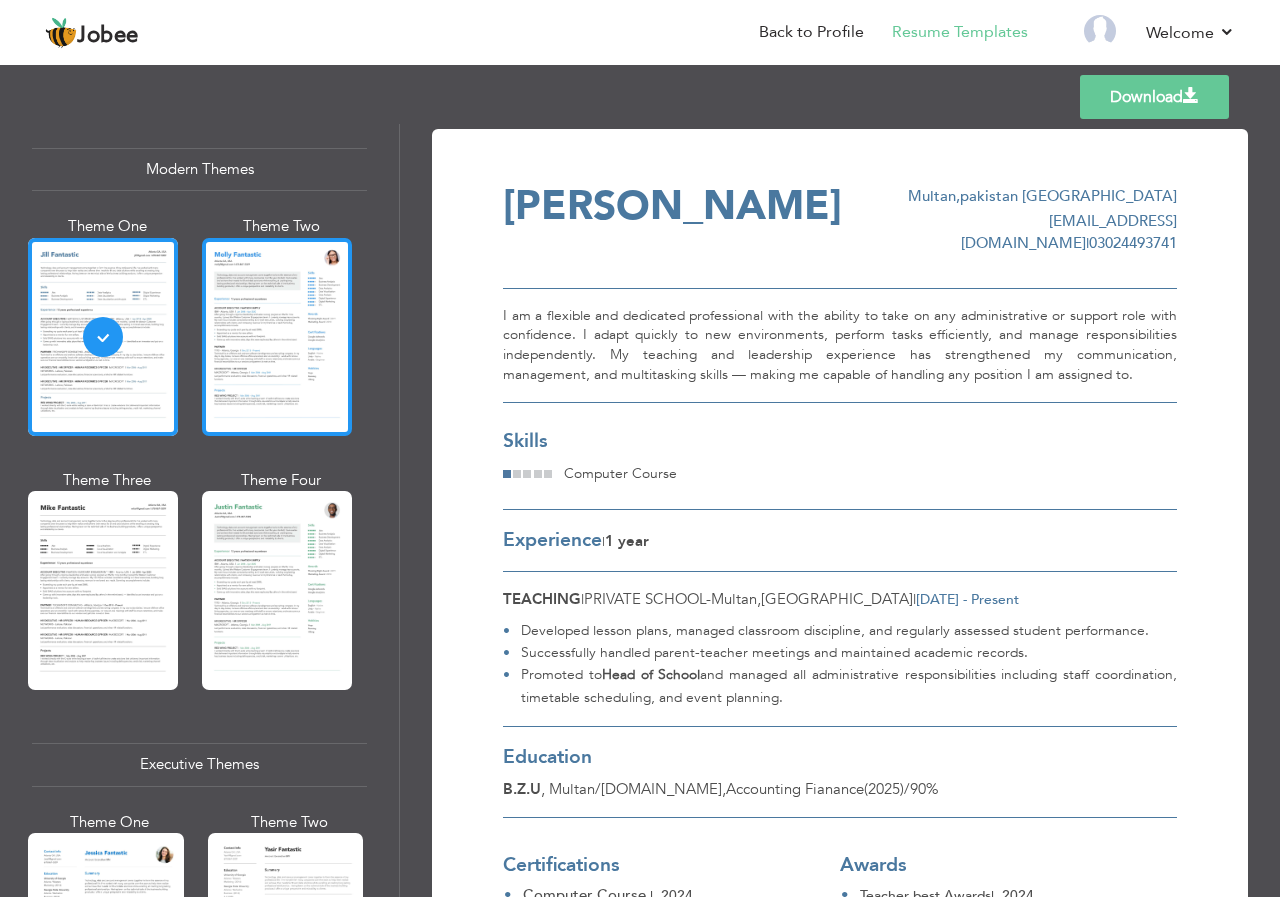 click at bounding box center (277, 337) 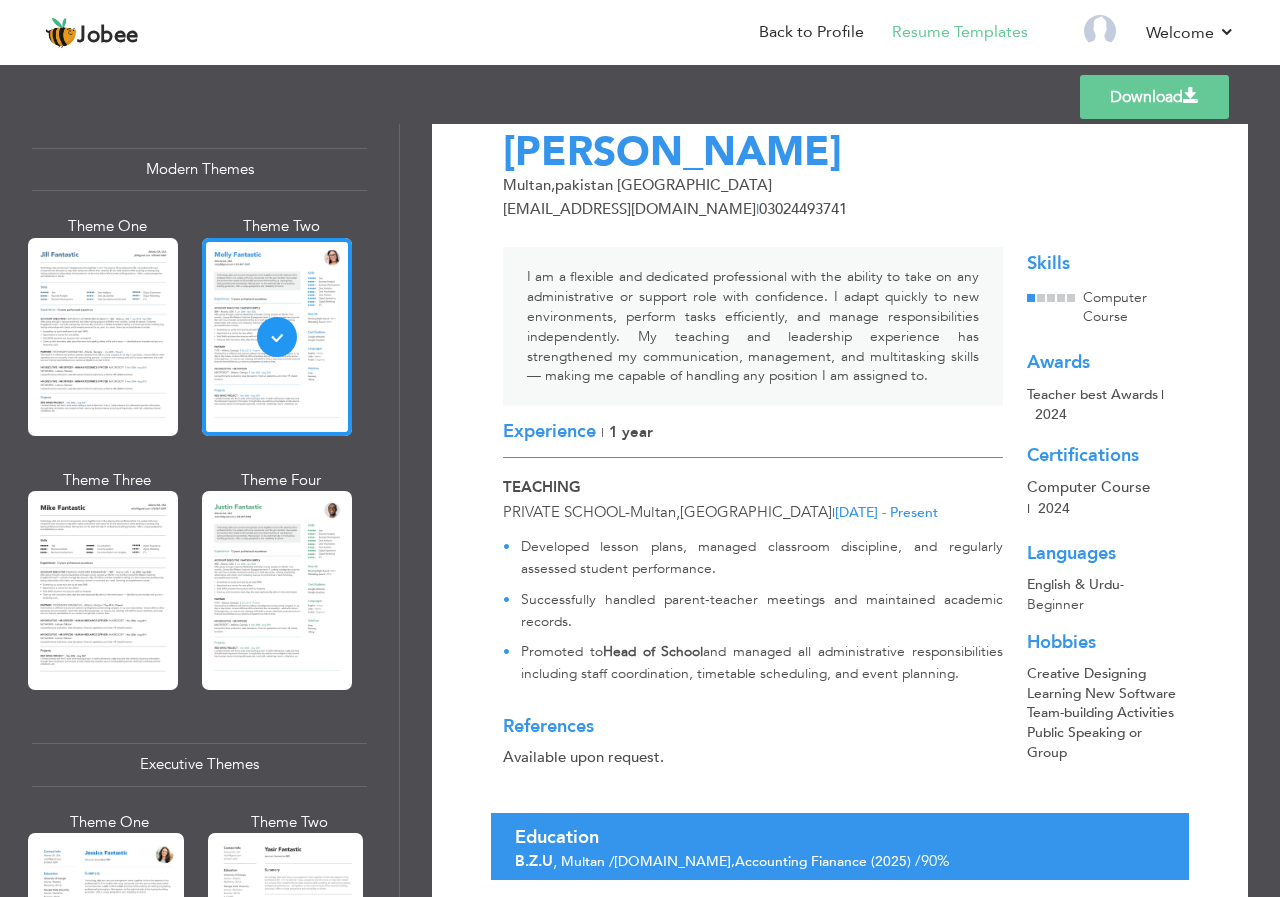 scroll, scrollTop: 0, scrollLeft: 0, axis: both 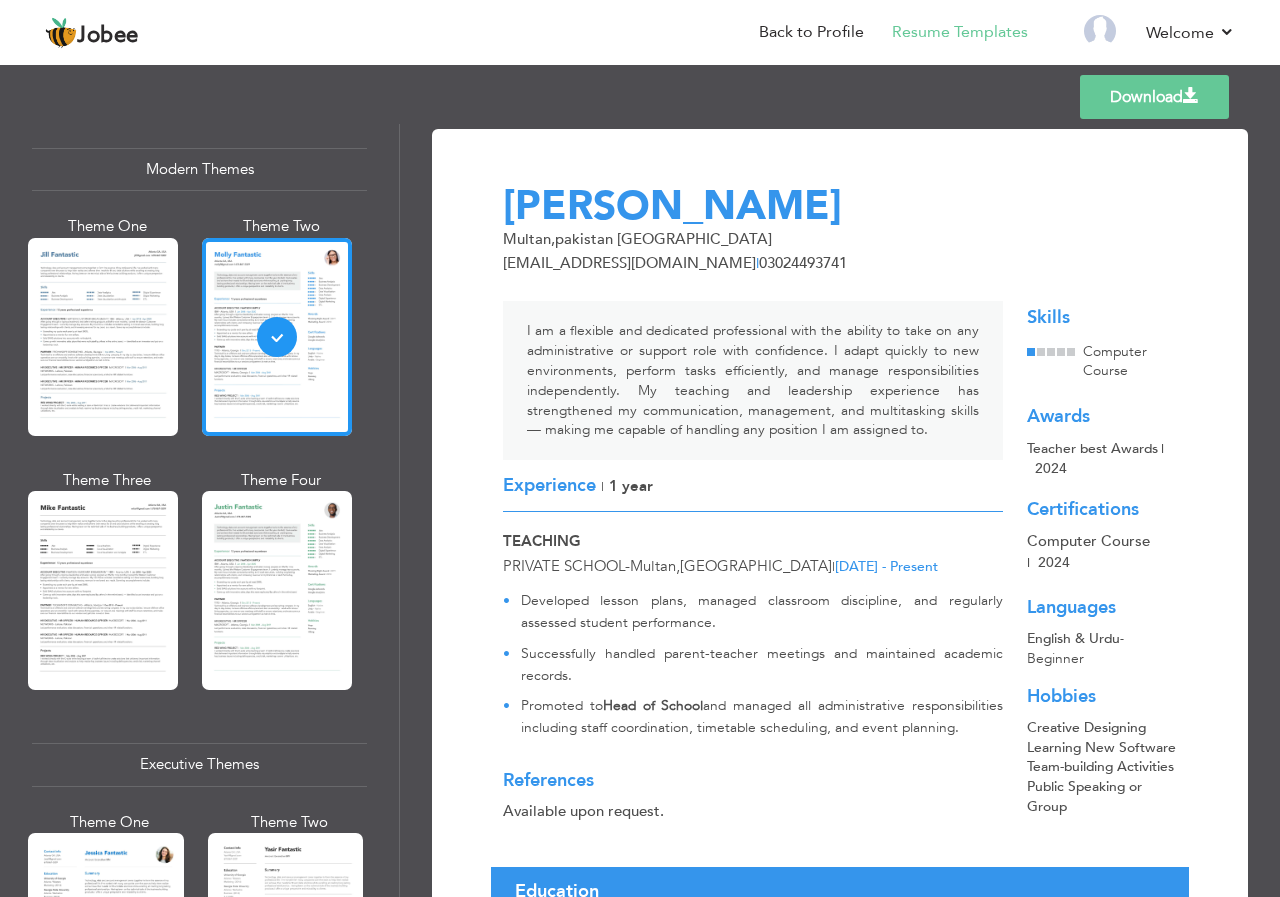 click on "Download" at bounding box center [1154, 97] 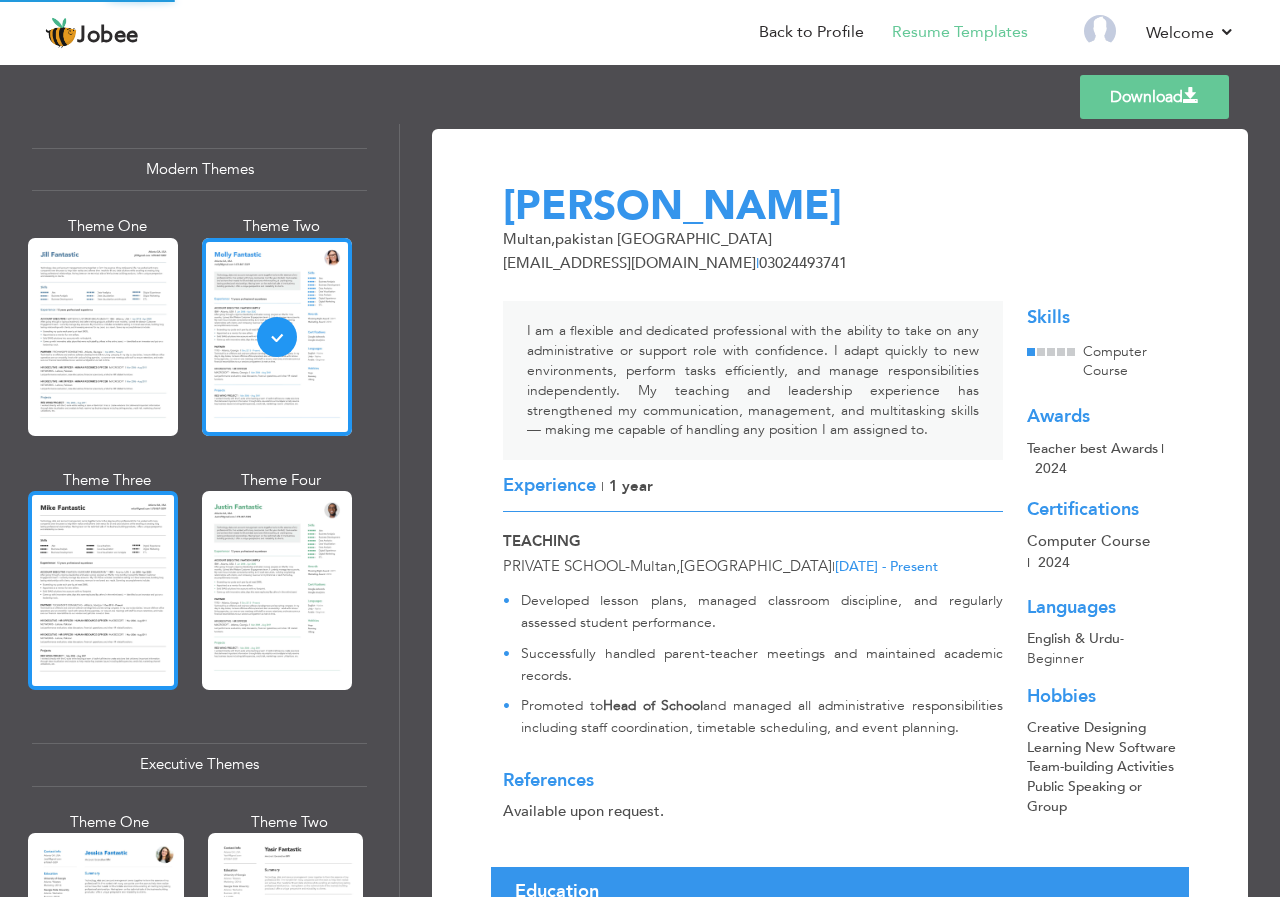 click at bounding box center (103, 590) 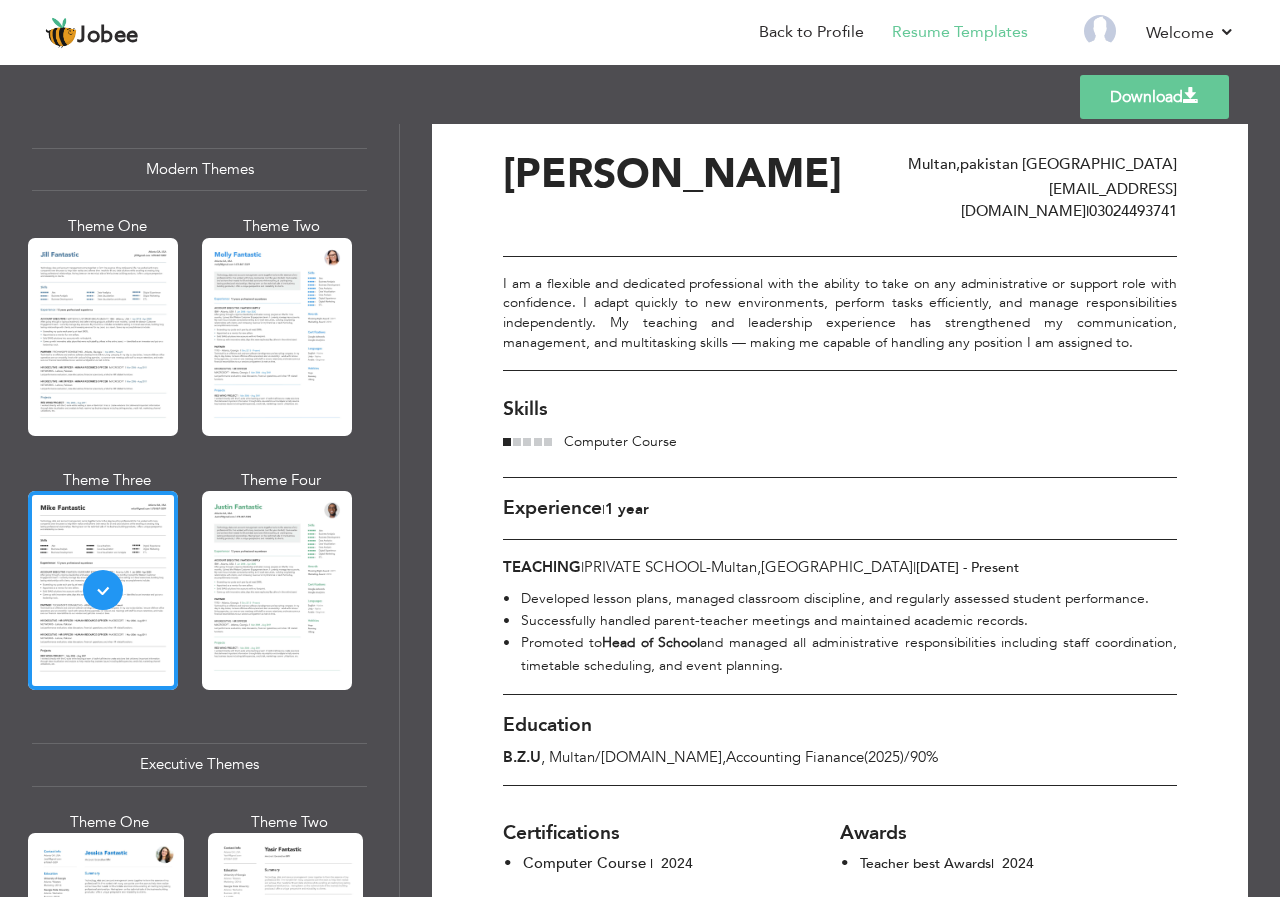 scroll, scrollTop: 0, scrollLeft: 0, axis: both 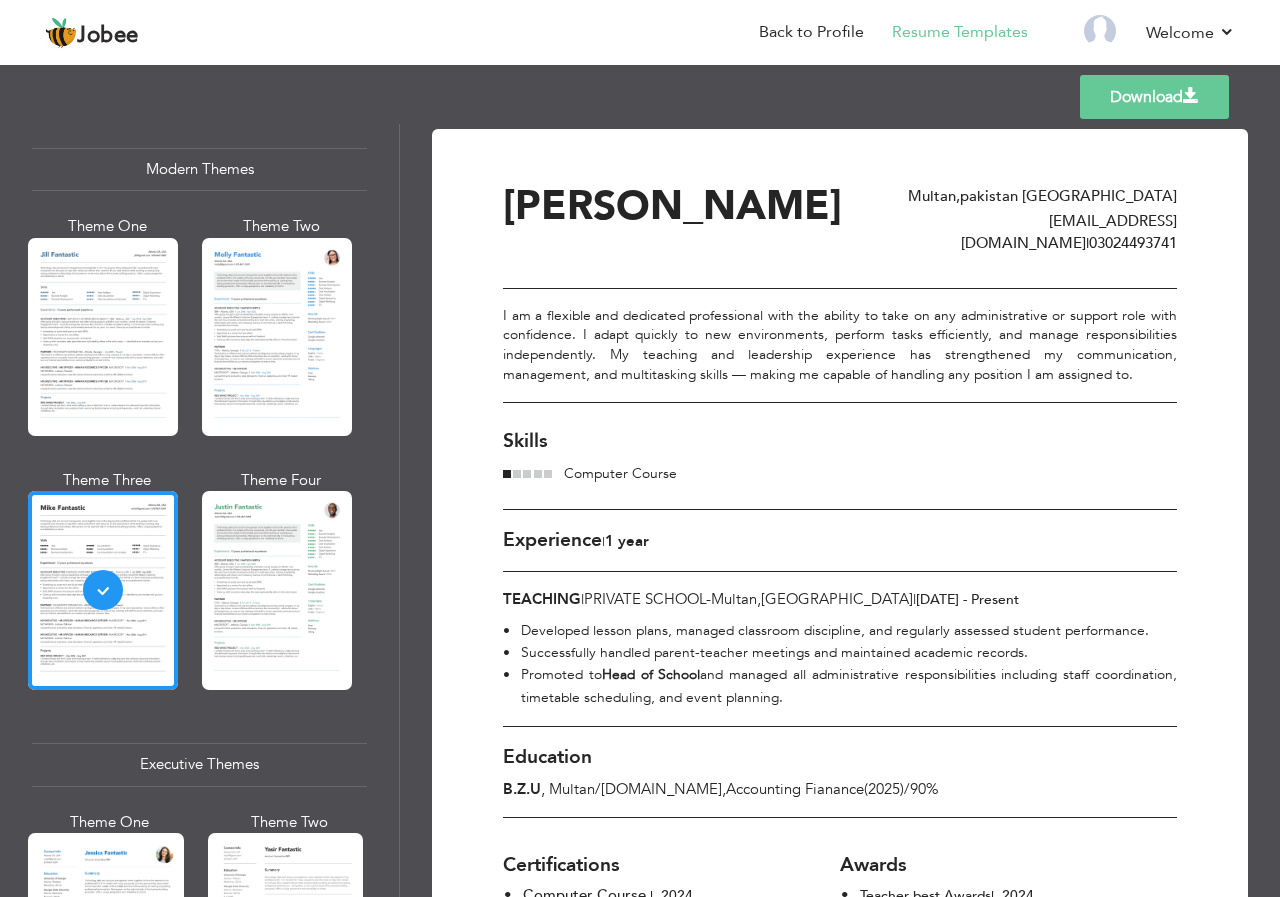 click on "Download" at bounding box center (1154, 97) 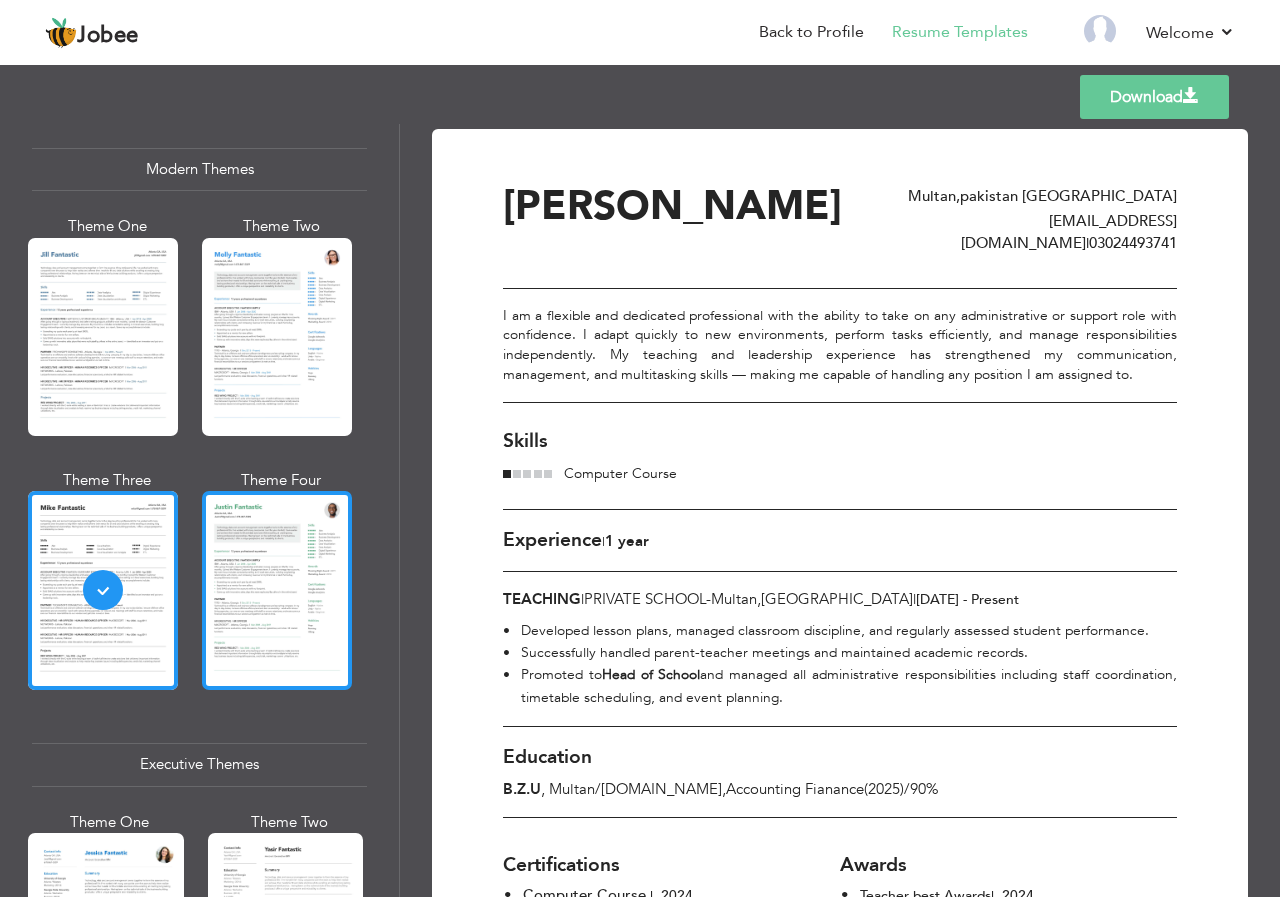 click at bounding box center (277, 590) 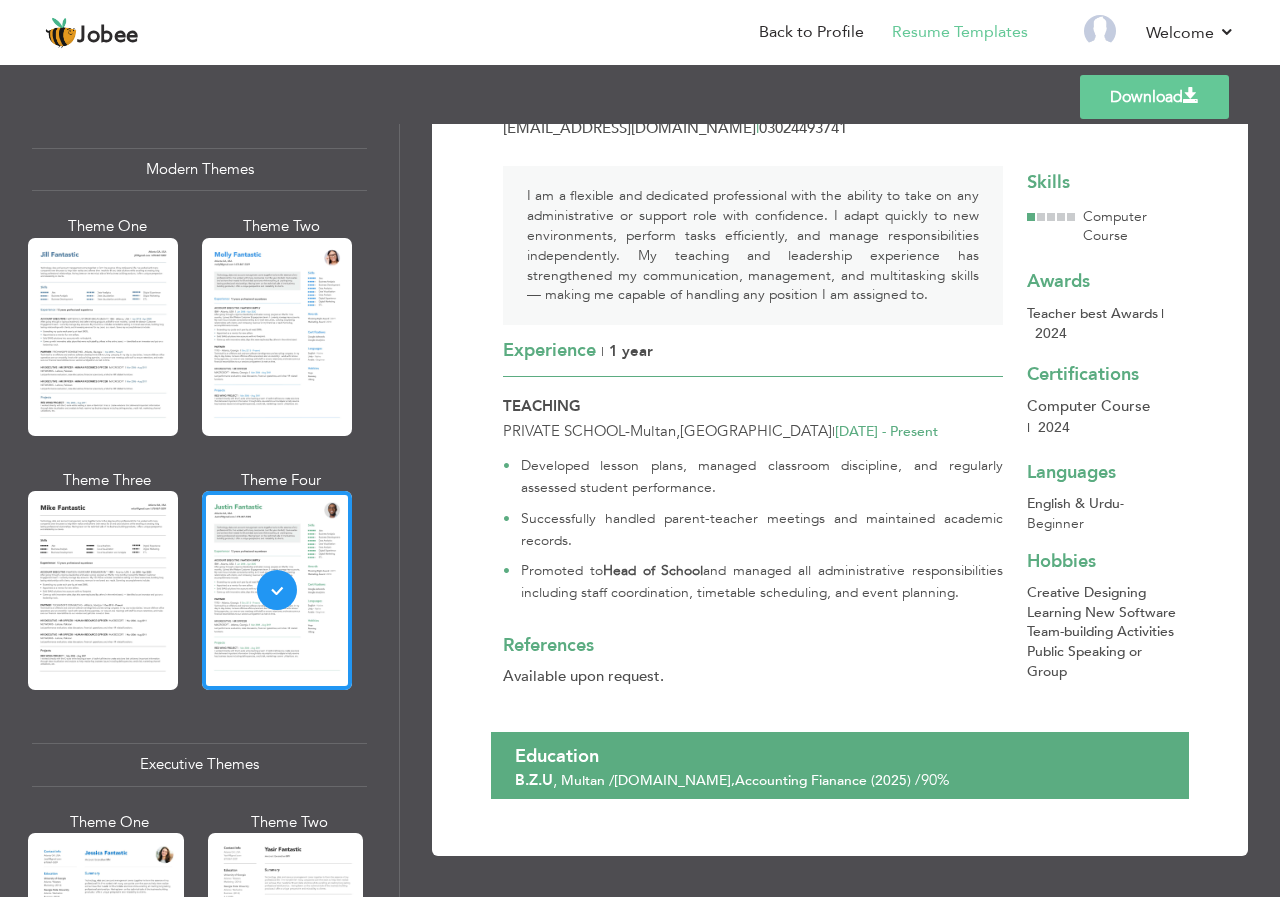 scroll, scrollTop: 154, scrollLeft: 0, axis: vertical 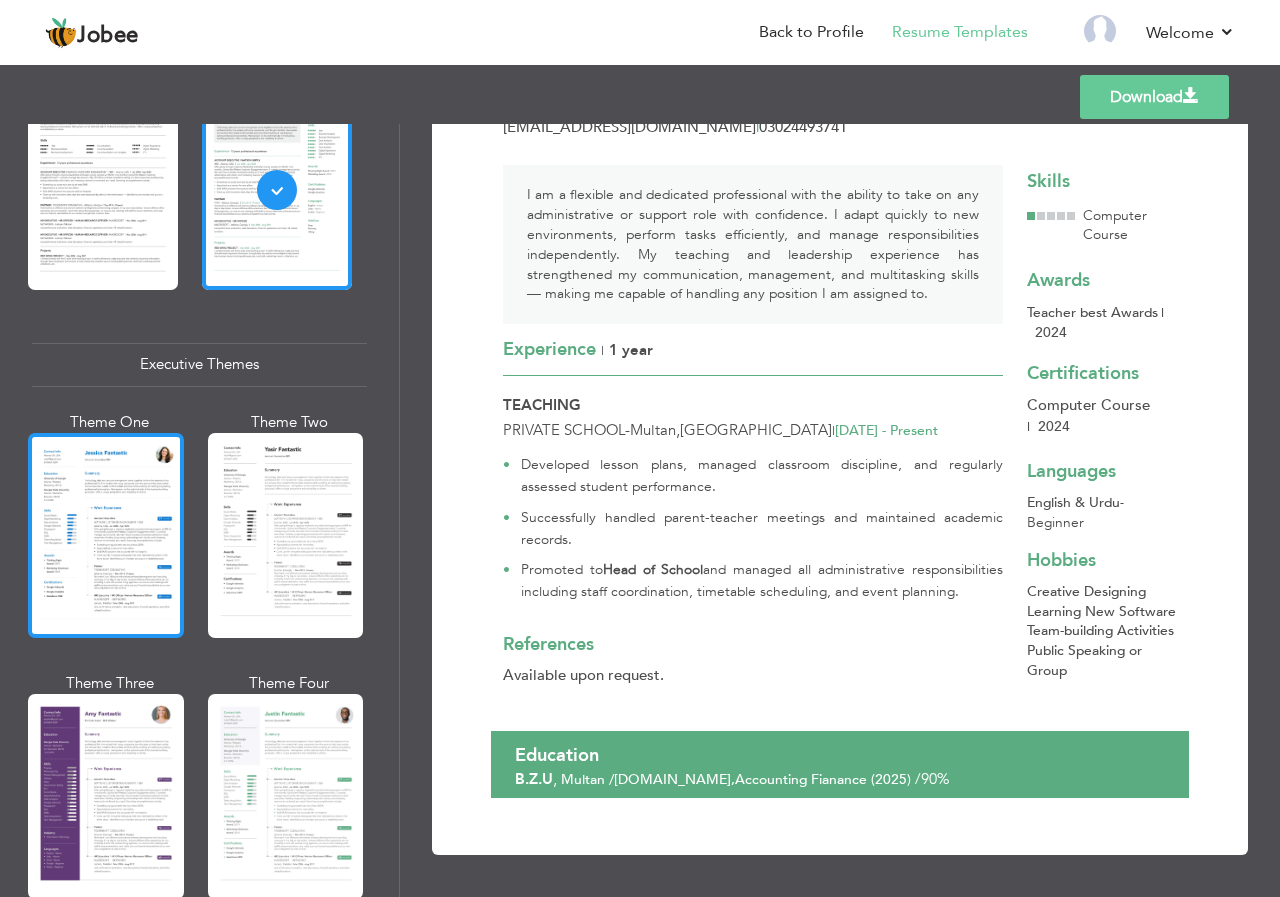 click at bounding box center [106, 535] 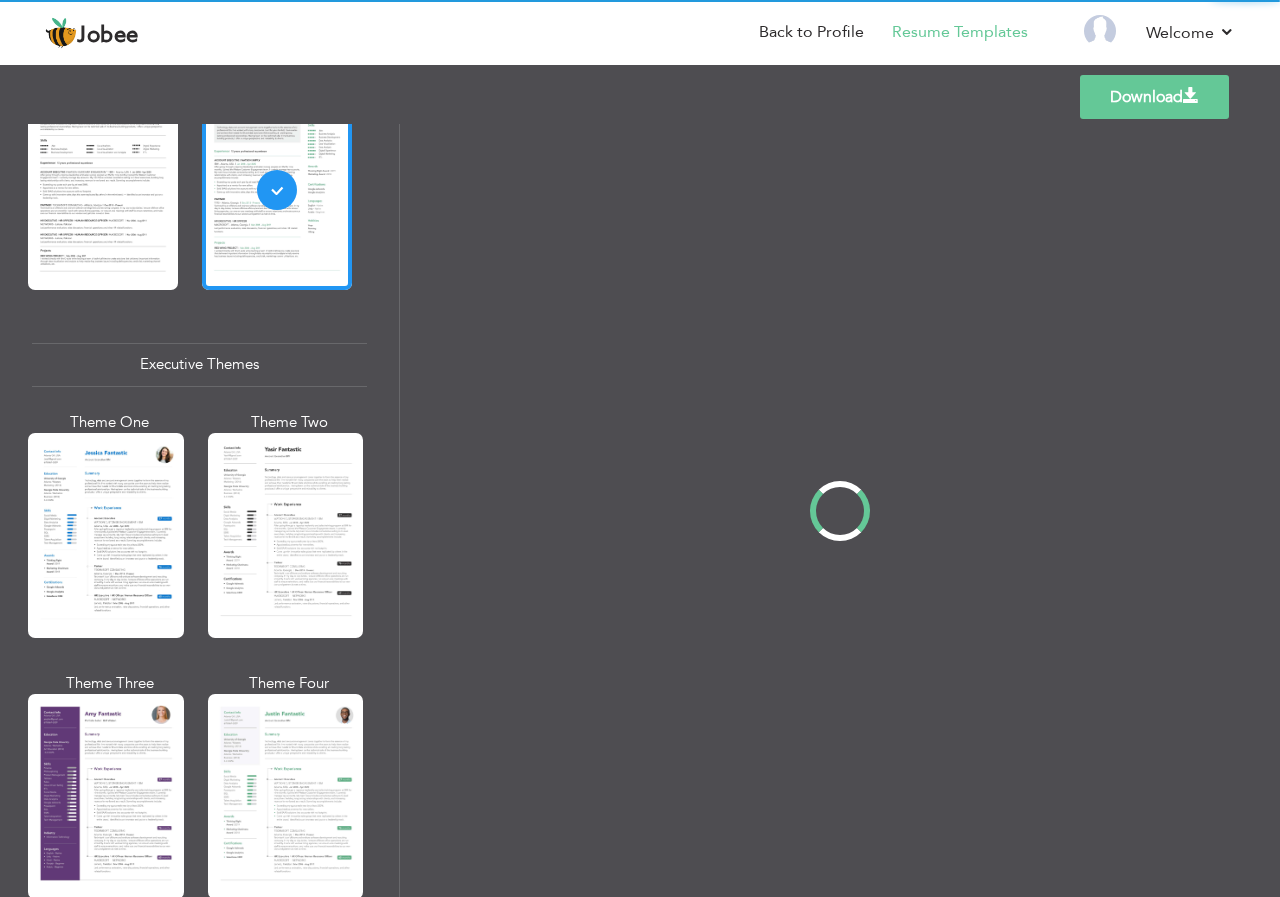 scroll, scrollTop: 0, scrollLeft: 0, axis: both 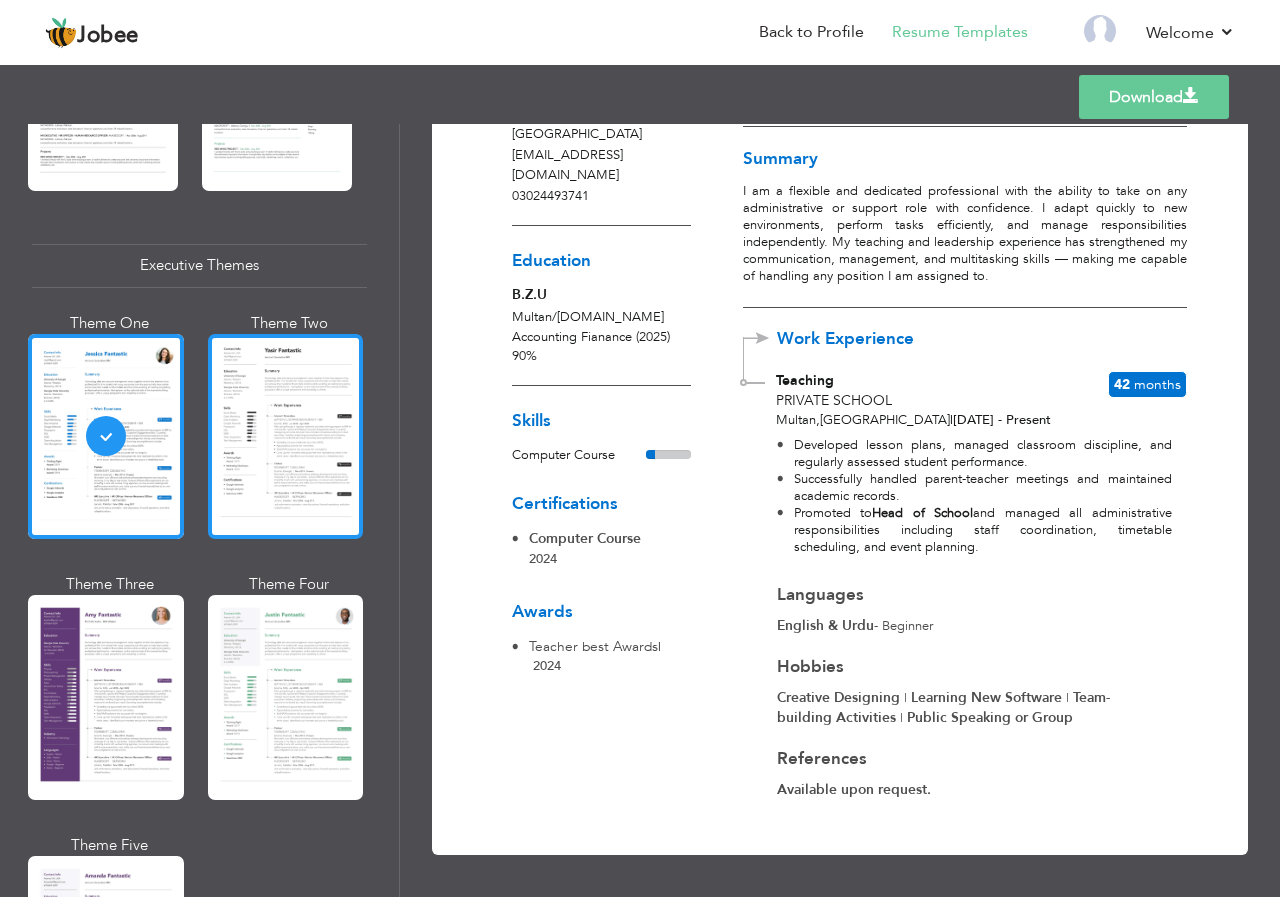 click at bounding box center (286, 436) 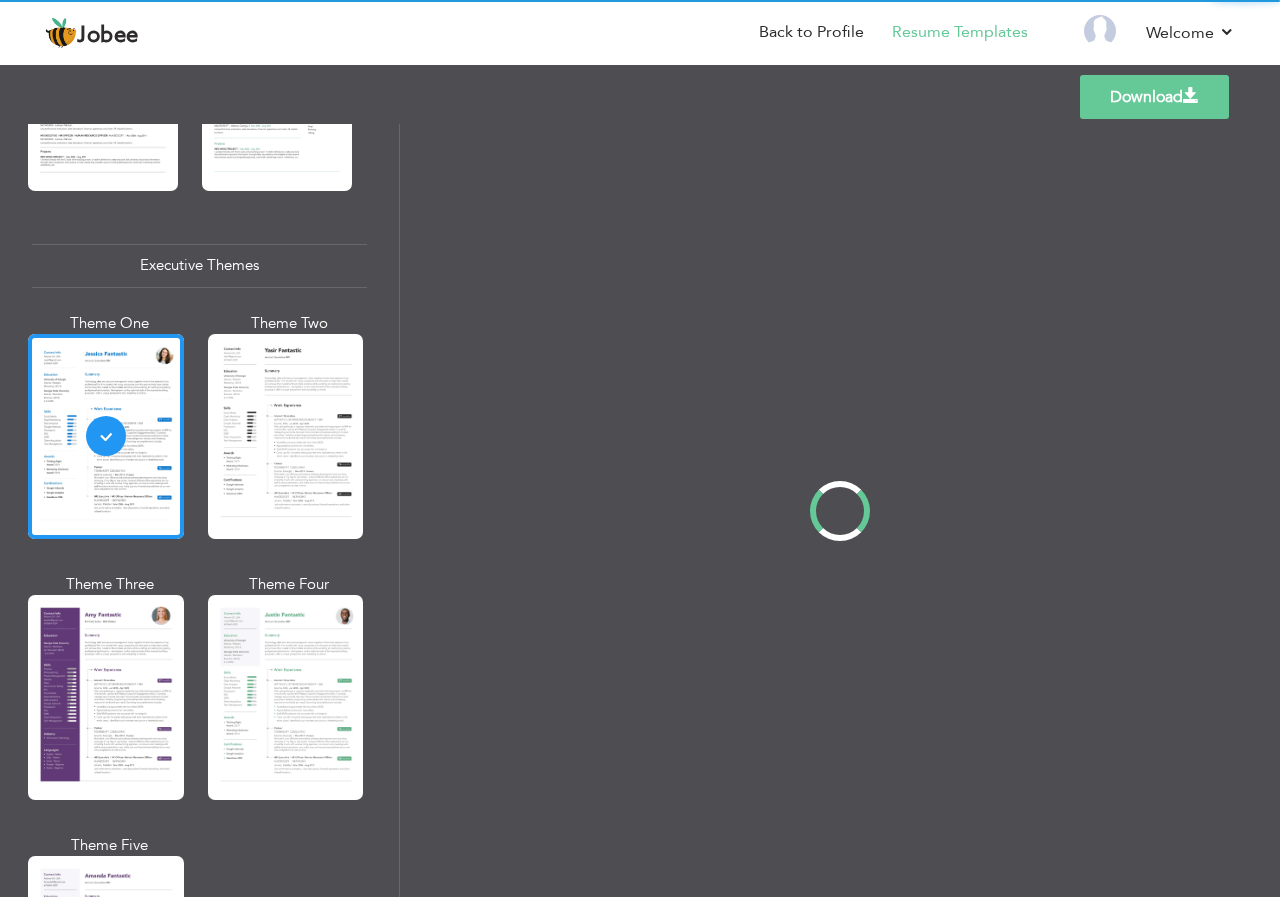 scroll, scrollTop: 1400, scrollLeft: 0, axis: vertical 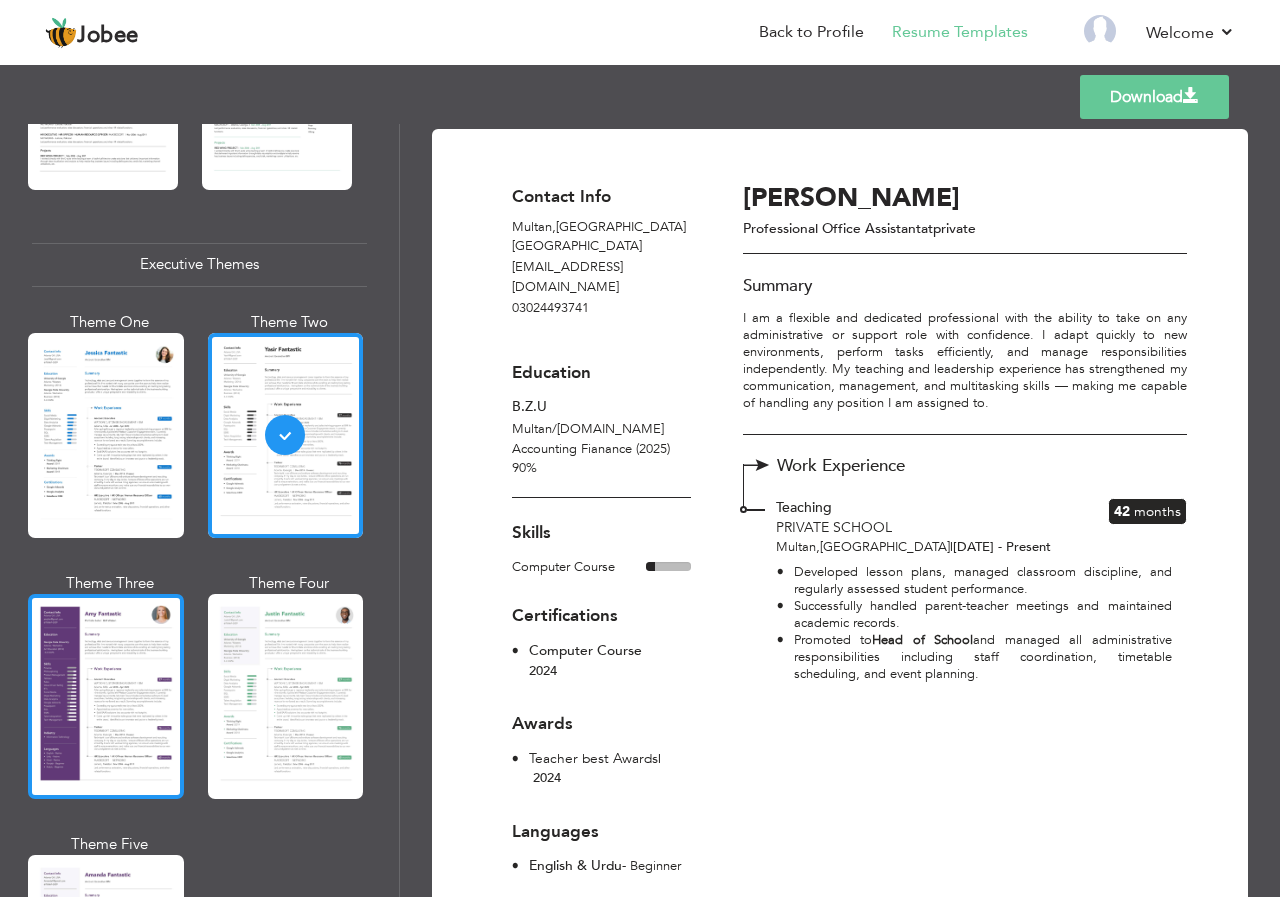 click at bounding box center (106, 696) 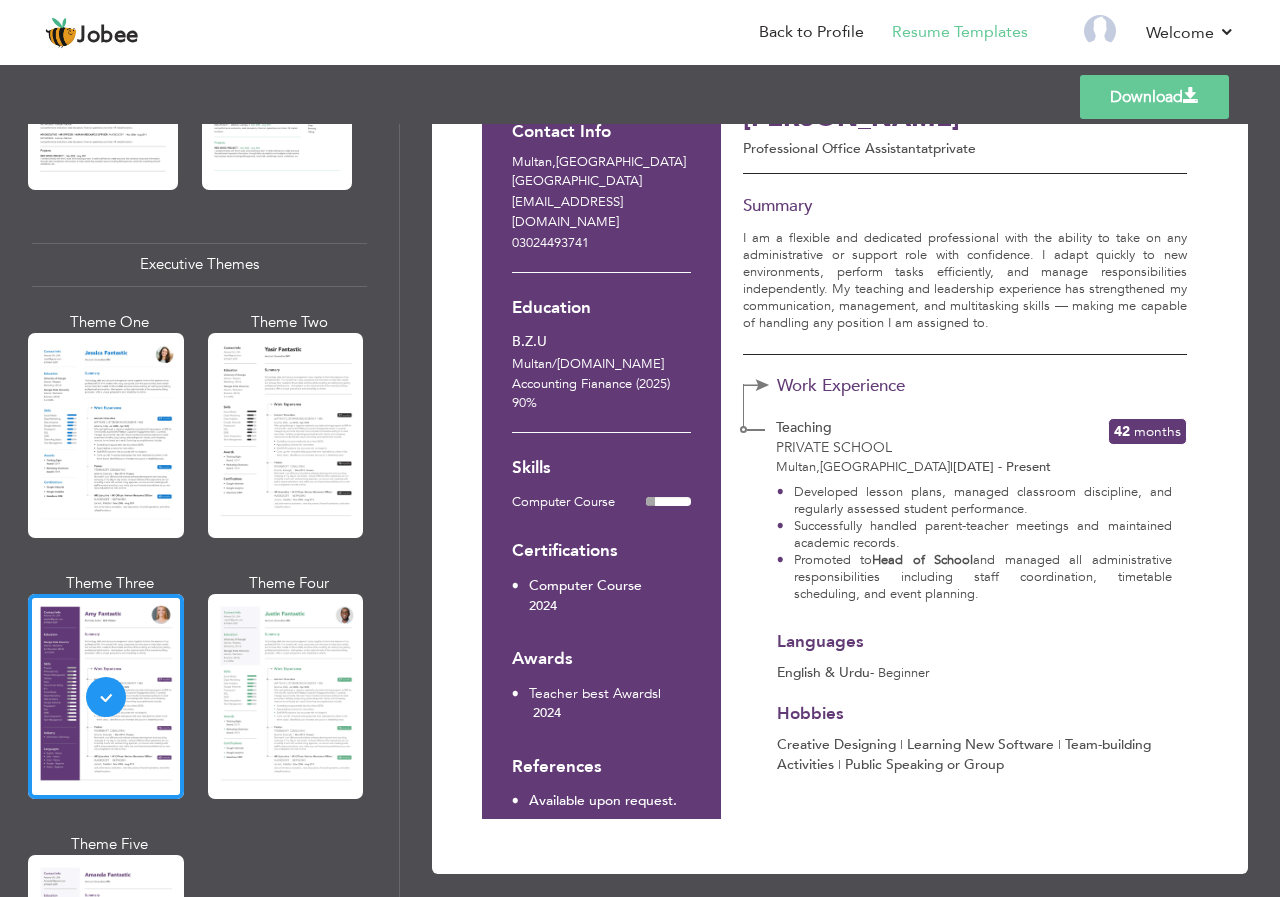 scroll, scrollTop: 0, scrollLeft: 0, axis: both 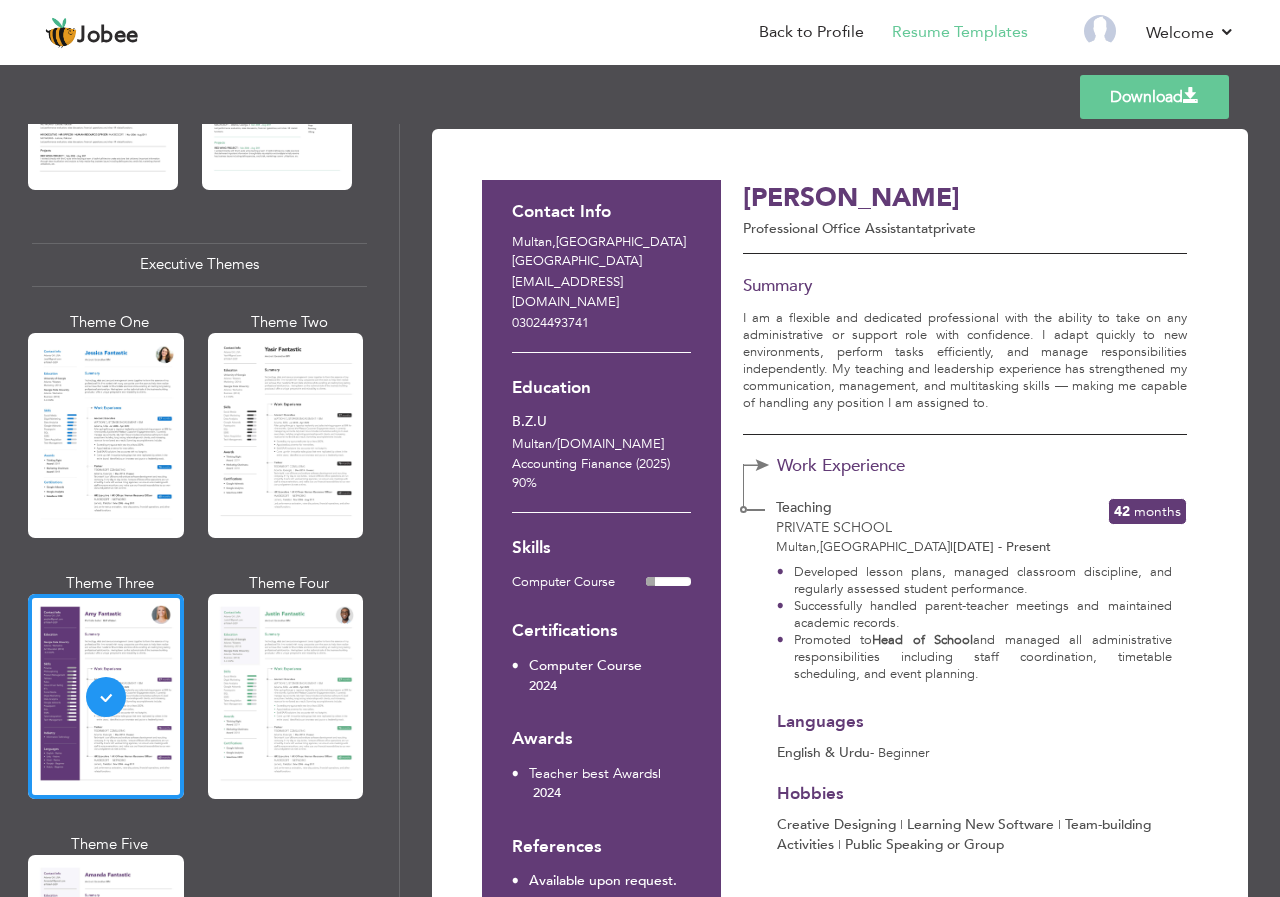click at bounding box center (286, 696) 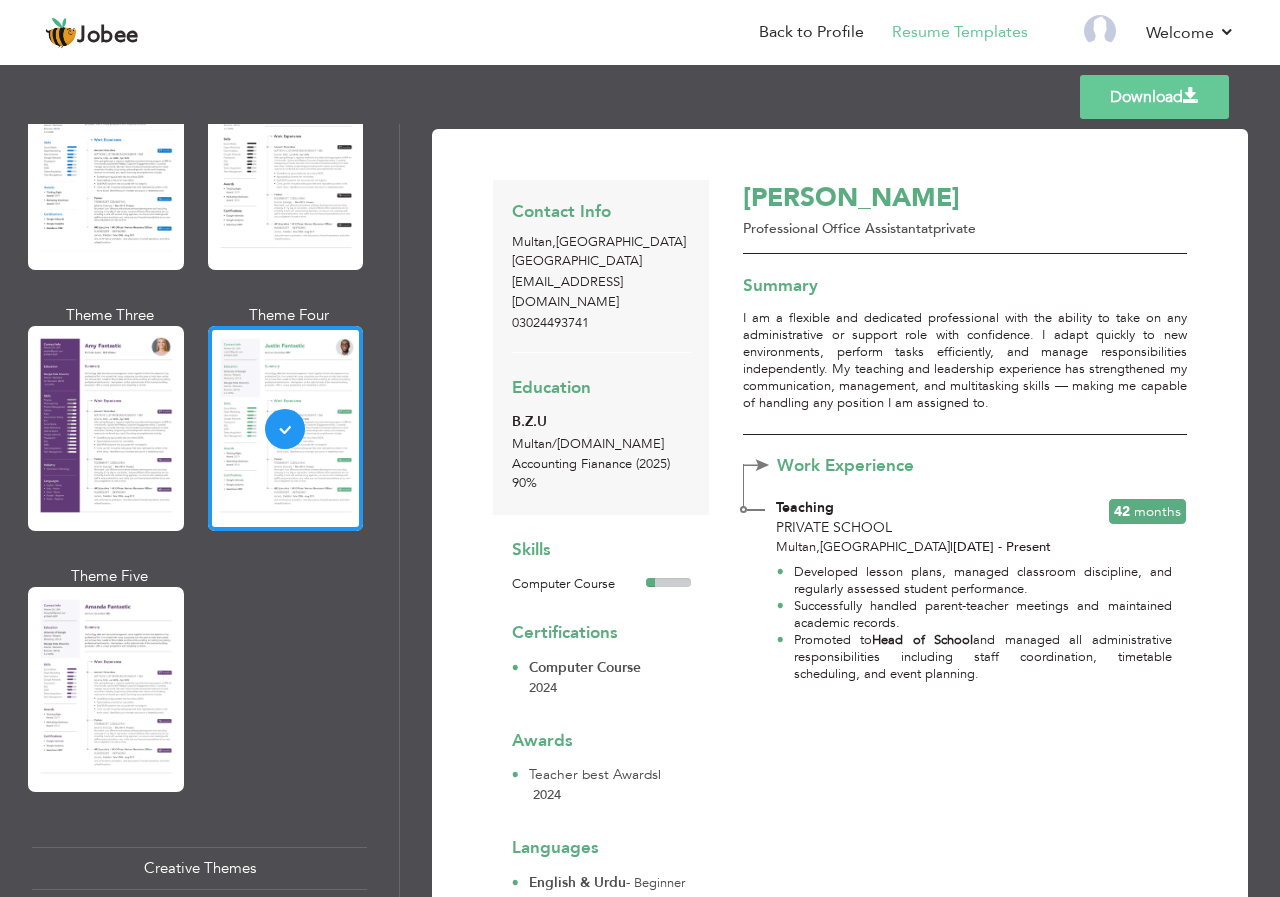 scroll, scrollTop: 1800, scrollLeft: 0, axis: vertical 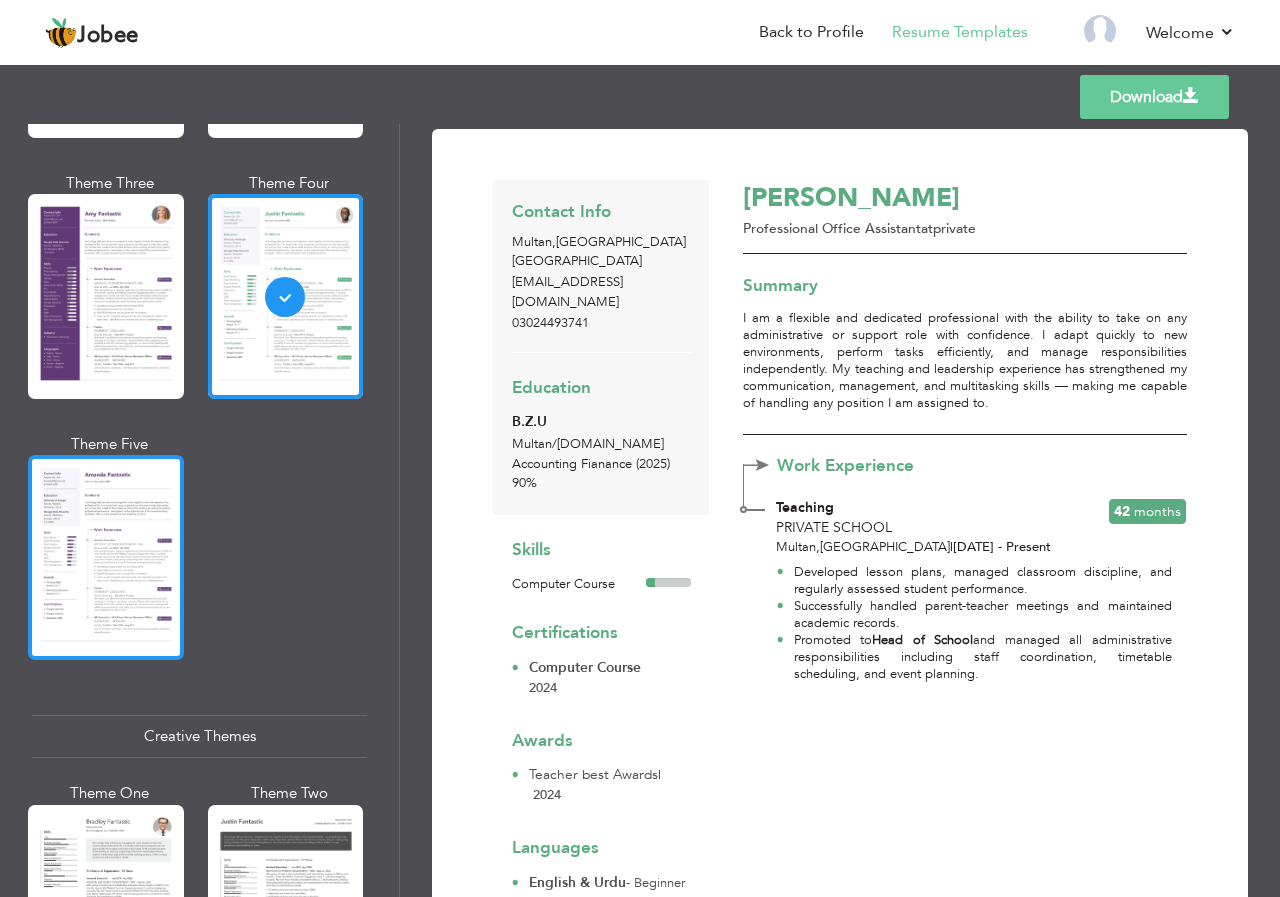 click at bounding box center (106, 557) 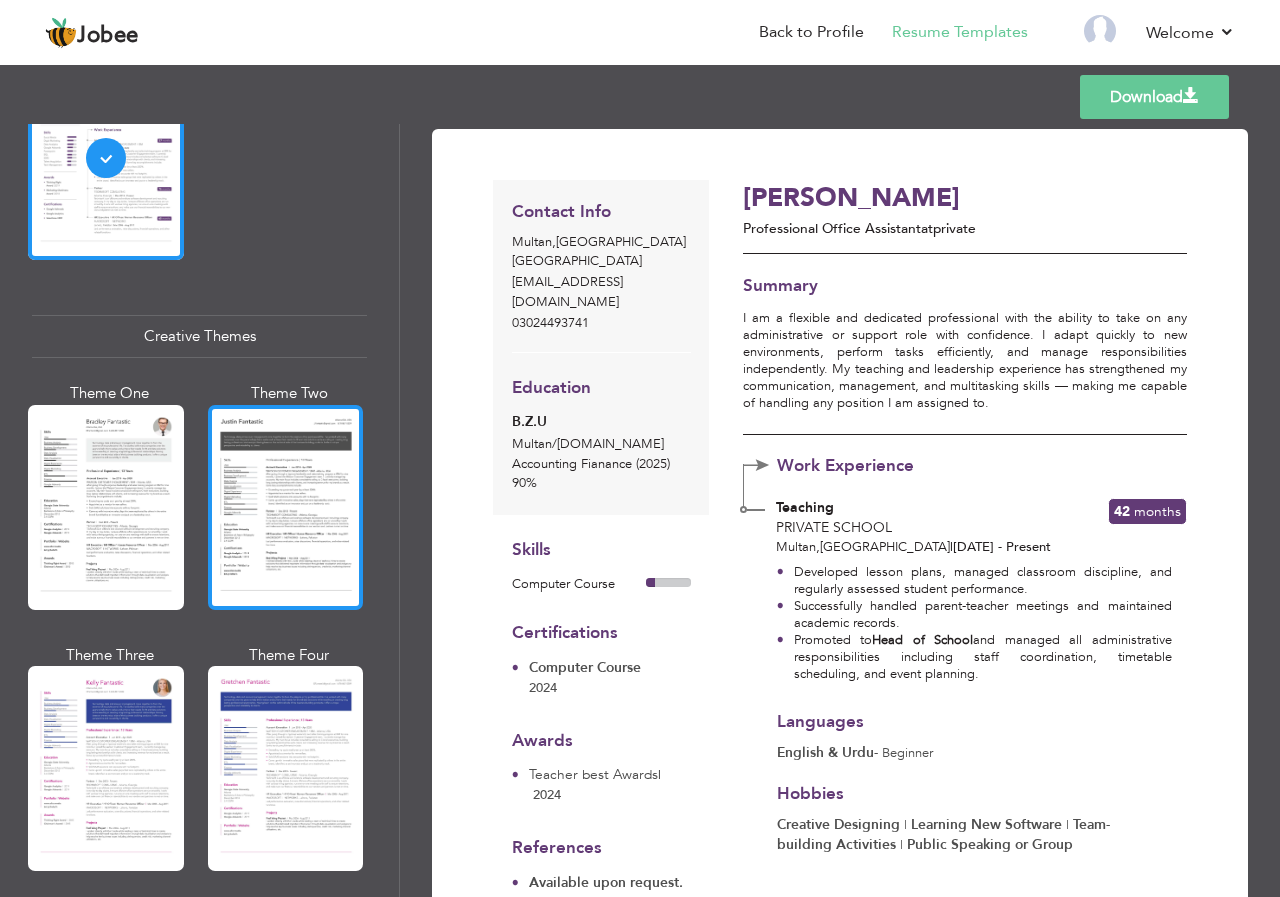 scroll, scrollTop: 2300, scrollLeft: 0, axis: vertical 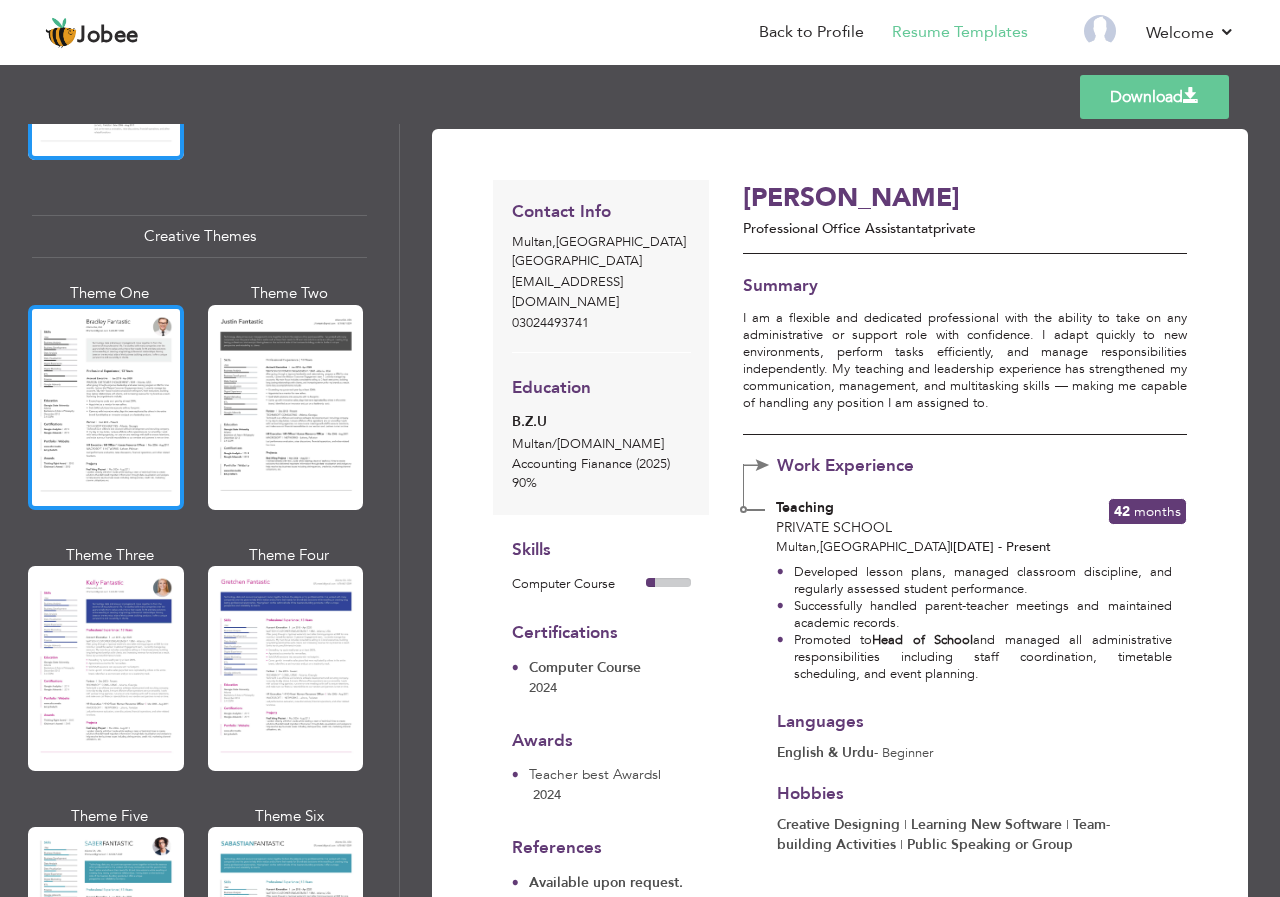 click at bounding box center [106, 407] 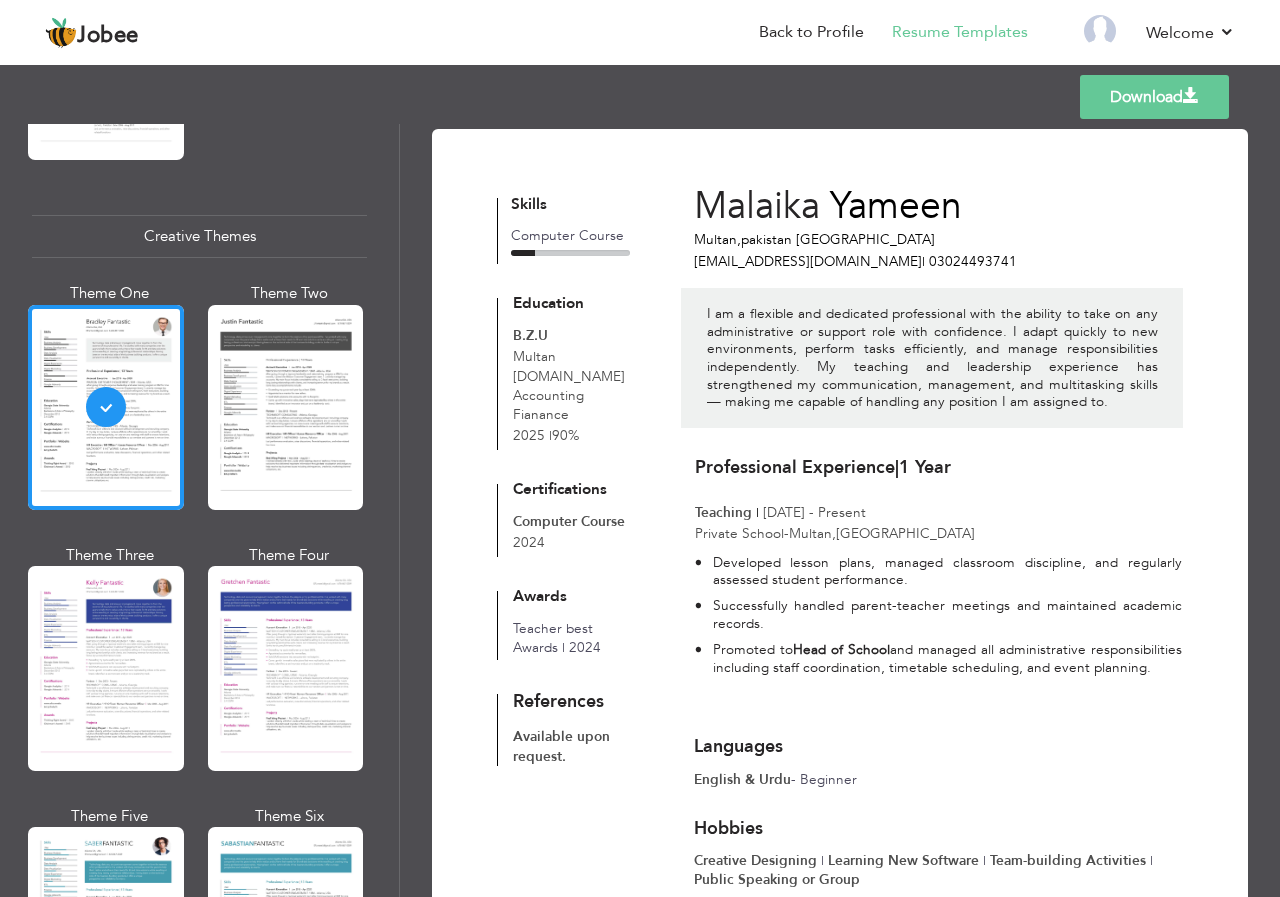 click at bounding box center [286, 407] 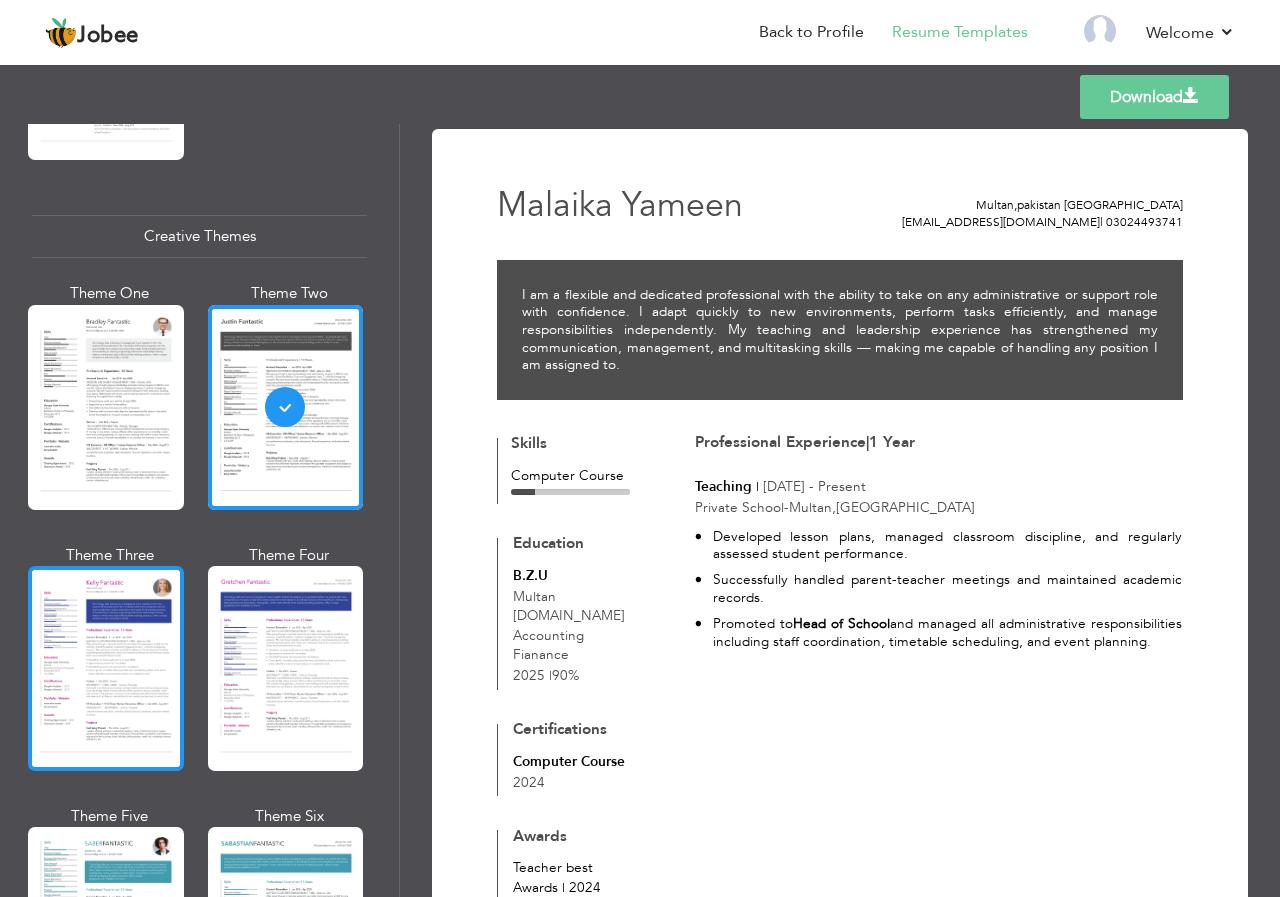 click at bounding box center (106, 668) 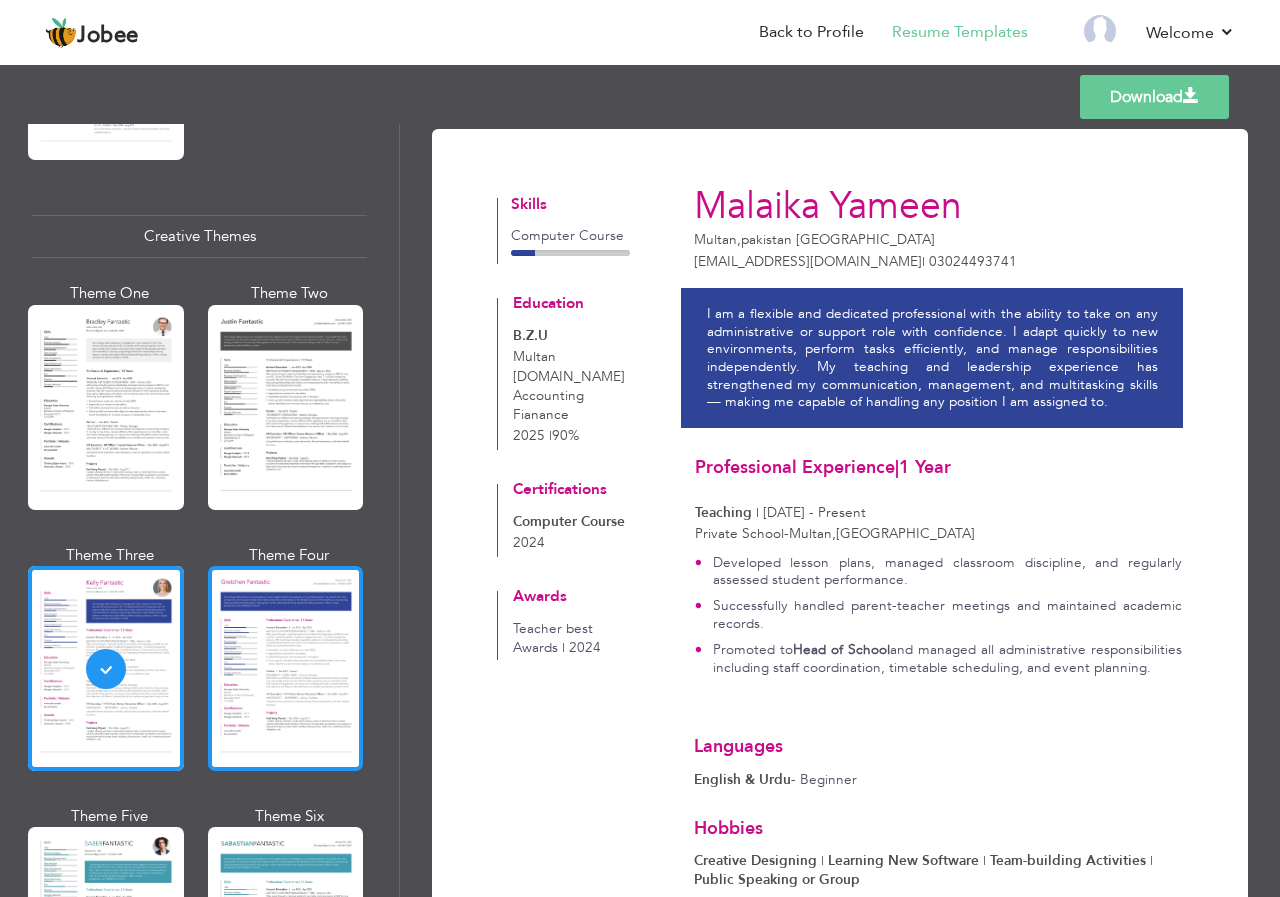 click at bounding box center (286, 668) 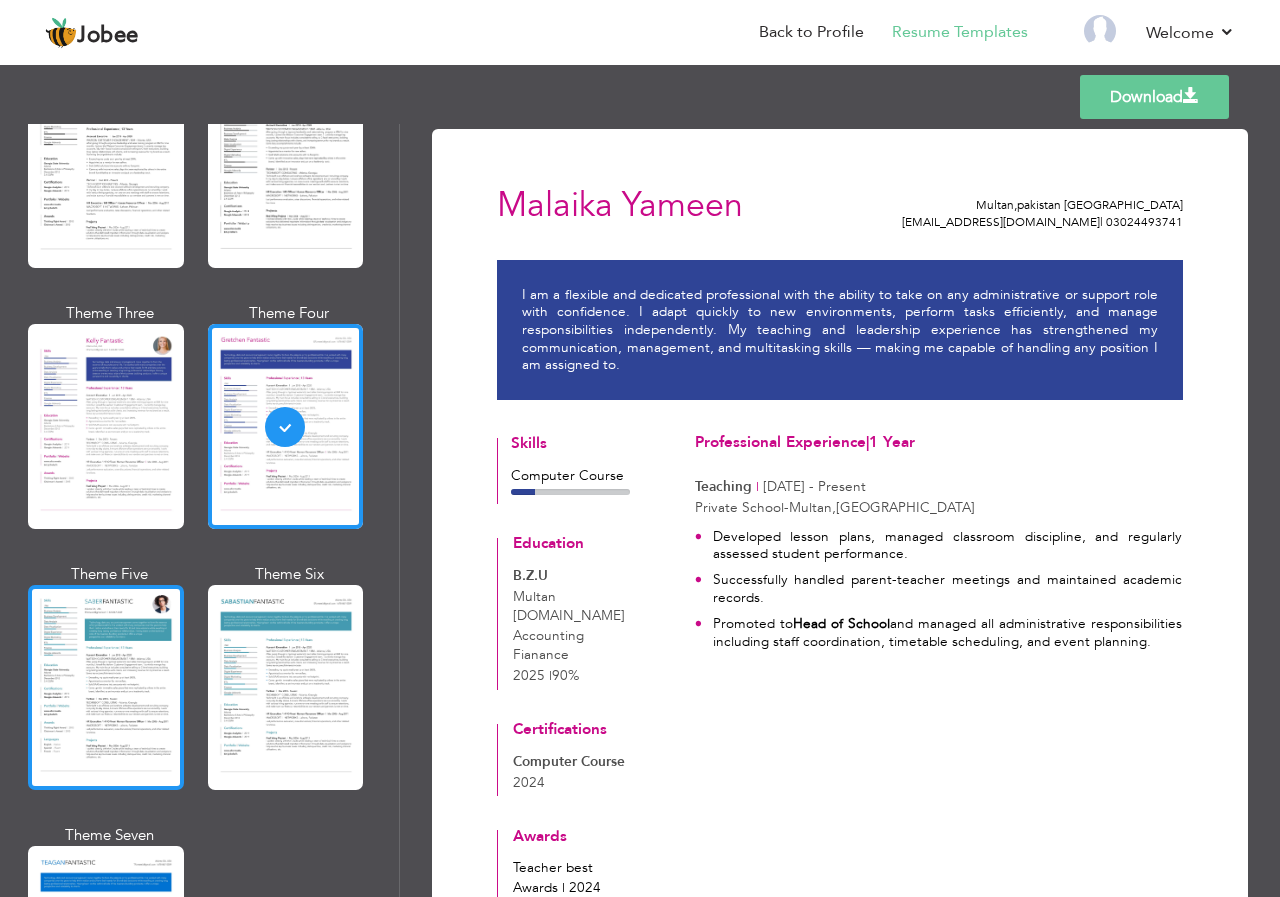 scroll, scrollTop: 2700, scrollLeft: 0, axis: vertical 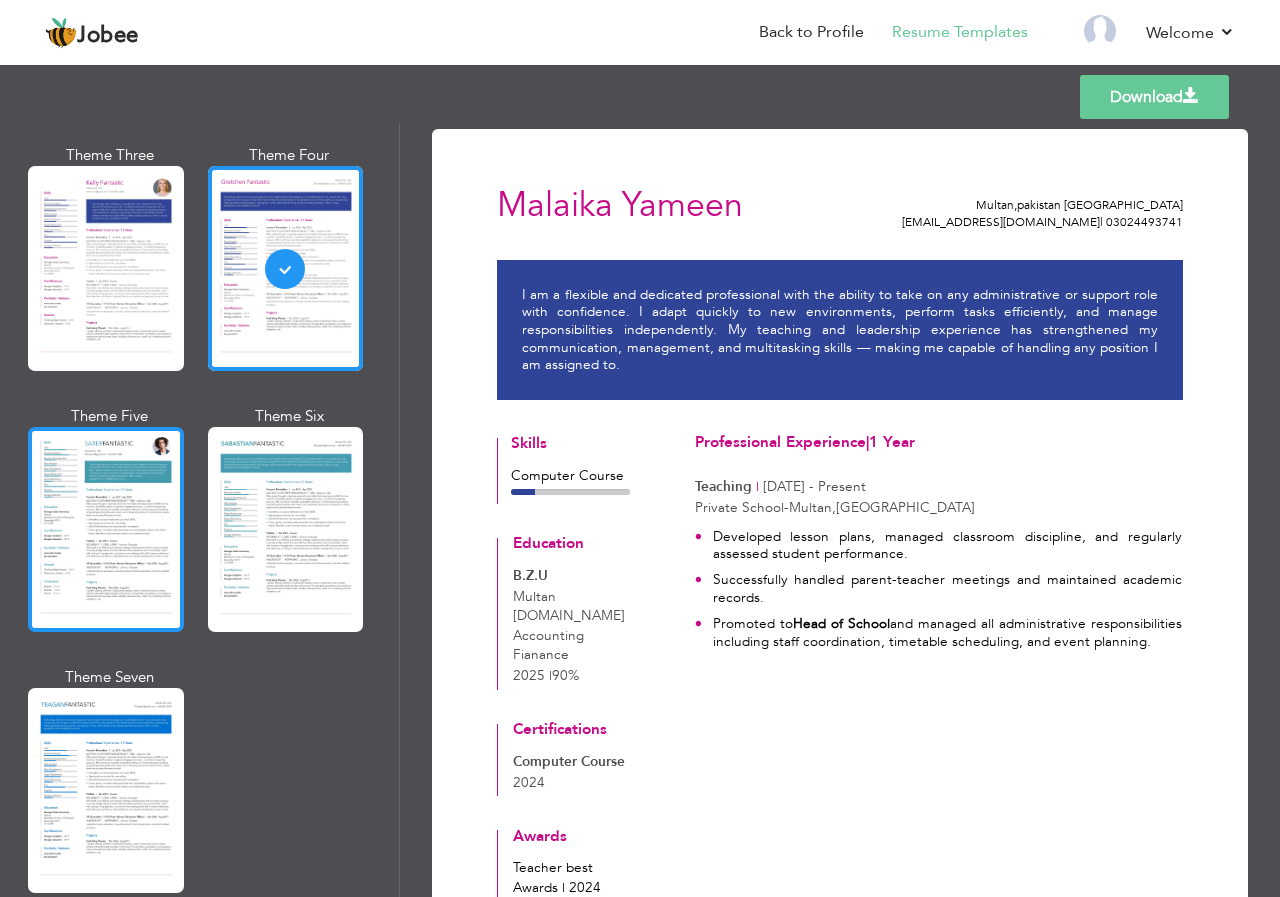 click at bounding box center [106, 529] 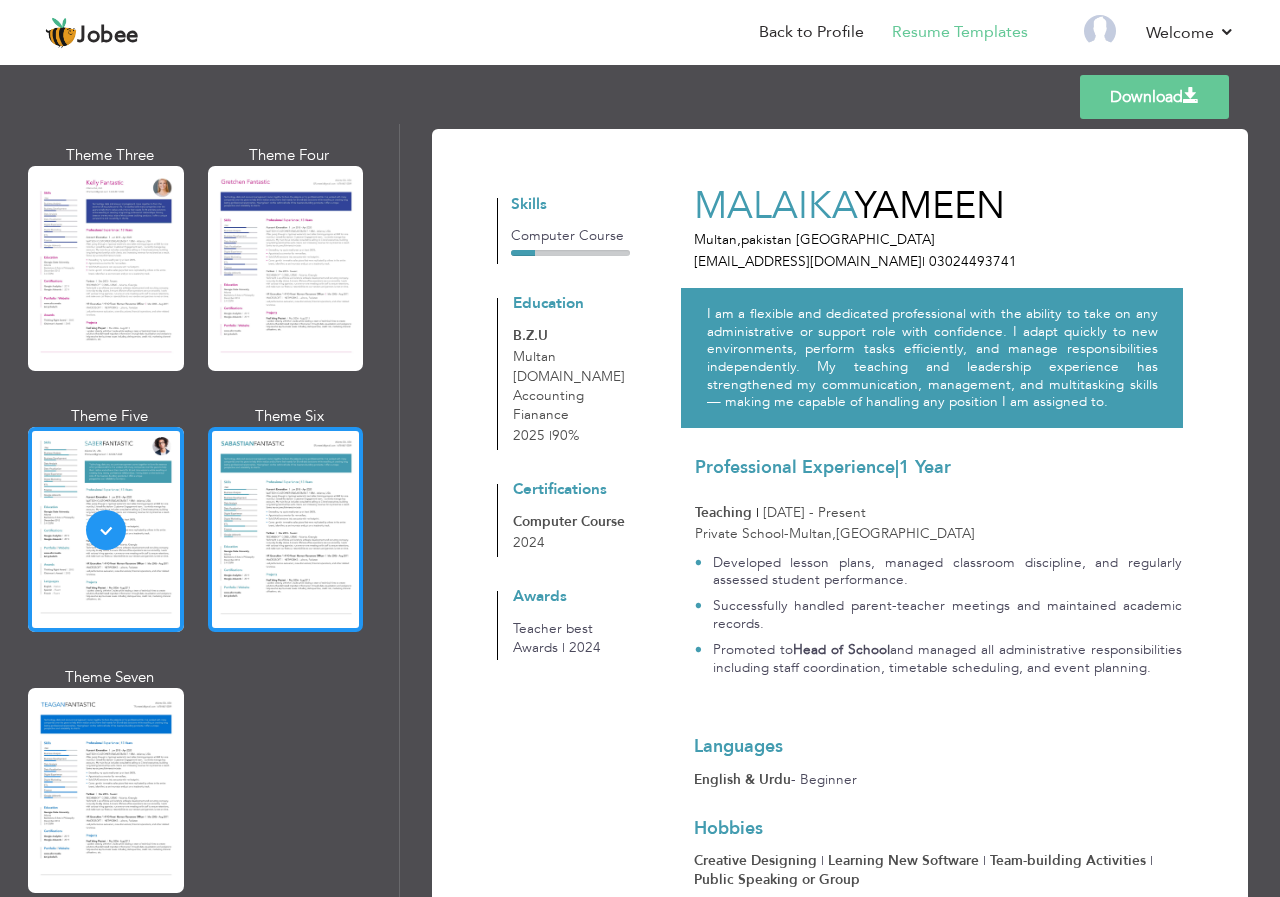 click at bounding box center [286, 529] 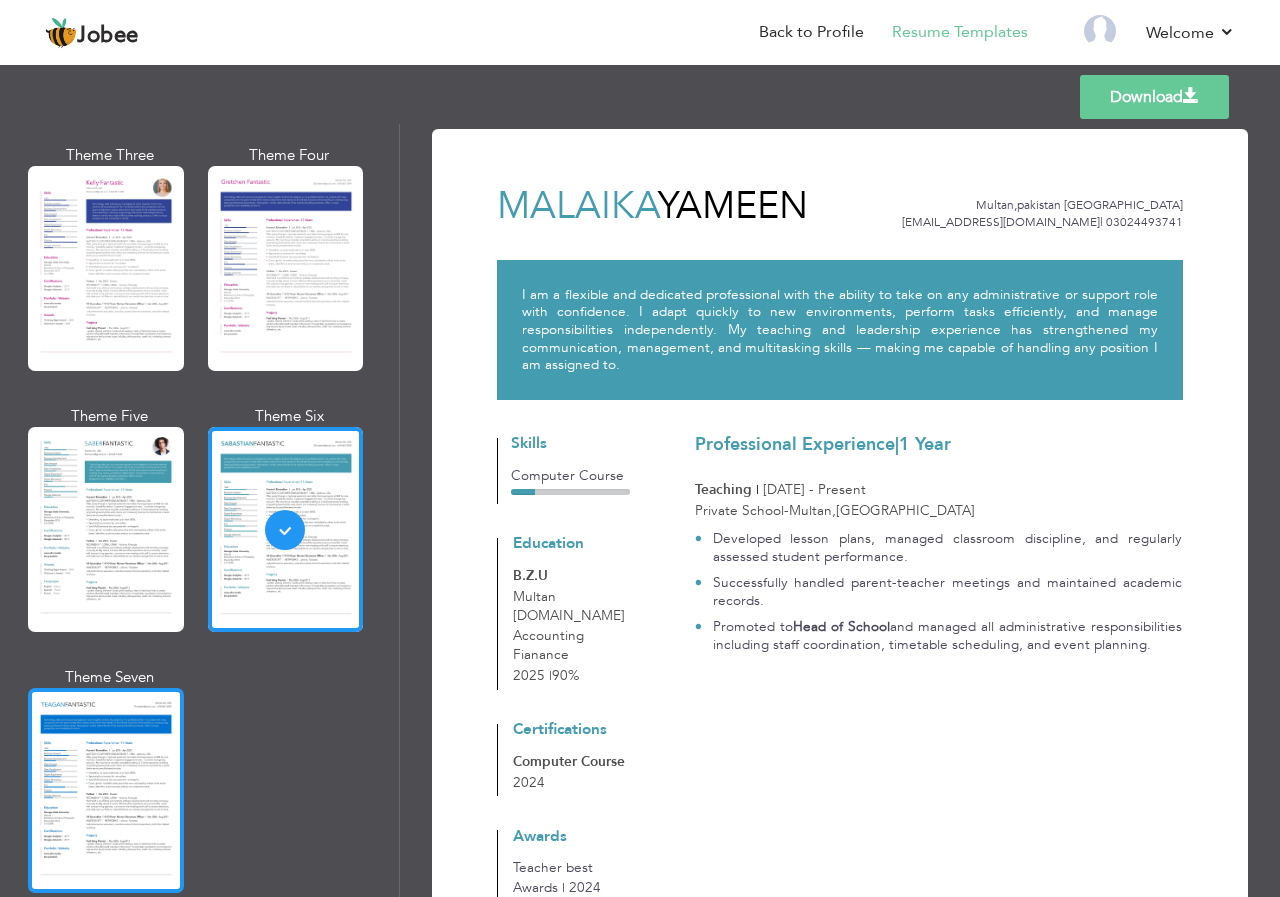 click at bounding box center (106, 790) 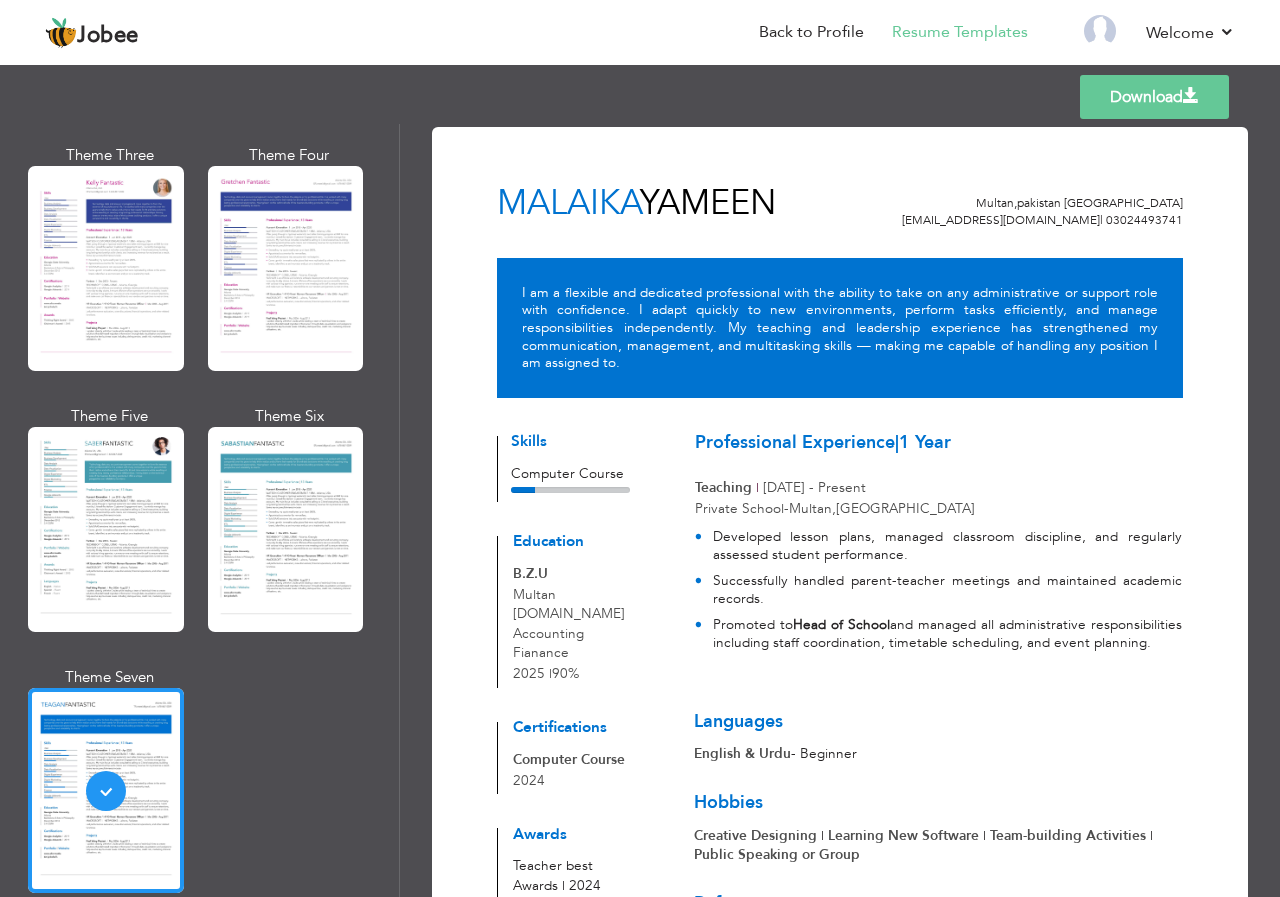 scroll, scrollTop: 0, scrollLeft: 0, axis: both 